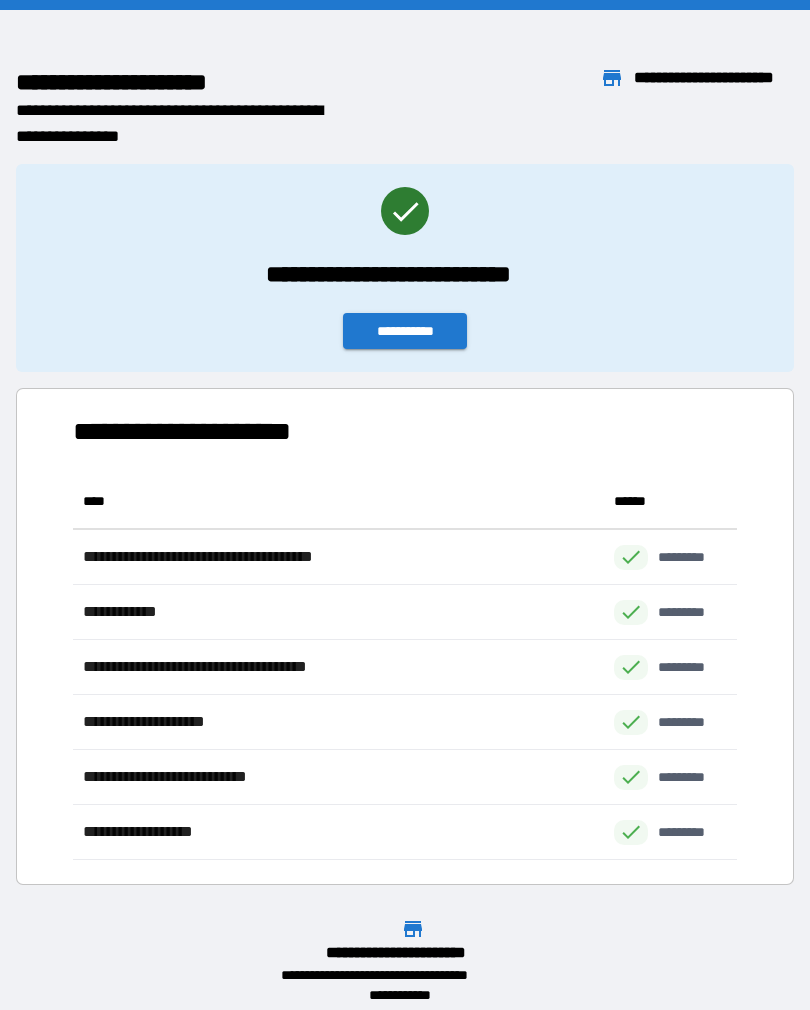 scroll, scrollTop: 31, scrollLeft: 0, axis: vertical 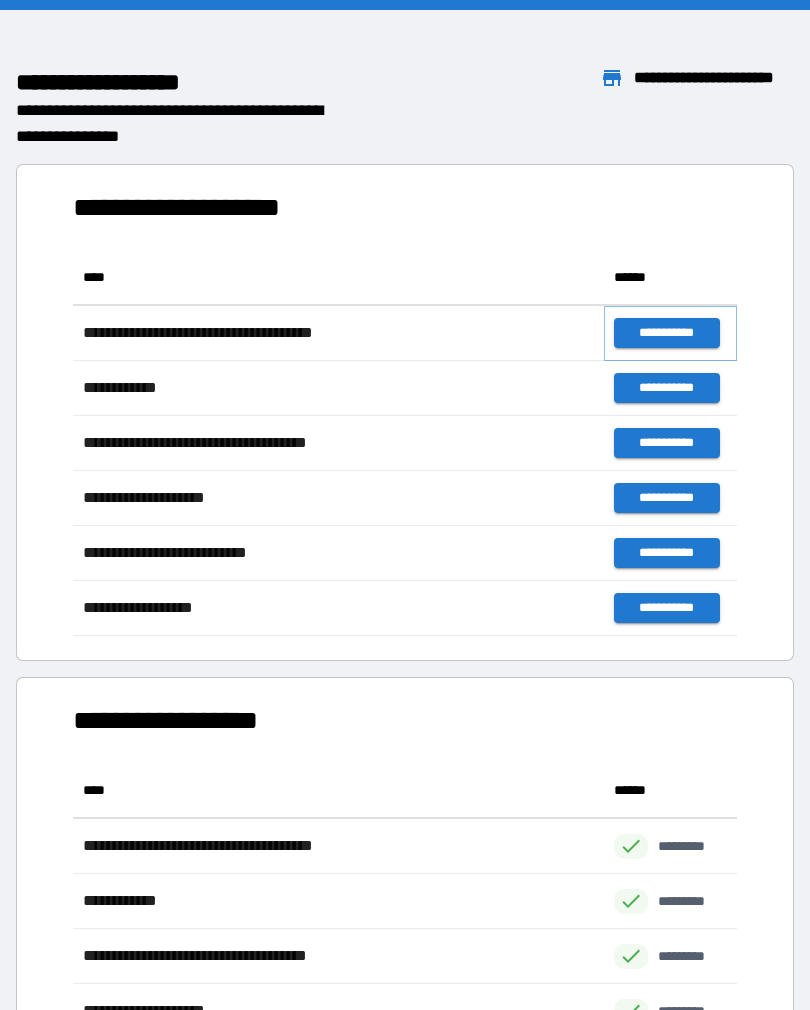 click on "**********" at bounding box center [666, 333] 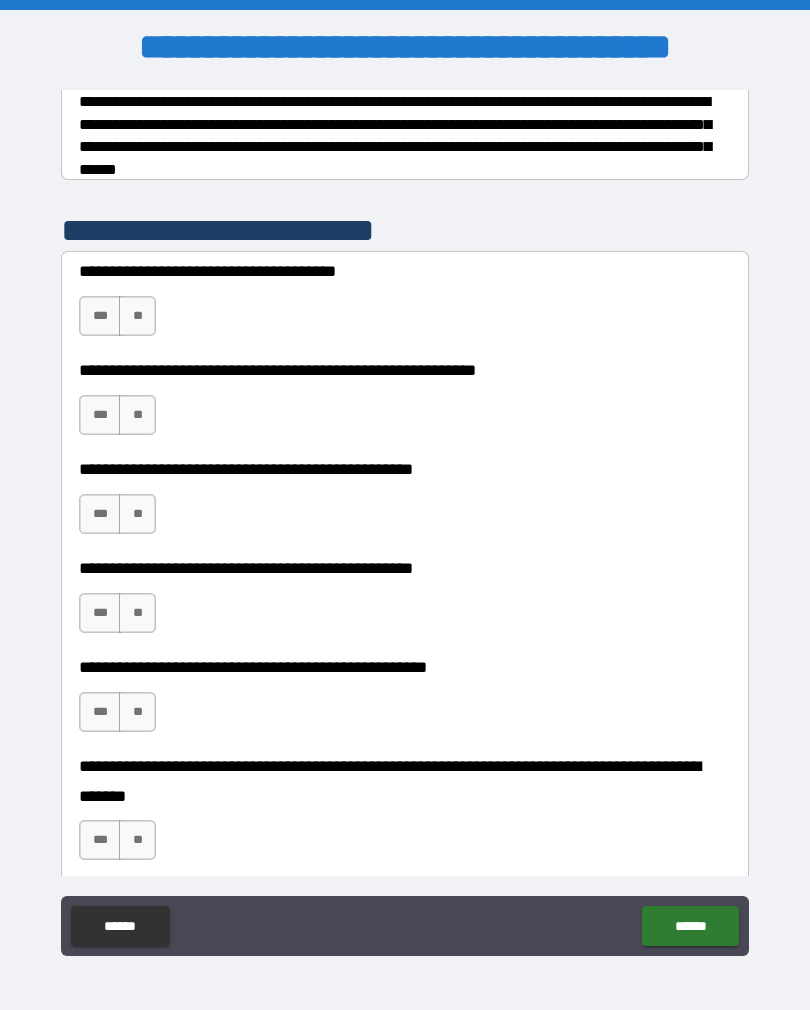 scroll, scrollTop: 329, scrollLeft: 0, axis: vertical 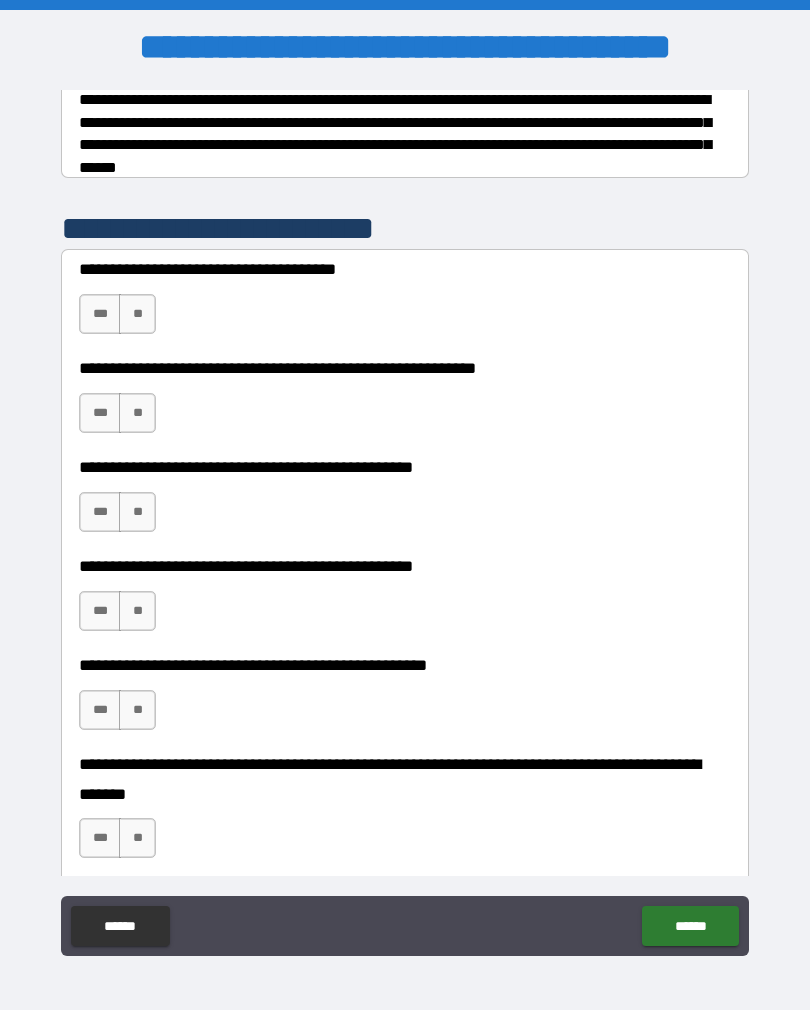click on "**" at bounding box center (137, 314) 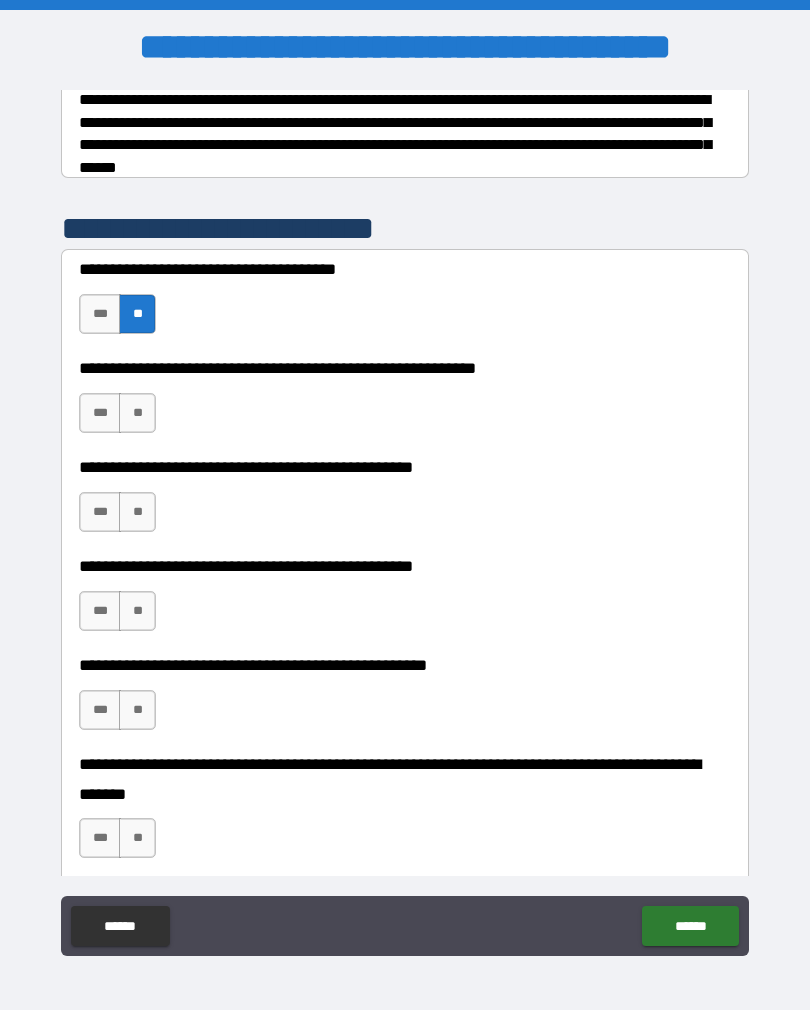 click on "***" at bounding box center [100, 413] 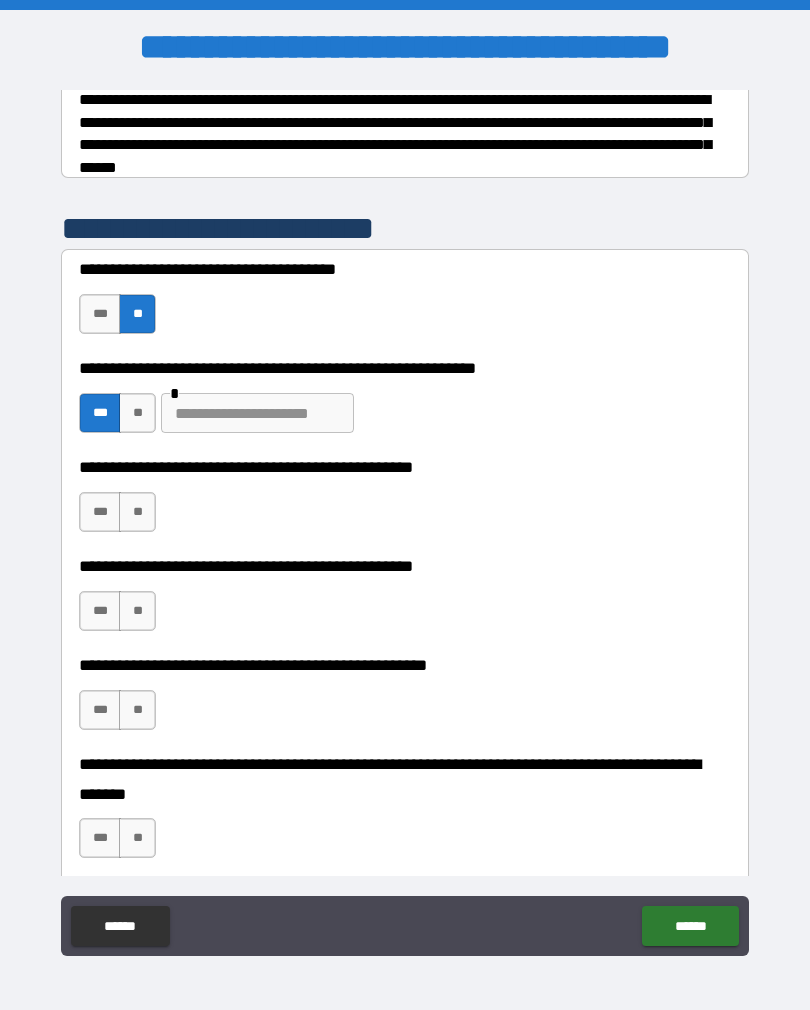 click on "**" at bounding box center (137, 512) 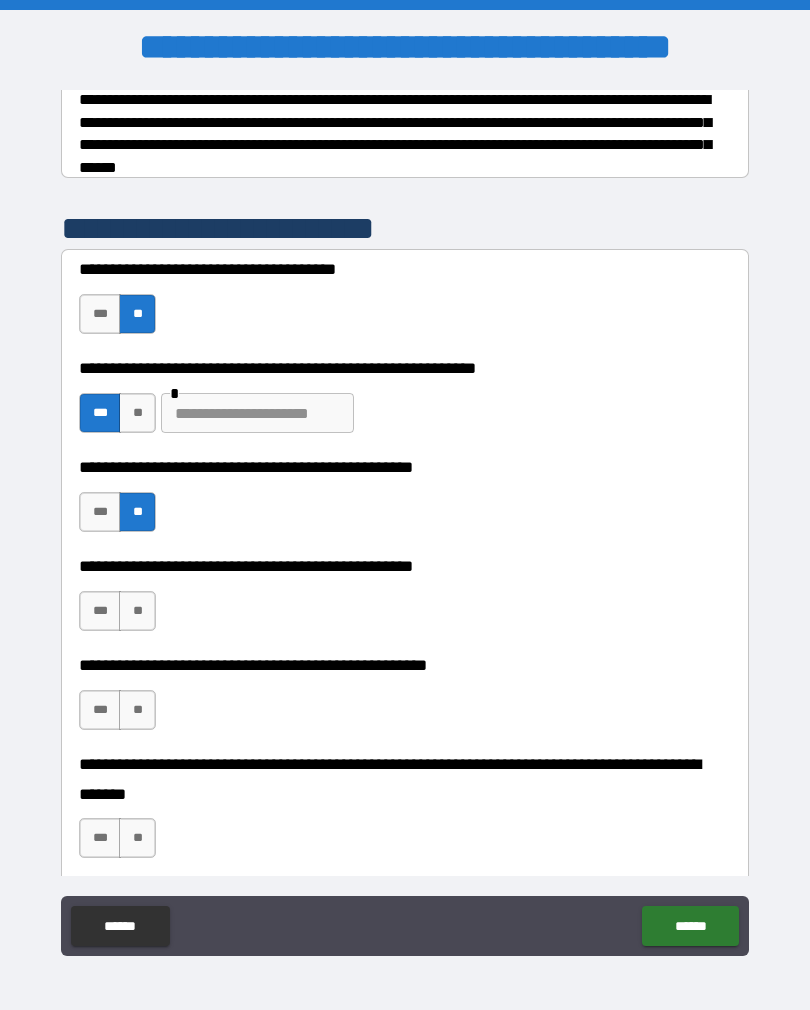click on "***" at bounding box center [100, 611] 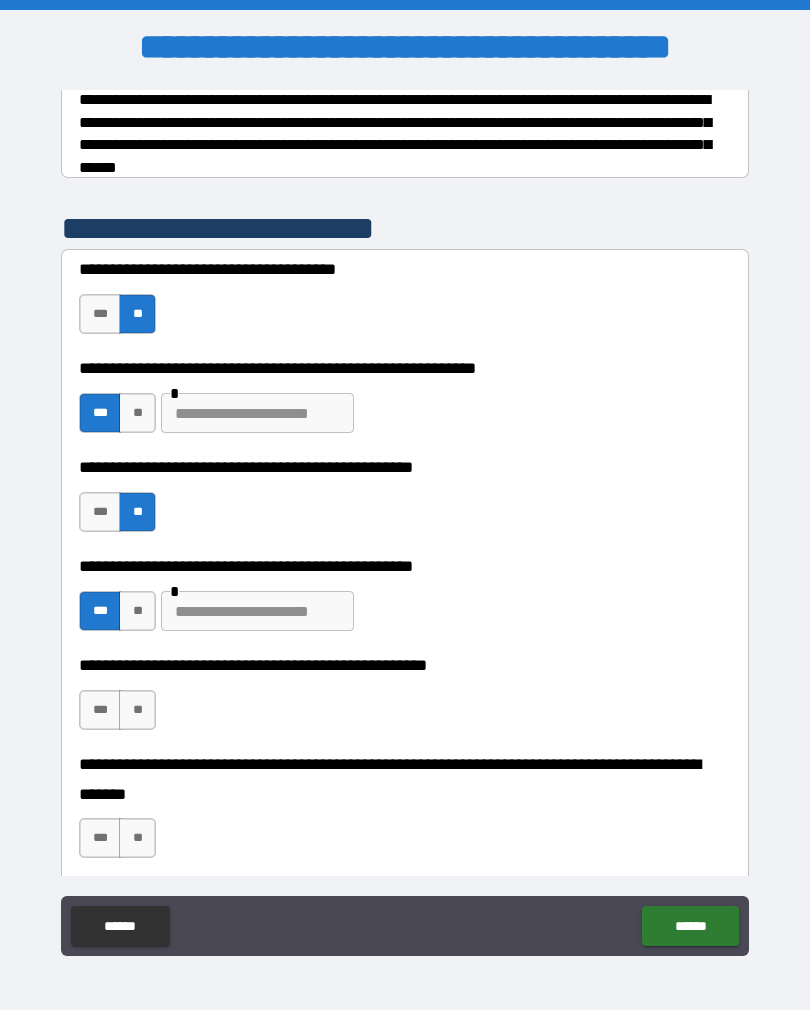 click on "**" at bounding box center (137, 710) 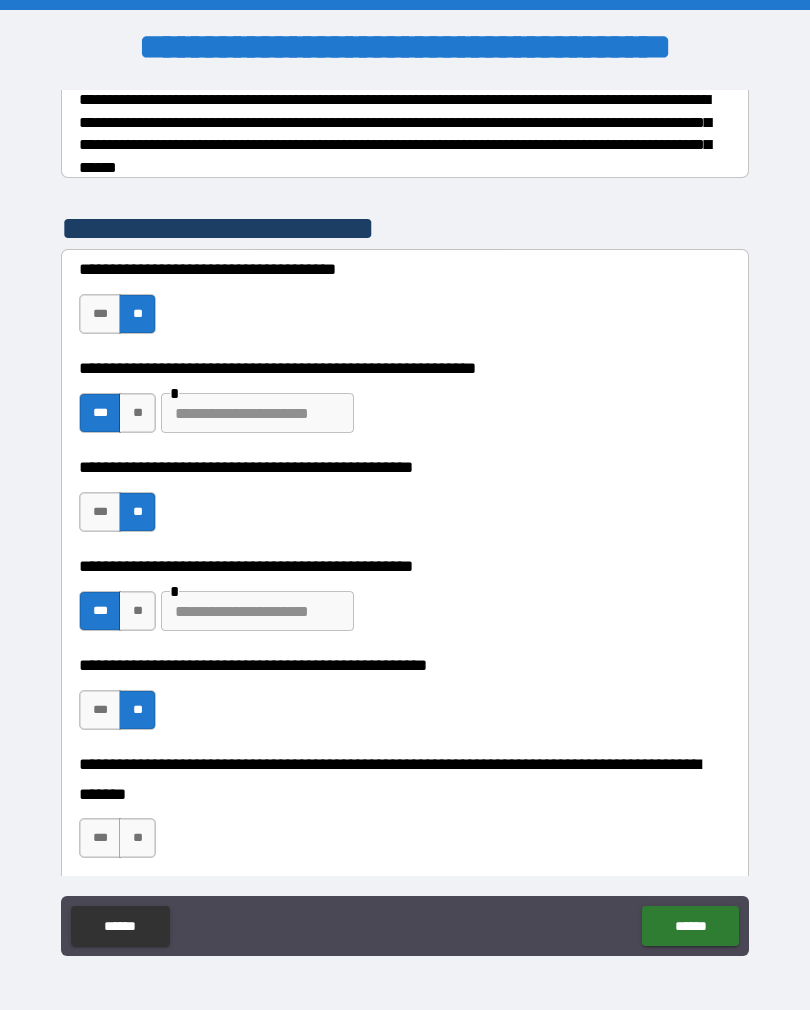 click on "**" at bounding box center [137, 838] 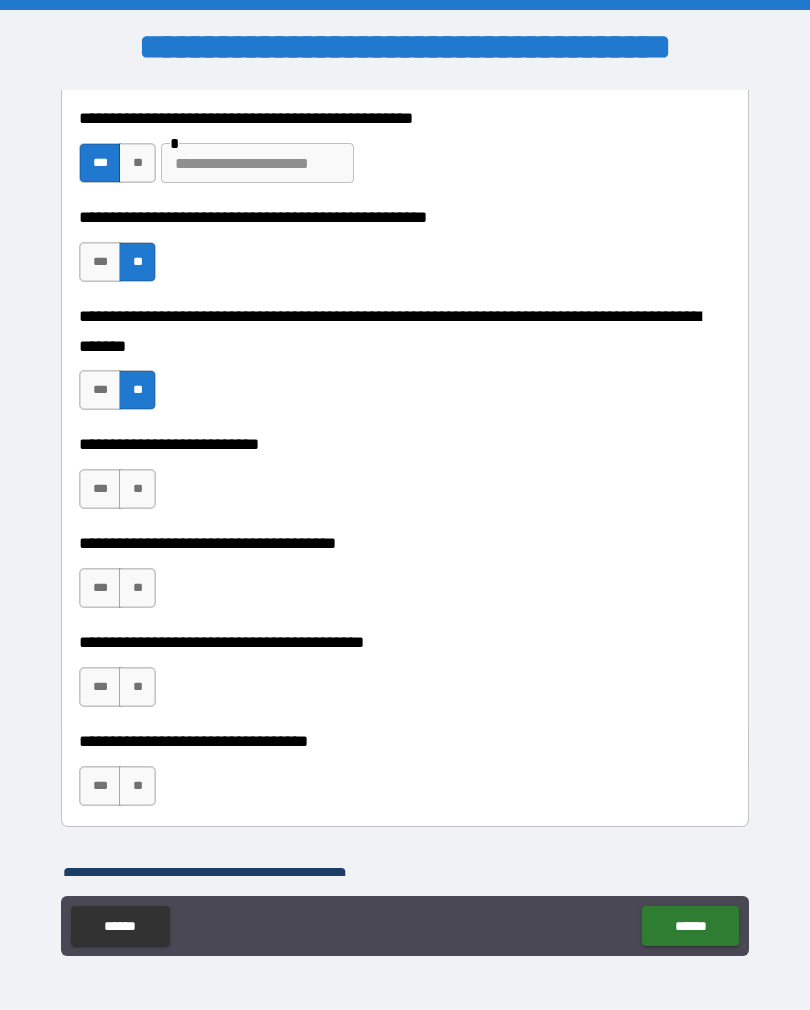 scroll, scrollTop: 779, scrollLeft: 0, axis: vertical 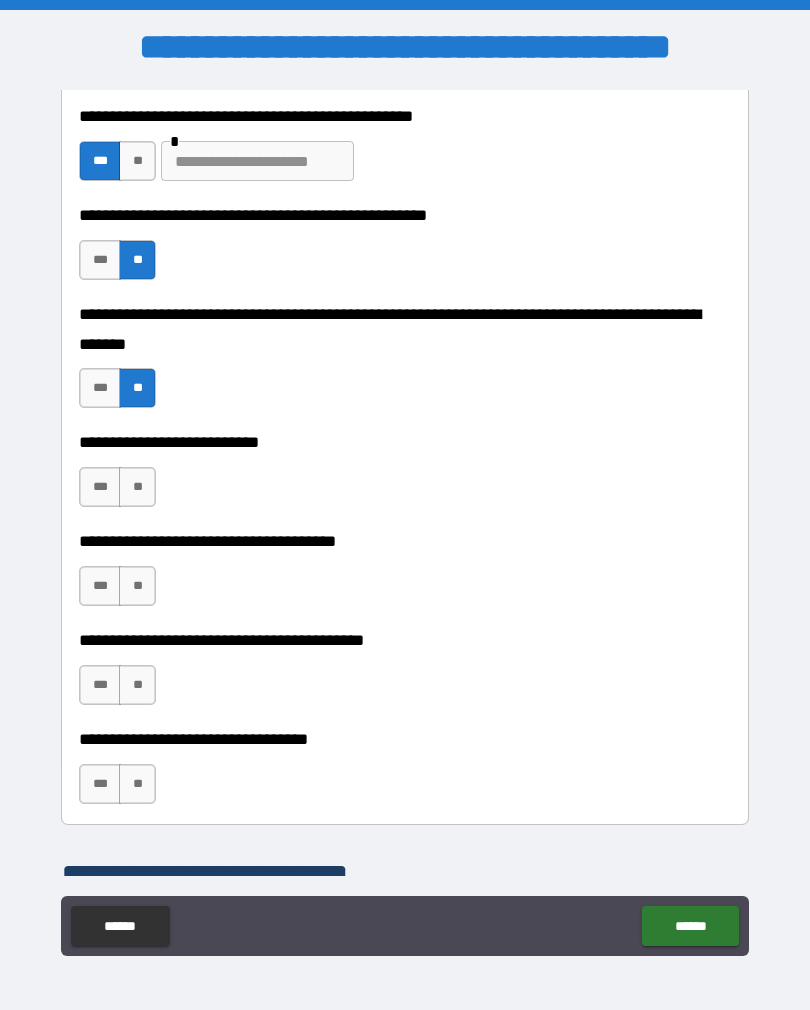 click on "**" at bounding box center [137, 487] 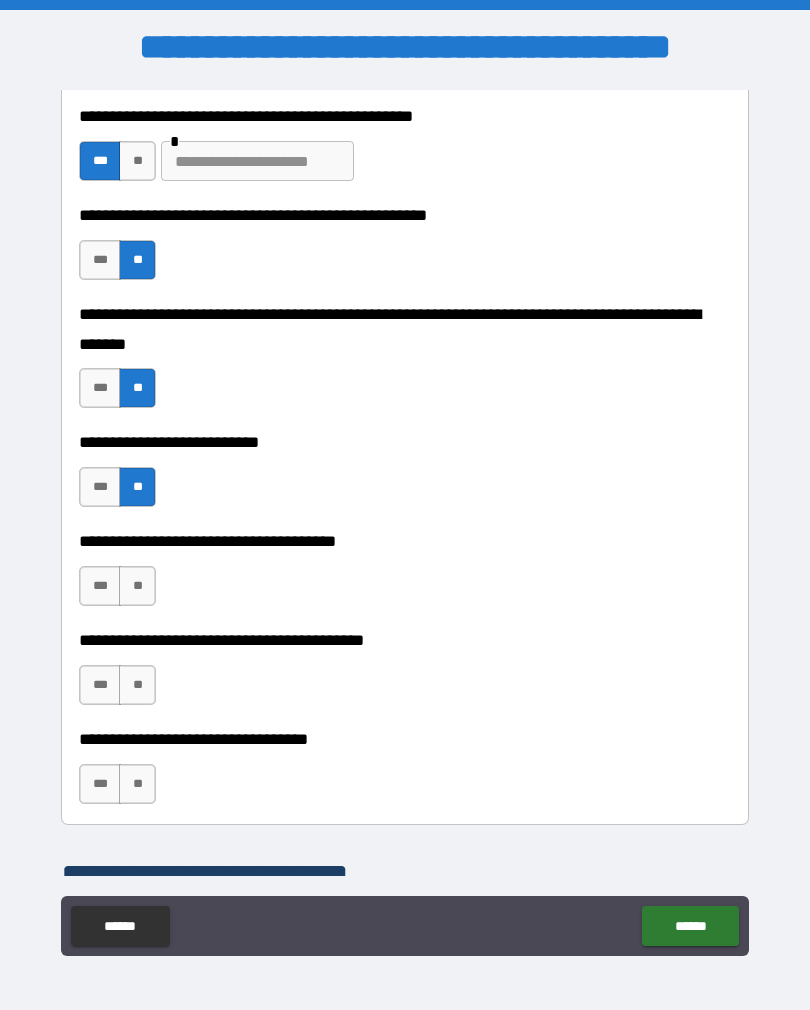 click on "**" at bounding box center [137, 586] 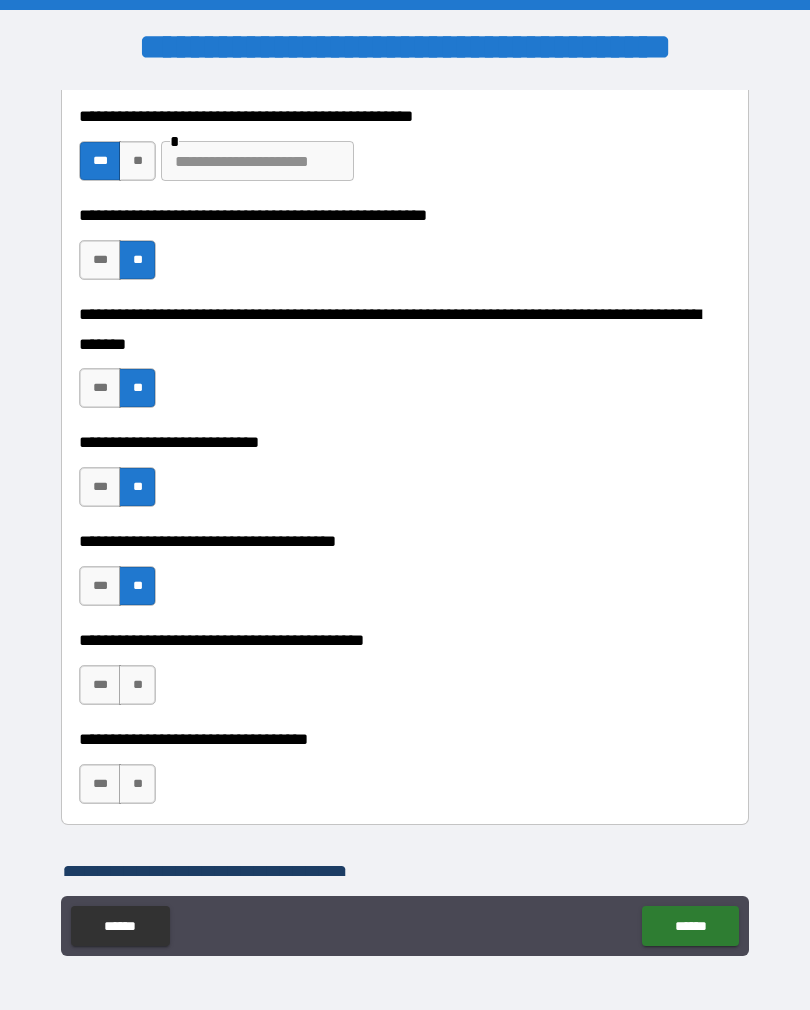 click on "**" at bounding box center (137, 685) 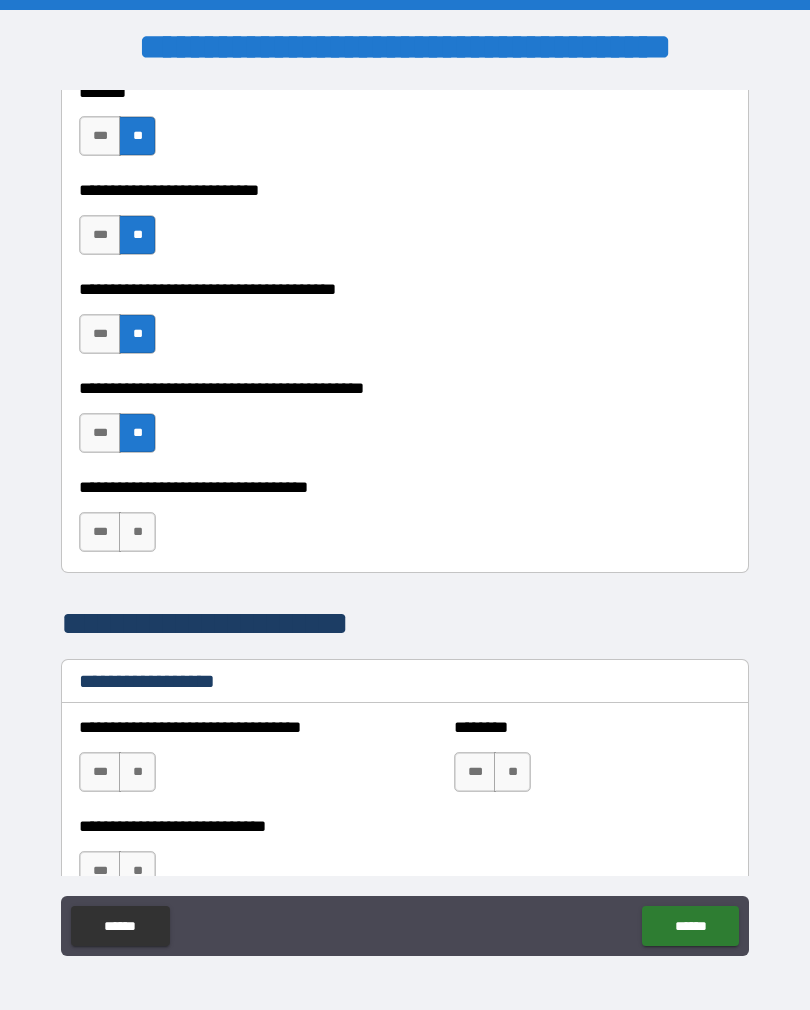 scroll, scrollTop: 1038, scrollLeft: 0, axis: vertical 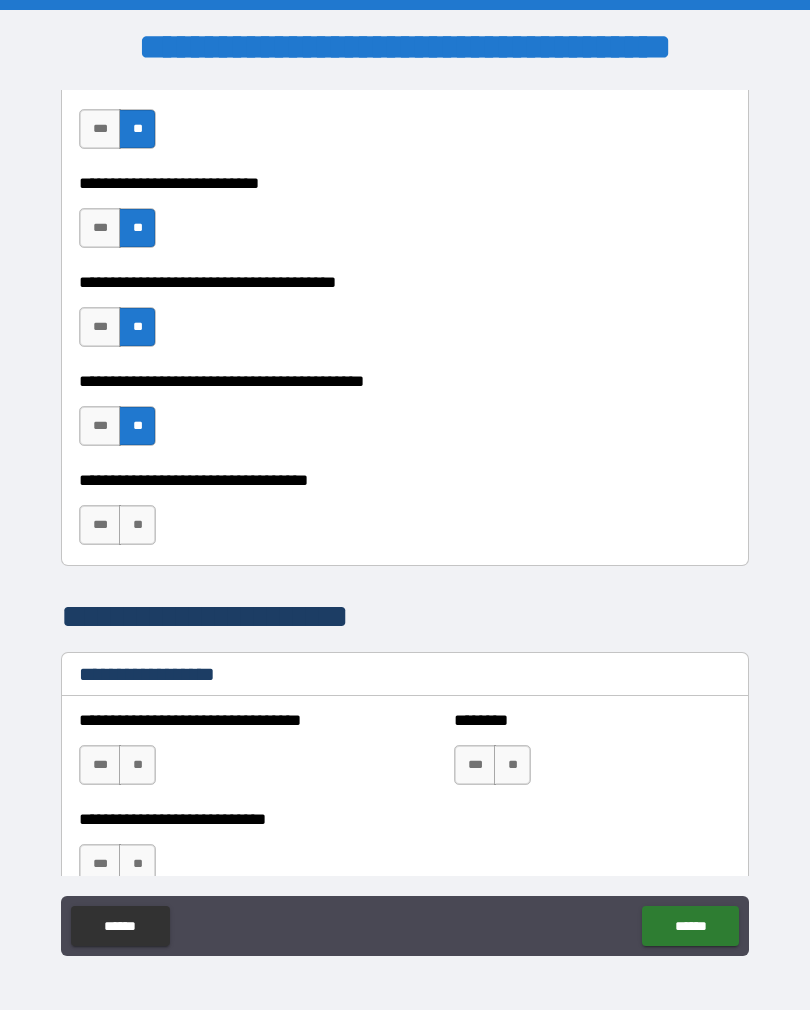 click on "**" at bounding box center (137, 525) 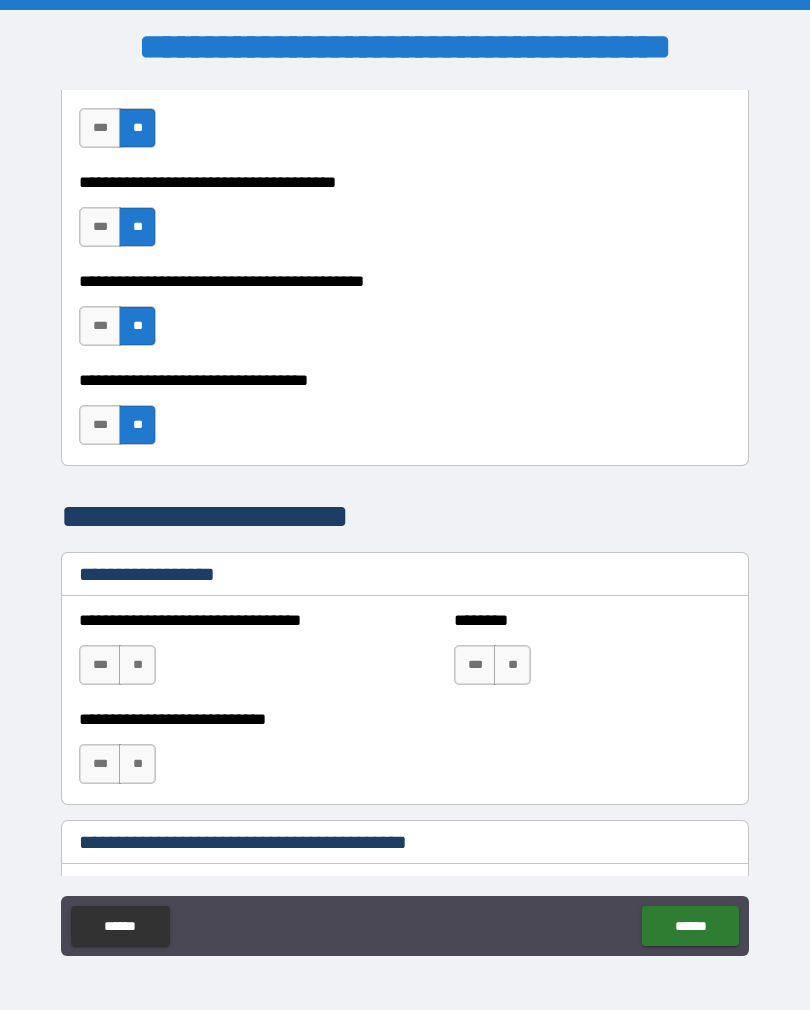 scroll, scrollTop: 1279, scrollLeft: 0, axis: vertical 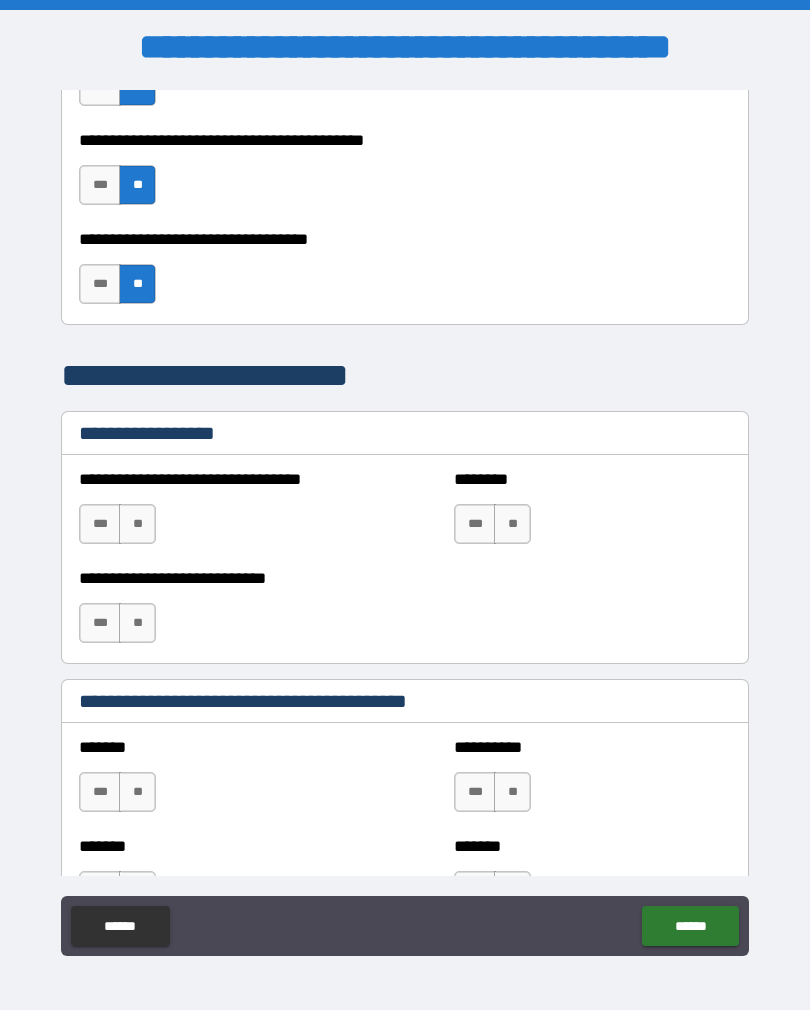 click on "**" at bounding box center (137, 524) 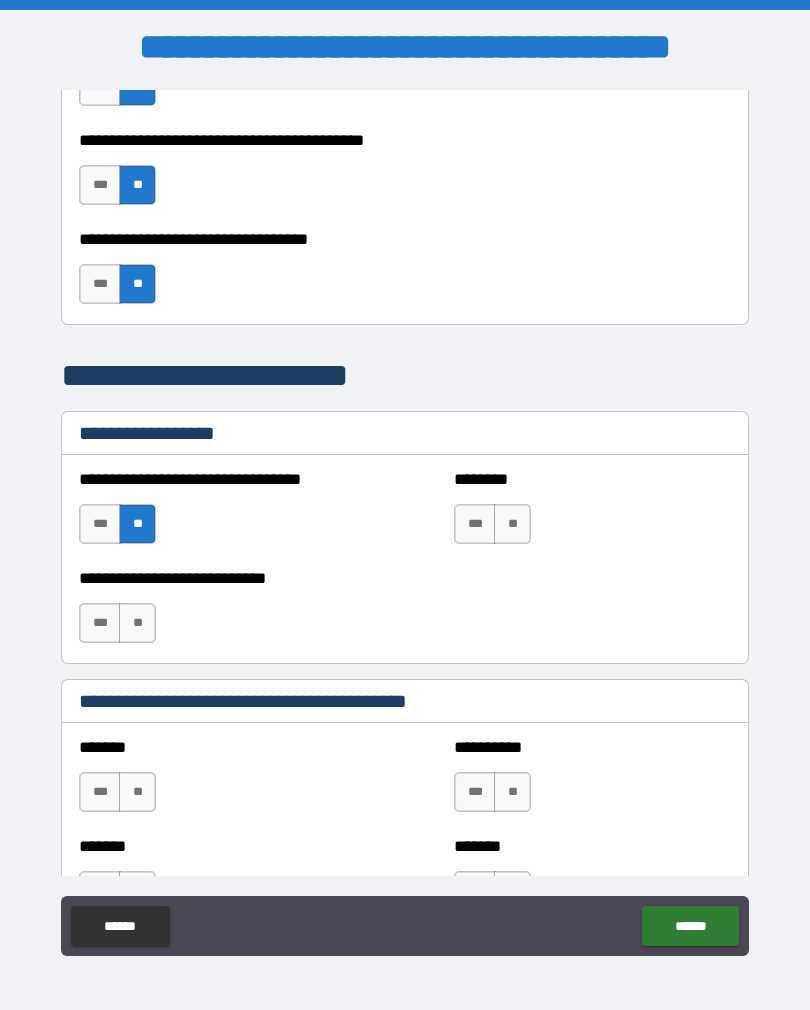 click on "**" at bounding box center (512, 524) 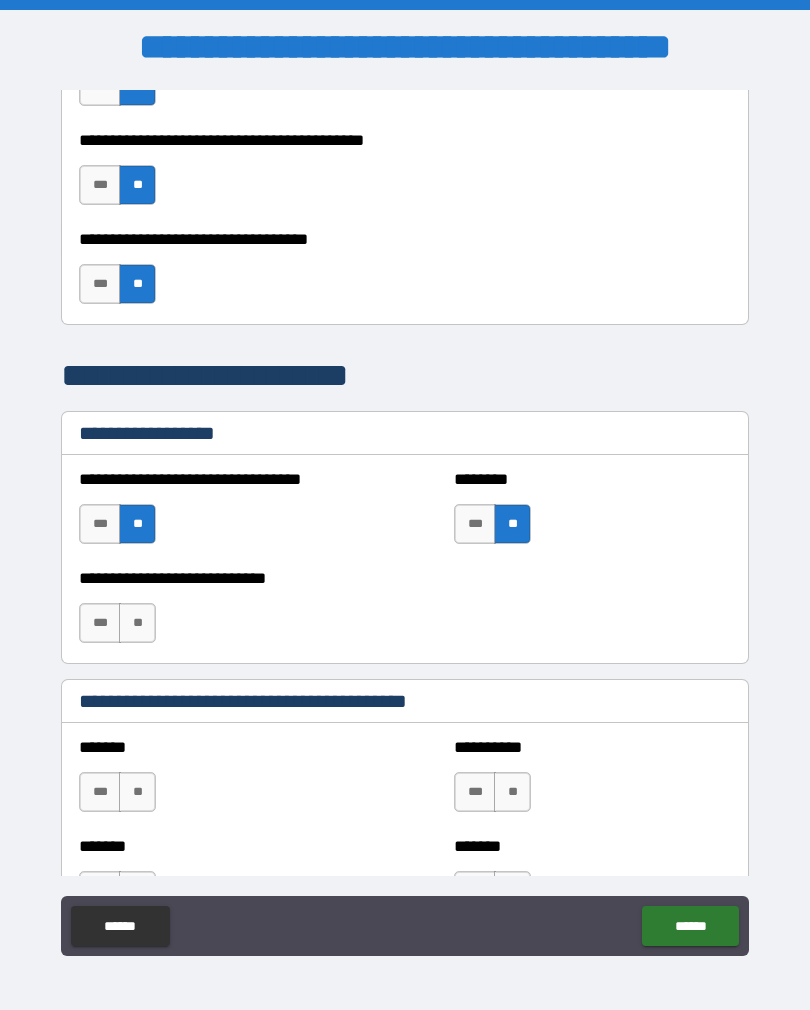 click on "**" at bounding box center [137, 623] 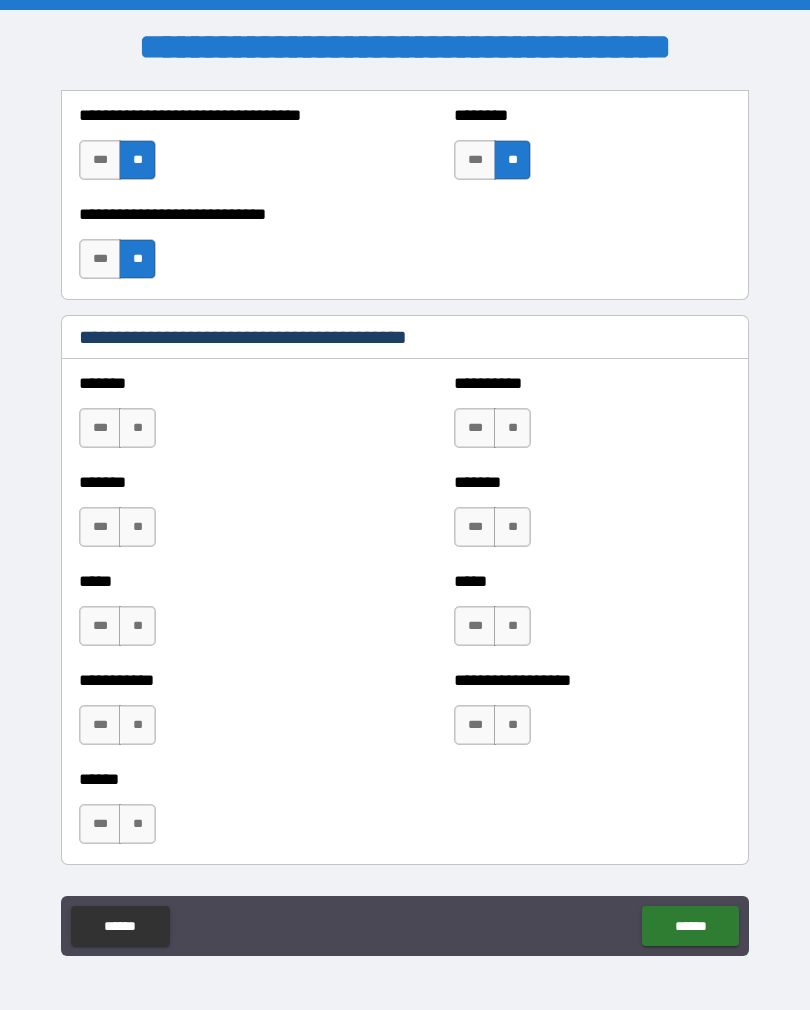 scroll, scrollTop: 1646, scrollLeft: 0, axis: vertical 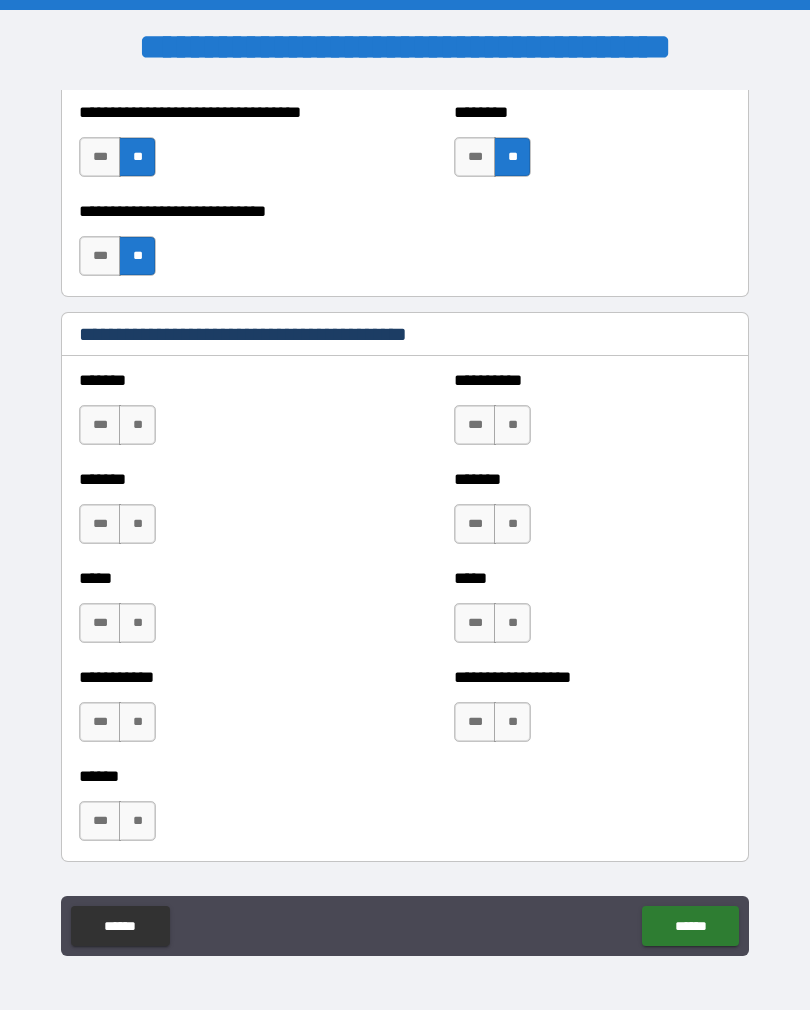 click on "**" at bounding box center (137, 425) 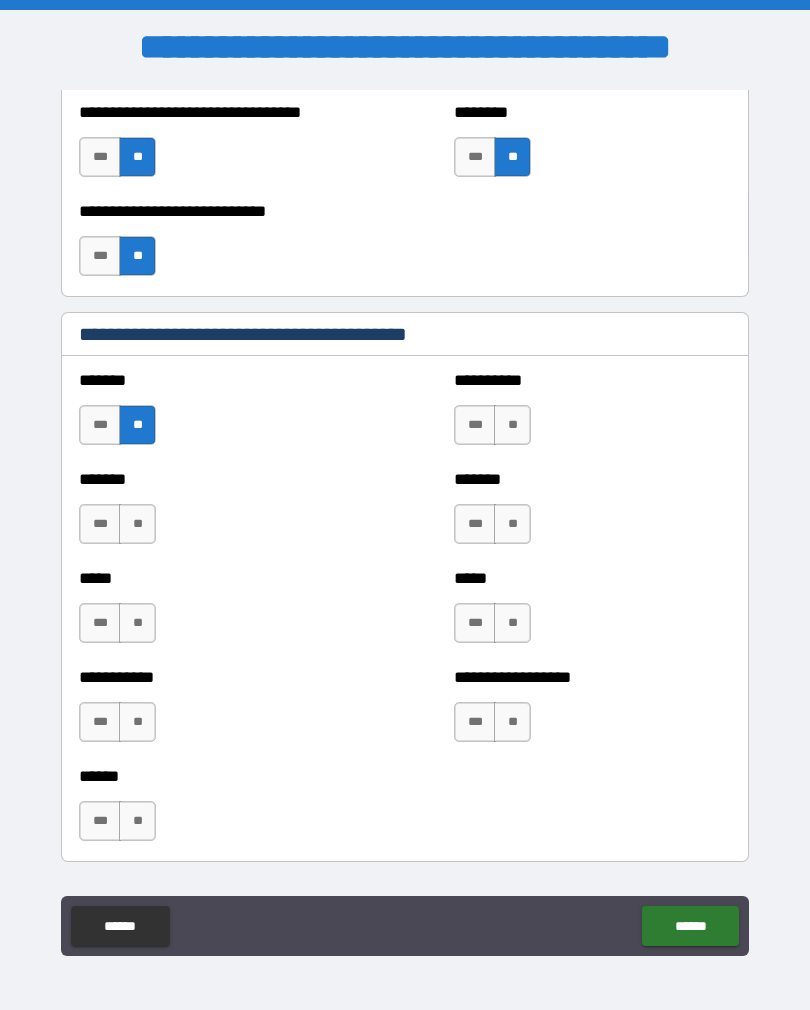 click on "**" at bounding box center [137, 524] 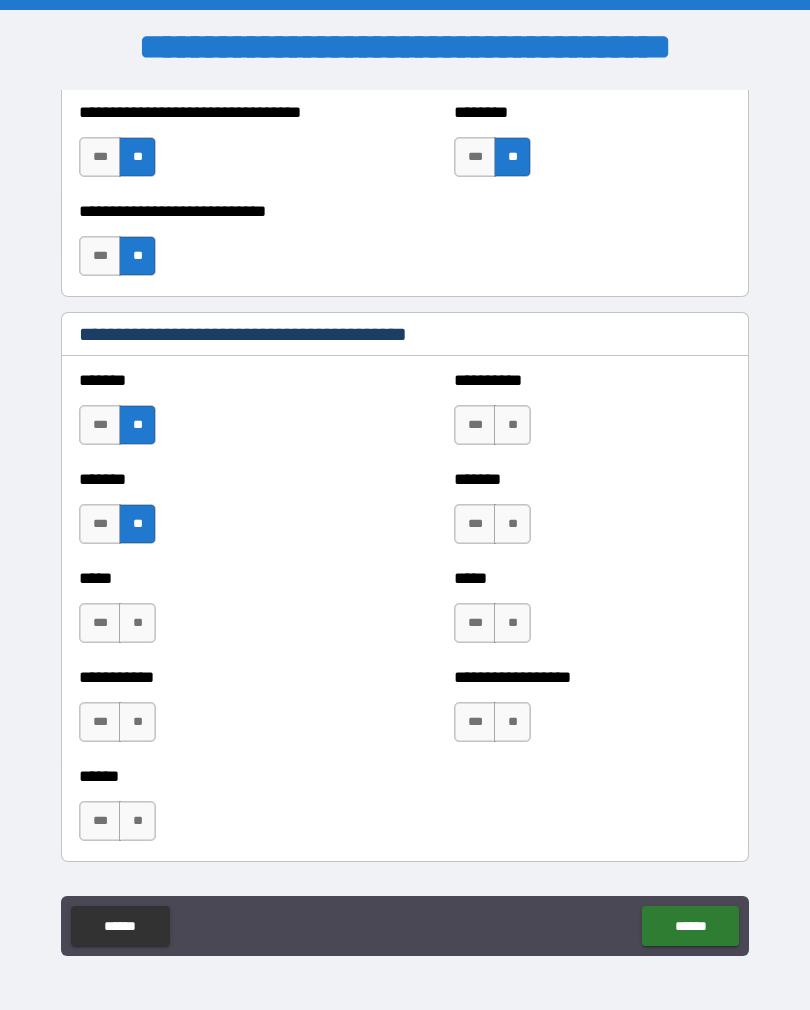click on "**" at bounding box center (137, 623) 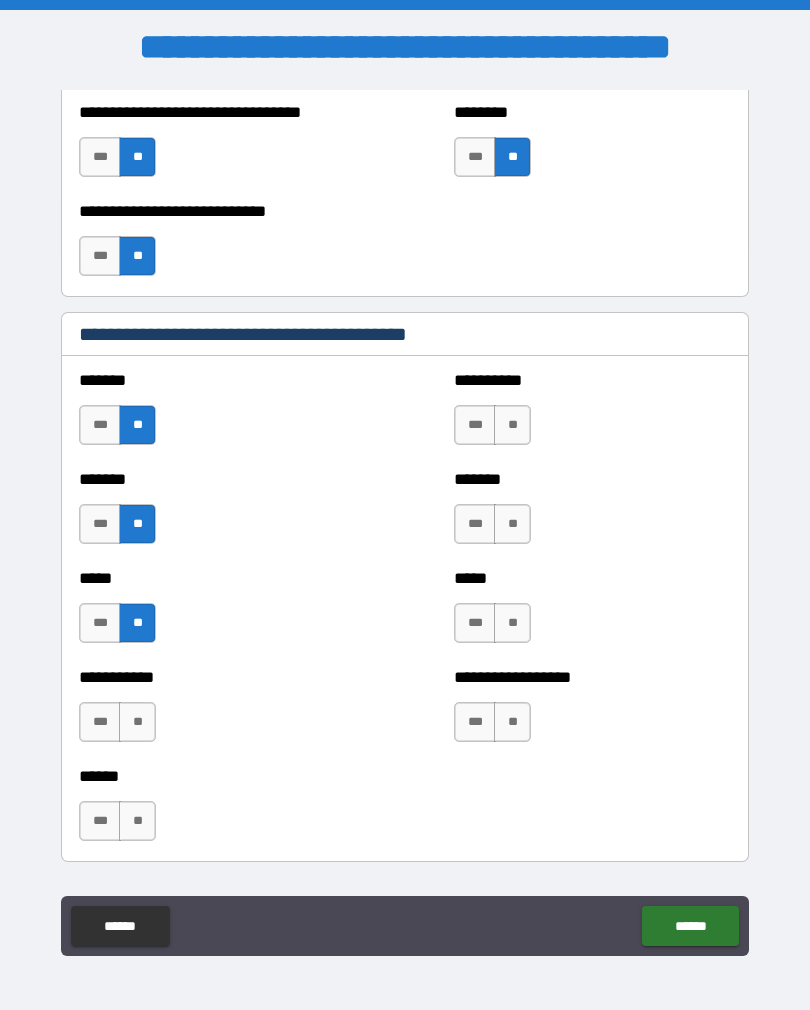 click on "**" at bounding box center (512, 425) 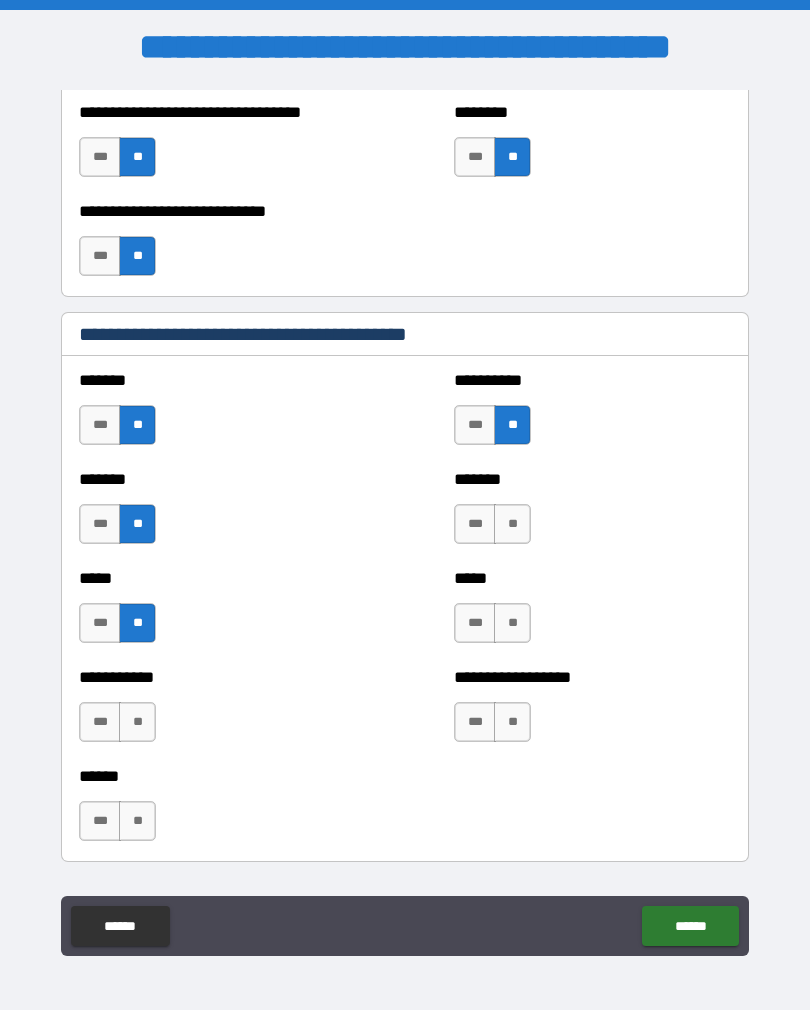 click on "**" at bounding box center (512, 524) 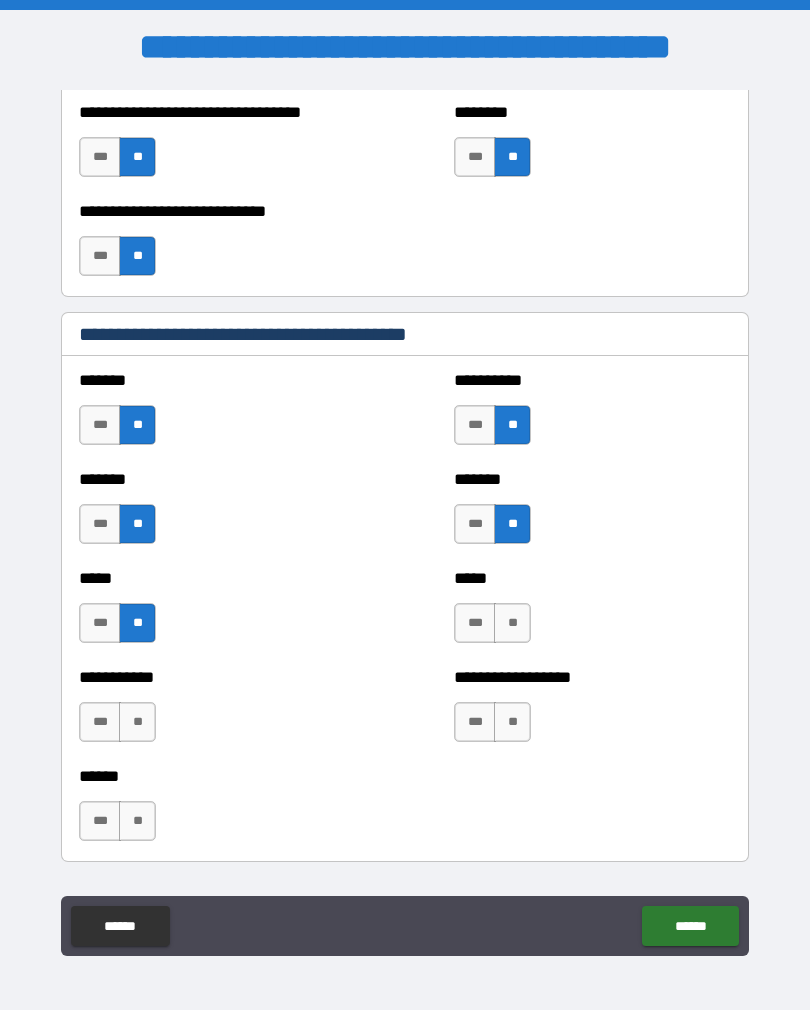 click on "**" at bounding box center [512, 623] 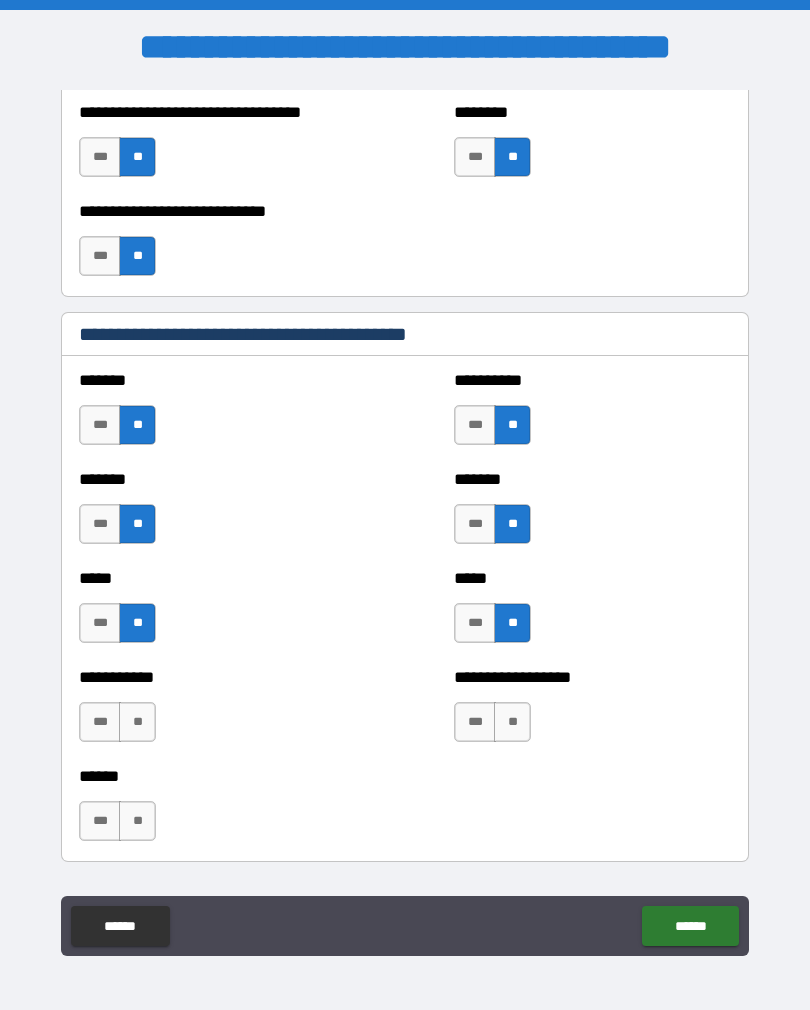 click on "**" at bounding box center (512, 722) 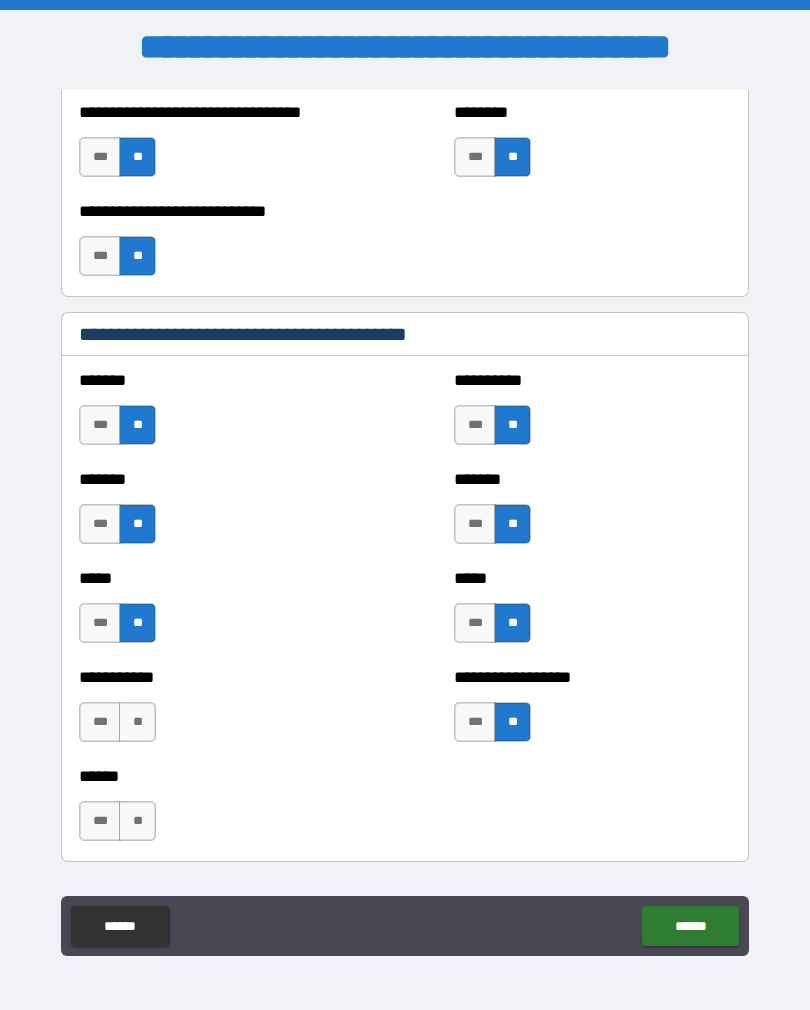 click on "**" at bounding box center [137, 722] 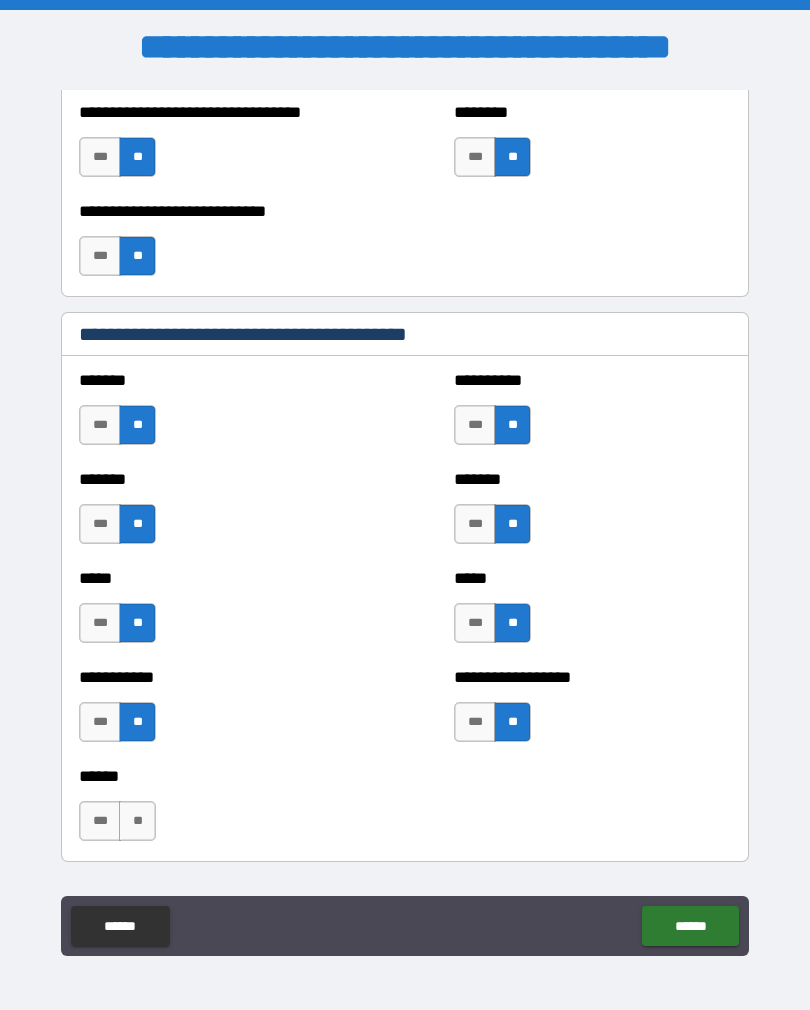 click on "**" at bounding box center (137, 821) 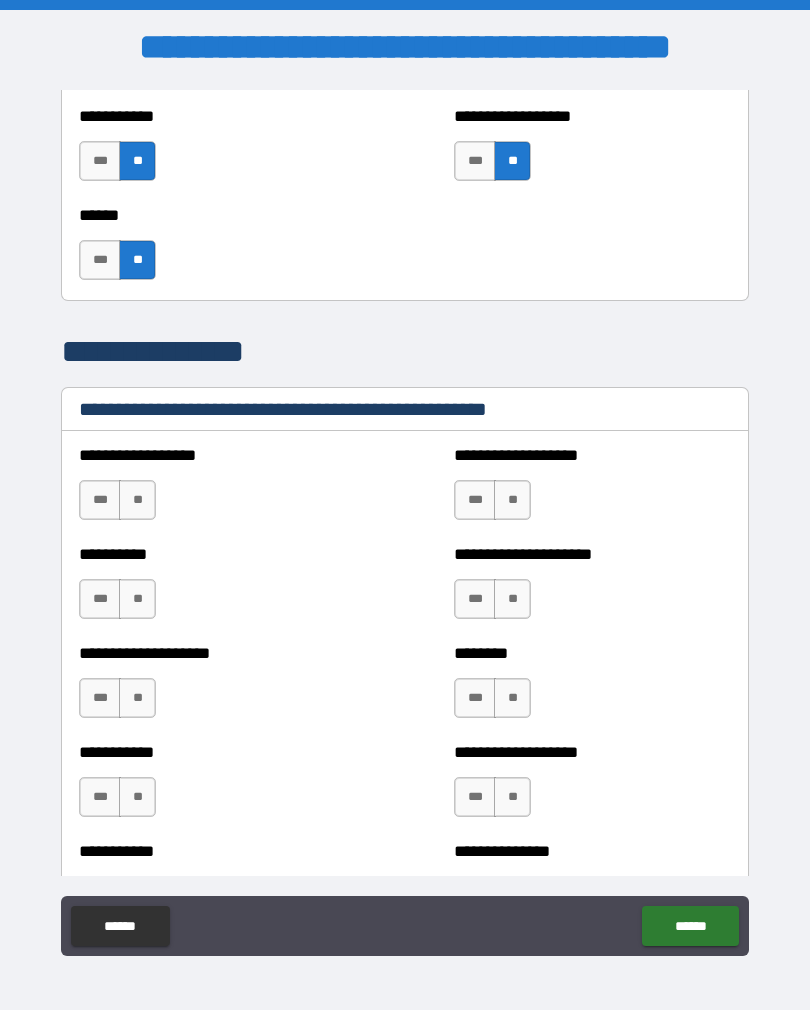 scroll, scrollTop: 2211, scrollLeft: 0, axis: vertical 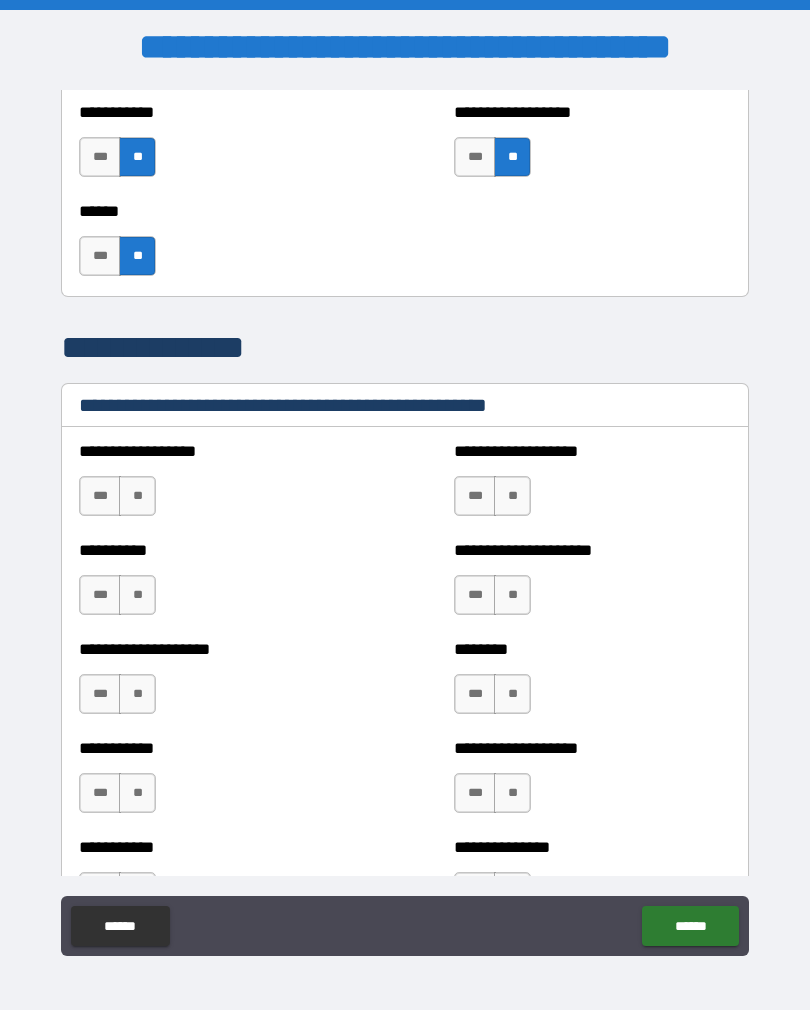 click on "**" at bounding box center [137, 496] 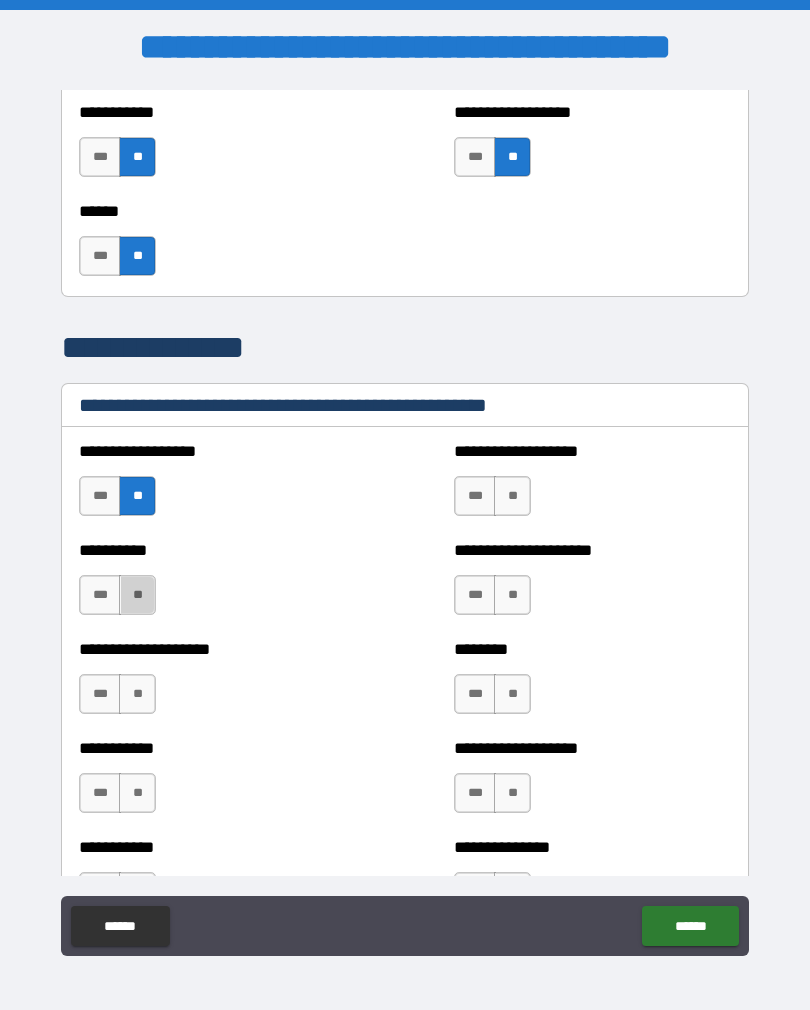 click on "**" at bounding box center (137, 595) 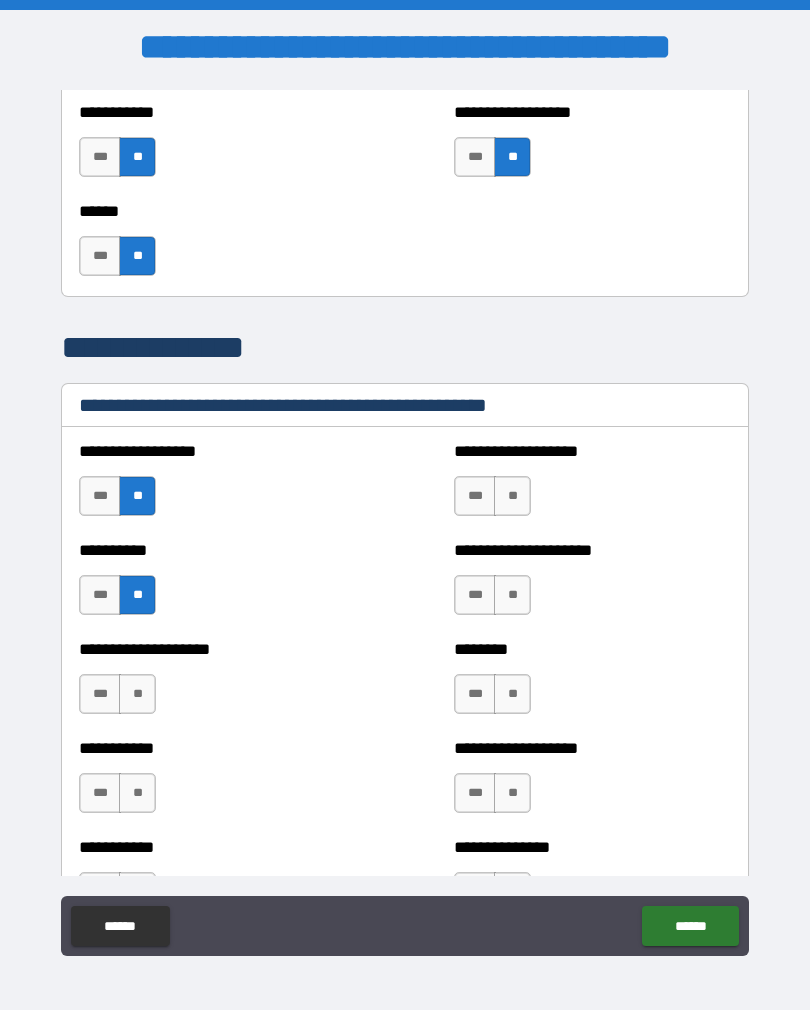 click on "**" at bounding box center (137, 694) 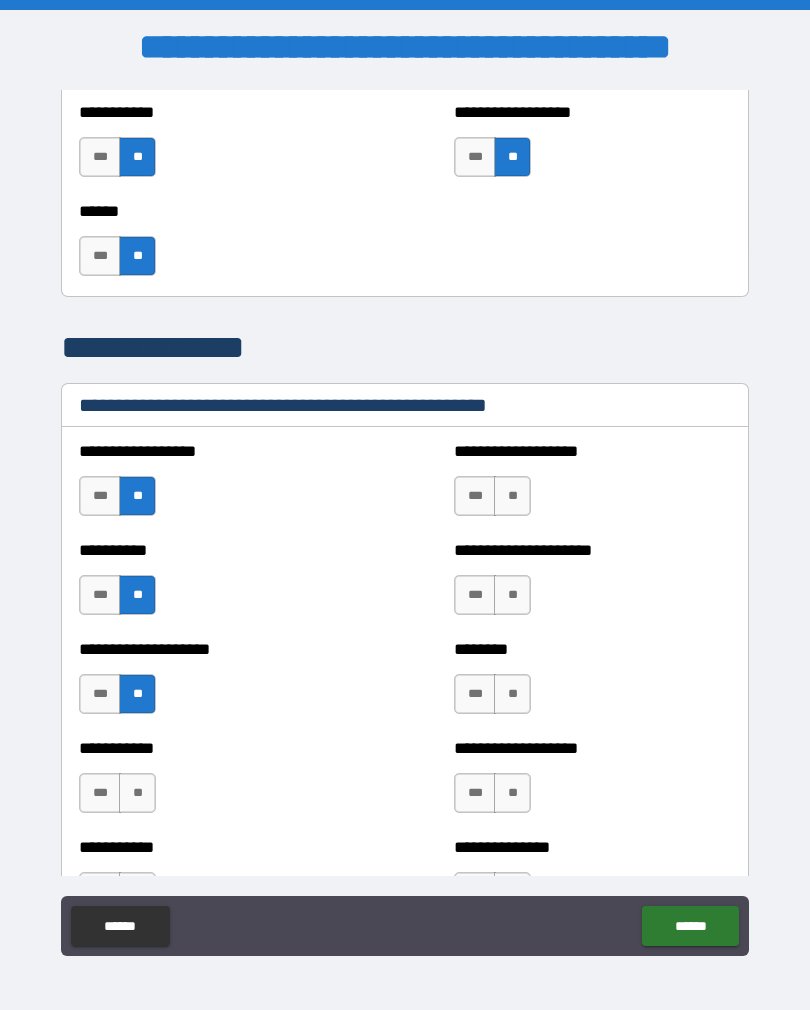 click on "**" at bounding box center [137, 793] 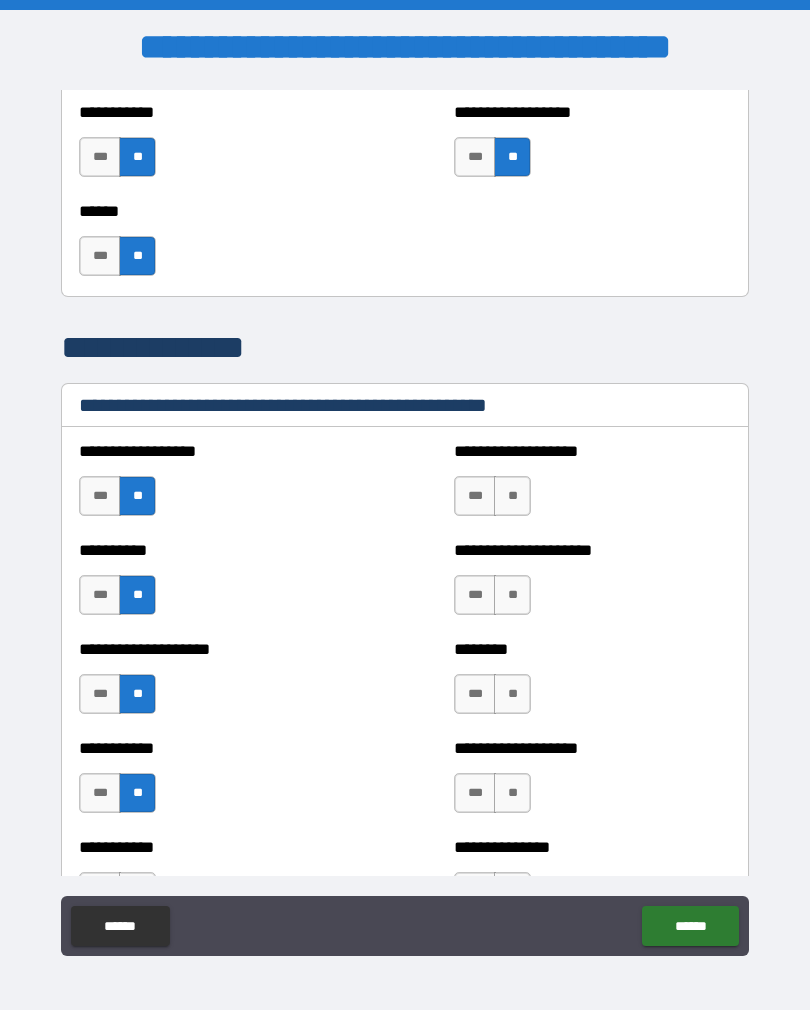 click on "**" at bounding box center [512, 496] 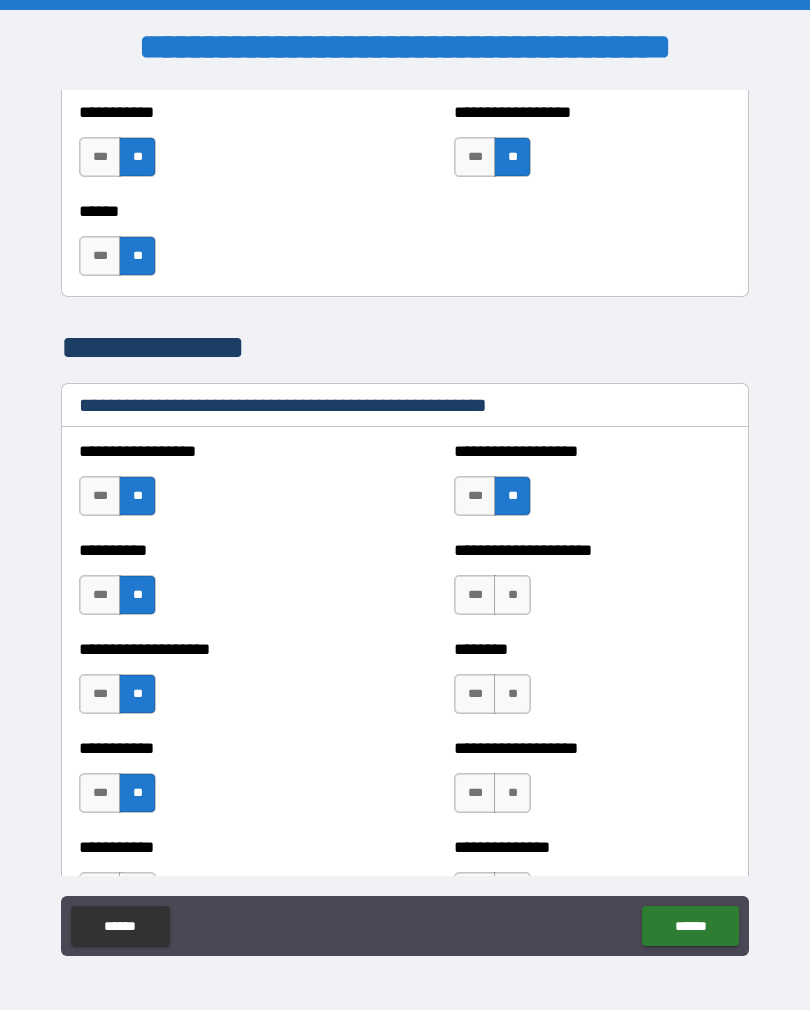 click on "**" at bounding box center (512, 595) 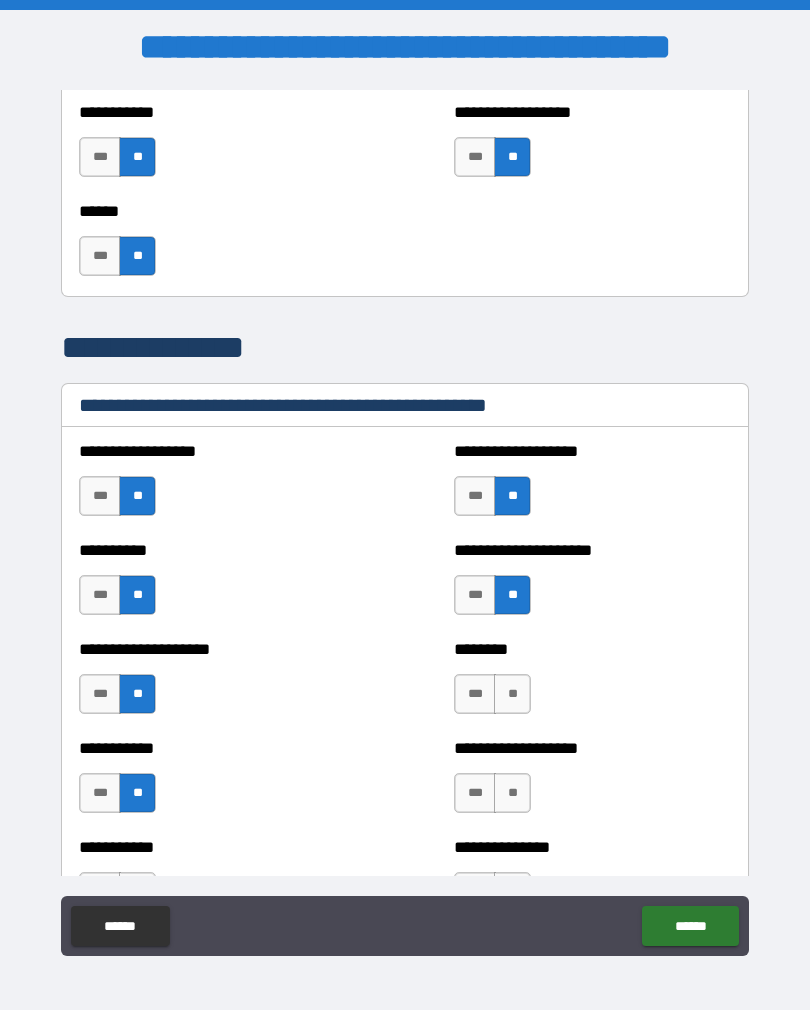 click on "**" at bounding box center [512, 694] 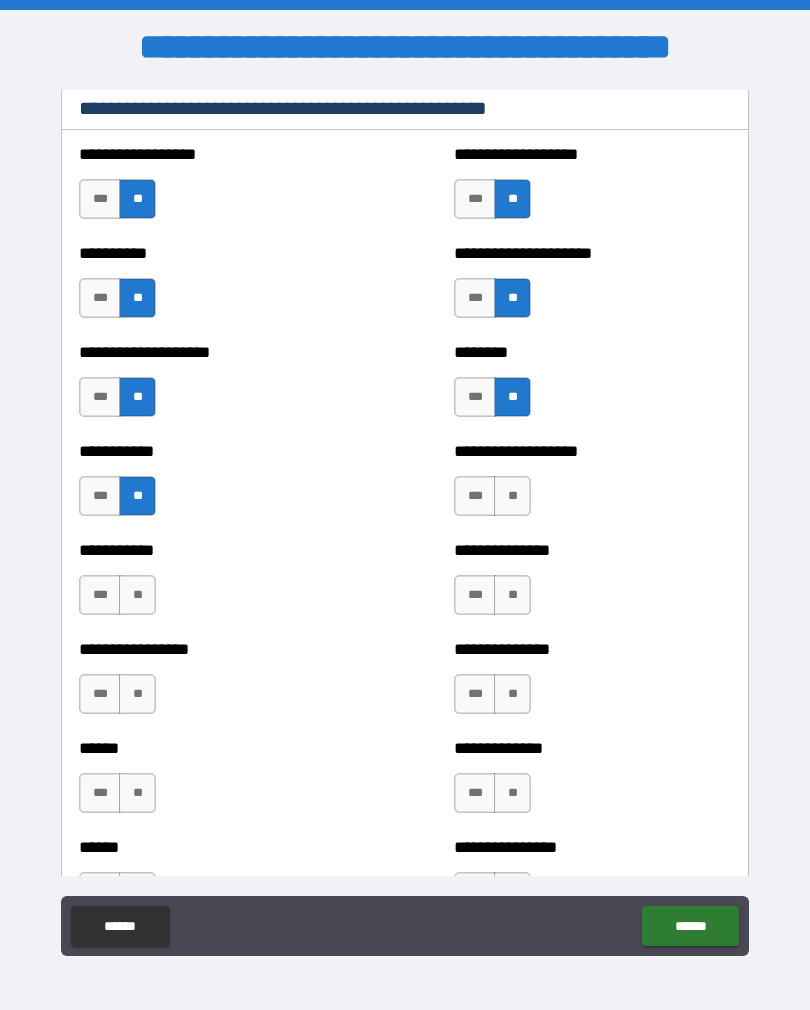scroll, scrollTop: 2509, scrollLeft: 0, axis: vertical 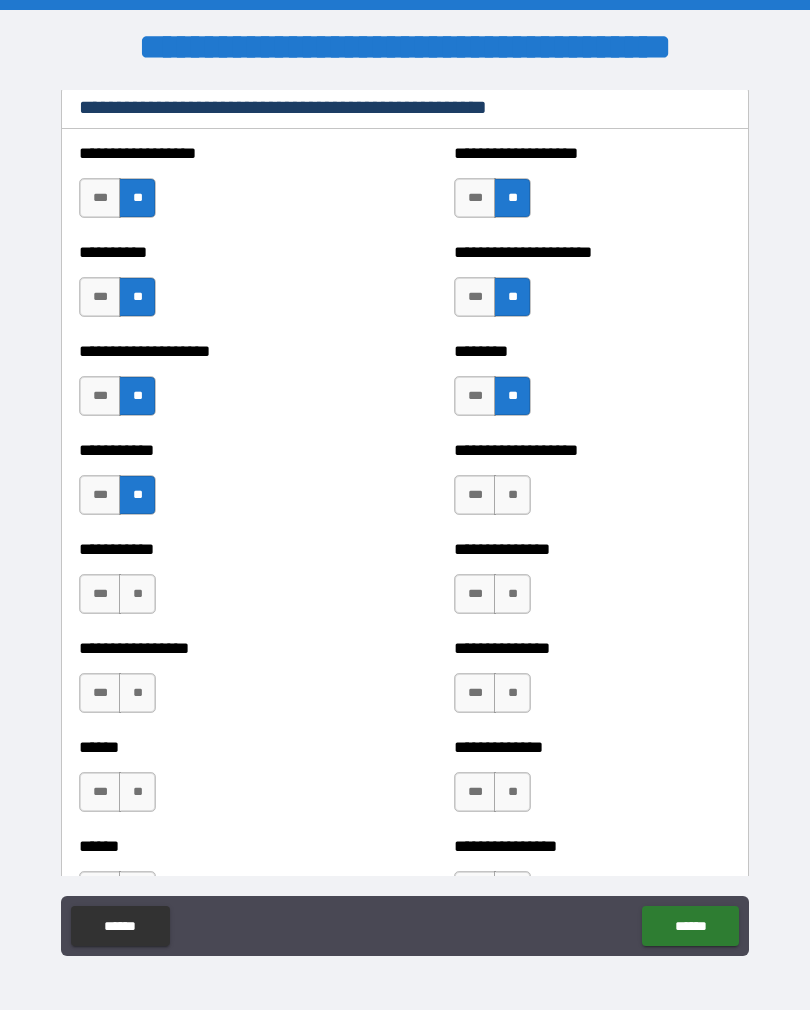 click on "***" at bounding box center [475, 396] 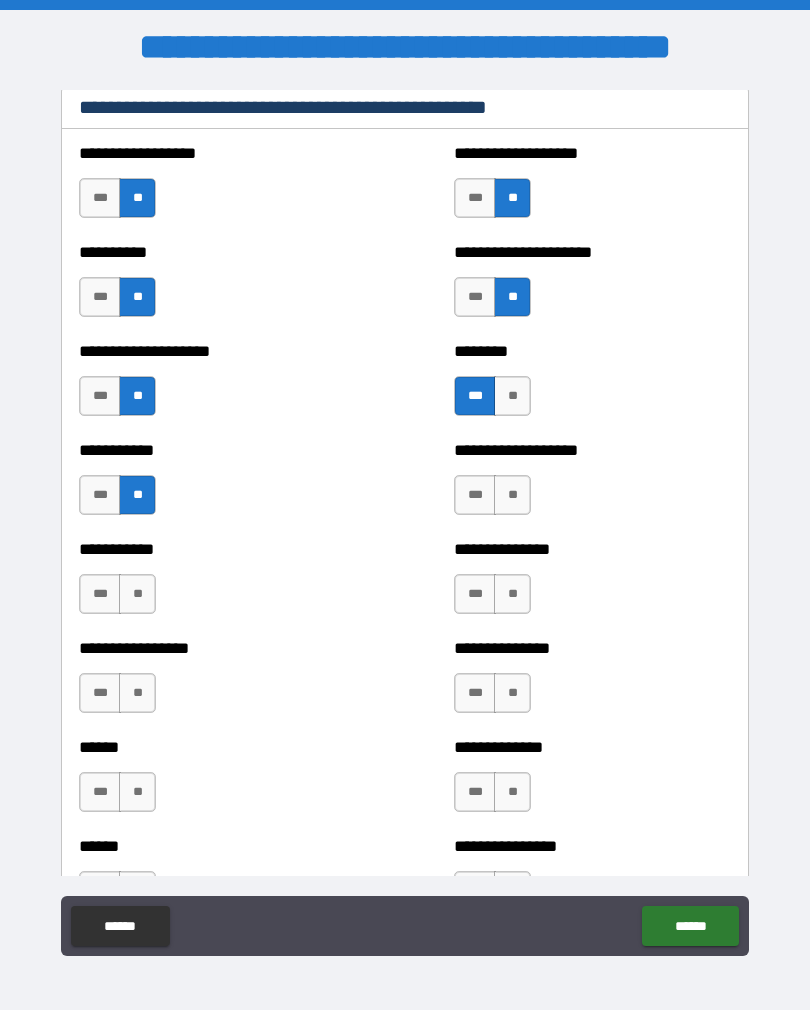 click on "**" at bounding box center (512, 495) 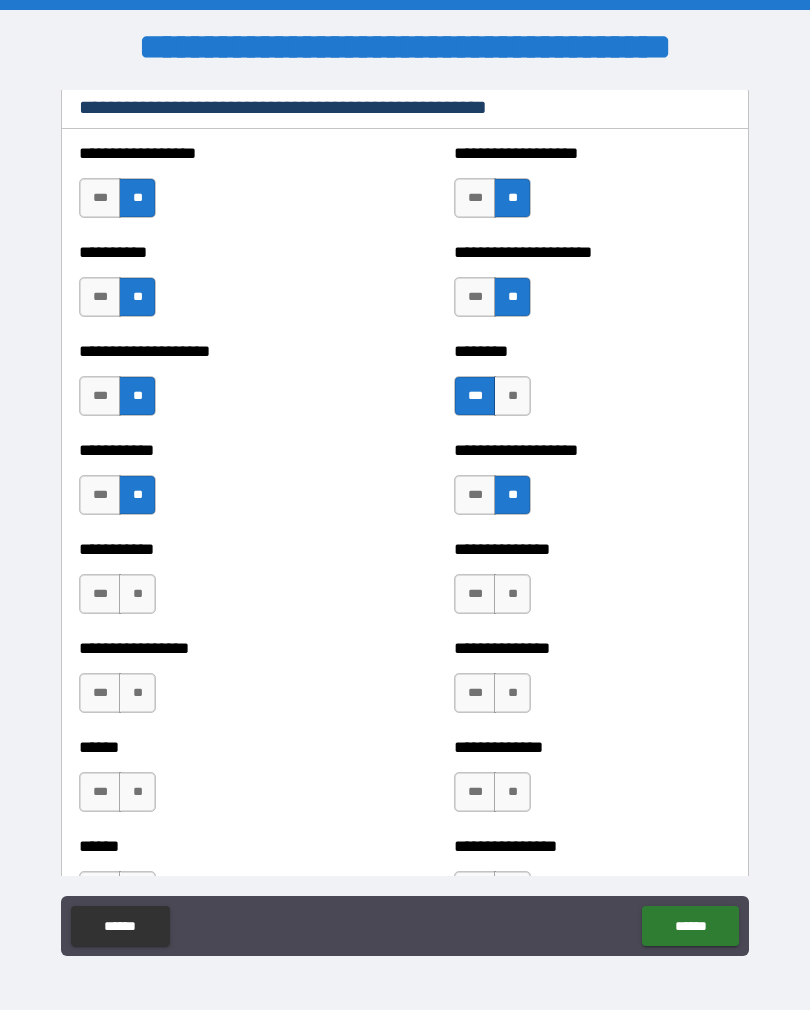 click on "**" at bounding box center [512, 594] 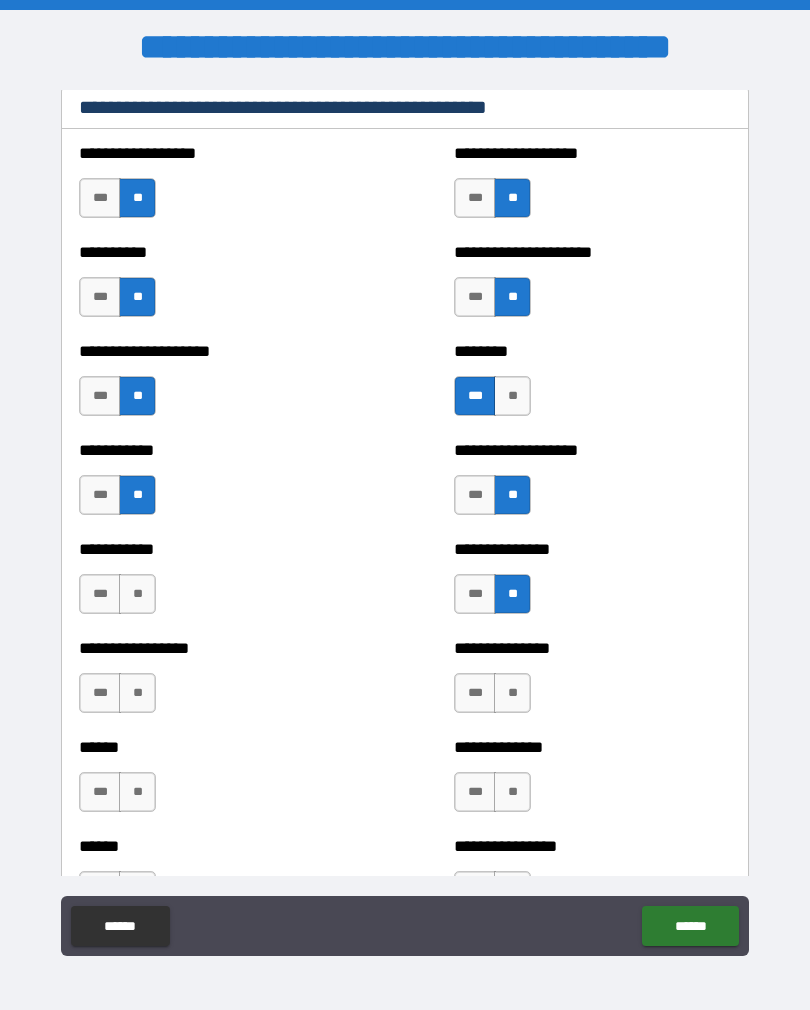 click on "**" at bounding box center (512, 693) 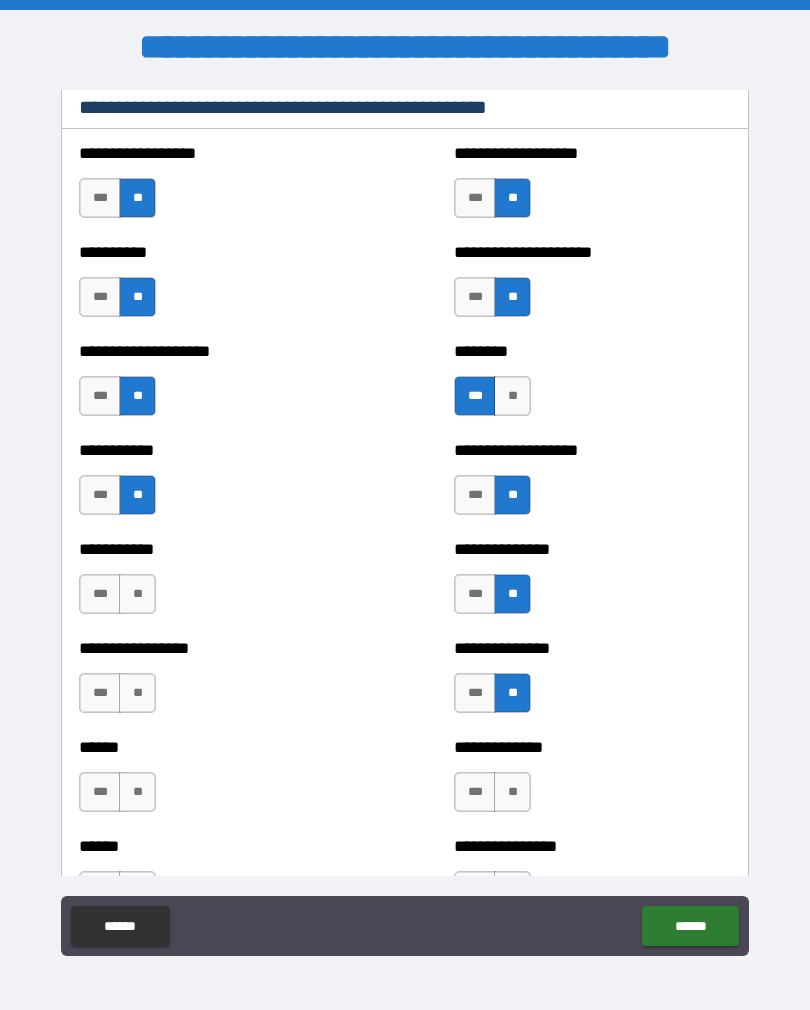 click on "**" at bounding box center (512, 792) 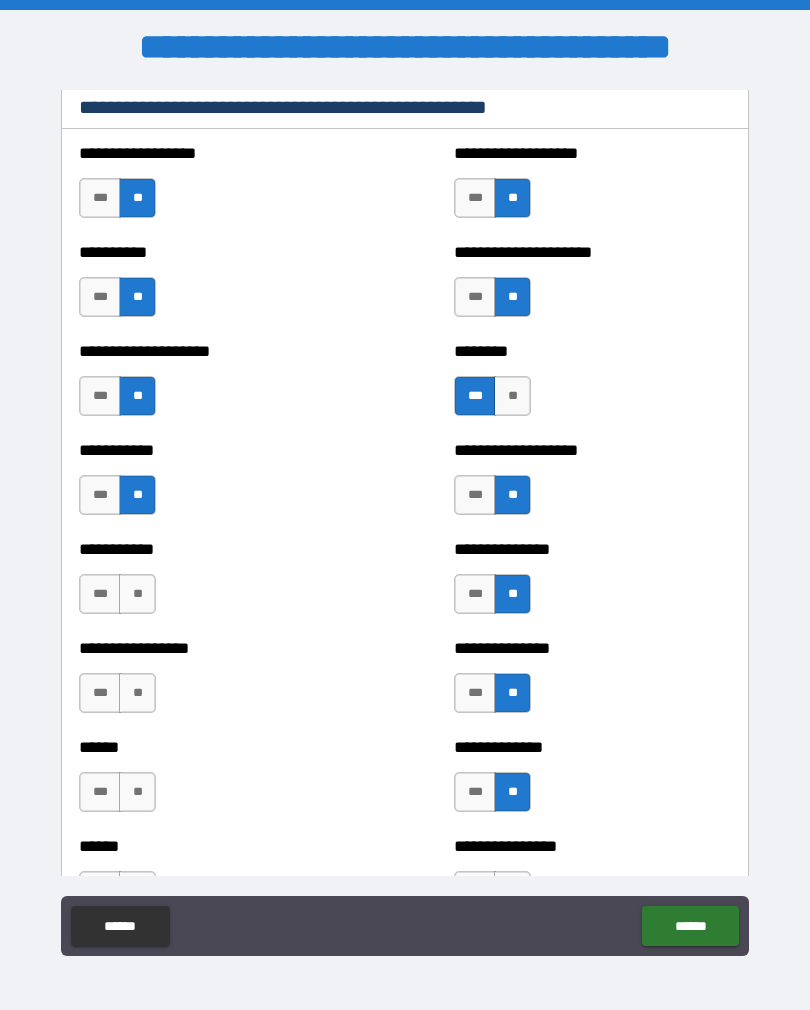 click on "**" at bounding box center [137, 792] 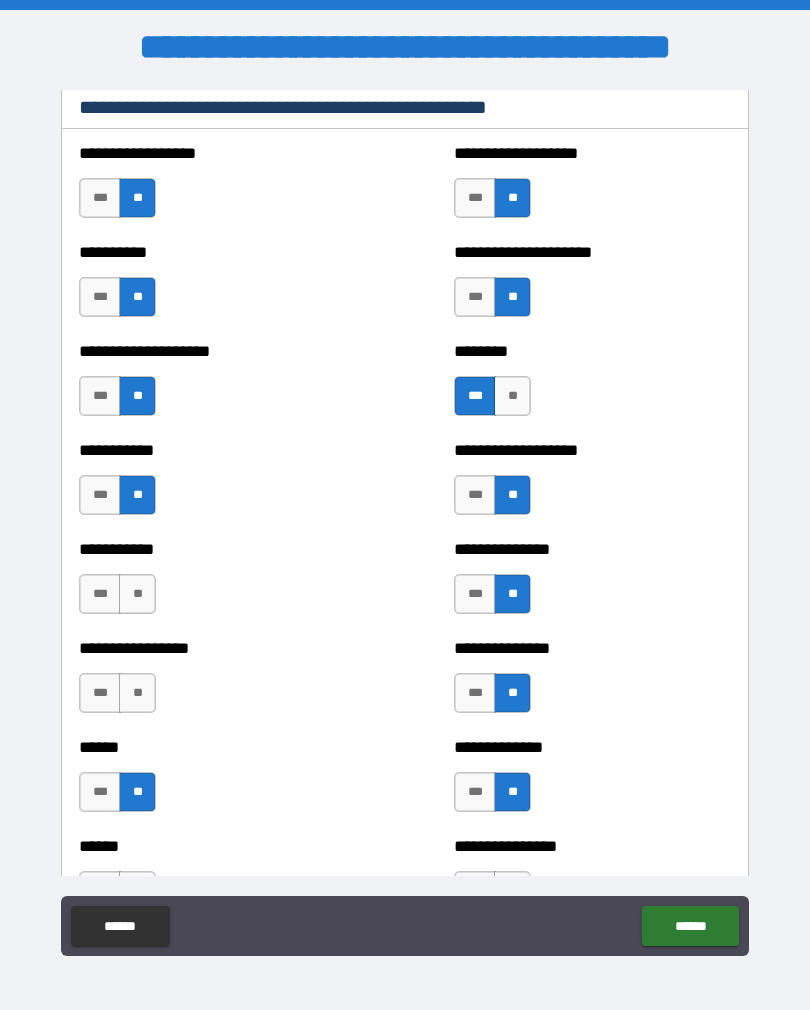 click on "**" at bounding box center [137, 693] 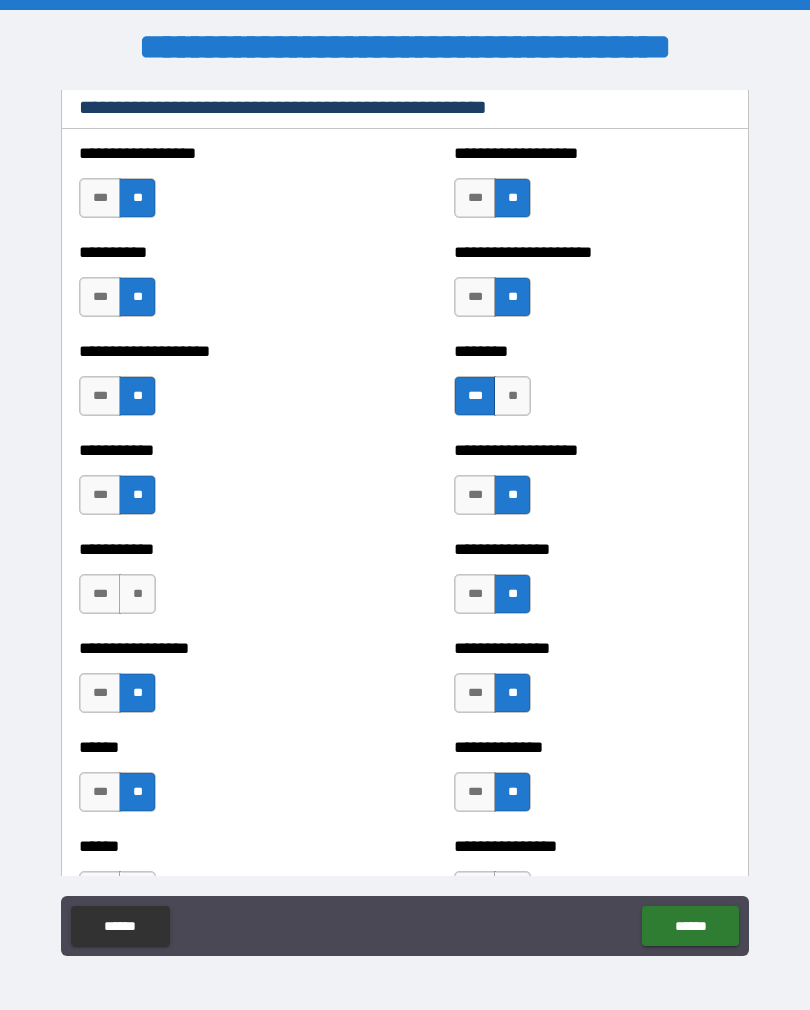 click on "**" at bounding box center [137, 594] 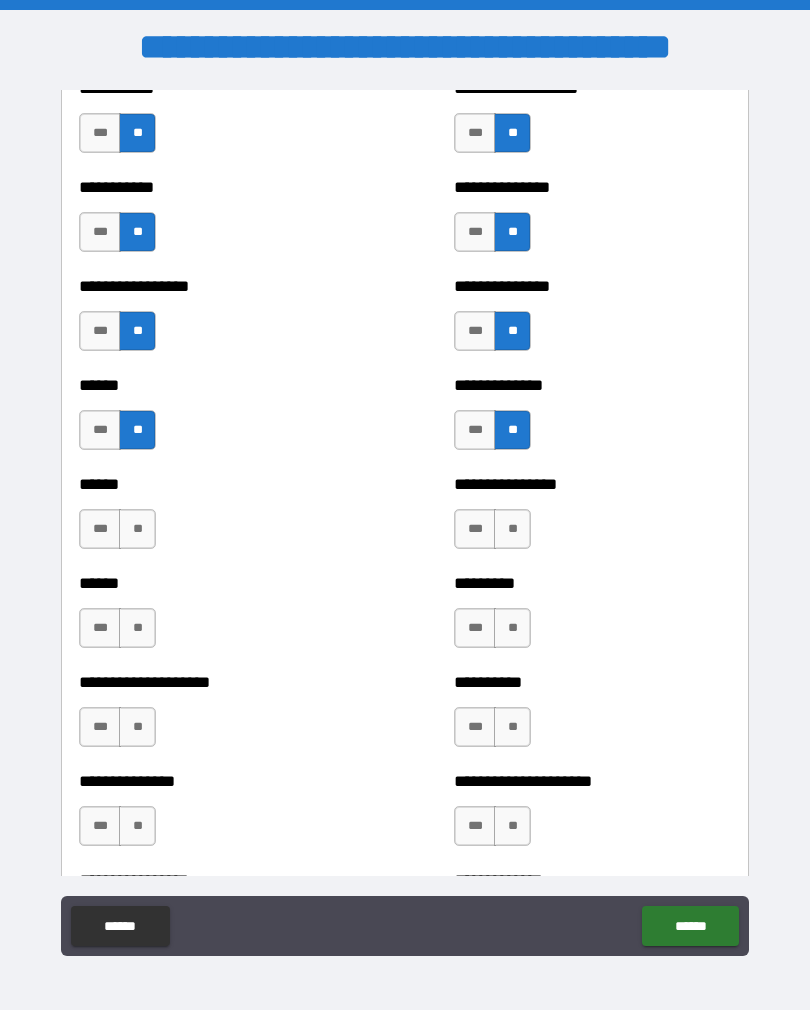 scroll, scrollTop: 2879, scrollLeft: 0, axis: vertical 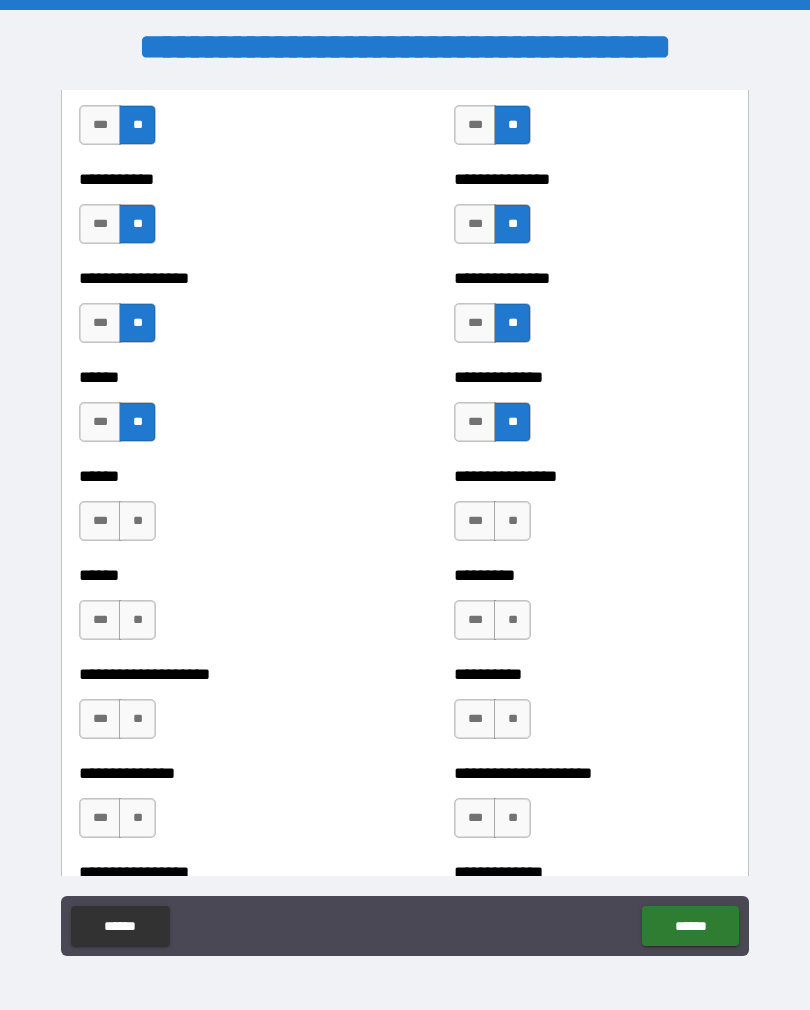 click on "**" at bounding box center [137, 521] 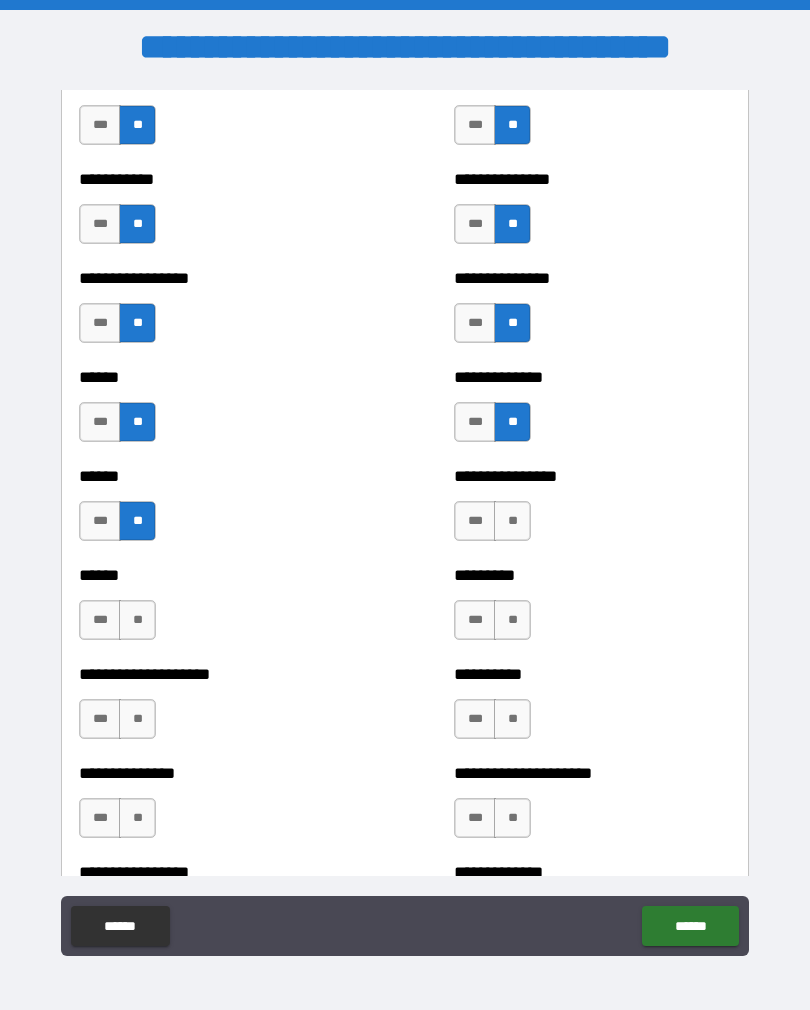 click on "**" at bounding box center (137, 620) 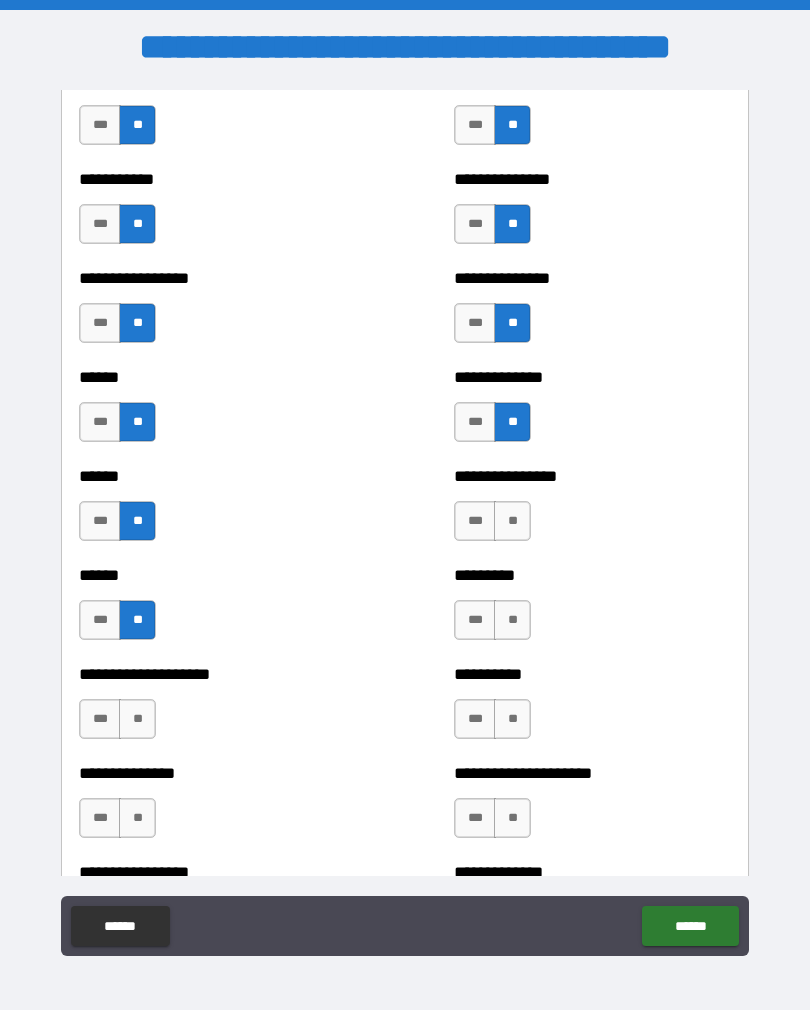 click on "**********" at bounding box center [217, 709] 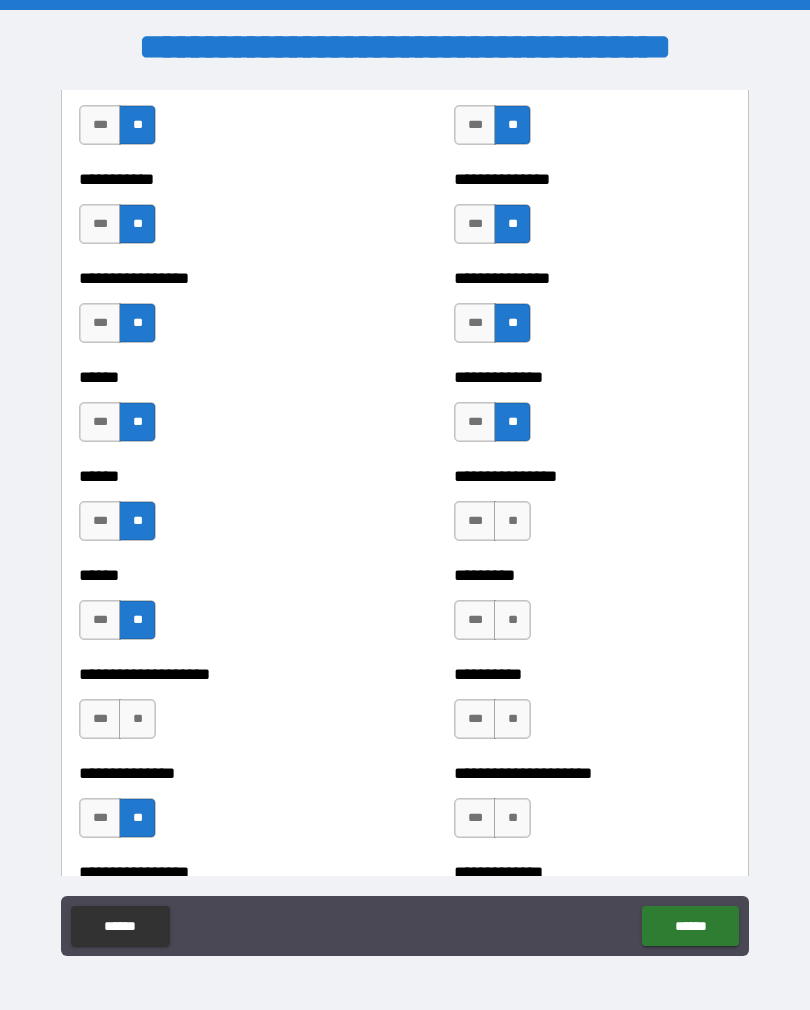 click on "**" at bounding box center [512, 620] 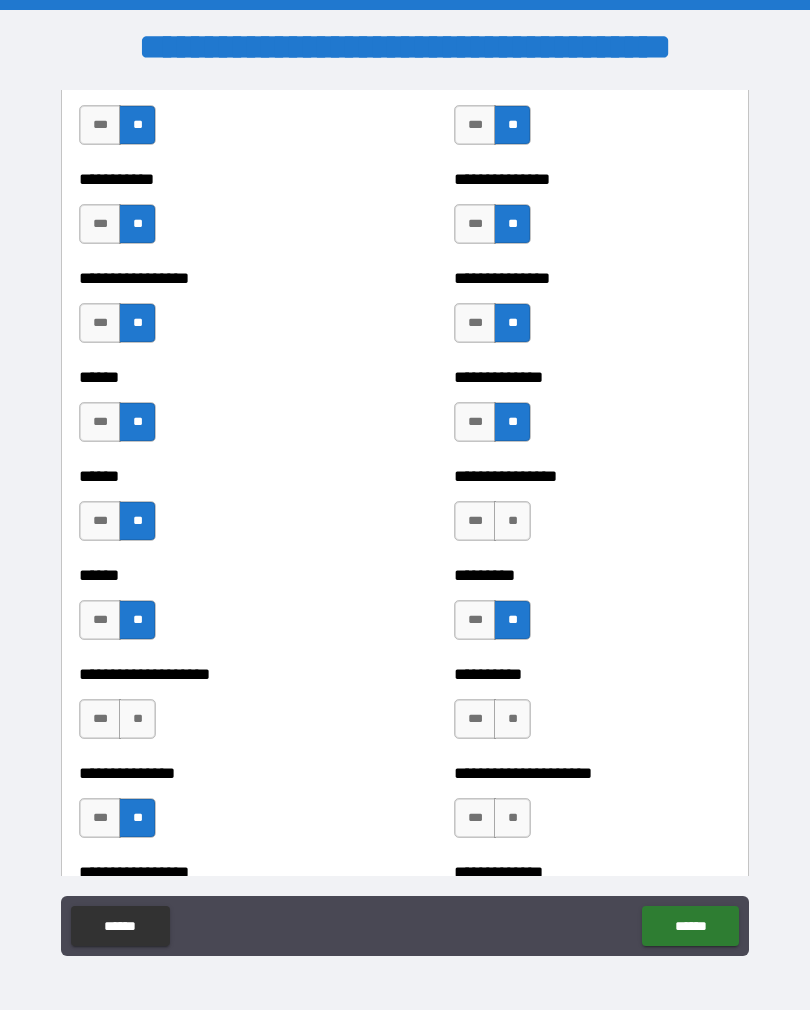click on "**" at bounding box center (512, 521) 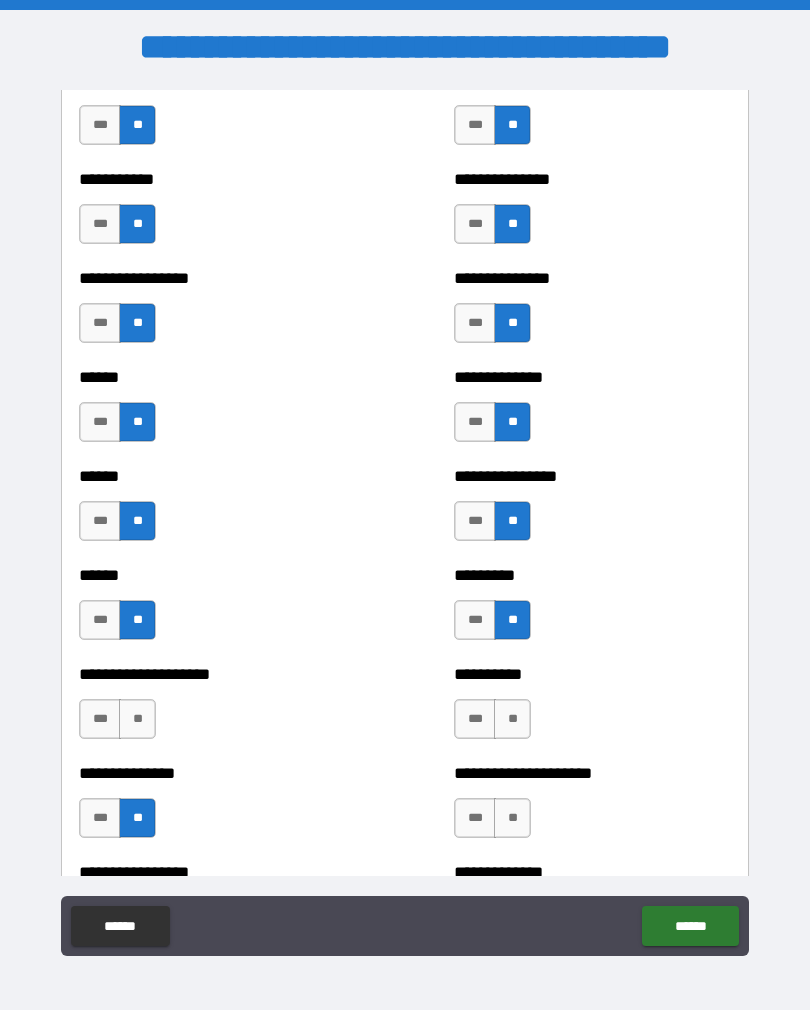 click on "**" at bounding box center (512, 521) 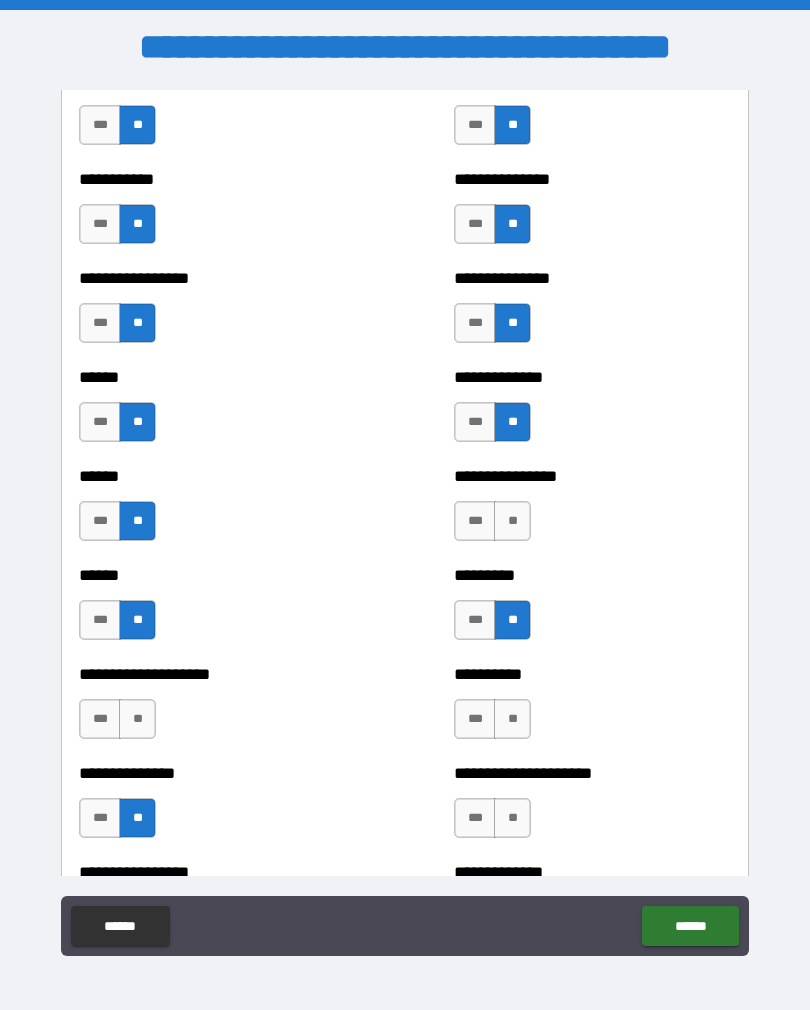 click on "**" at bounding box center [512, 521] 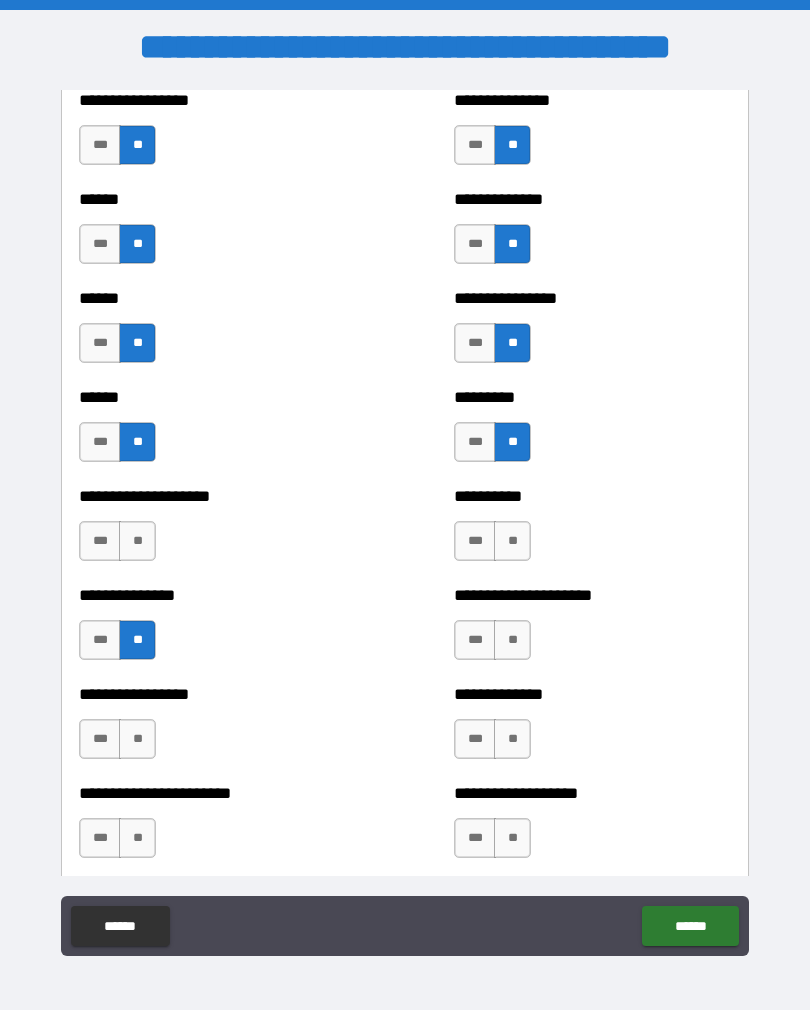 scroll, scrollTop: 3059, scrollLeft: 0, axis: vertical 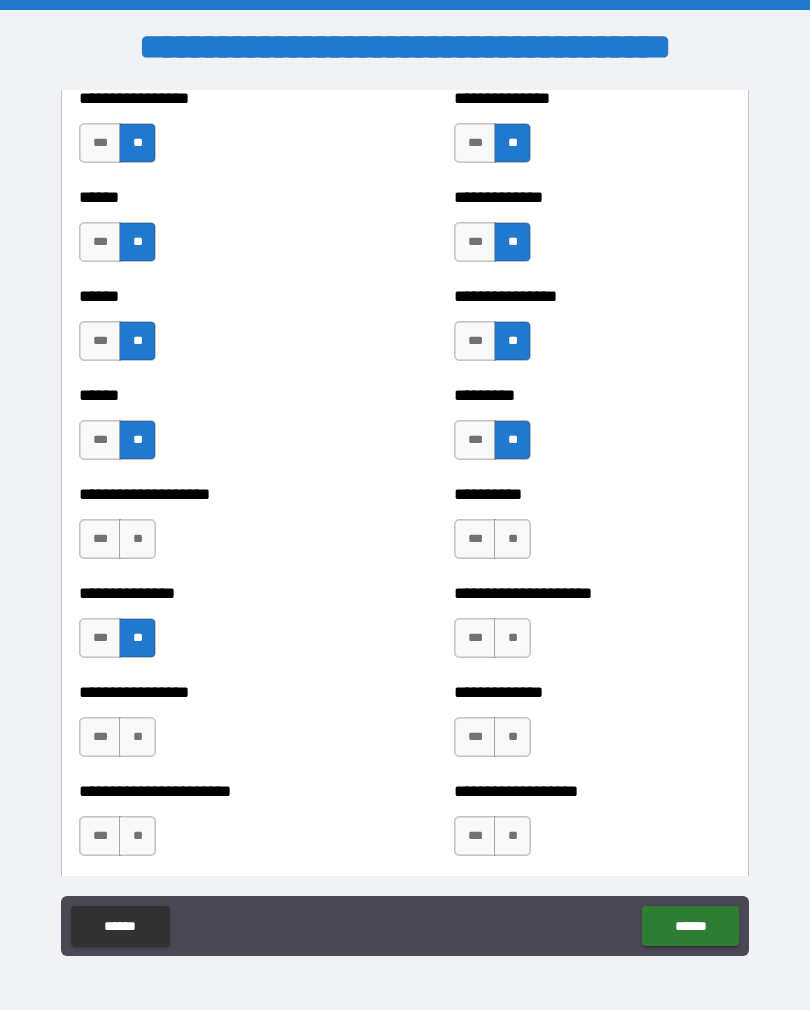 click on "**" at bounding box center (512, 539) 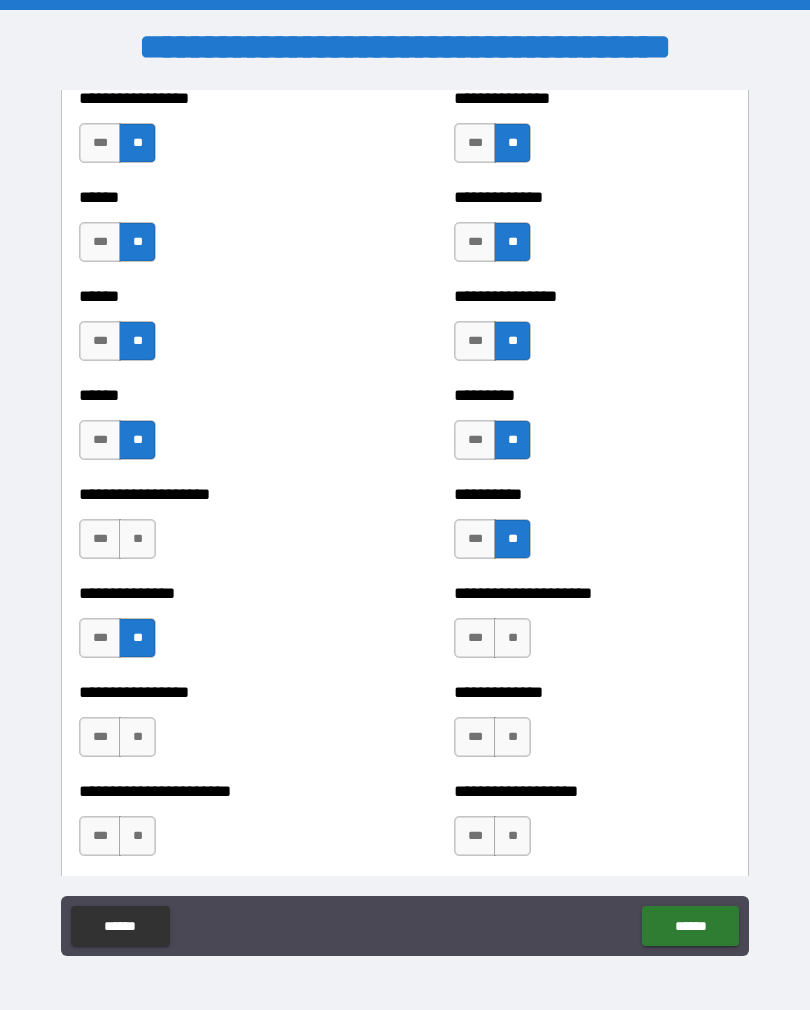 click on "**" at bounding box center (512, 638) 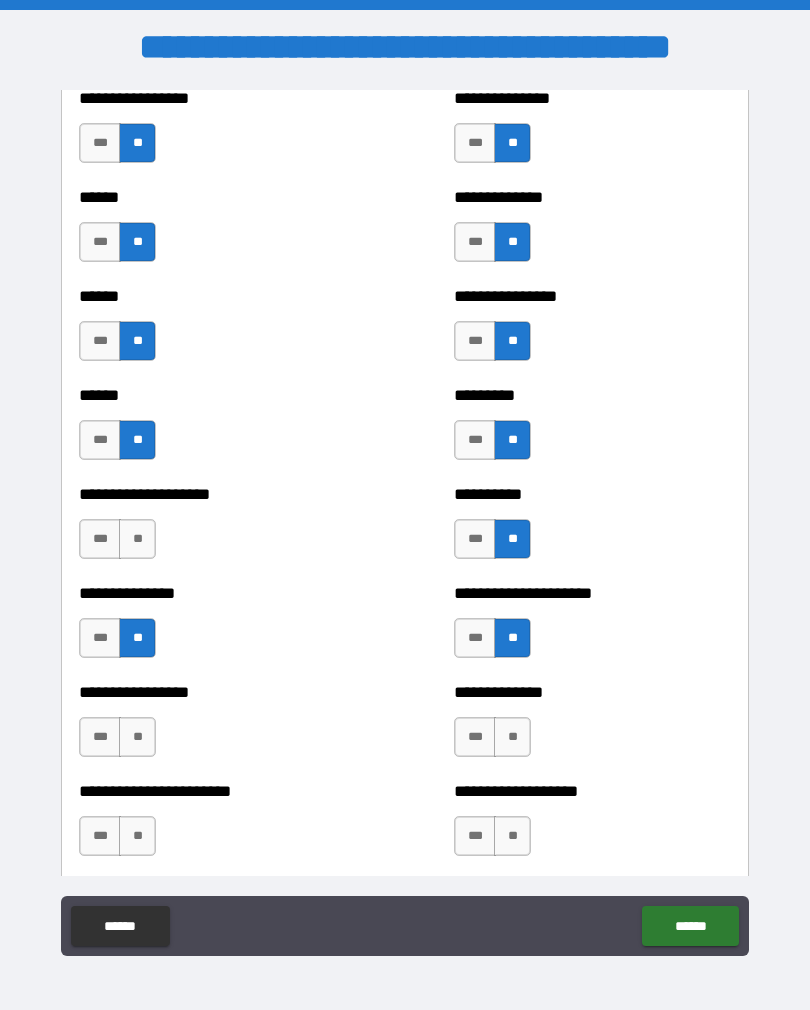 click on "**" at bounding box center (512, 737) 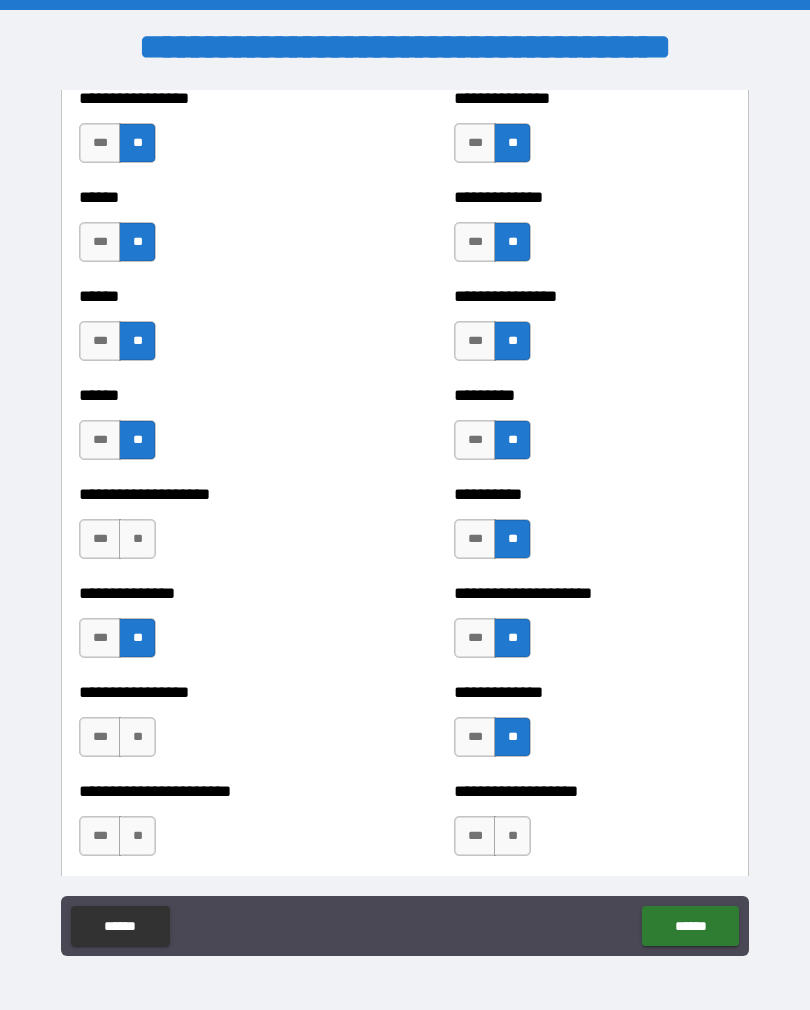 click on "**" at bounding box center [512, 836] 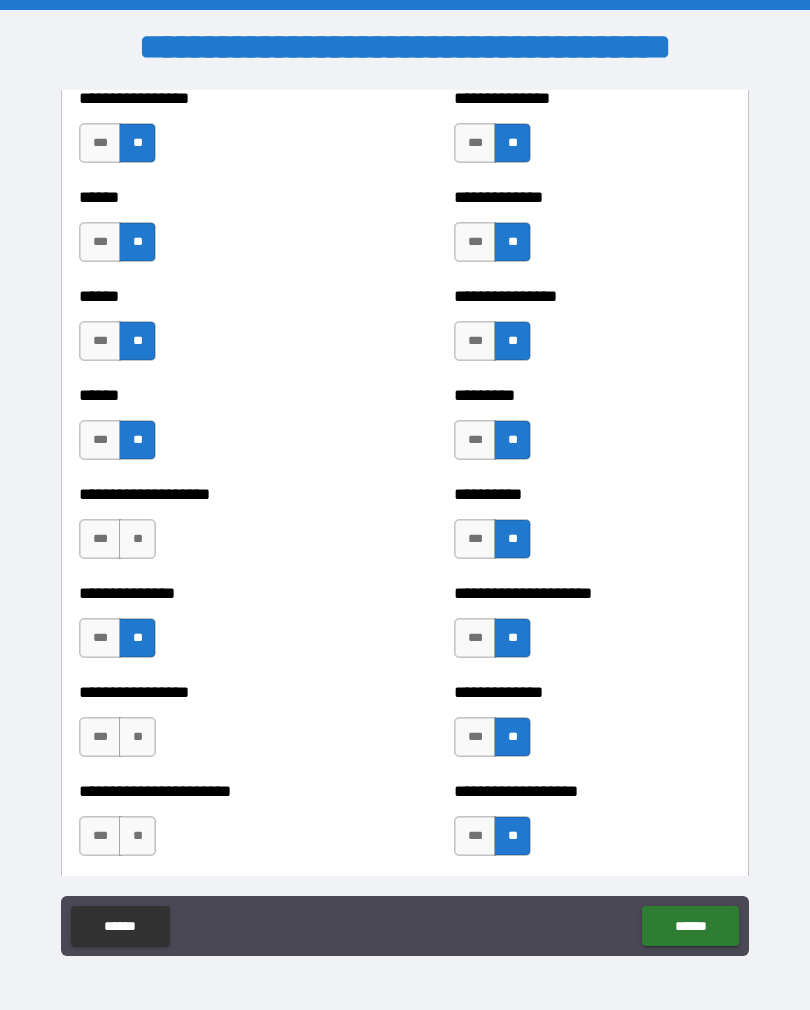 click on "**" at bounding box center [137, 836] 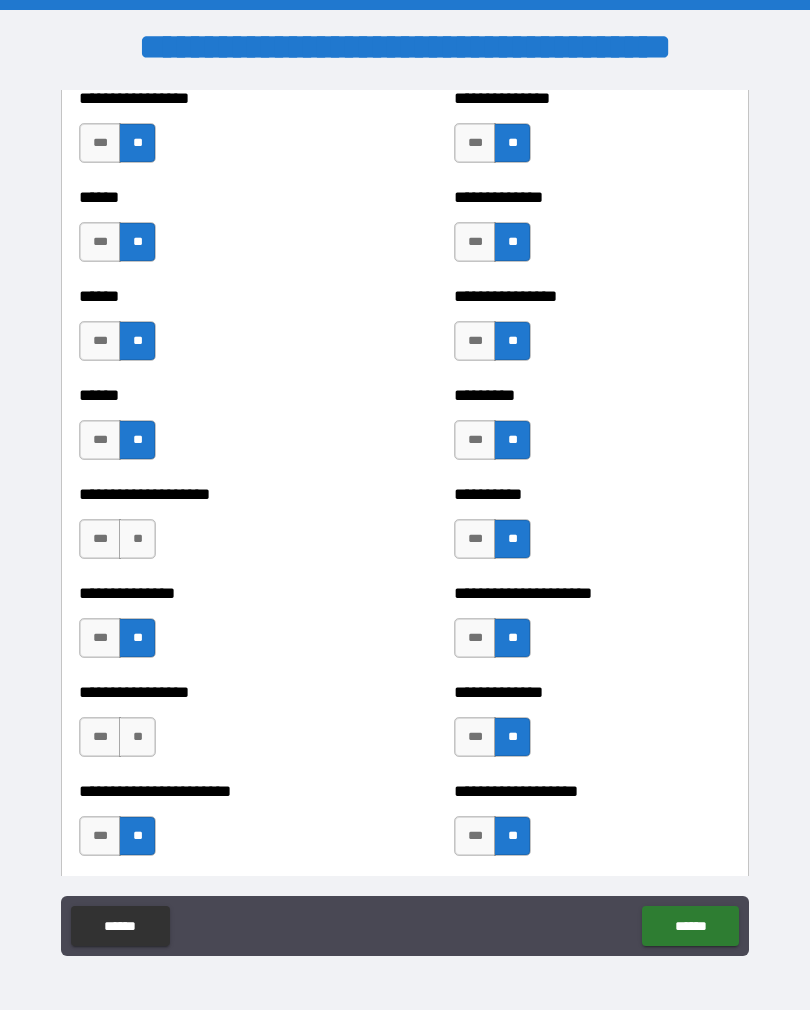 click on "**" at bounding box center (137, 737) 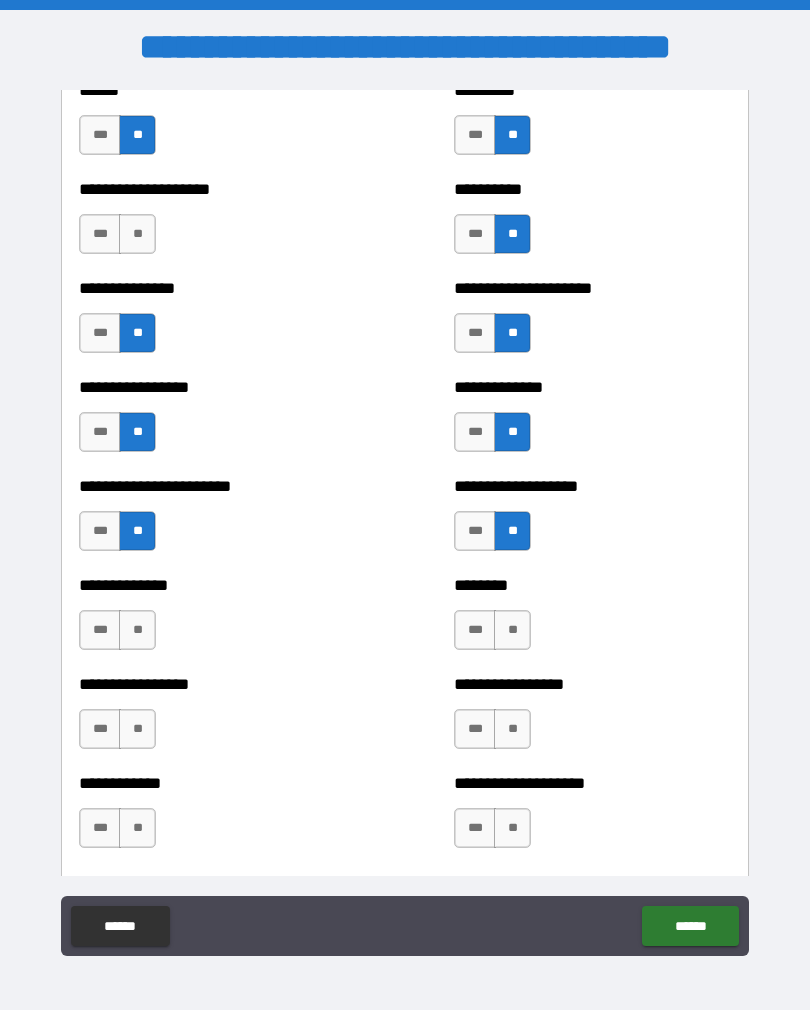 scroll, scrollTop: 3365, scrollLeft: 0, axis: vertical 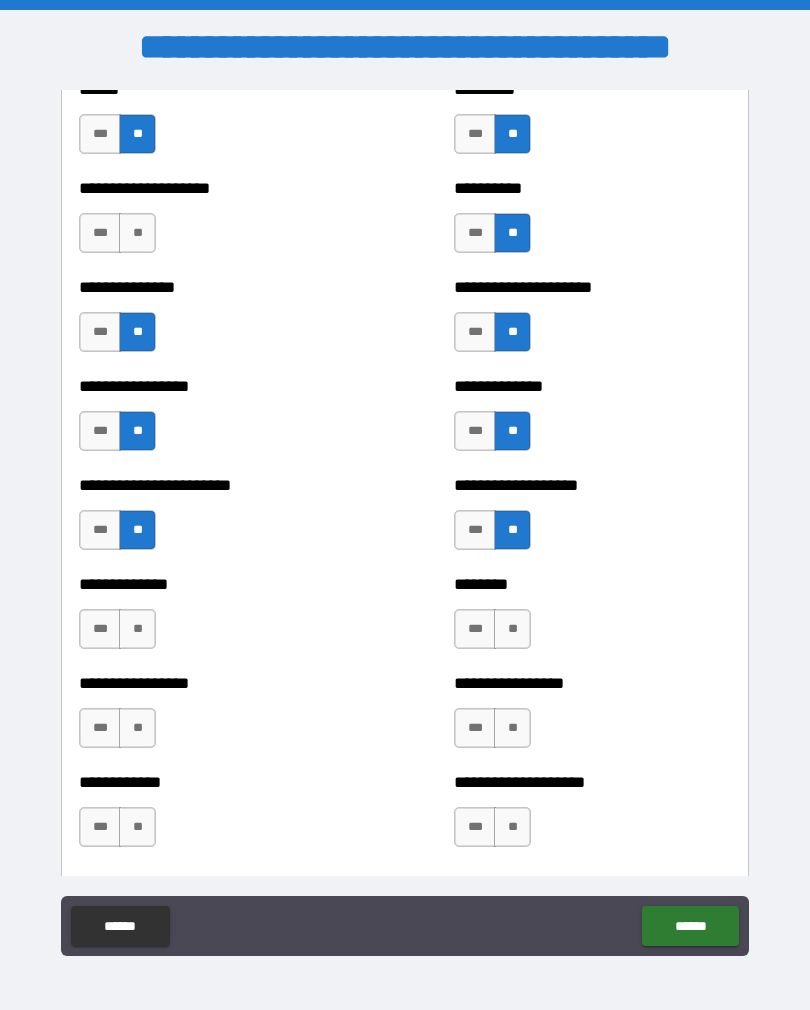 click on "**" at bounding box center [137, 629] 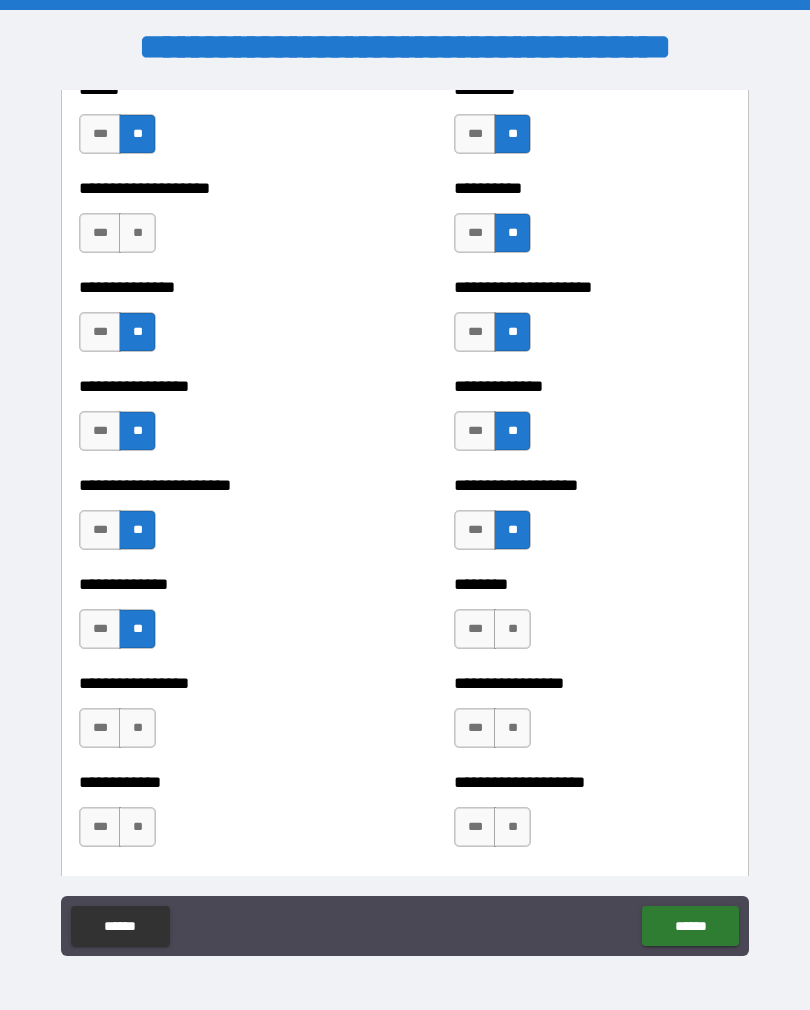 click on "**" at bounding box center (137, 728) 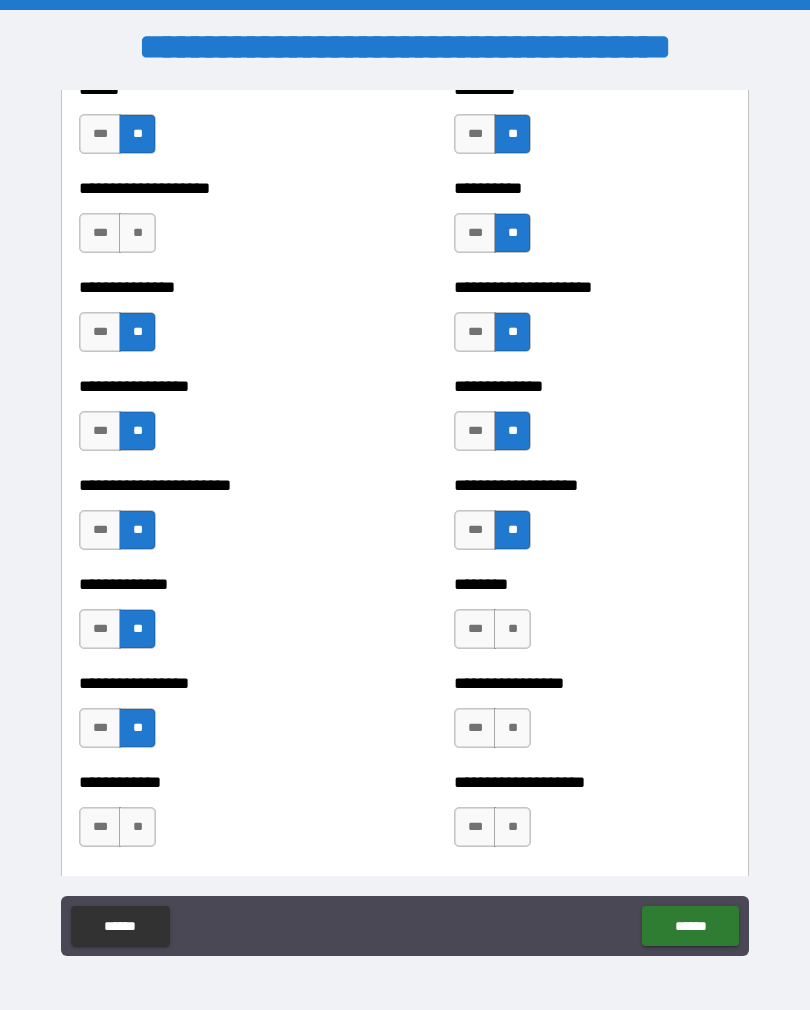 click on "**" at bounding box center [137, 827] 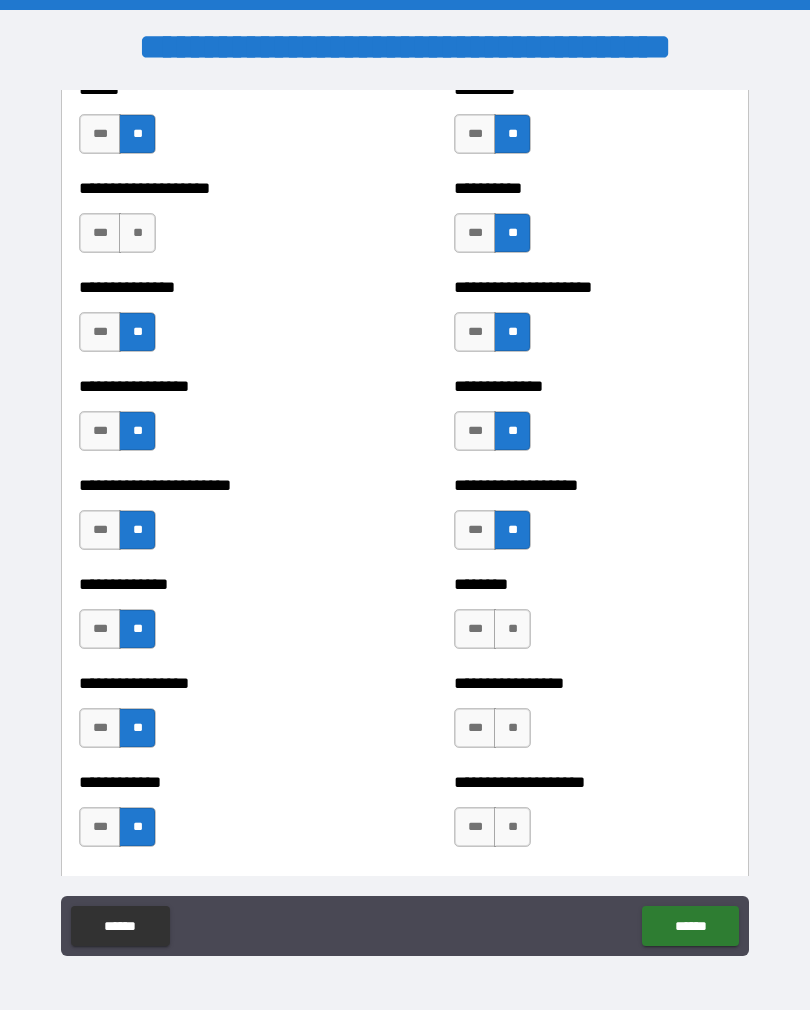 click on "**" at bounding box center [512, 629] 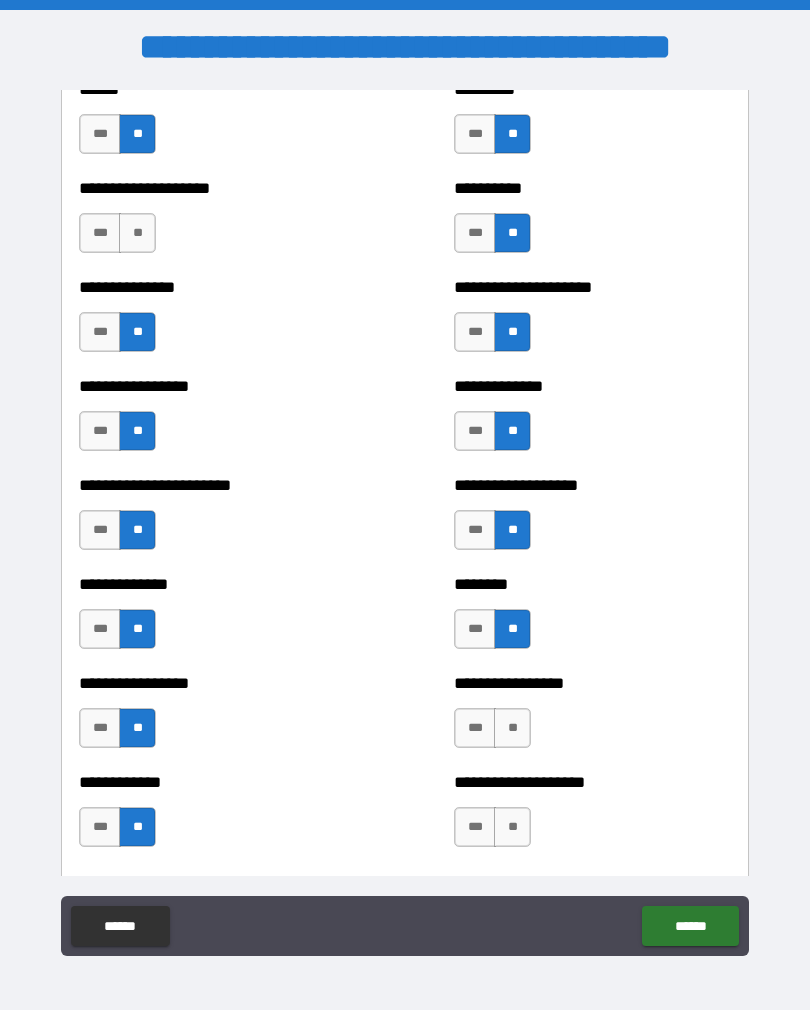 click on "**" at bounding box center [512, 728] 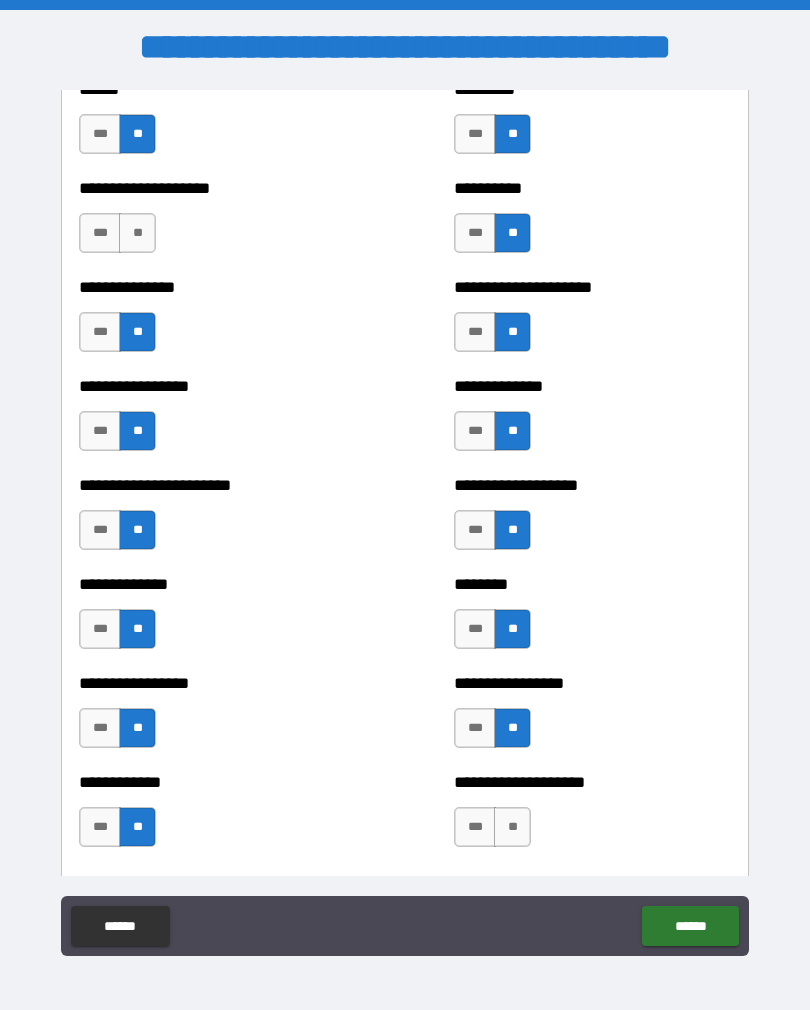 click on "**" at bounding box center (512, 827) 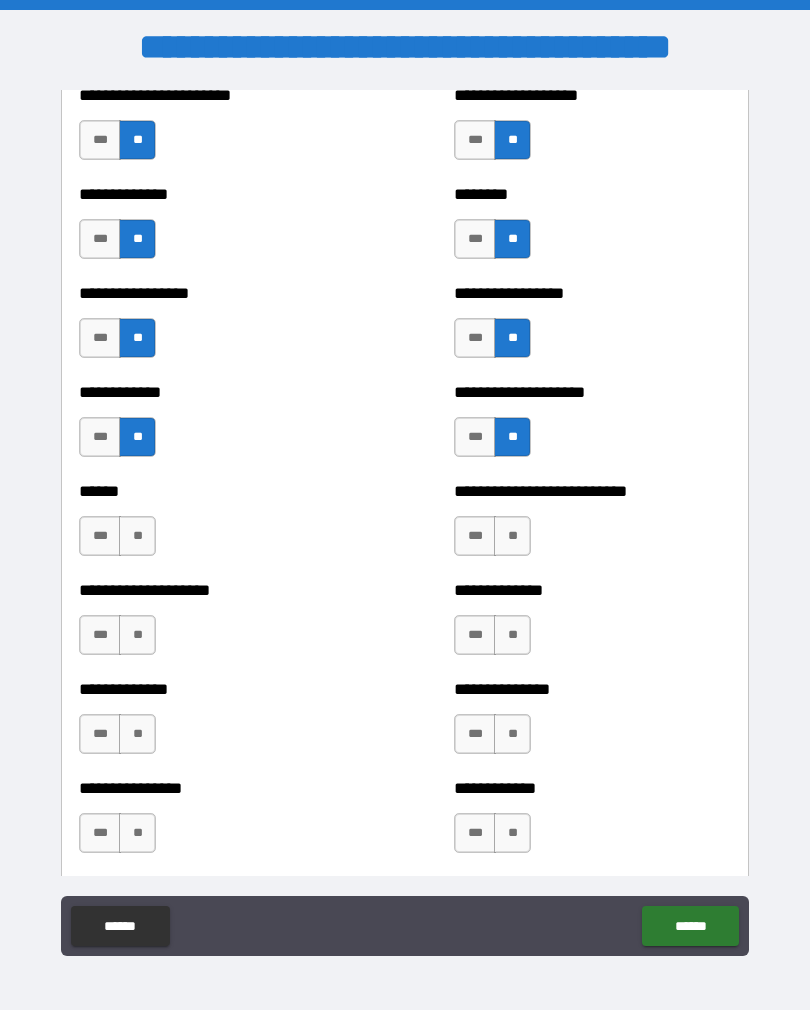 scroll, scrollTop: 3759, scrollLeft: 0, axis: vertical 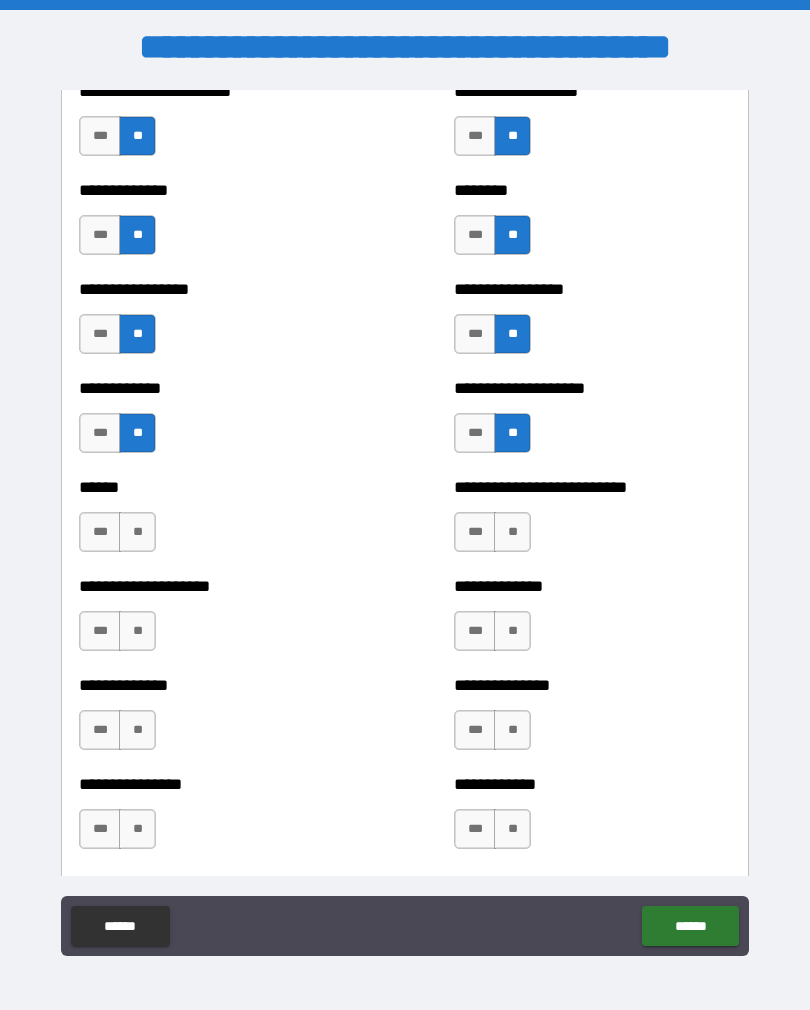 click on "**" at bounding box center (512, 532) 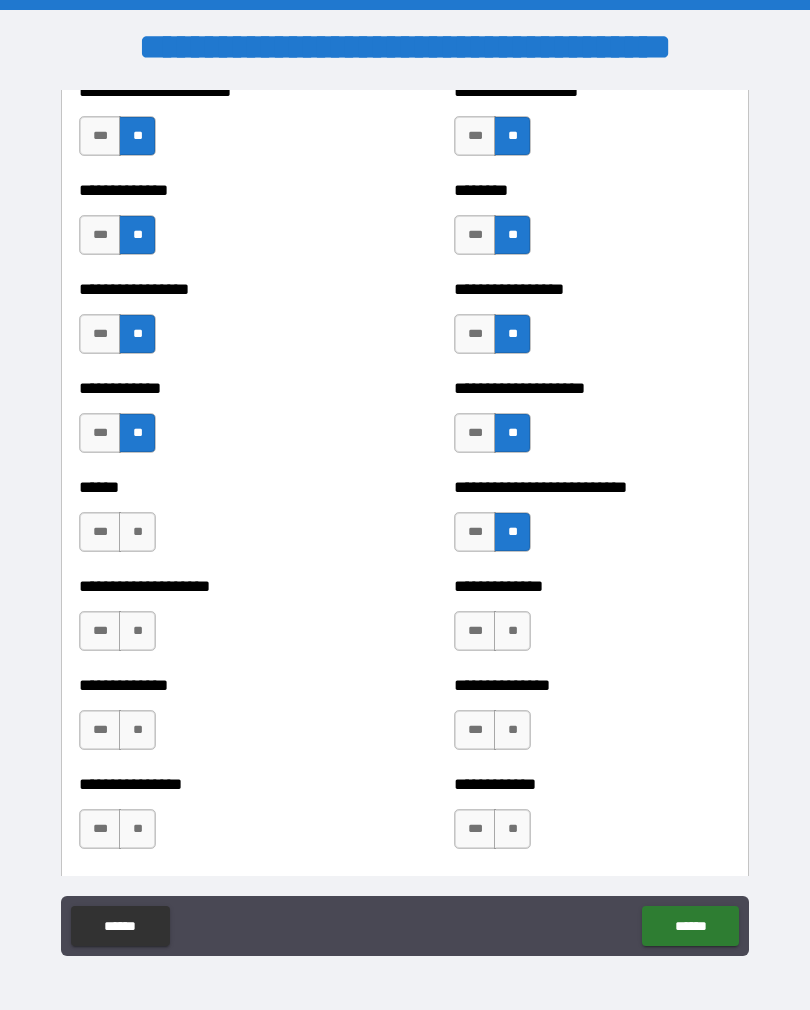 click on "**" at bounding box center [512, 631] 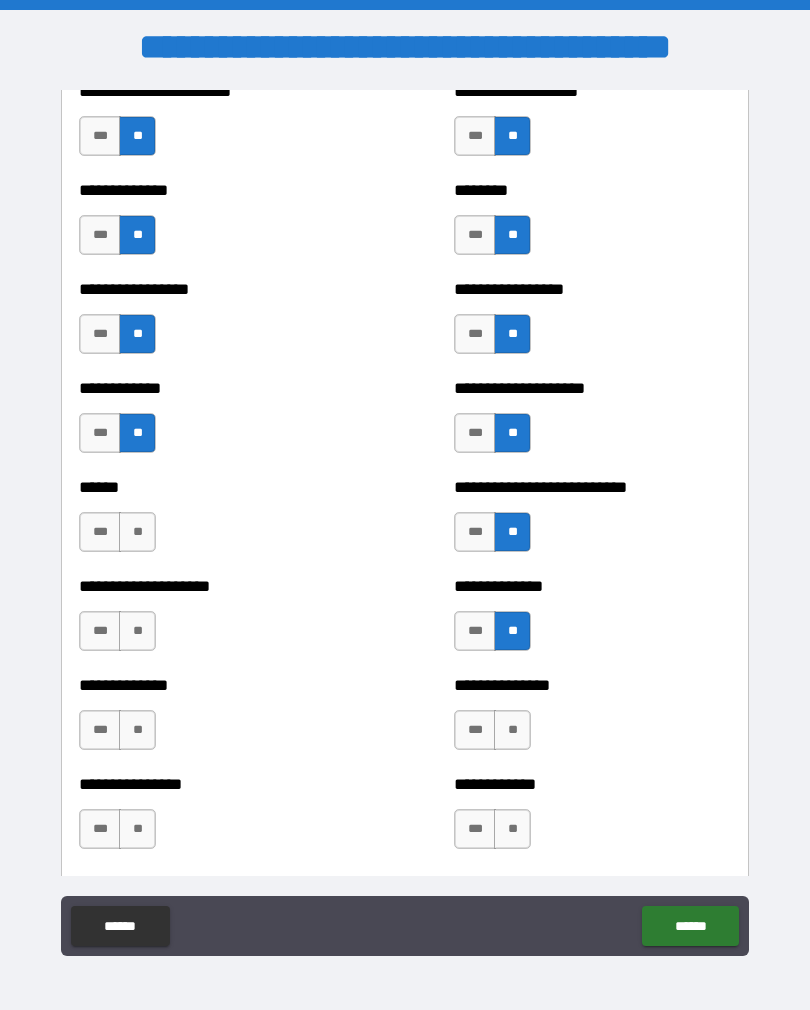 click on "**" at bounding box center (512, 730) 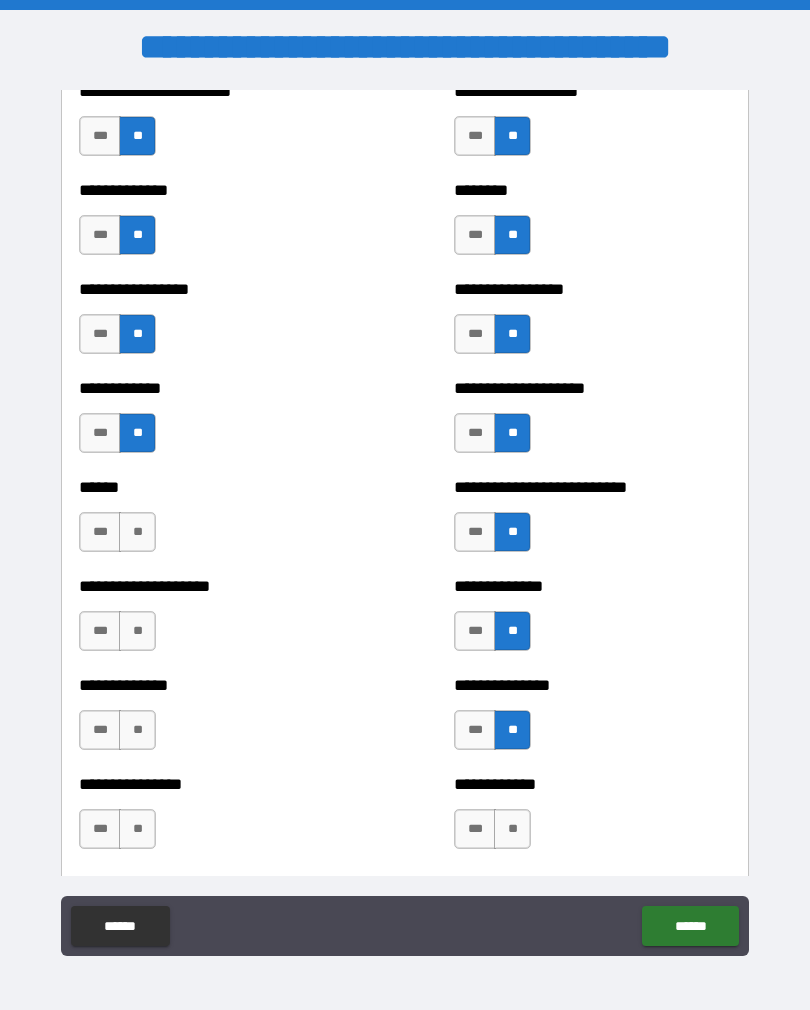 click on "**" at bounding box center [512, 829] 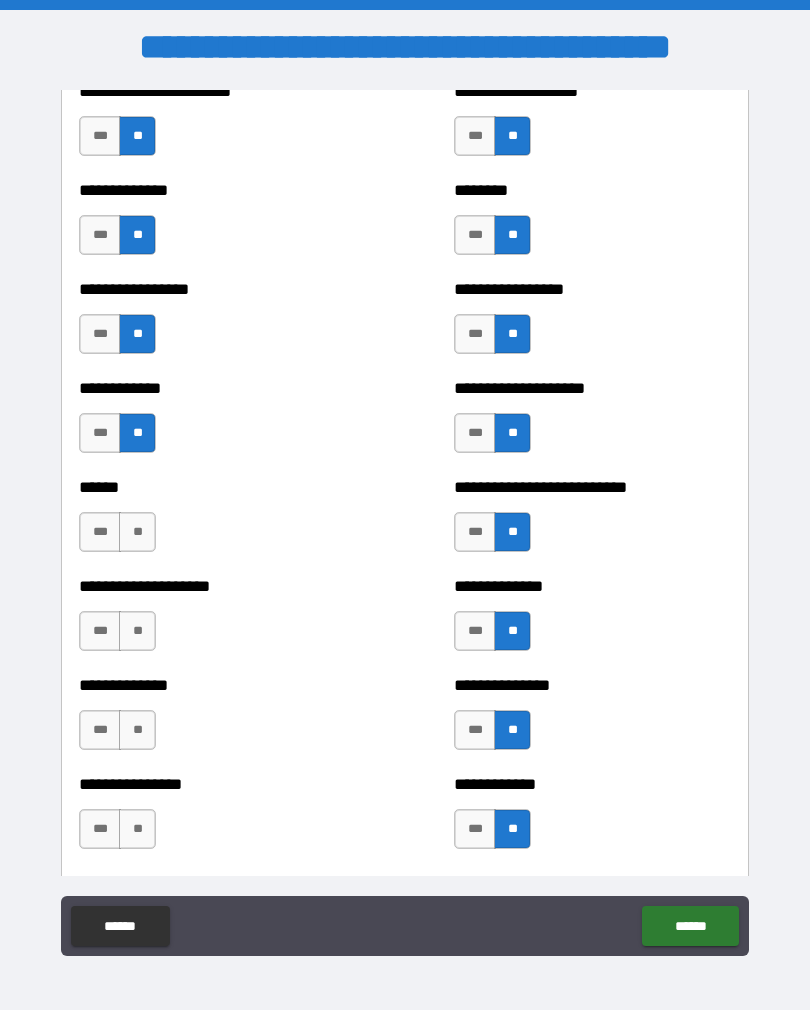 click on "**" at bounding box center [137, 829] 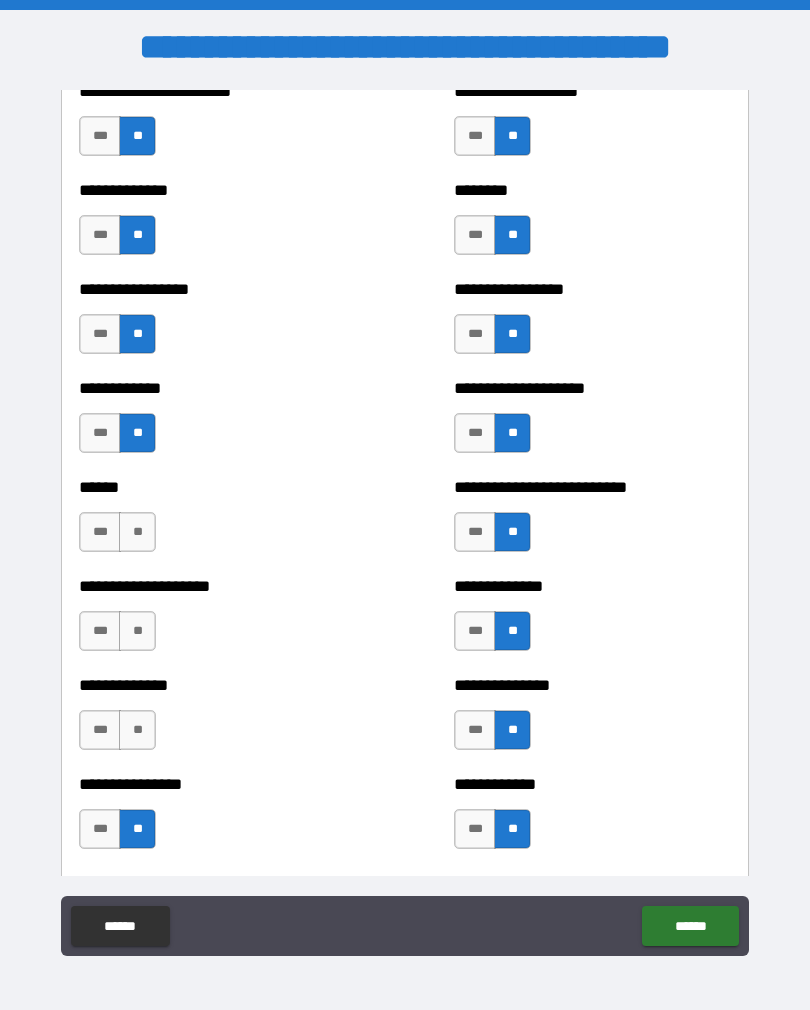 click on "**" at bounding box center (137, 730) 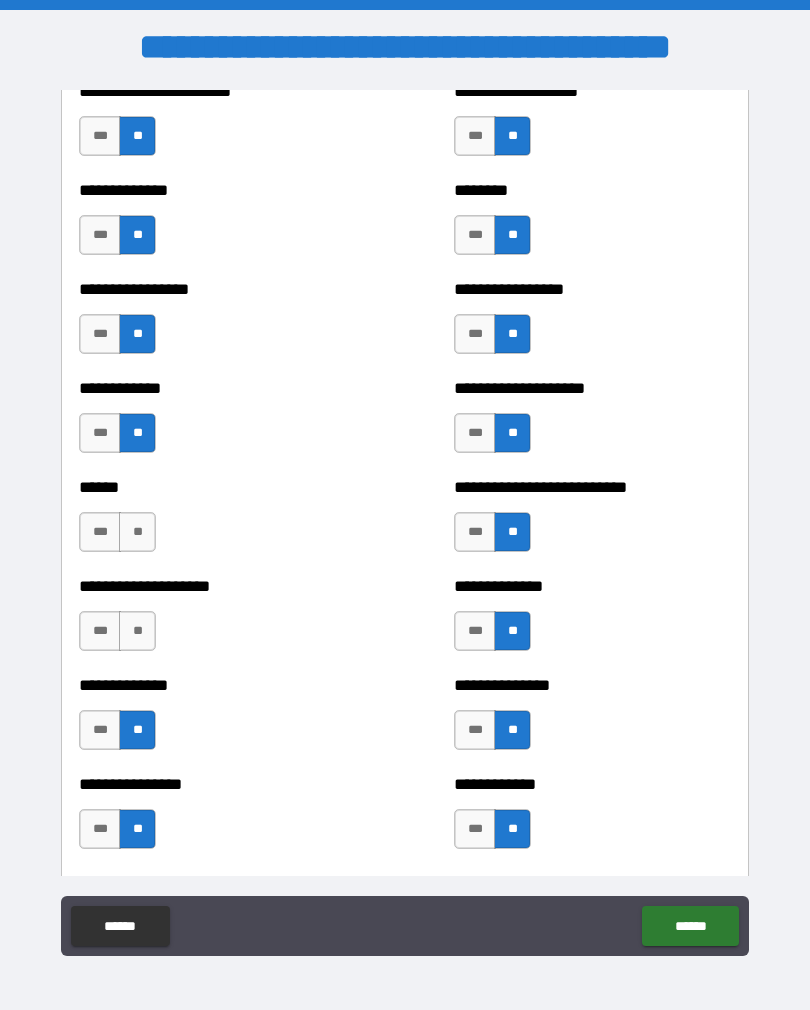 click on "**" at bounding box center (137, 631) 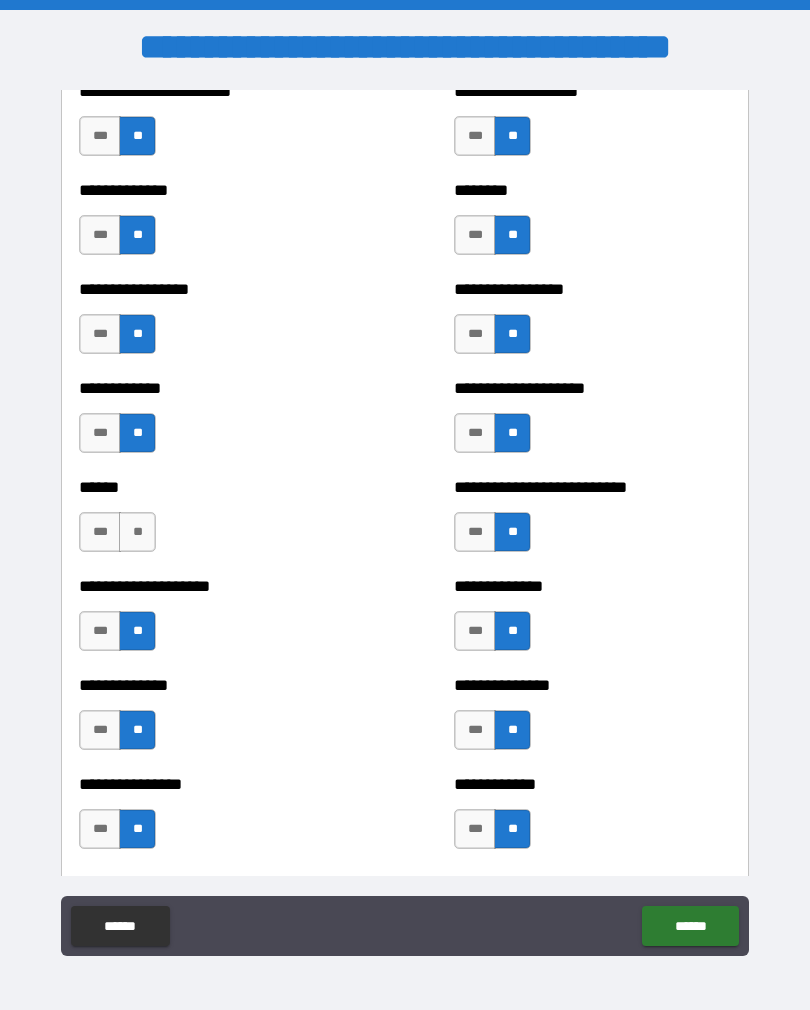 click on "**" at bounding box center (137, 532) 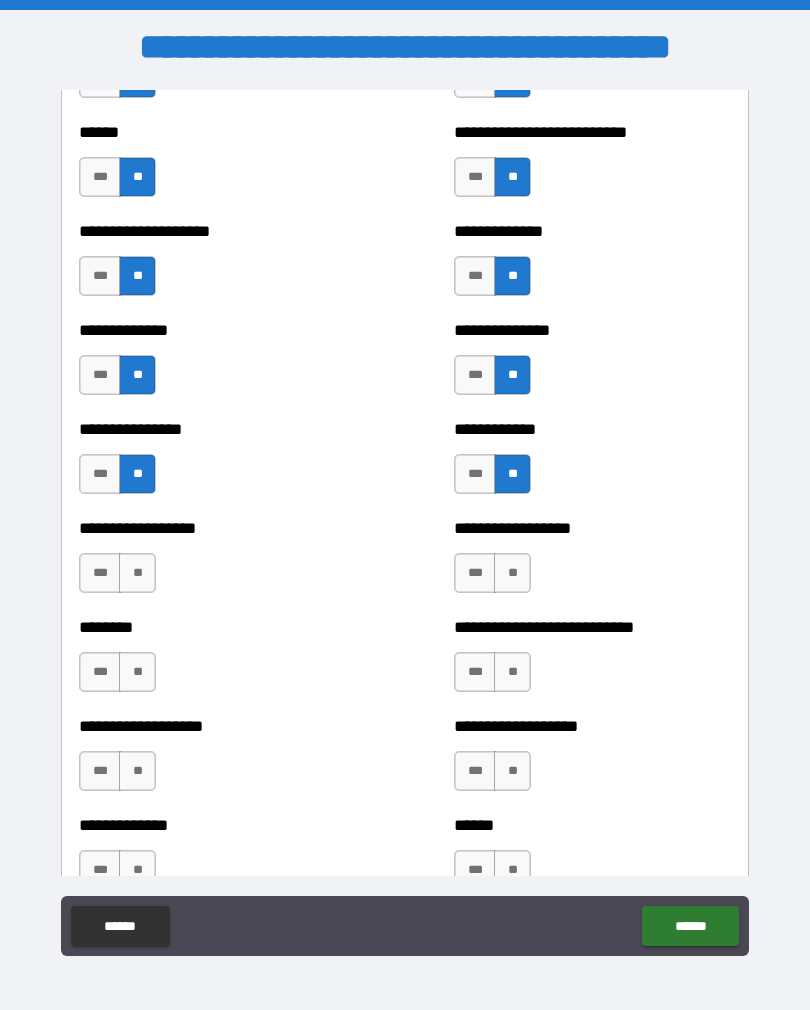 scroll, scrollTop: 4136, scrollLeft: 0, axis: vertical 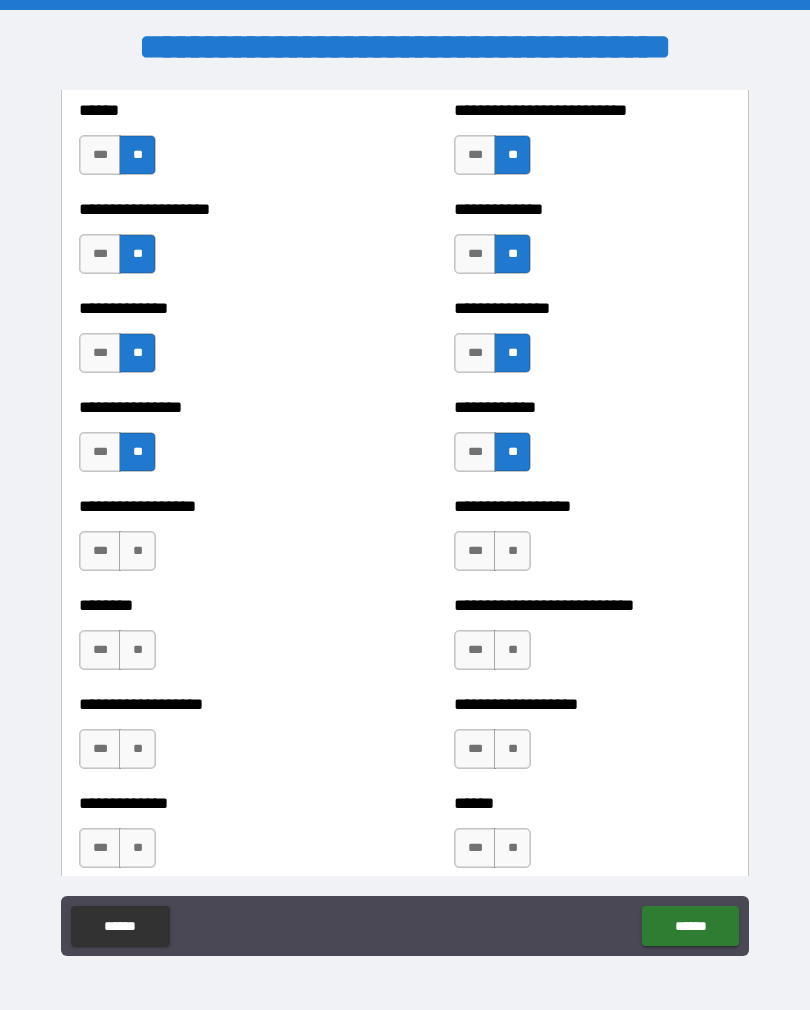 click on "**" at bounding box center (137, 551) 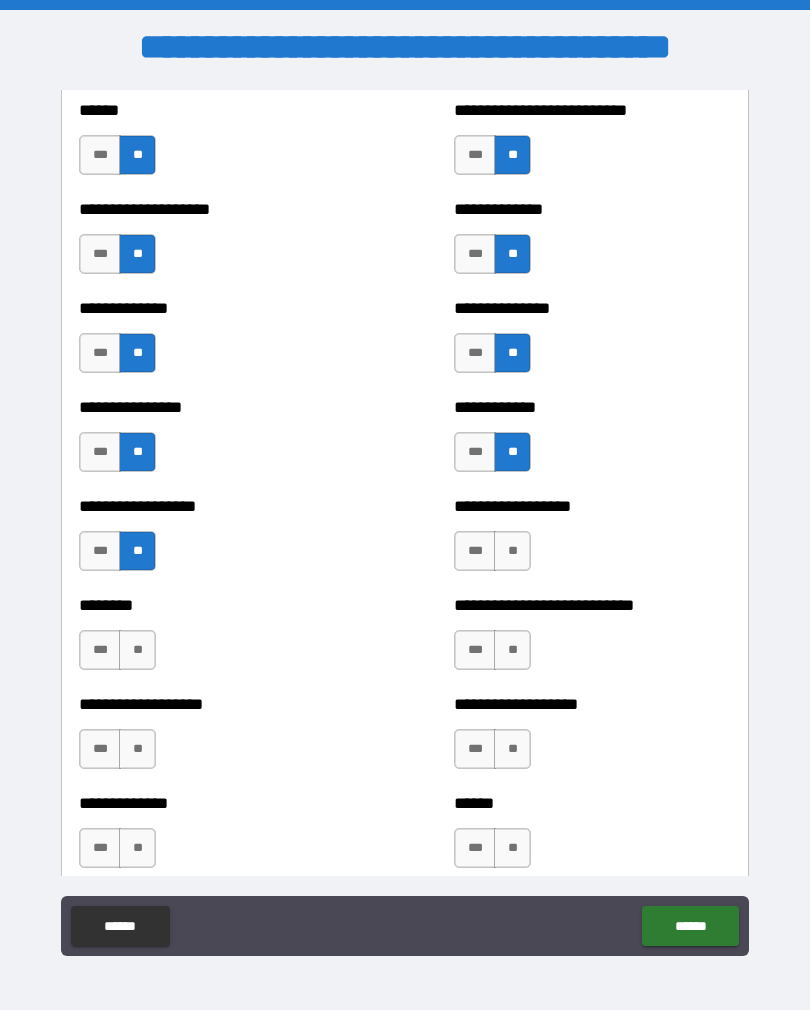 click on "**" at bounding box center (137, 650) 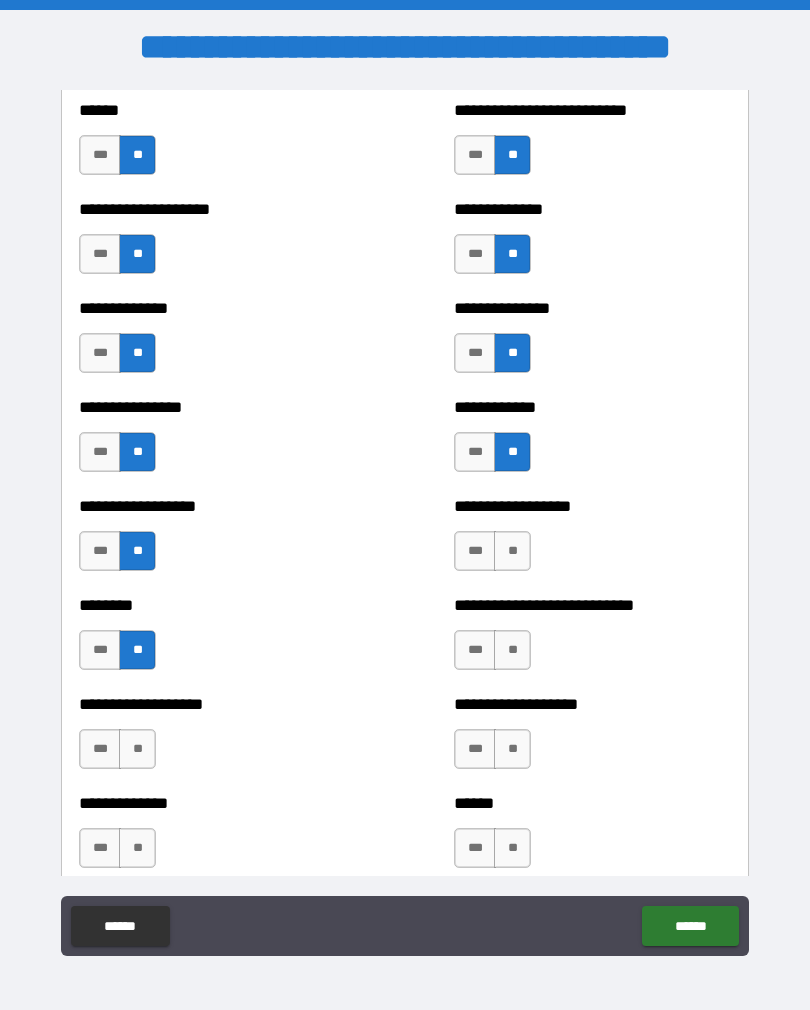click on "**" at bounding box center [137, 749] 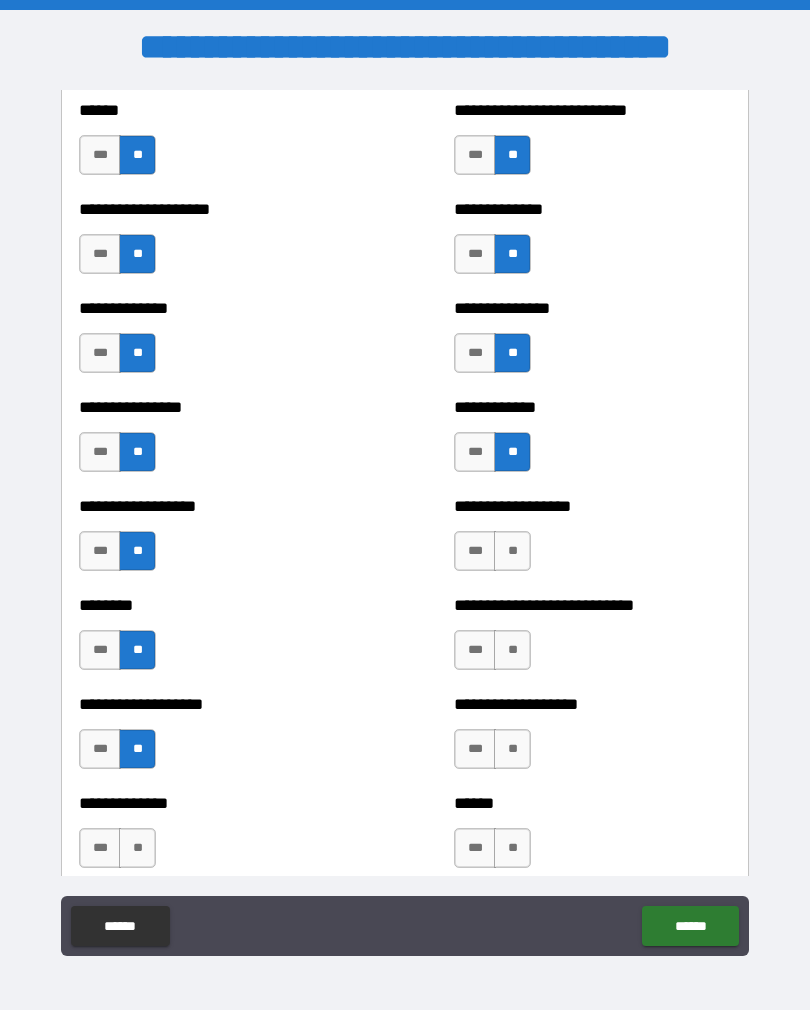 click on "**" at bounding box center (137, 848) 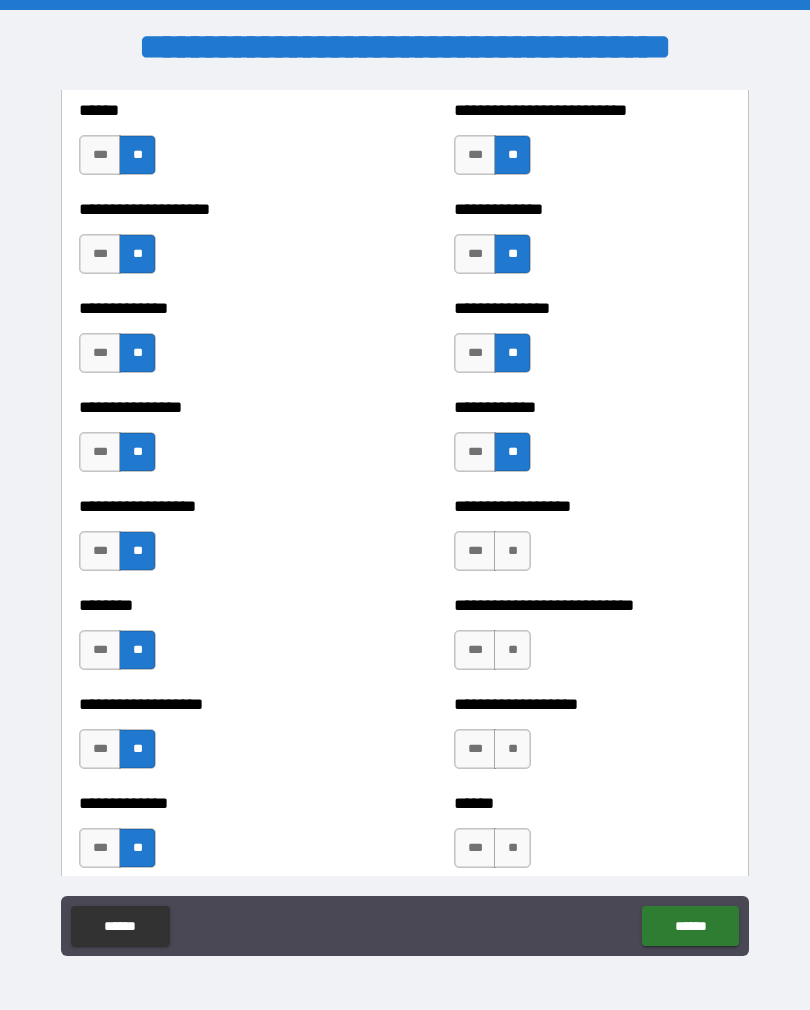 click on "**" at bounding box center (512, 551) 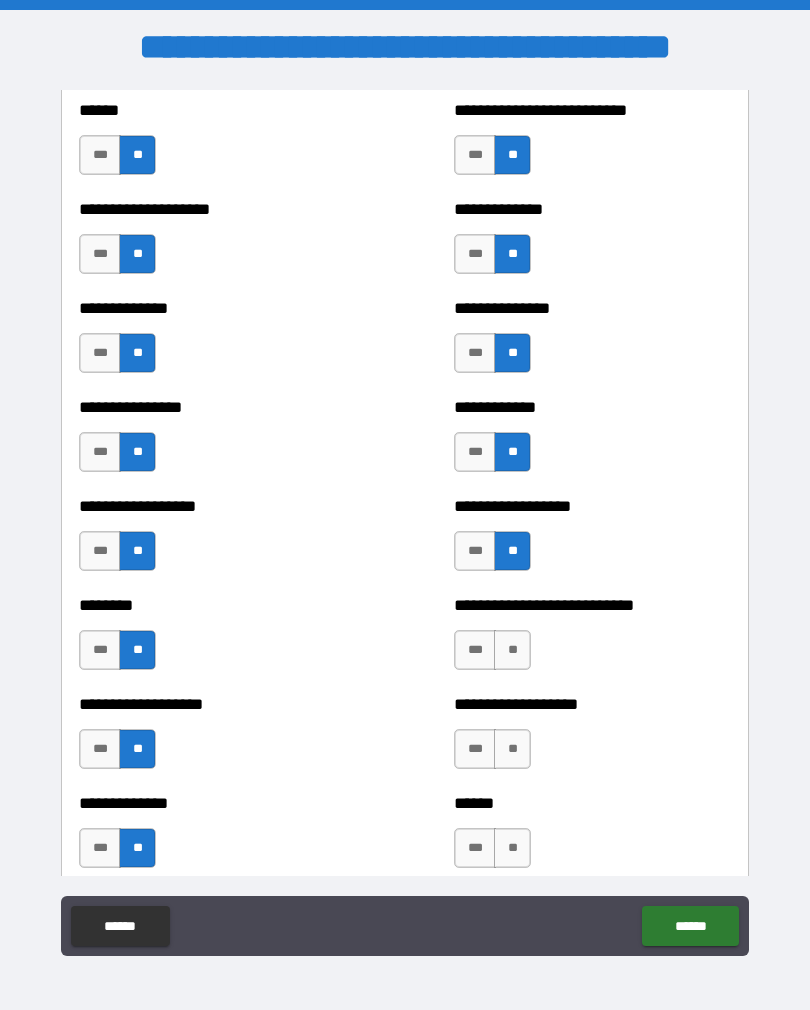 click on "**" at bounding box center [512, 650] 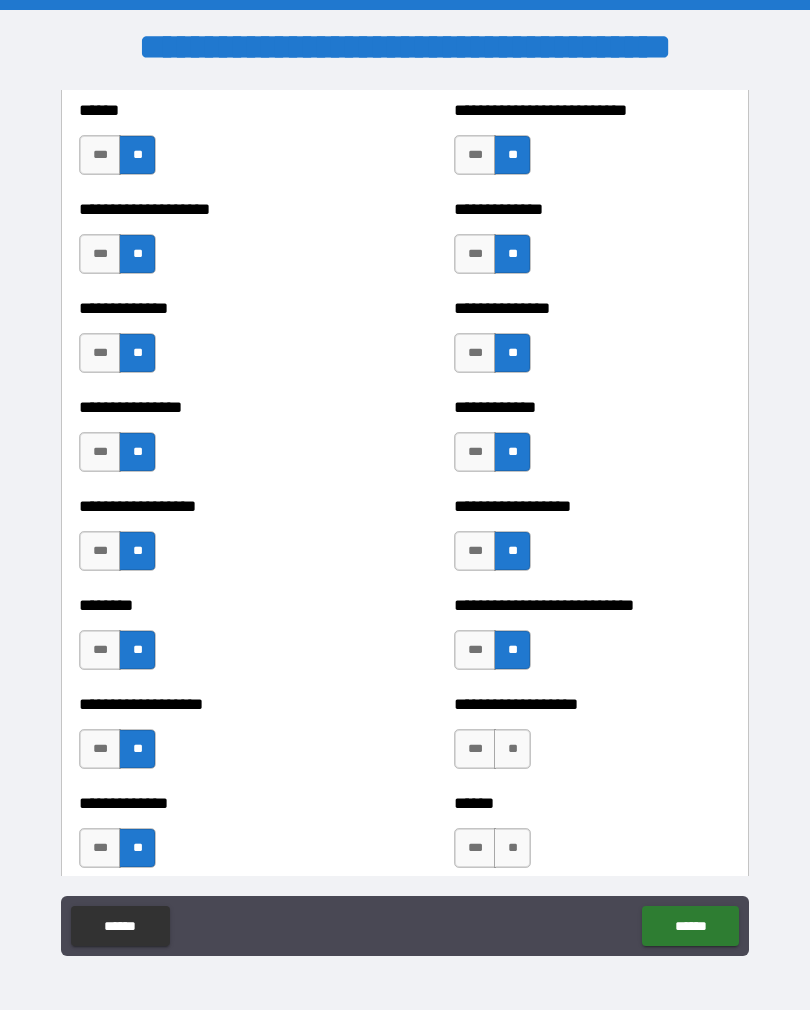 click on "**" at bounding box center [512, 749] 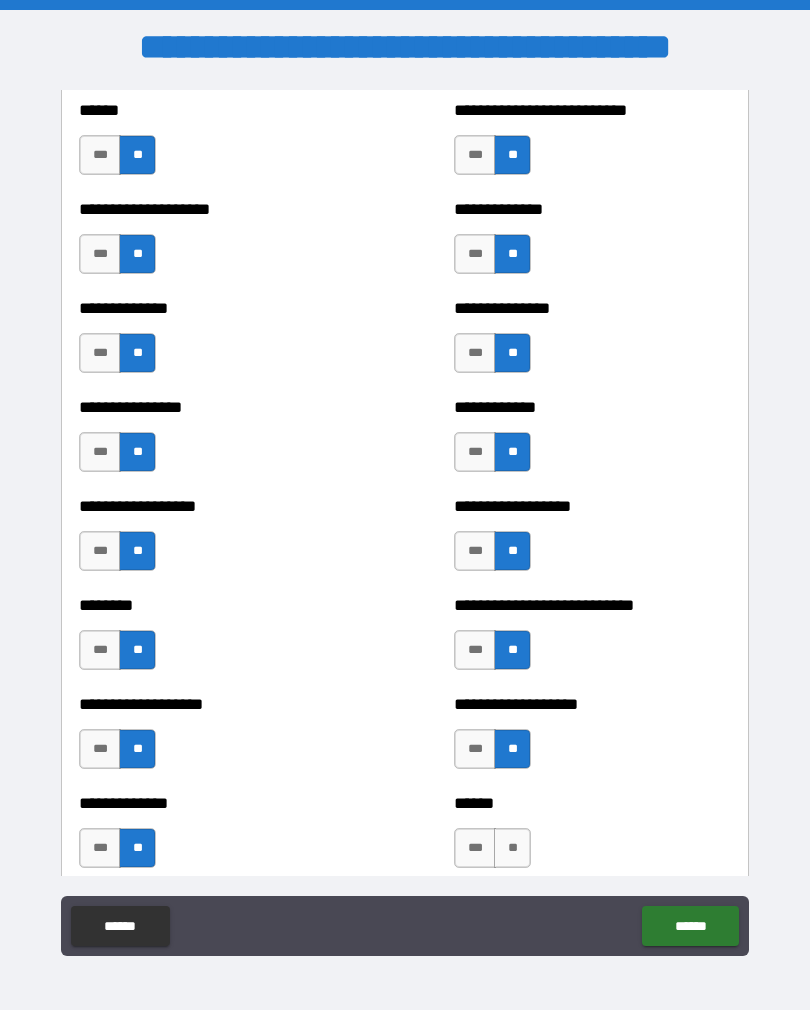 click on "*** **" at bounding box center (492, 848) 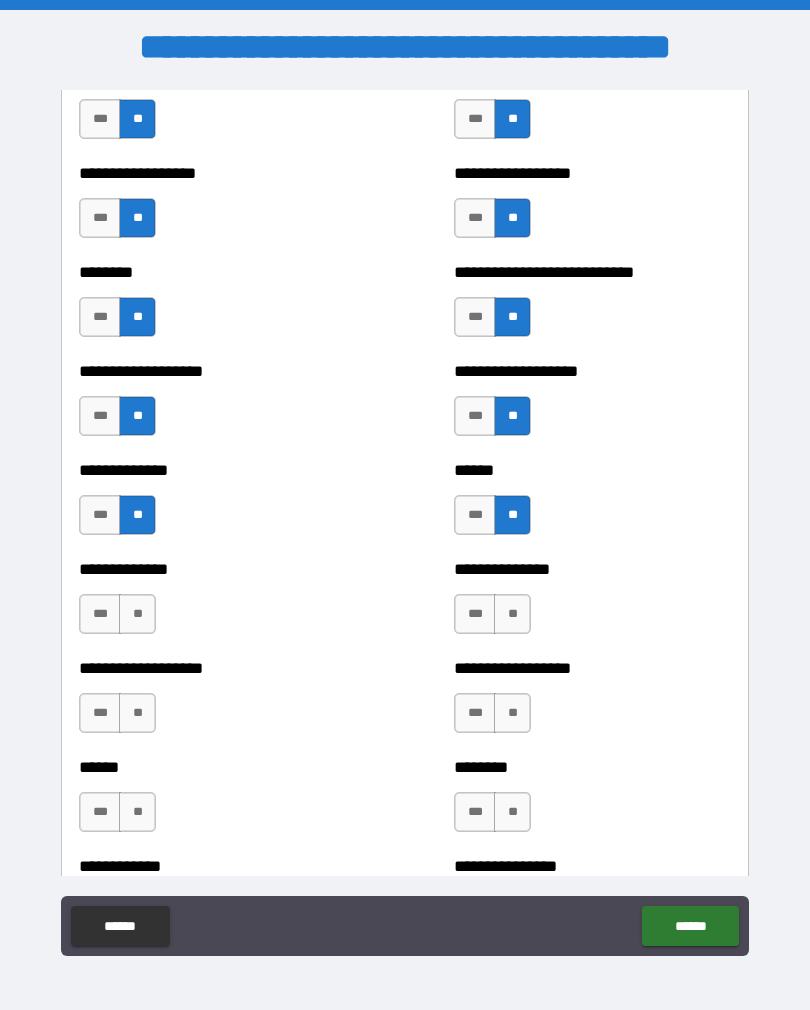 scroll, scrollTop: 4484, scrollLeft: 0, axis: vertical 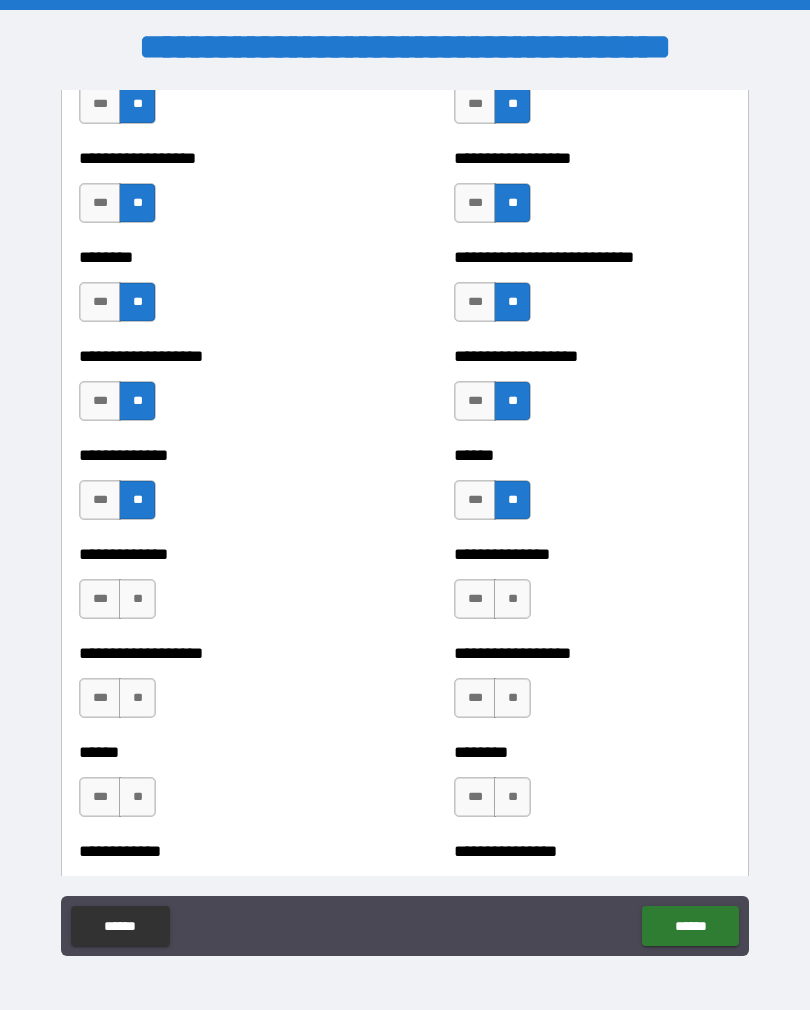 click on "**" at bounding box center (512, 599) 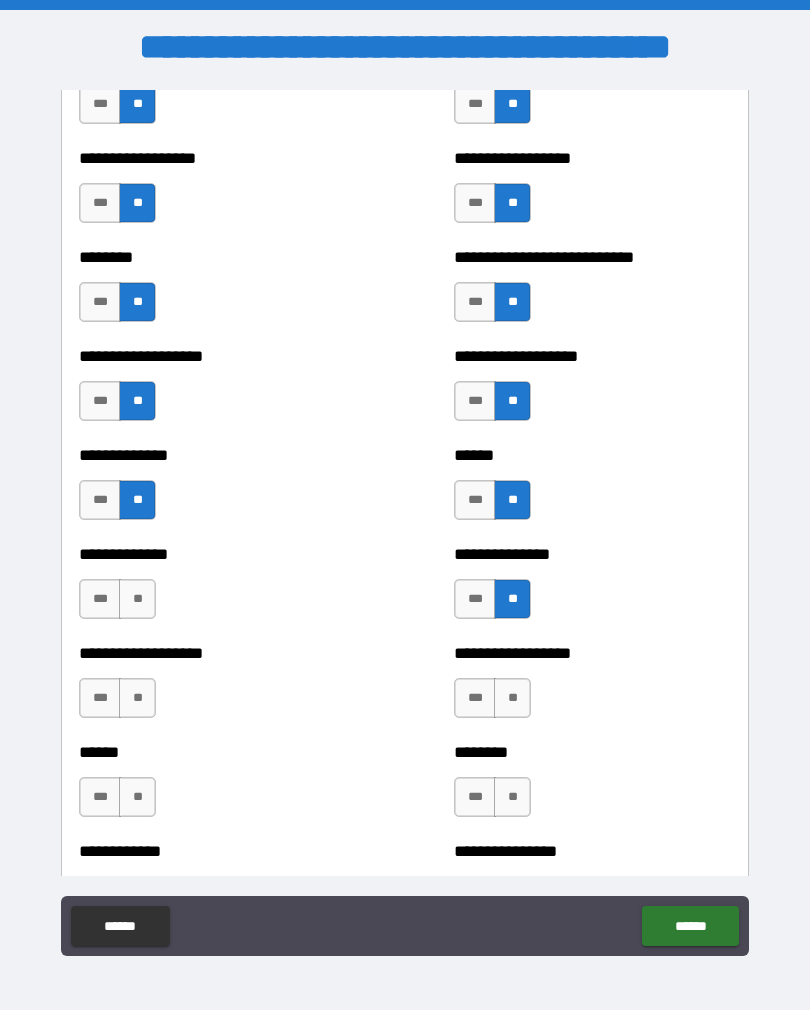 click on "**" at bounding box center [512, 698] 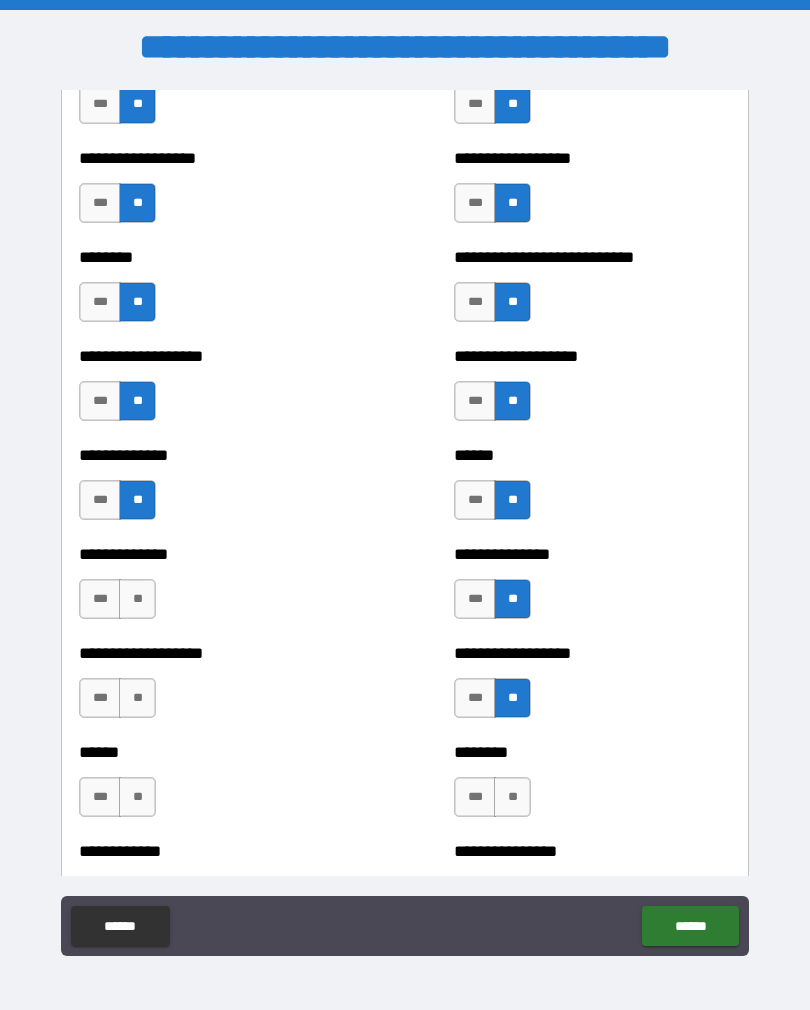 click on "**" at bounding box center (512, 797) 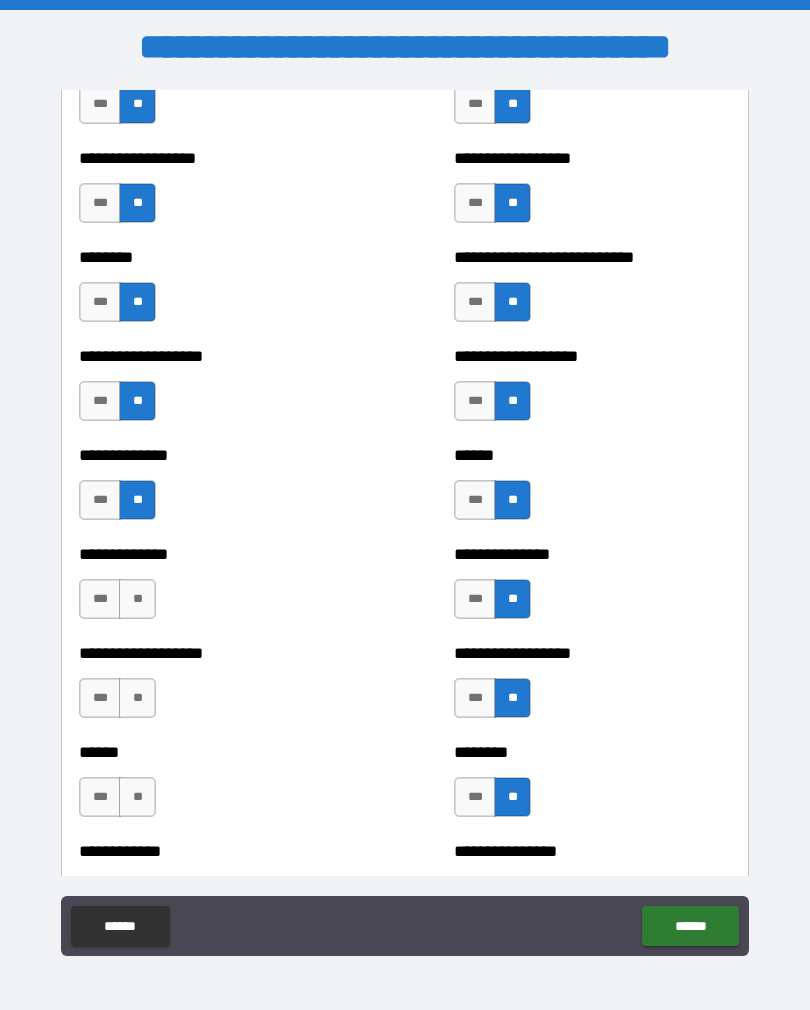 click on "**" at bounding box center [137, 797] 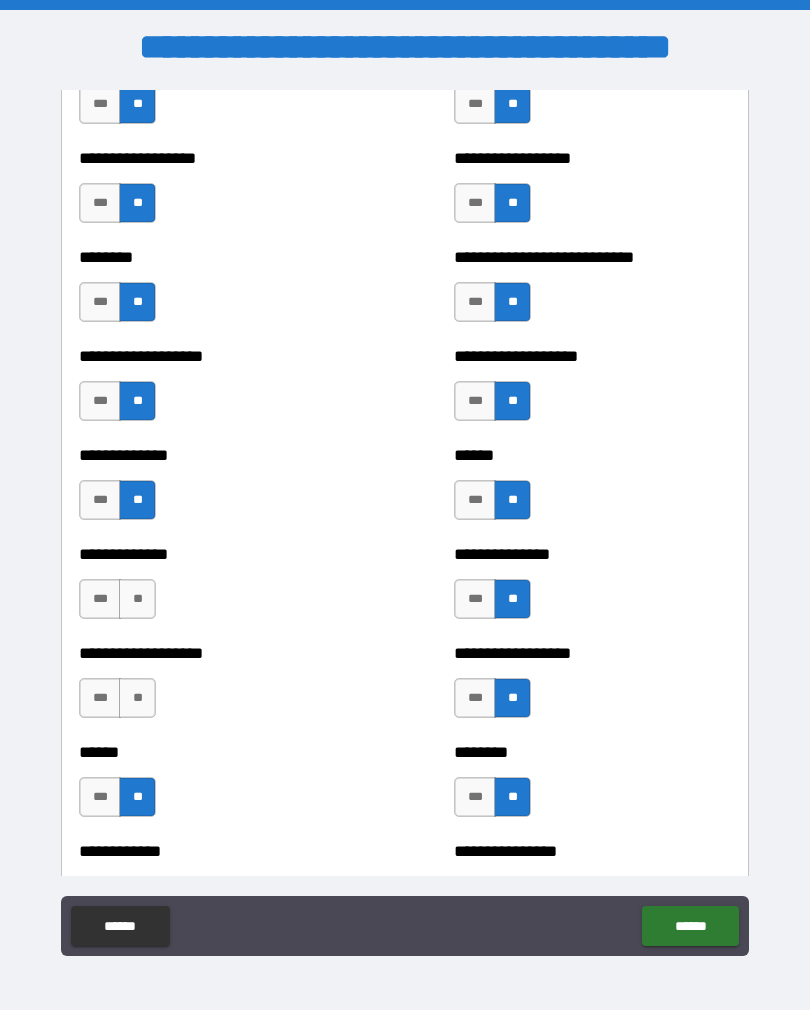 click on "**" at bounding box center [137, 698] 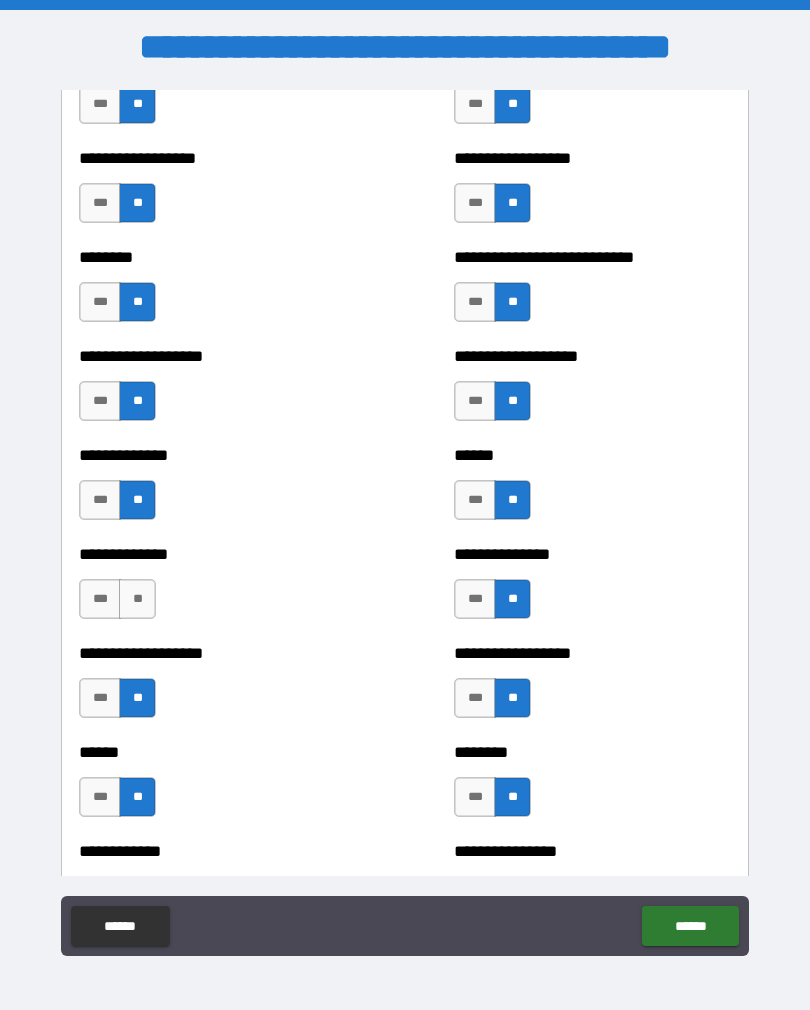 click on "**" at bounding box center (137, 599) 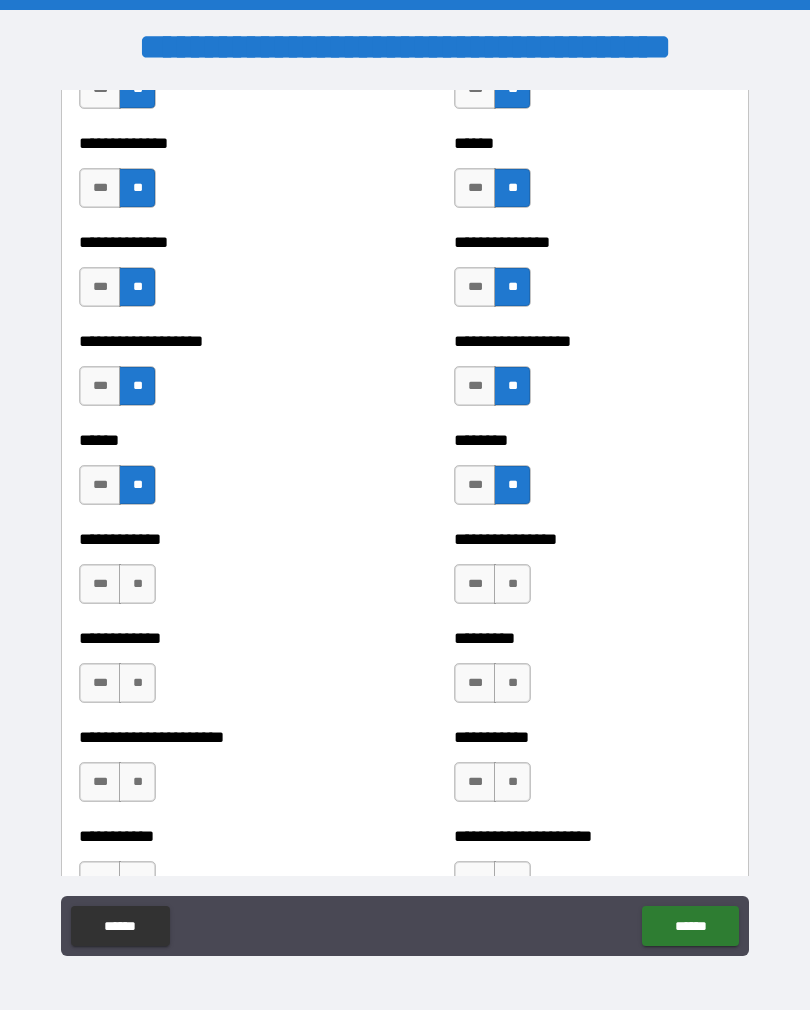 scroll, scrollTop: 4834, scrollLeft: 0, axis: vertical 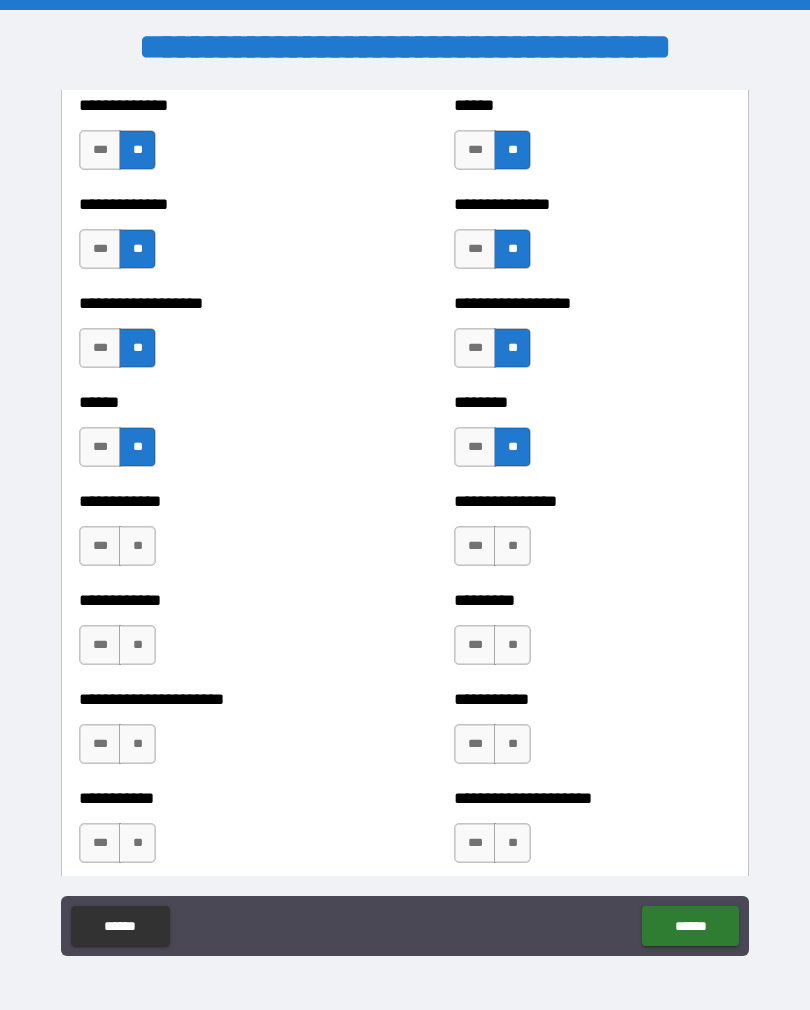click on "**" at bounding box center [137, 546] 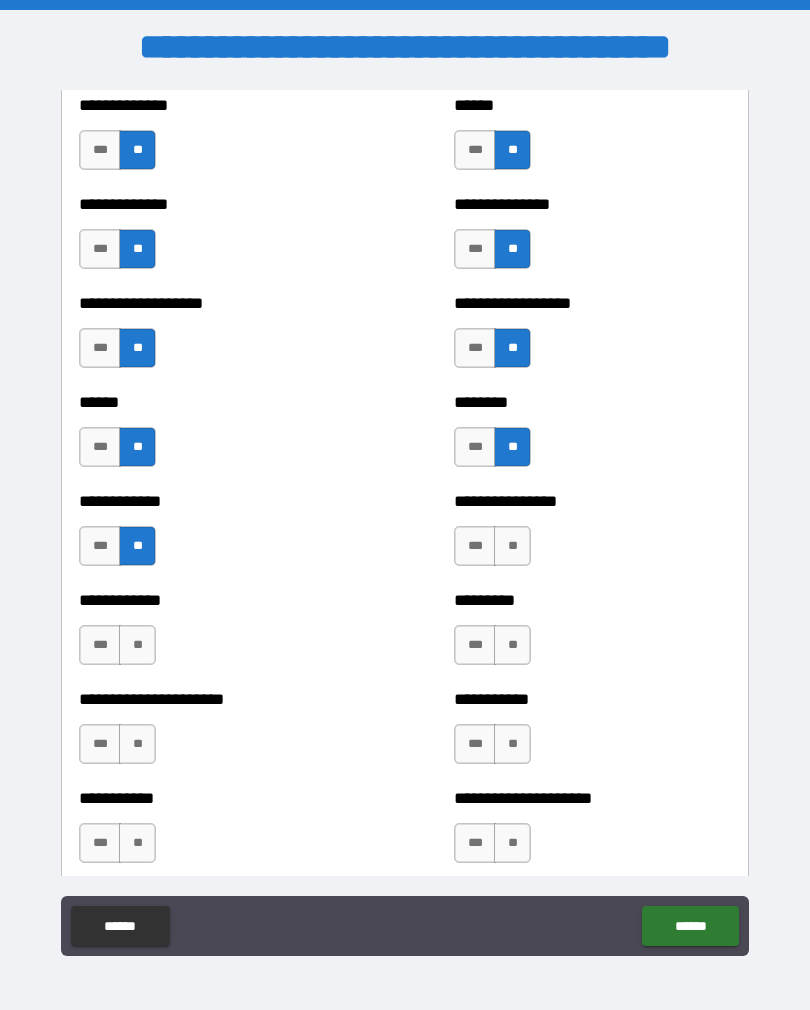 click on "**" at bounding box center [137, 645] 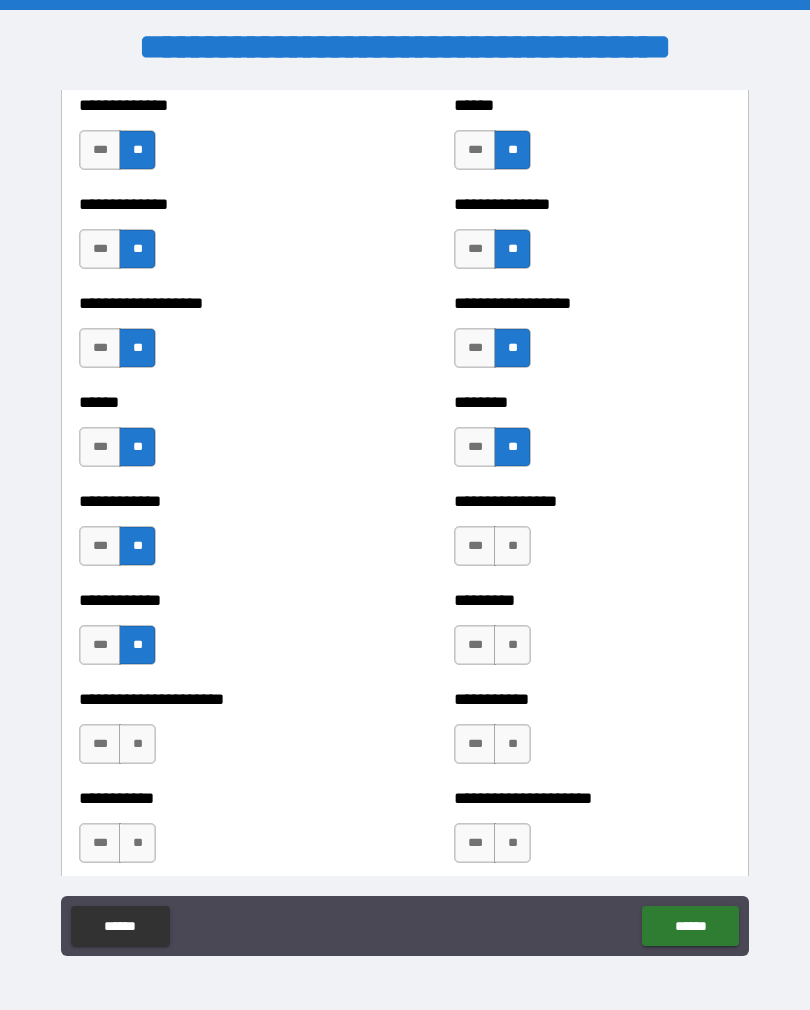 click on "**" at bounding box center (137, 744) 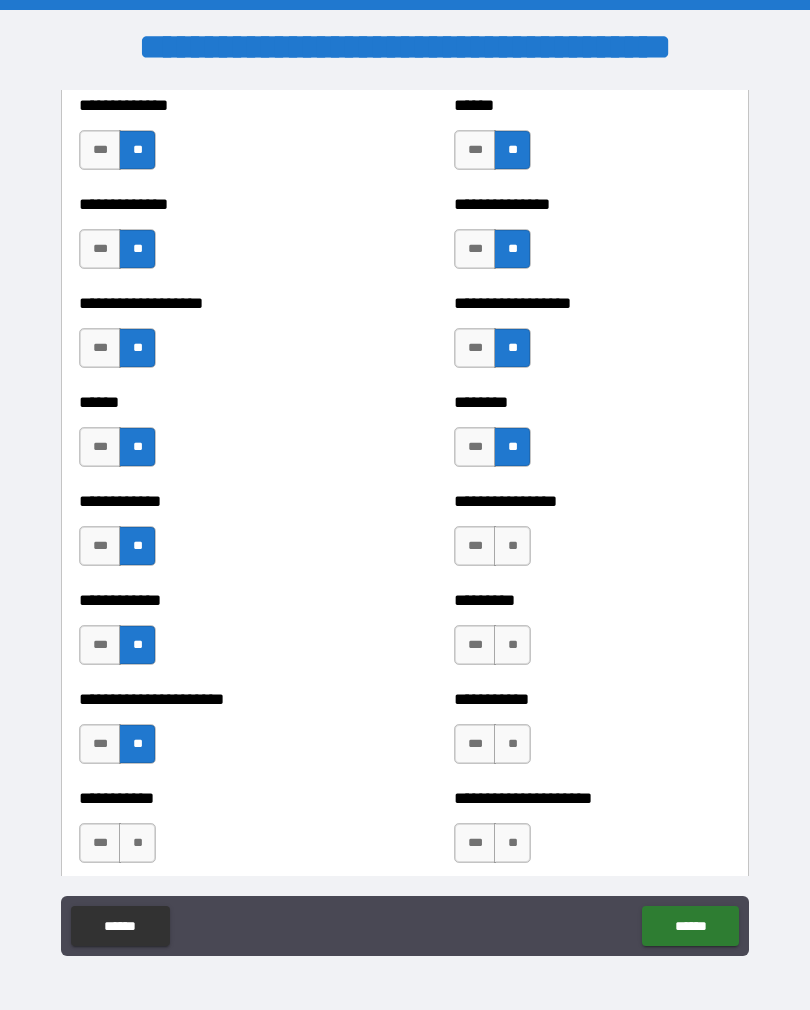 click on "**" at bounding box center (137, 843) 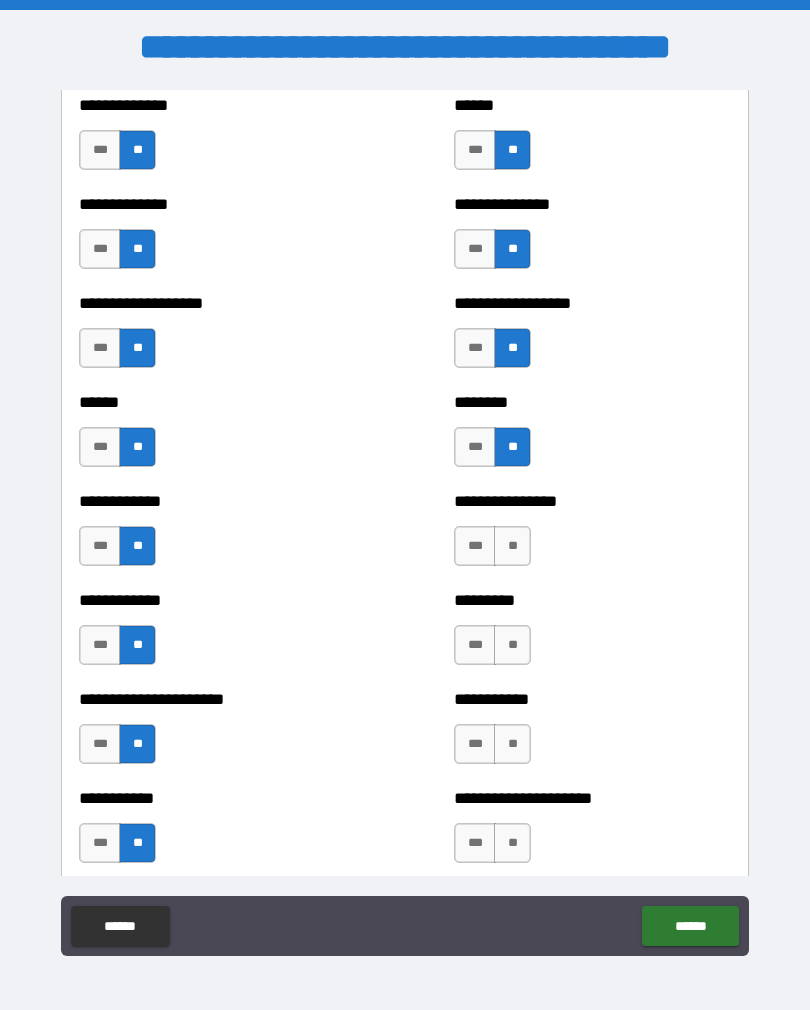 click on "**" at bounding box center [512, 546] 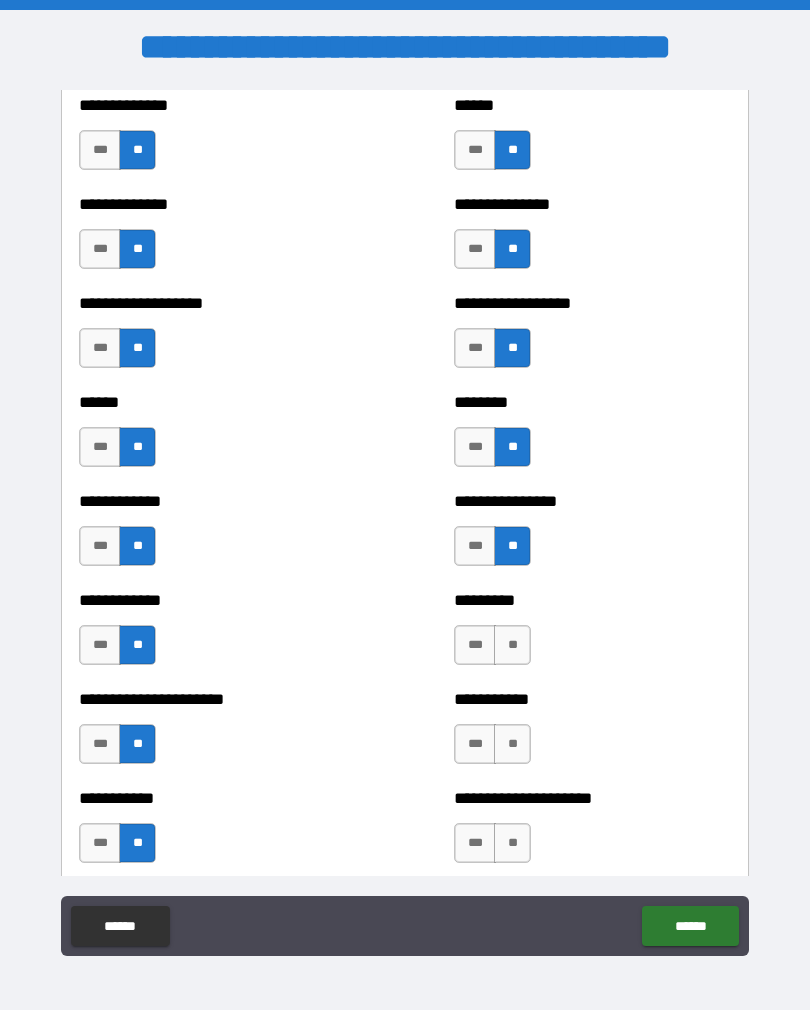 click on "**" at bounding box center [512, 645] 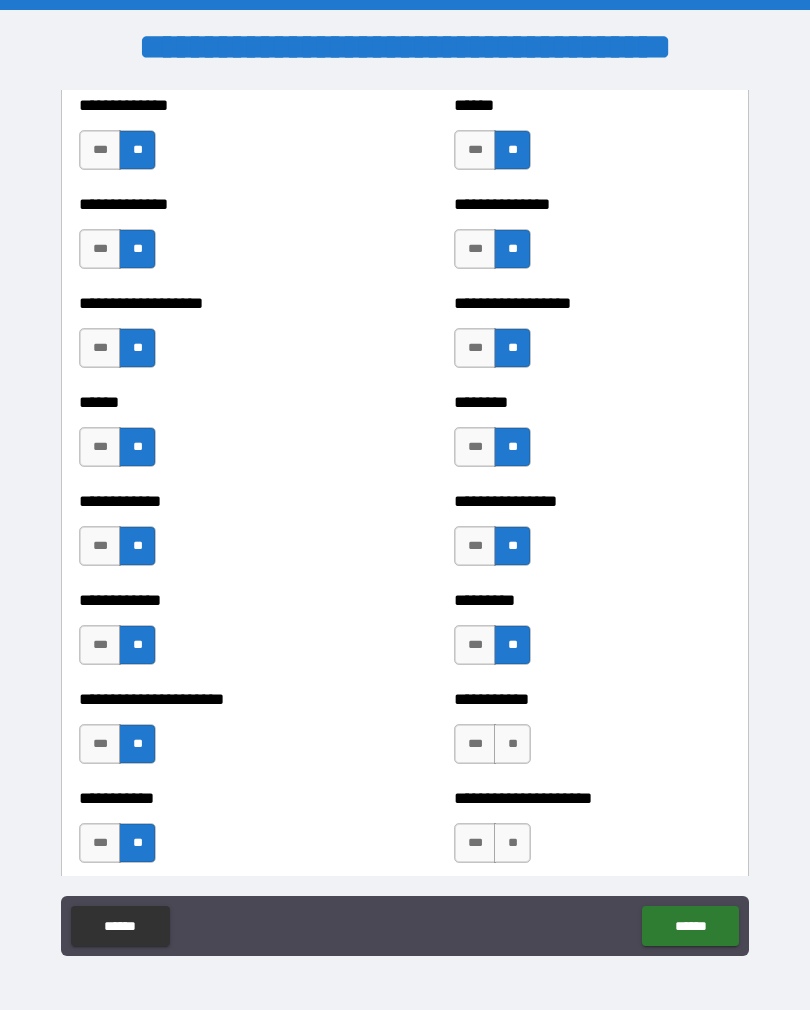 click on "**" at bounding box center (512, 744) 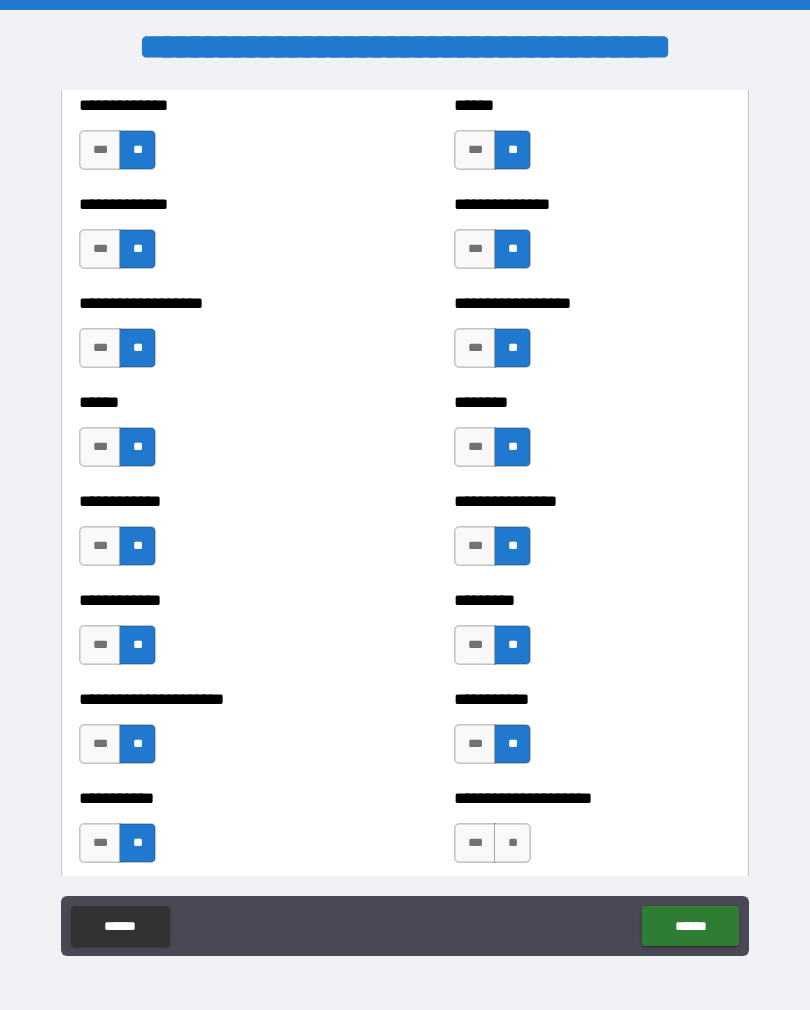click on "**" at bounding box center (512, 843) 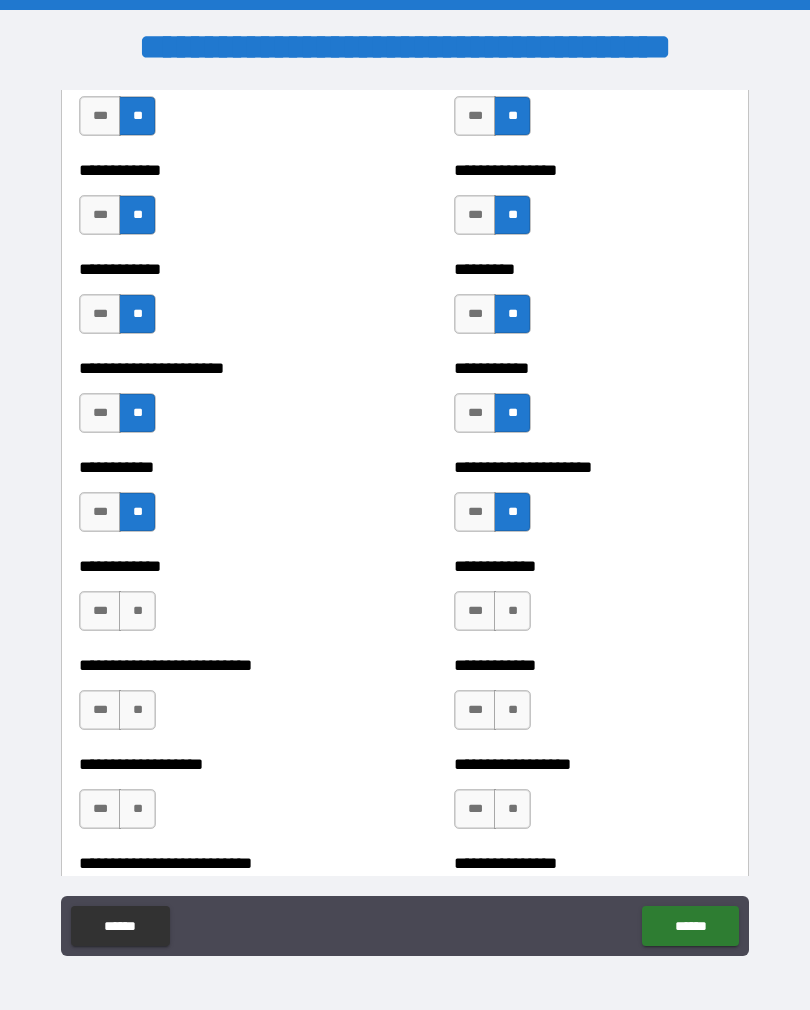 scroll, scrollTop: 5182, scrollLeft: 0, axis: vertical 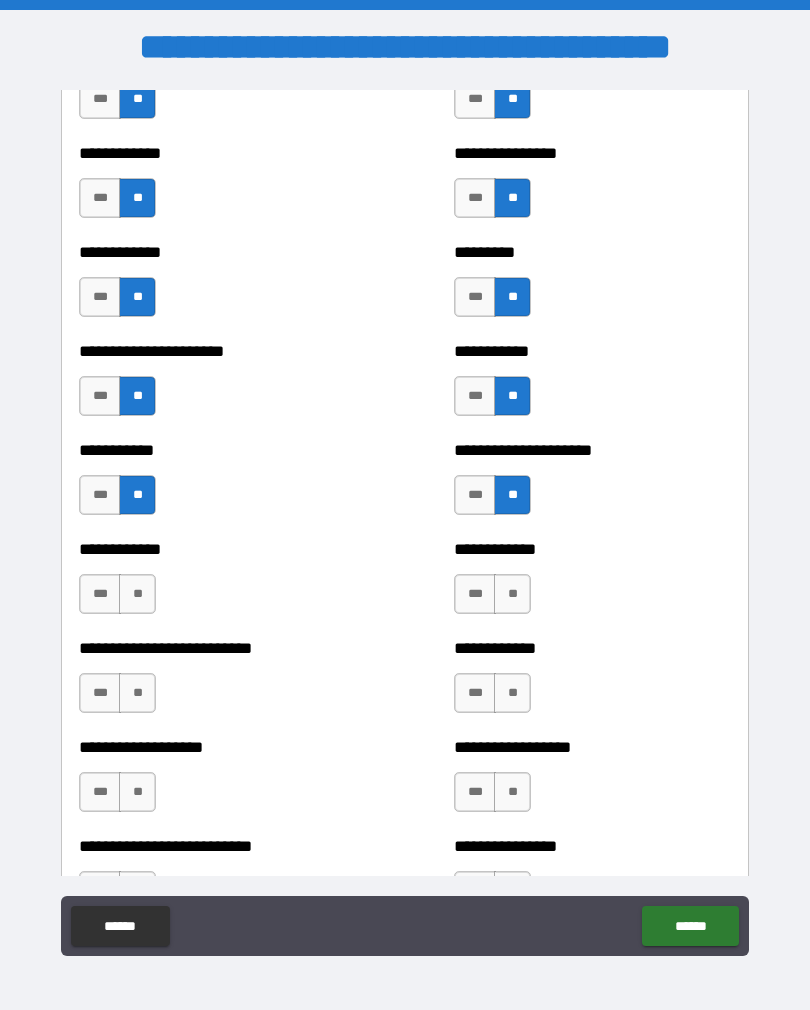 click on "**" at bounding box center (512, 594) 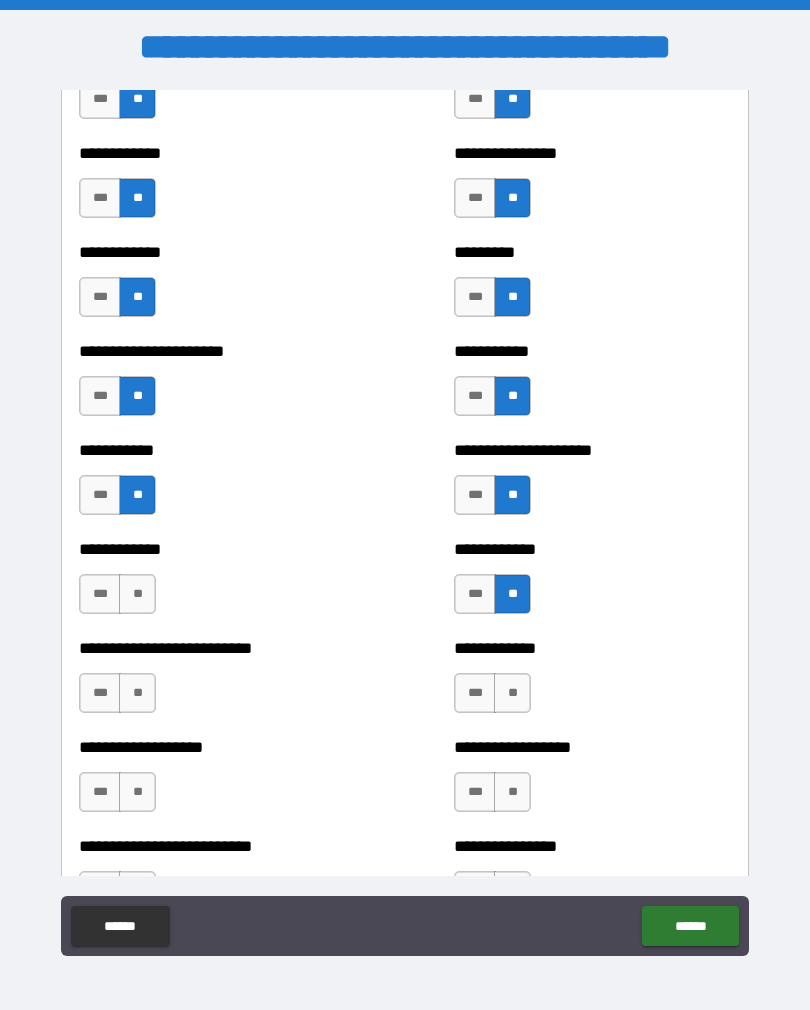 click on "**" at bounding box center (512, 693) 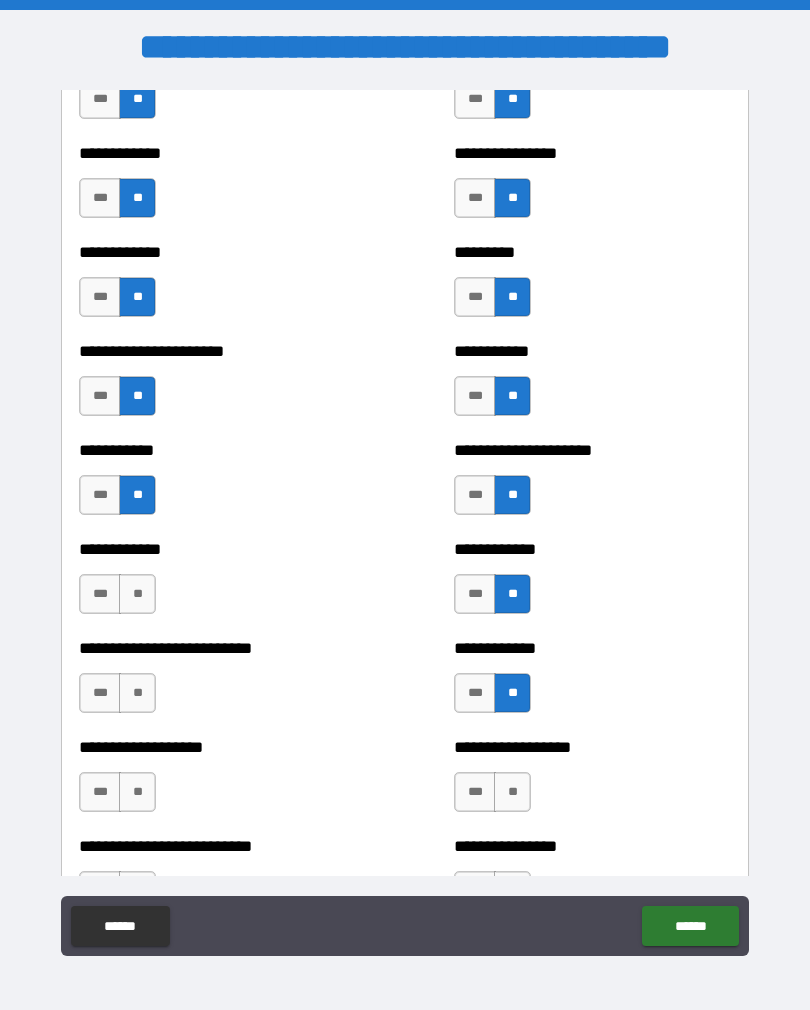 click on "**" at bounding box center (512, 792) 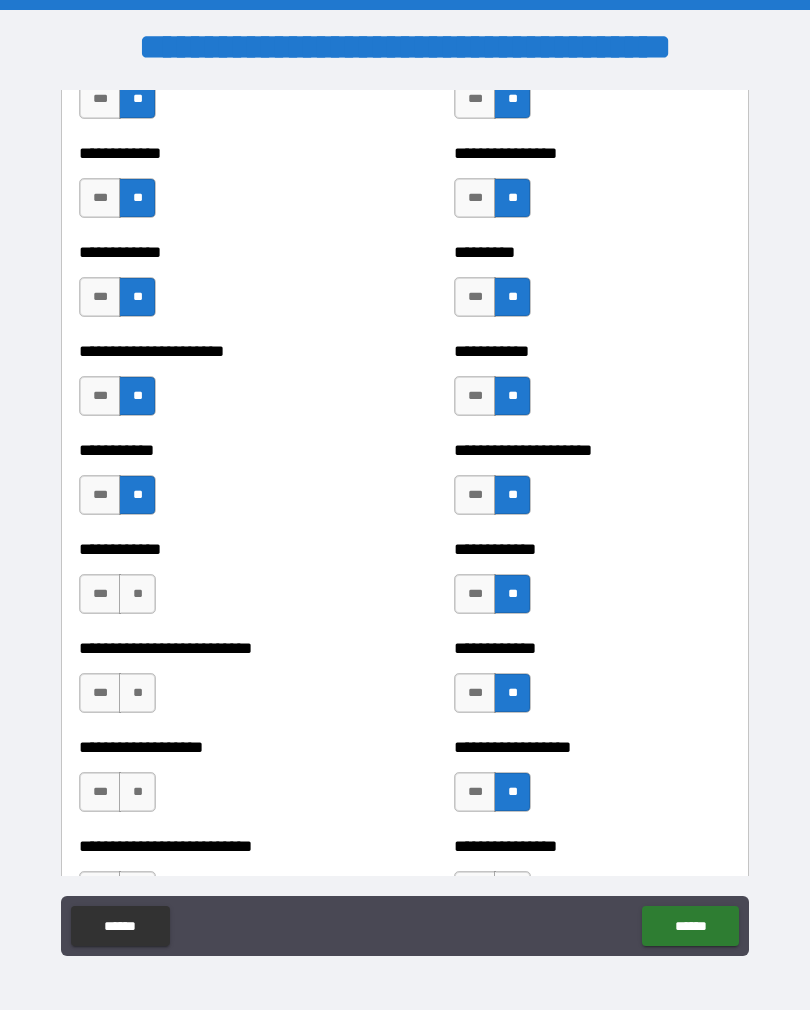 click on "**" at bounding box center (137, 594) 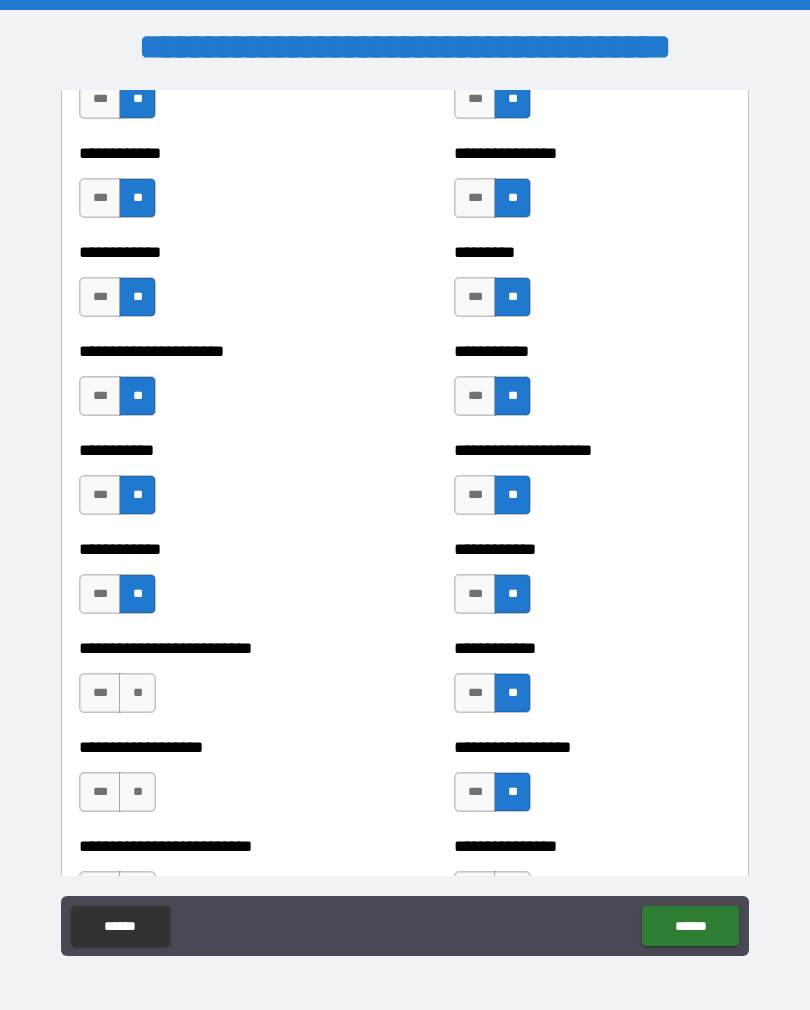click on "**" at bounding box center [137, 693] 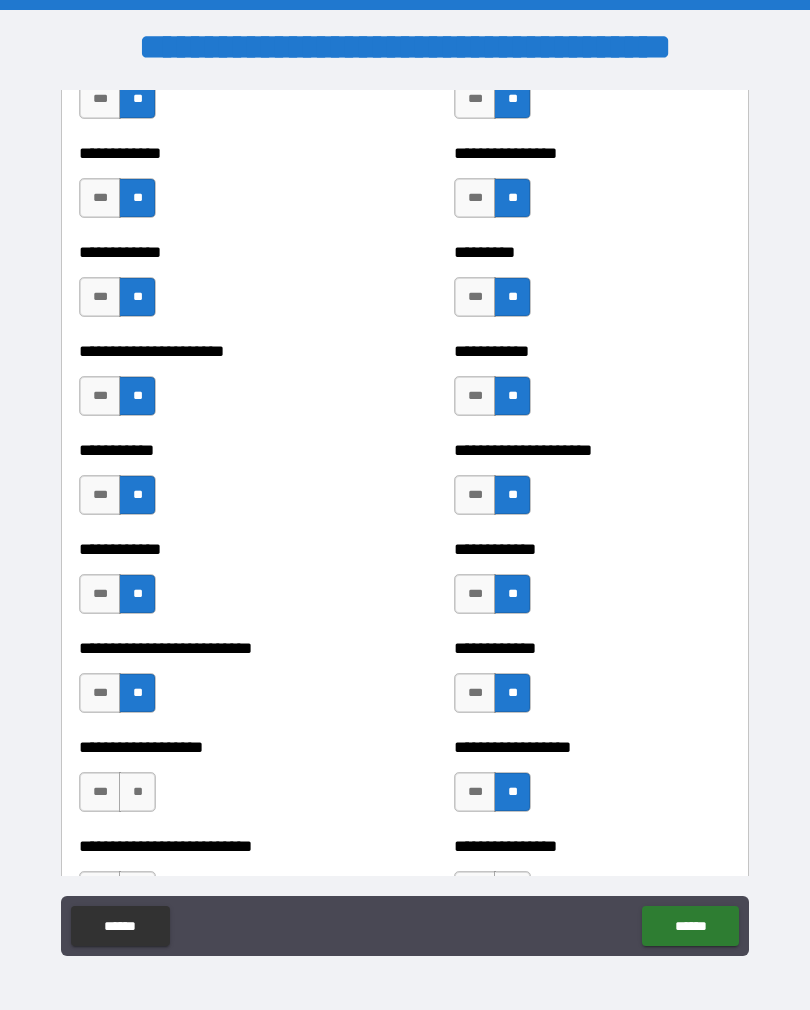 click on "**" at bounding box center (137, 792) 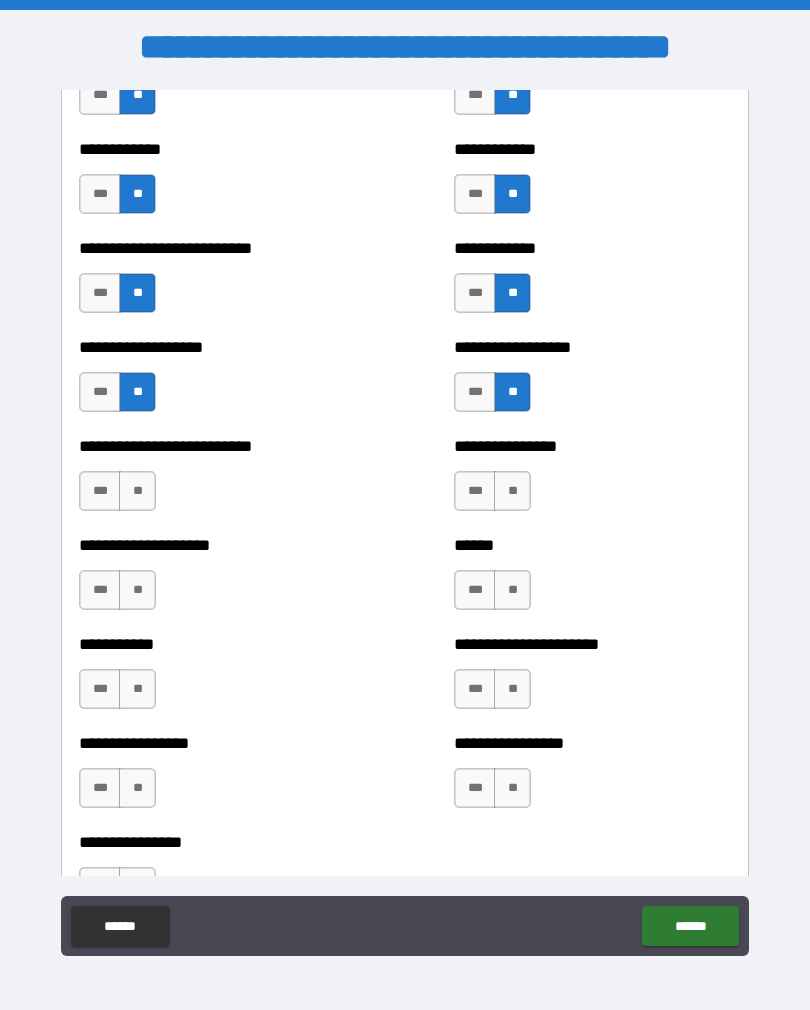scroll, scrollTop: 5583, scrollLeft: 0, axis: vertical 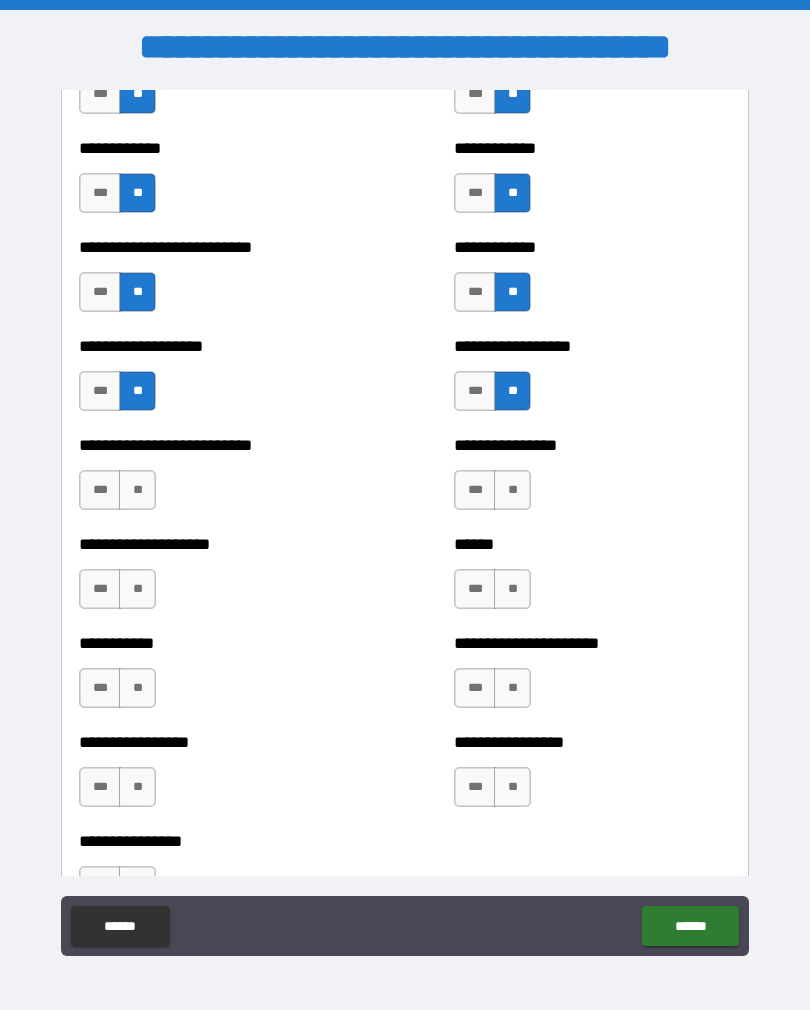 click on "**" at bounding box center [137, 490] 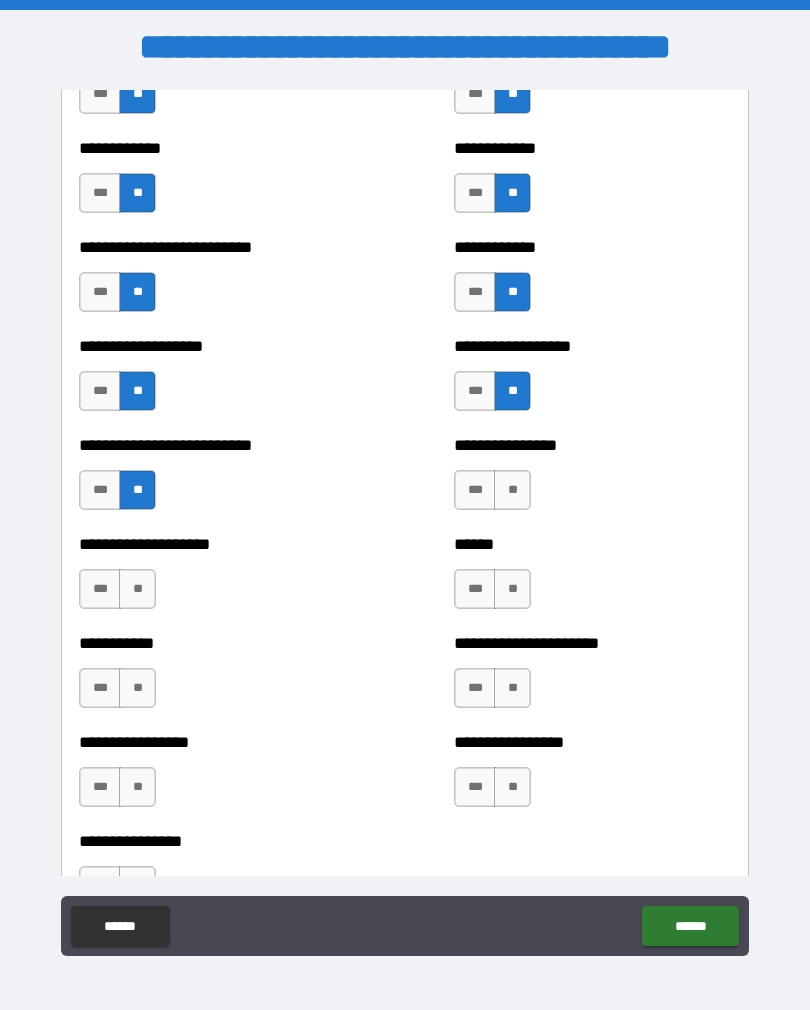 click on "**" at bounding box center (137, 589) 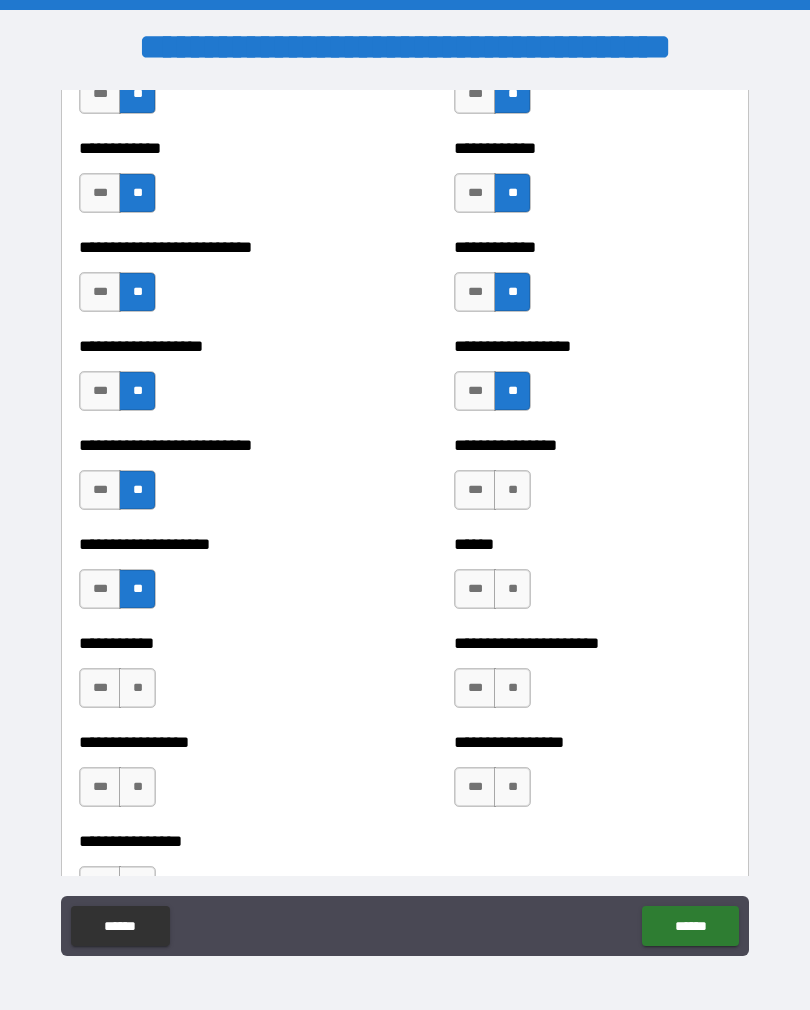 click on "**" at bounding box center (137, 688) 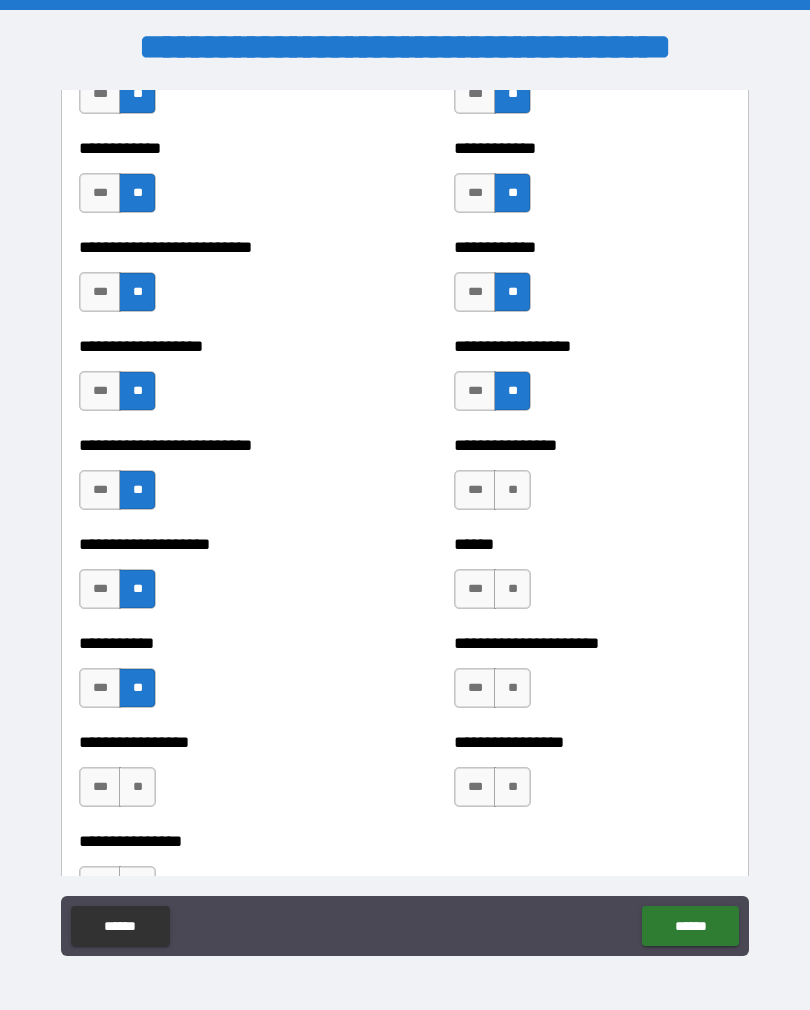 click on "**********" at bounding box center (217, 777) 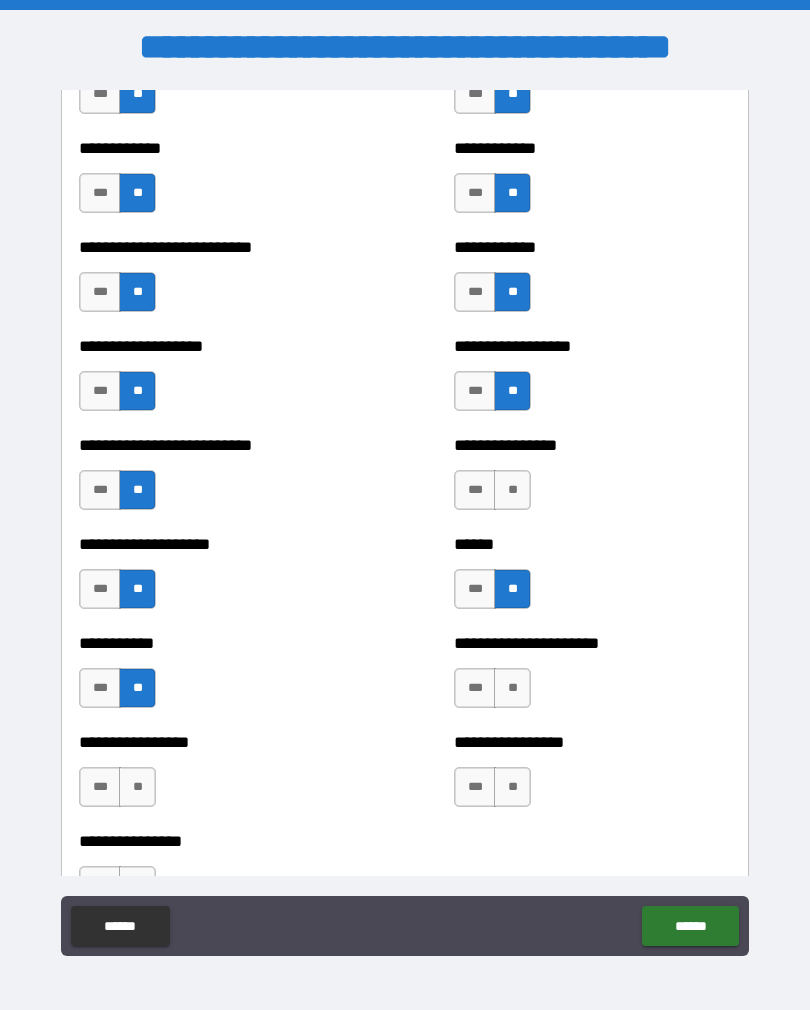 click on "**" at bounding box center (512, 688) 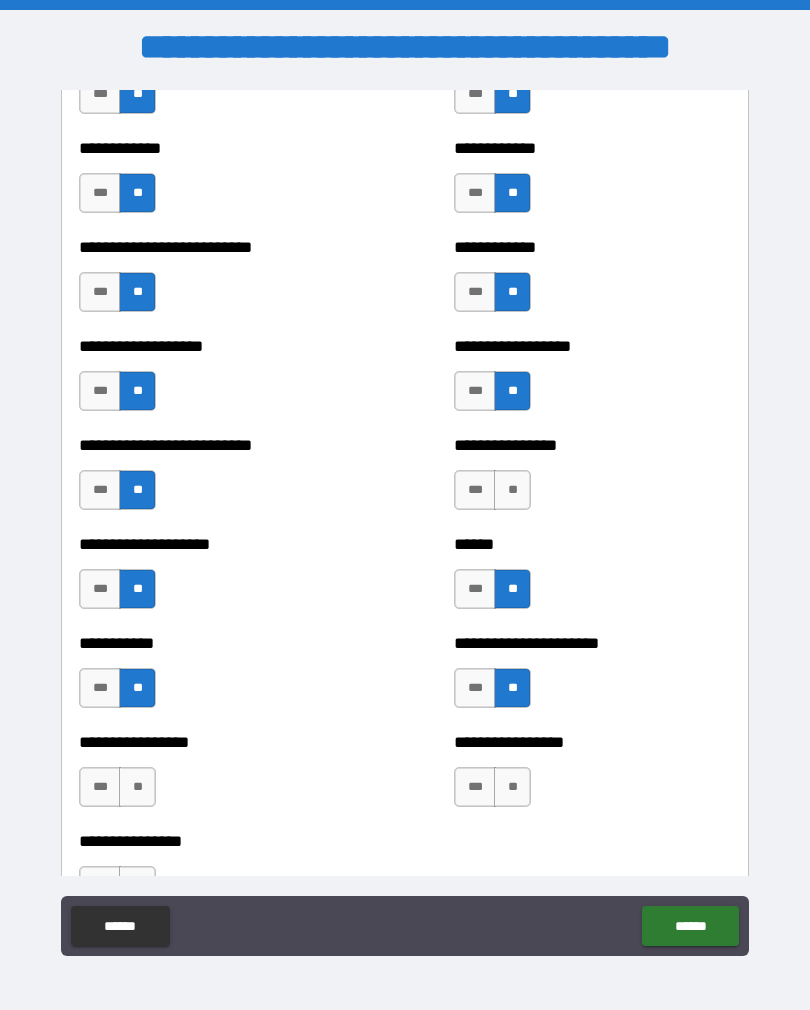 click on "**" at bounding box center (512, 787) 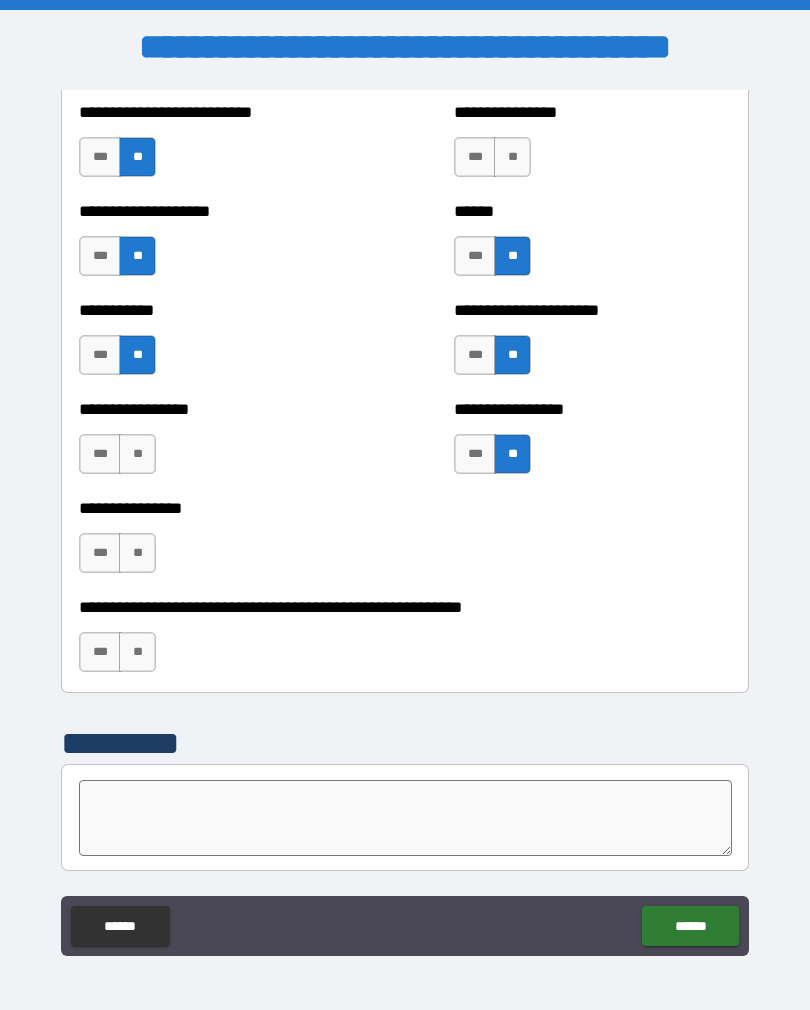 scroll, scrollTop: 5922, scrollLeft: 0, axis: vertical 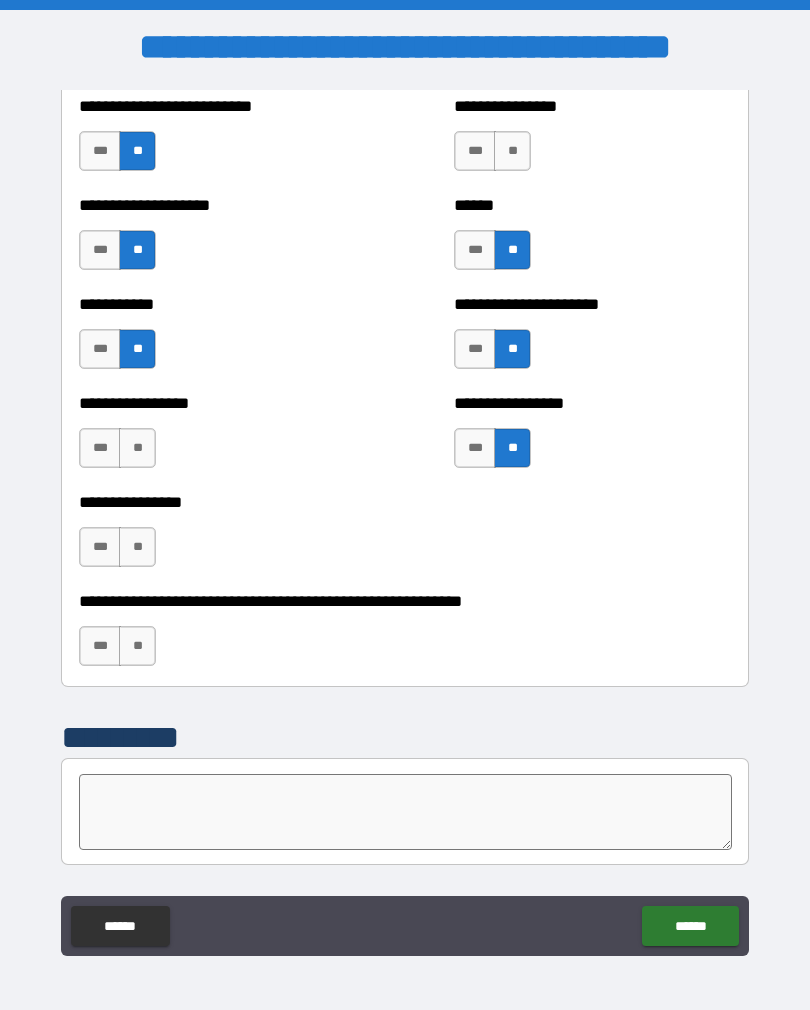 click on "**" at bounding box center [137, 448] 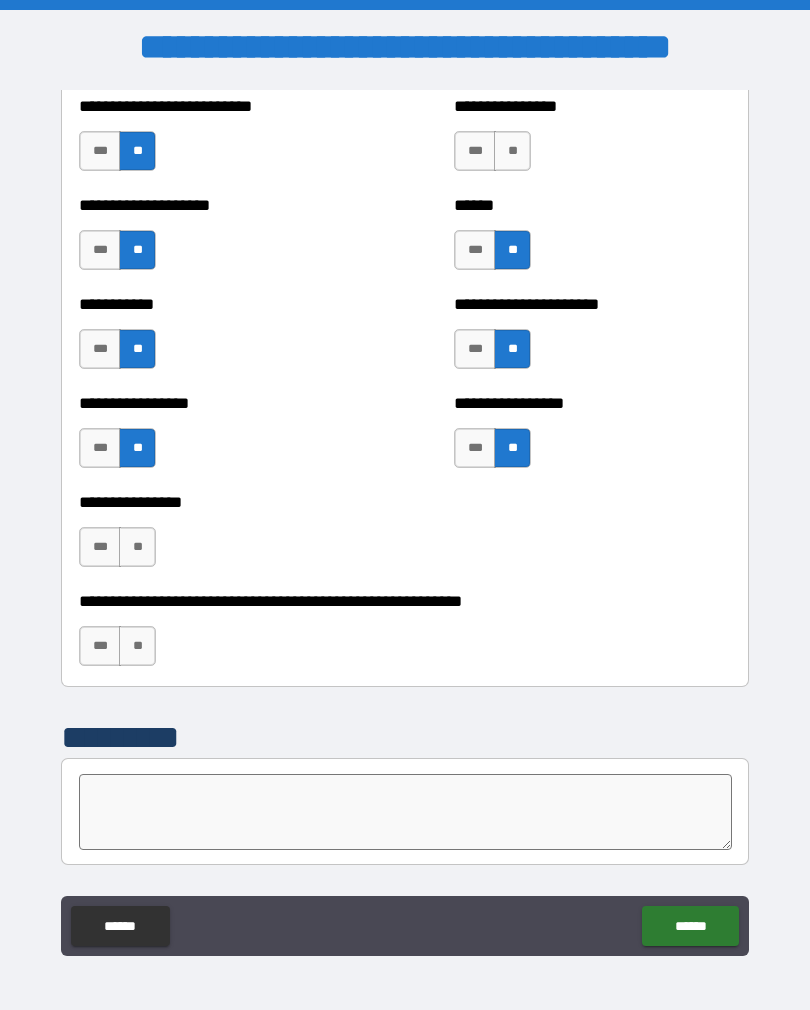 click on "**" at bounding box center (137, 547) 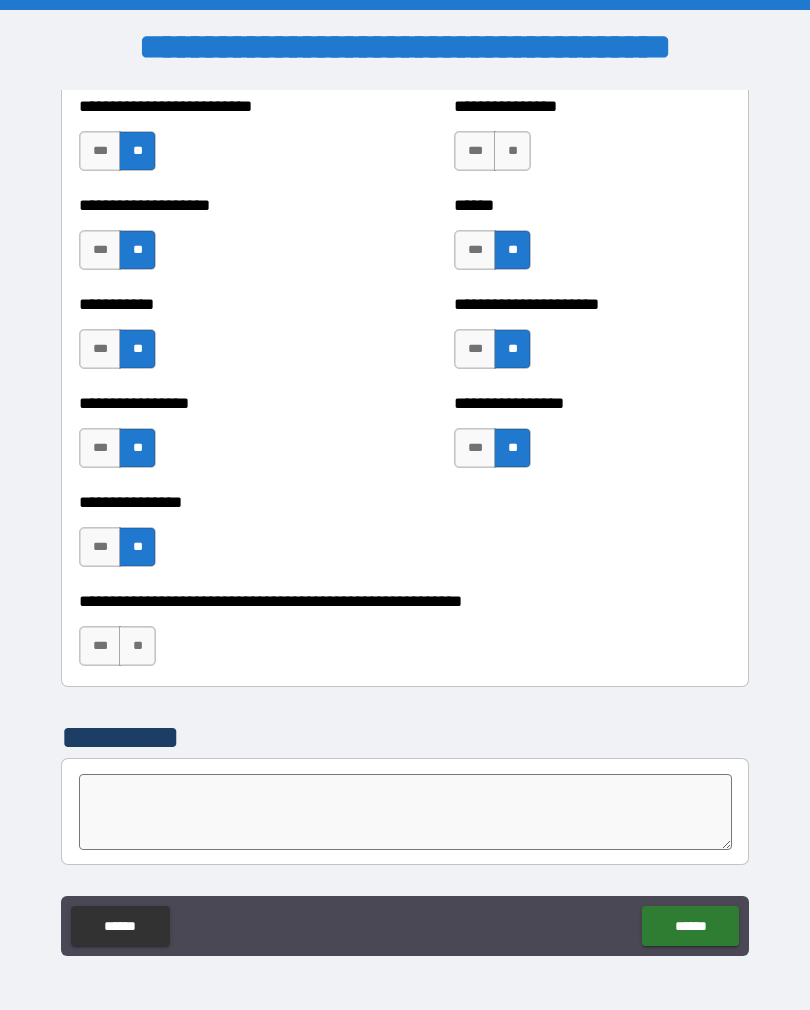 click on "**" at bounding box center (137, 646) 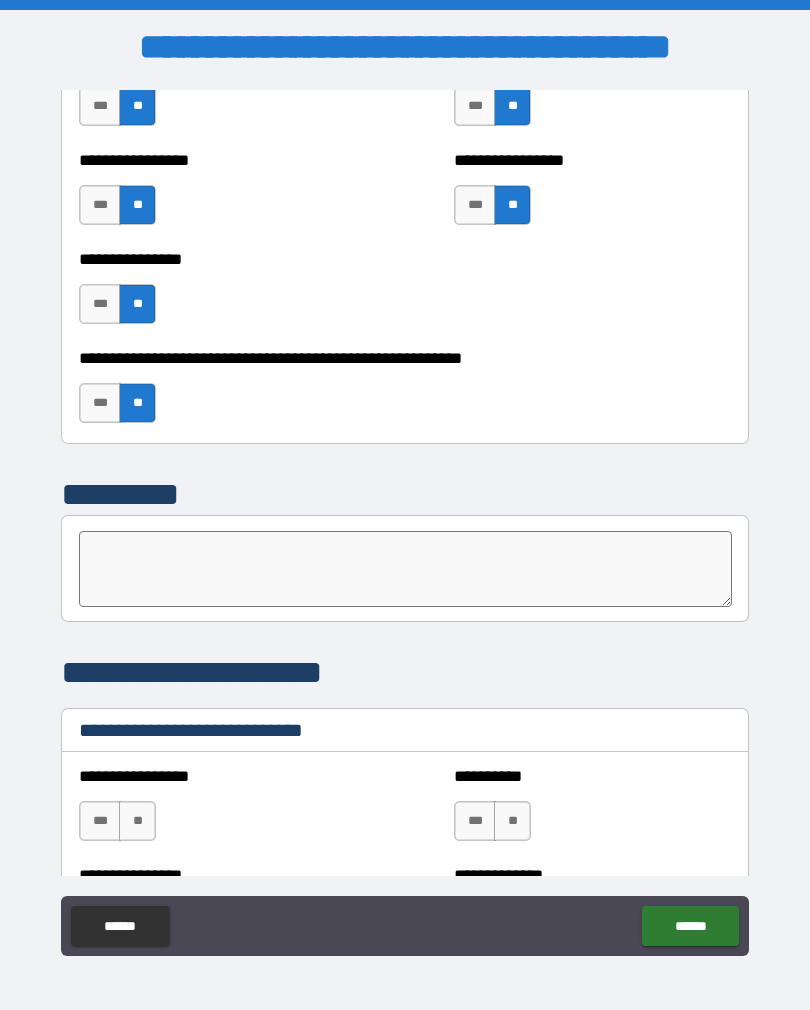 scroll, scrollTop: 6174, scrollLeft: 0, axis: vertical 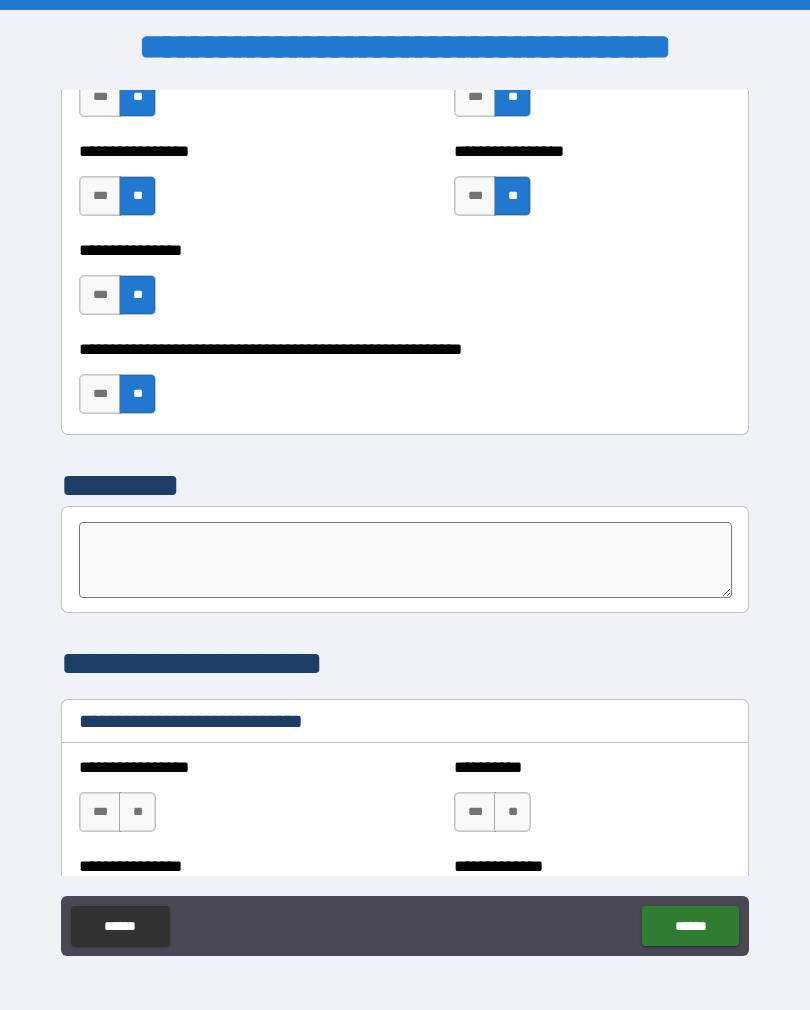 click at bounding box center [405, 560] 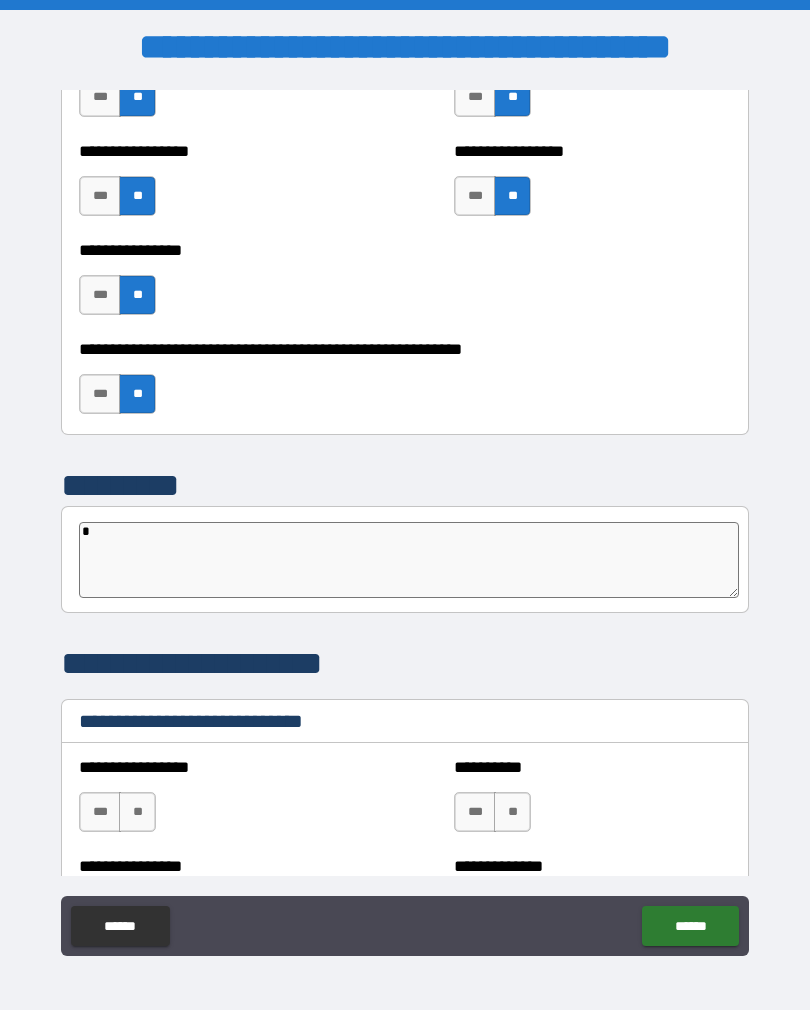 type on "*" 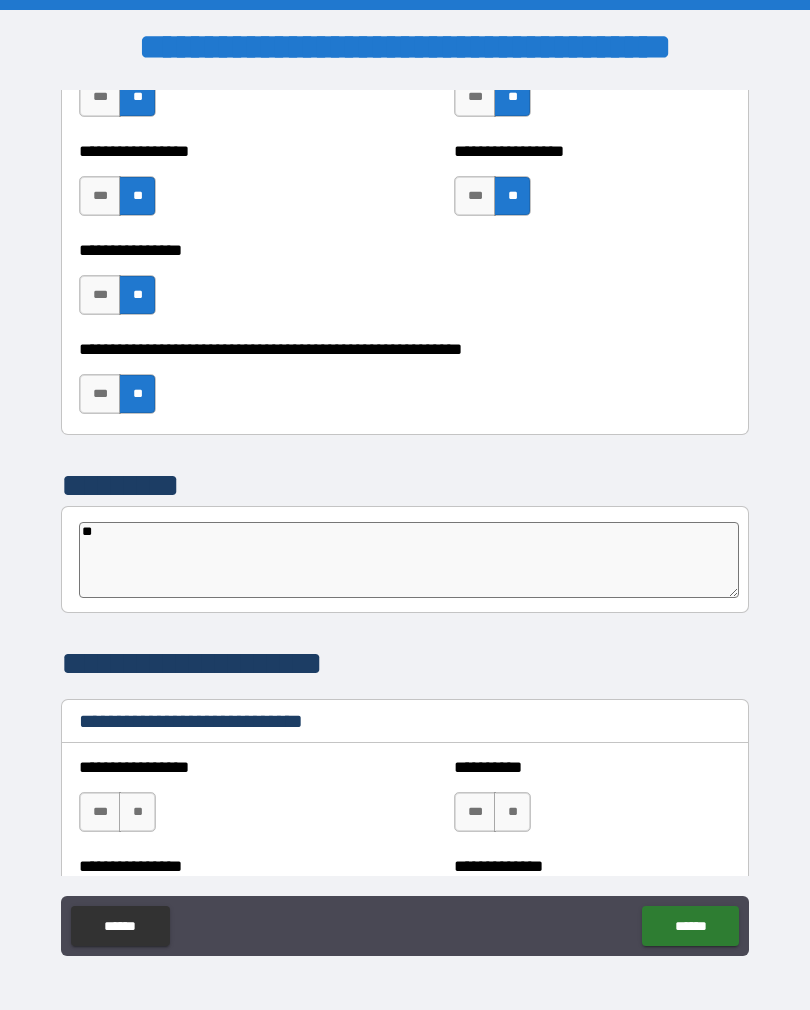 type on "***" 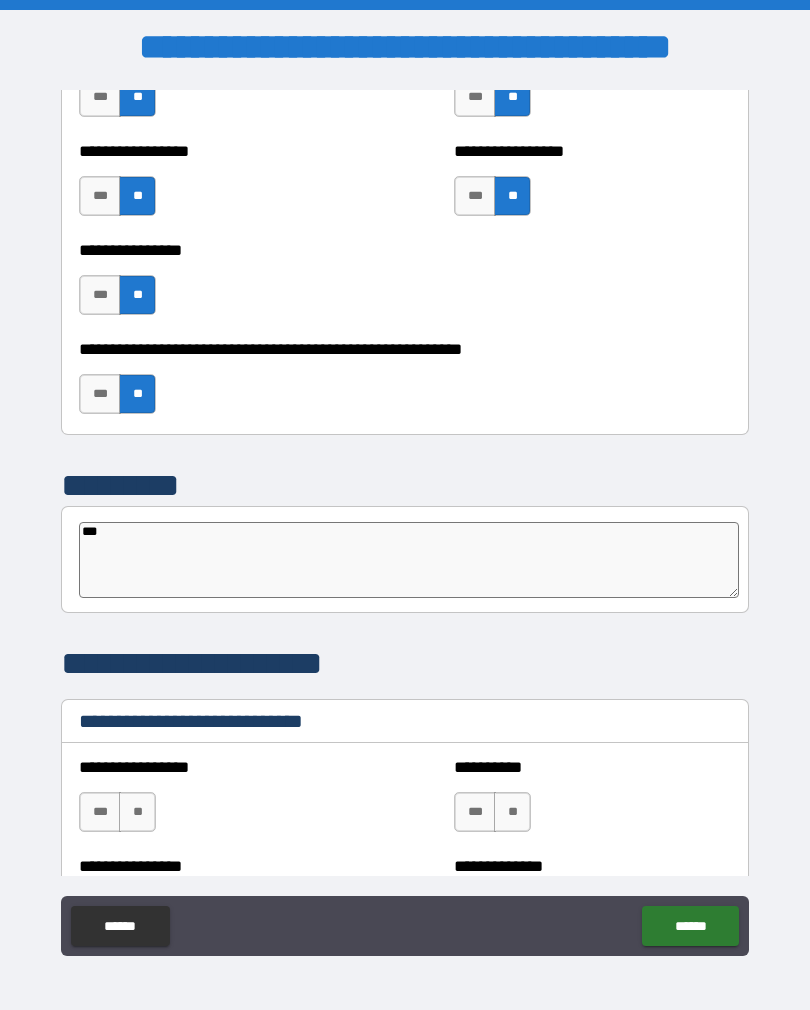 type on "****" 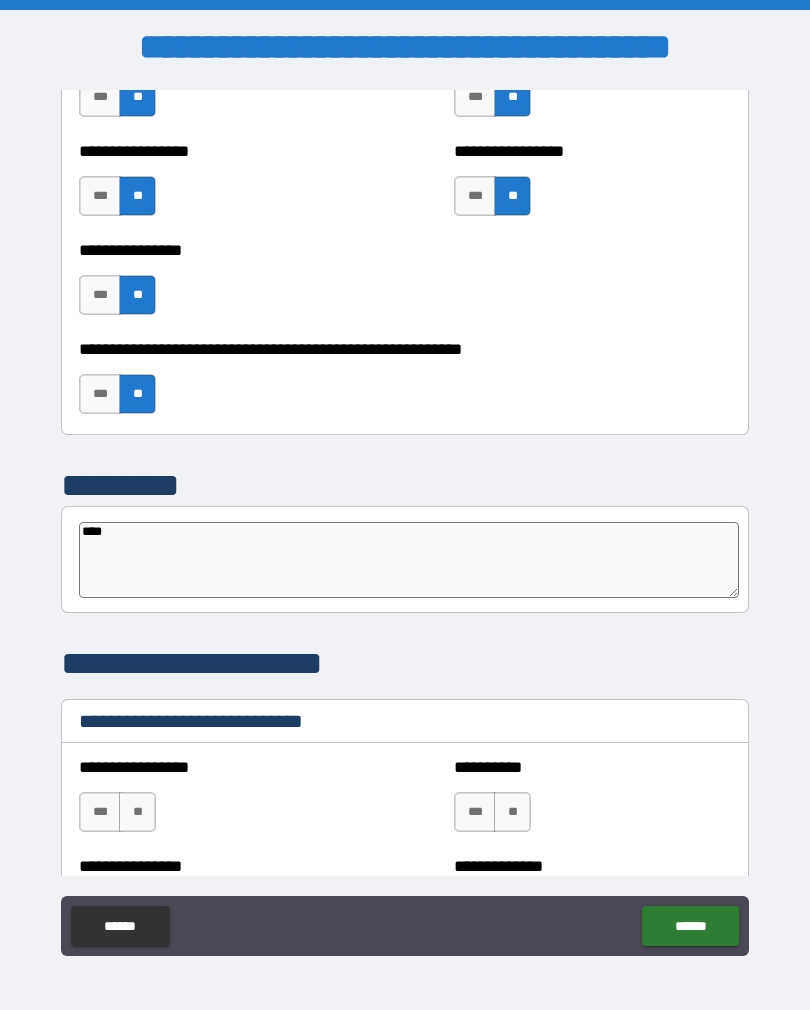 type on "*****" 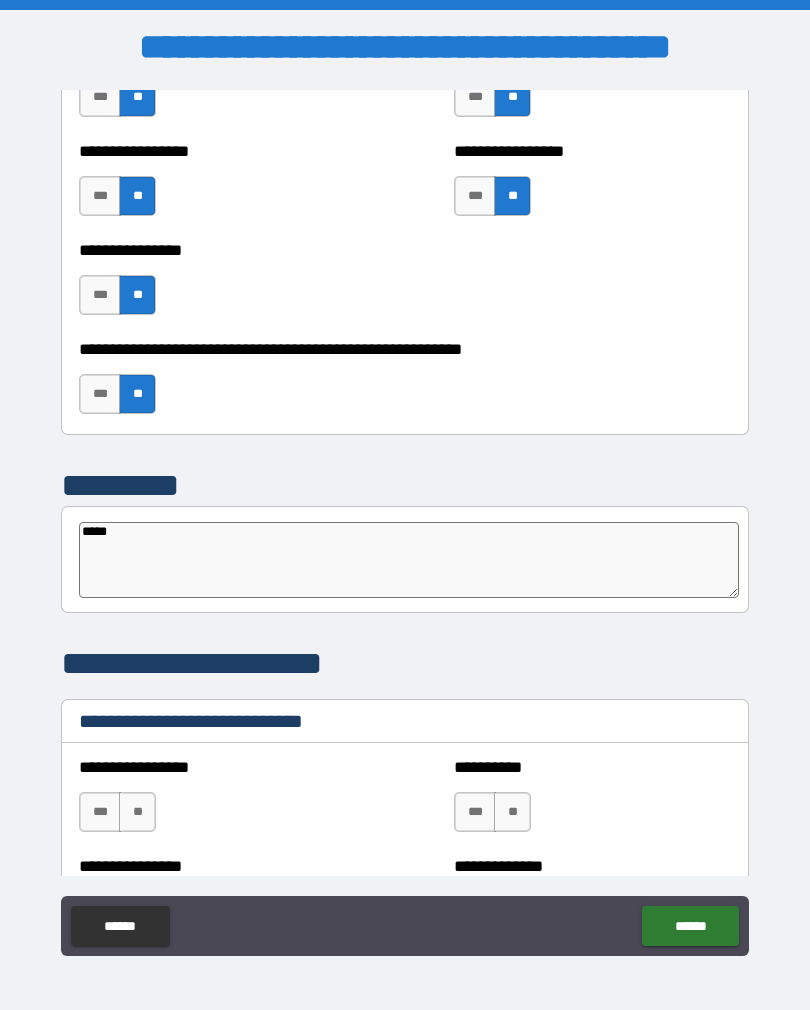 type on "*****" 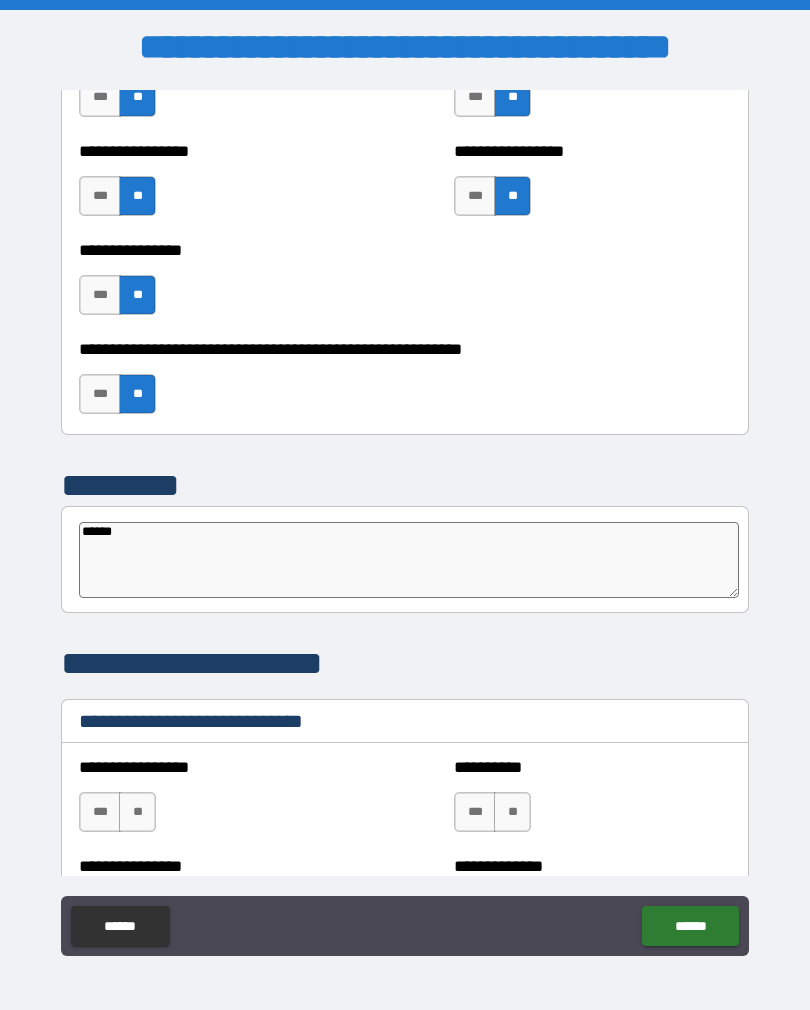 type on "*" 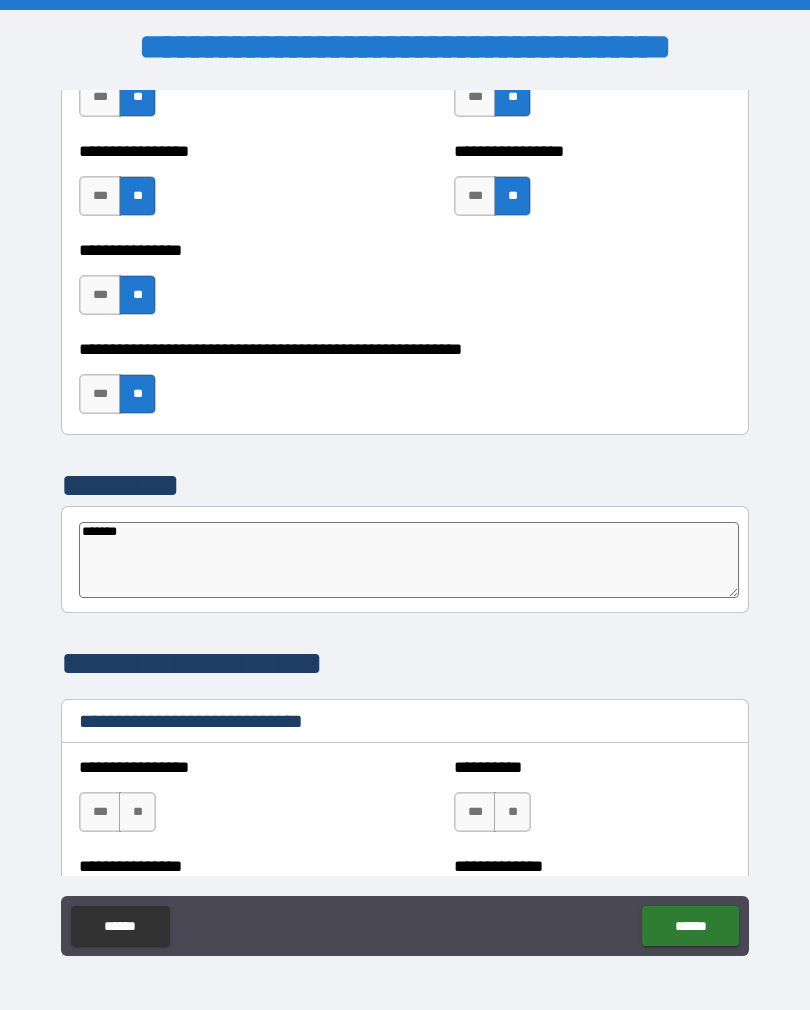 type on "********" 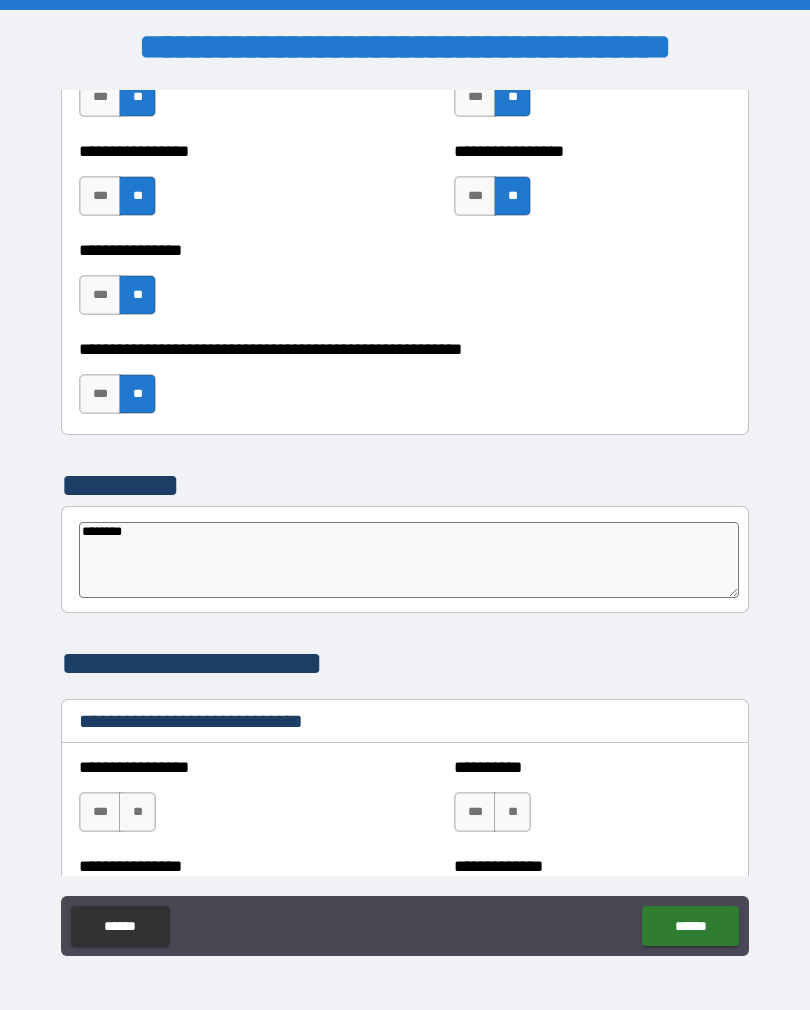 type on "*********" 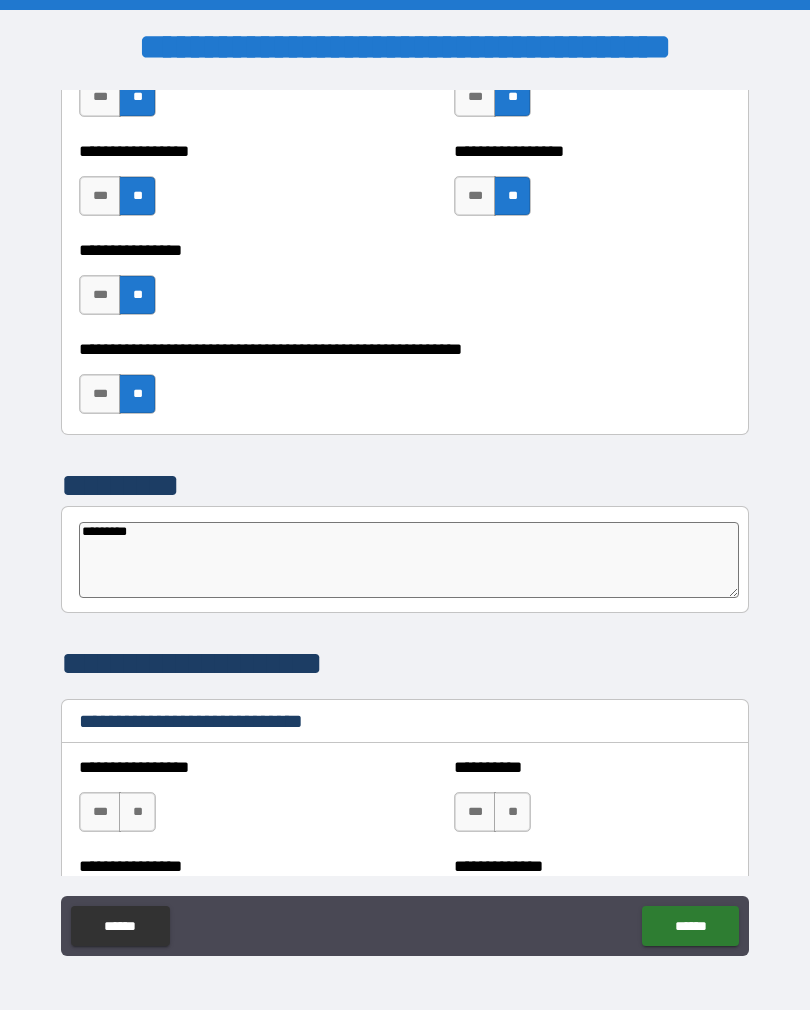 type on "**********" 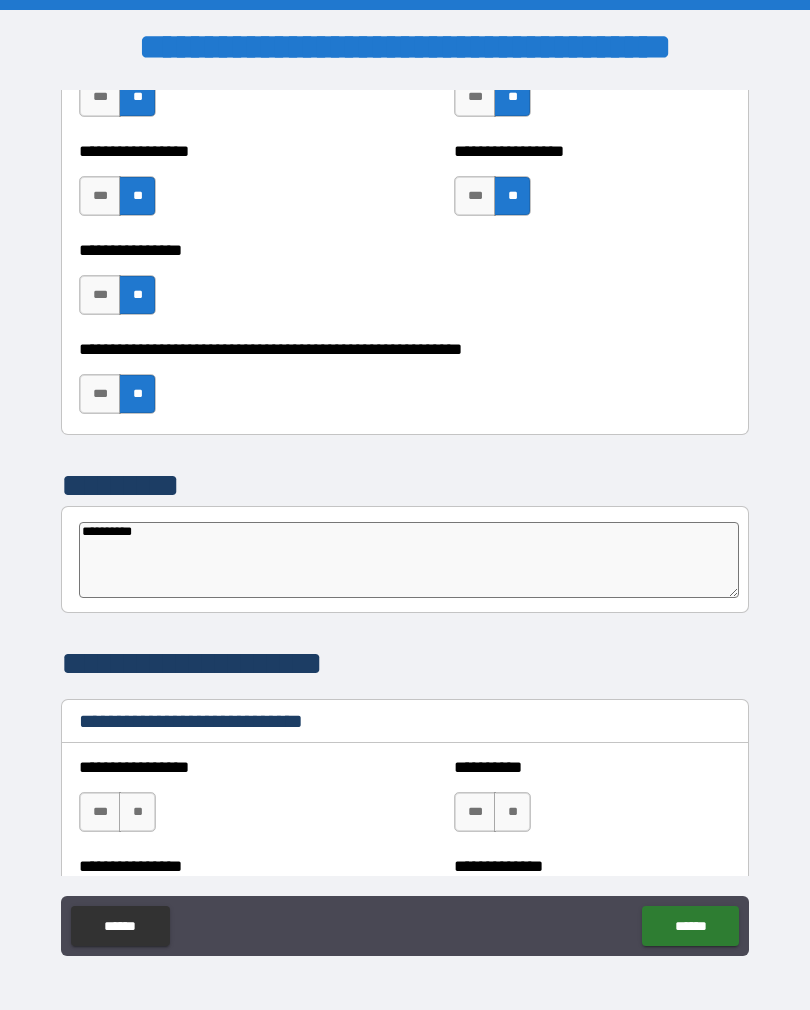 type on "**********" 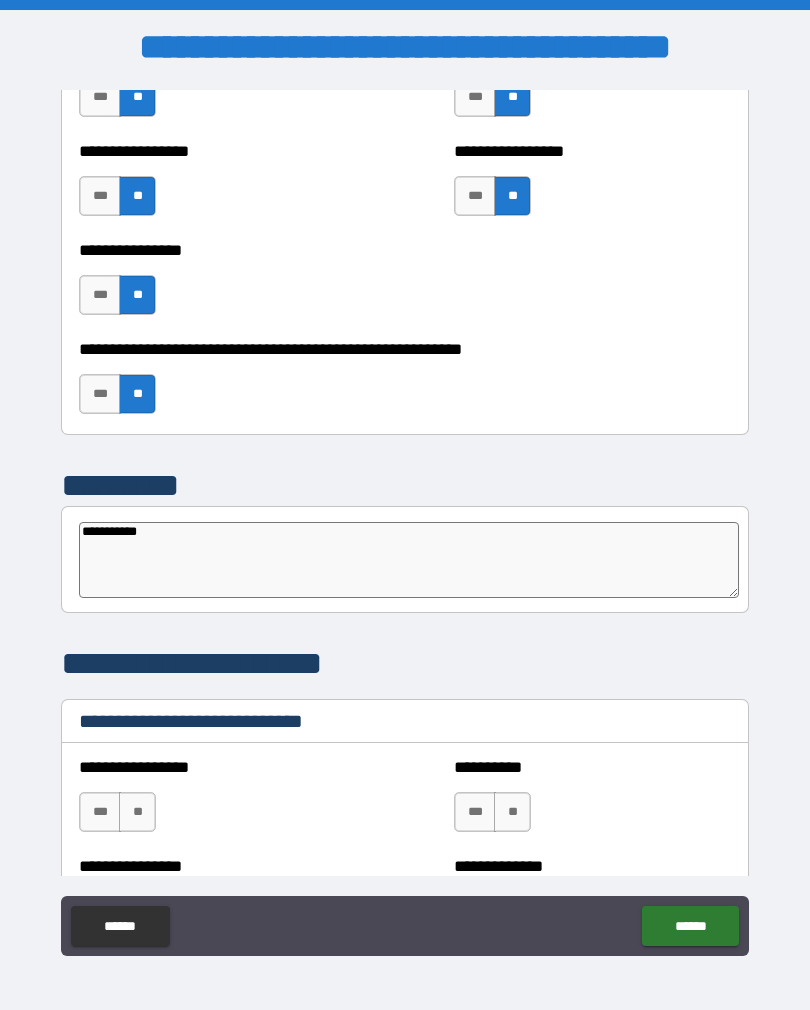 type on "**********" 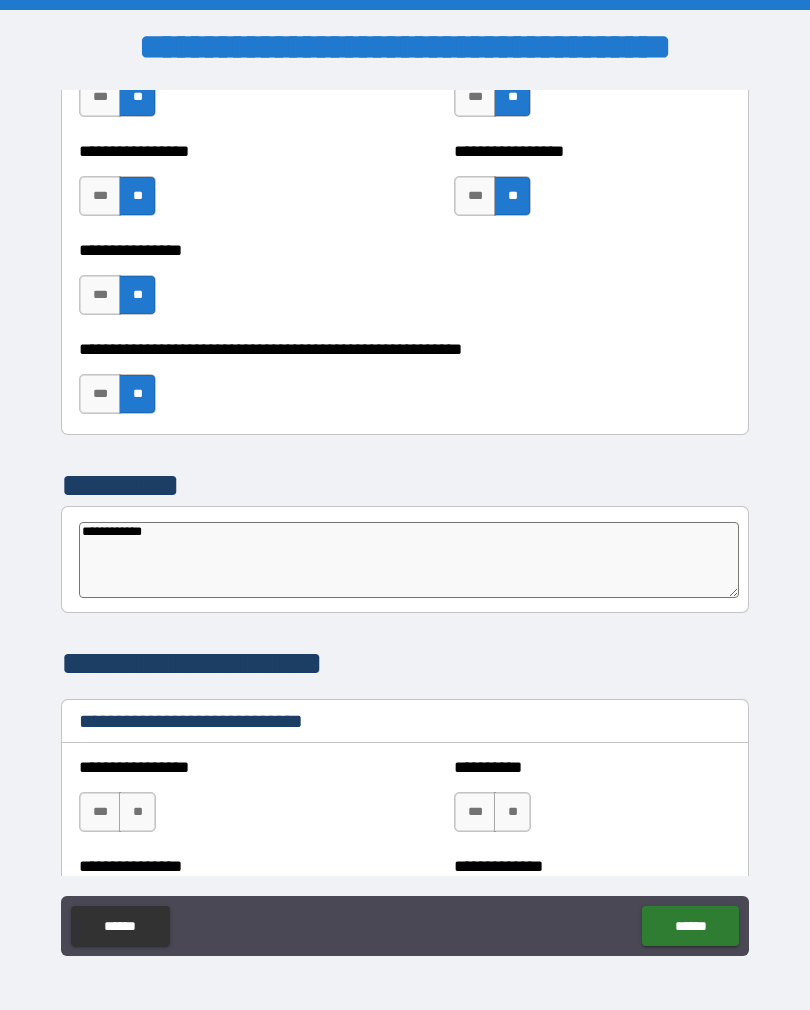 type on "*" 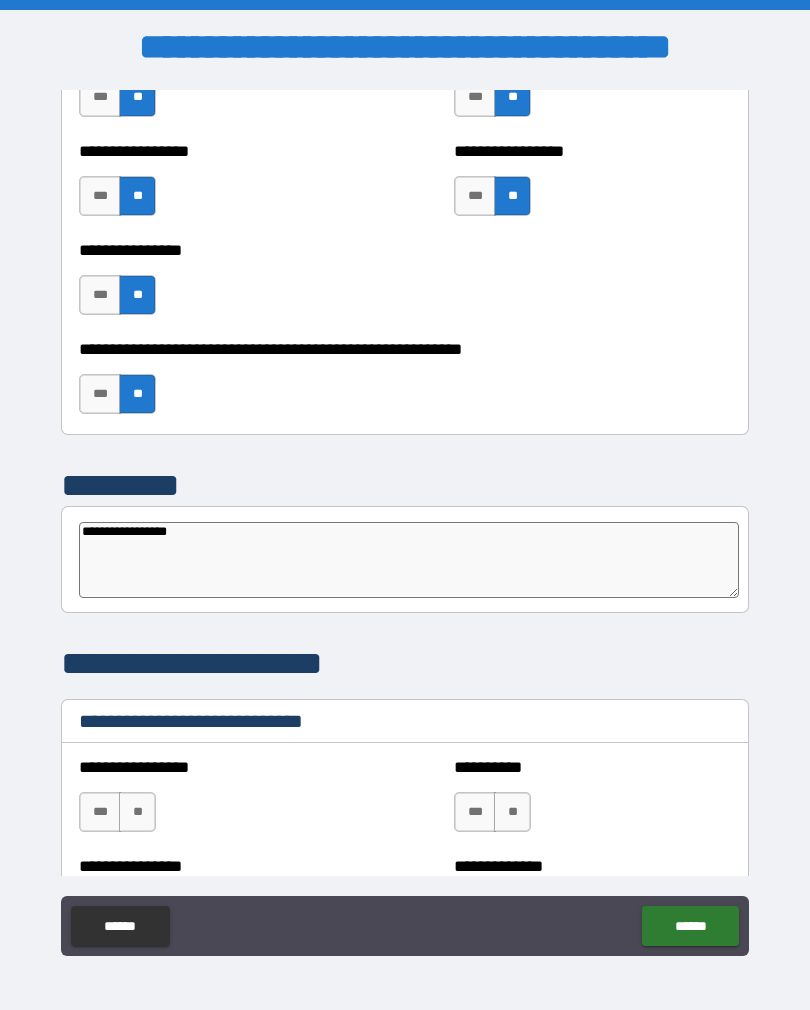 type on "**********" 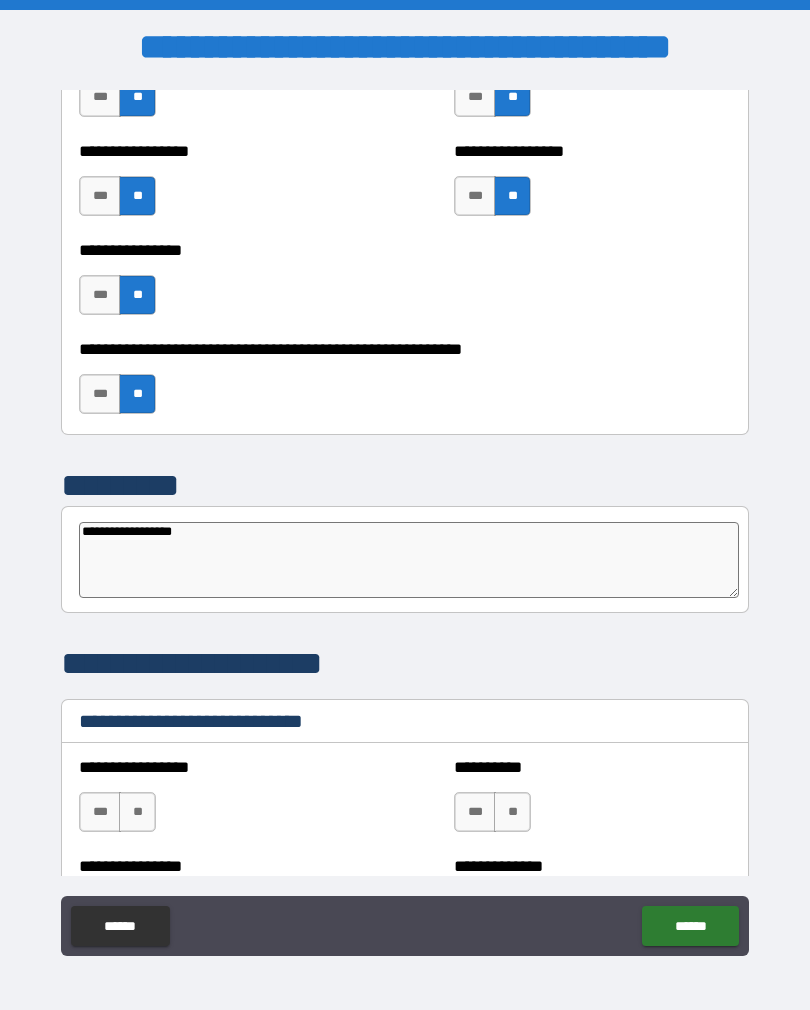 type on "*" 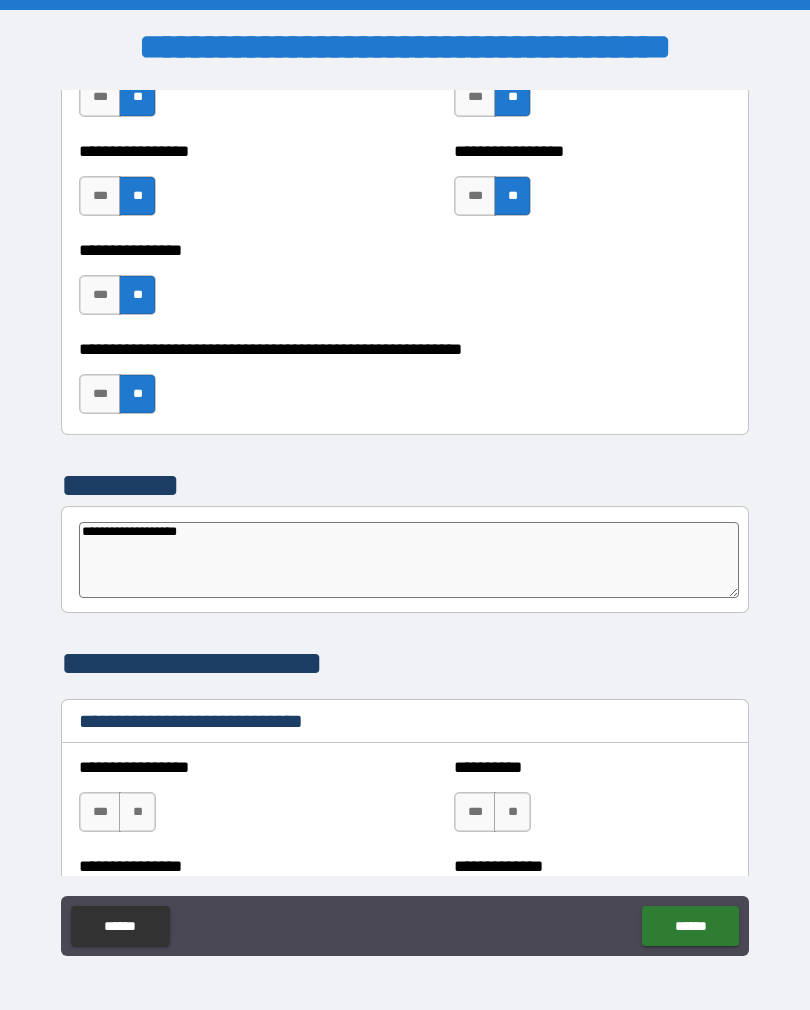 type on "**********" 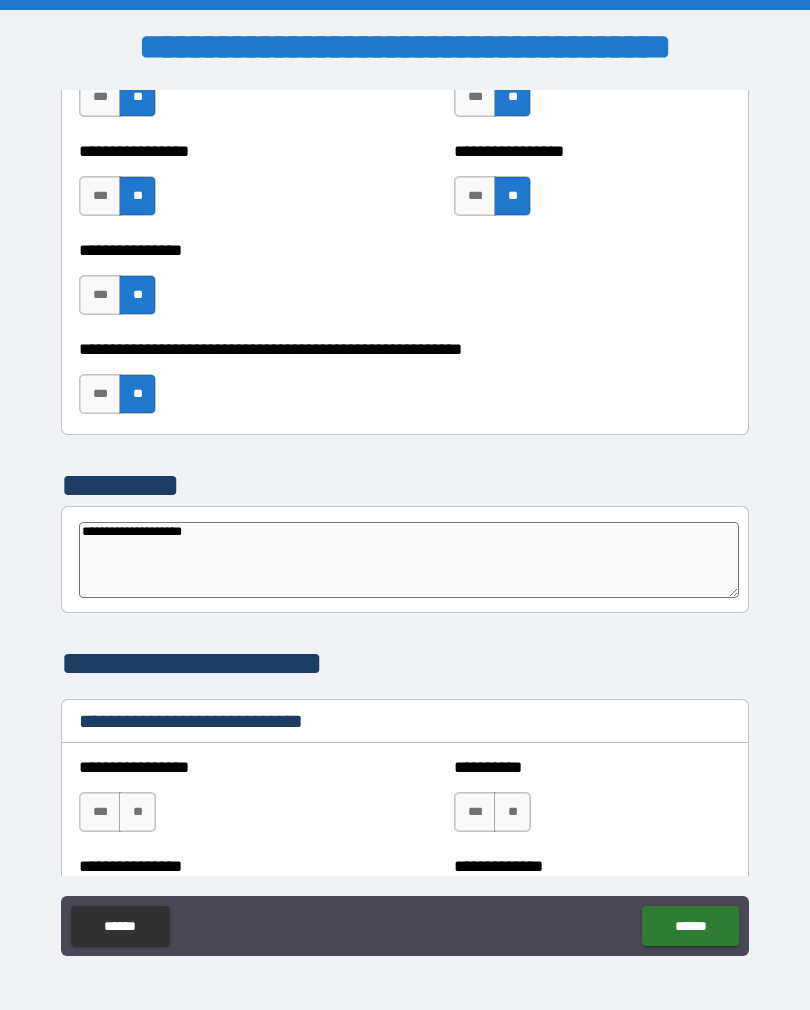 type on "**********" 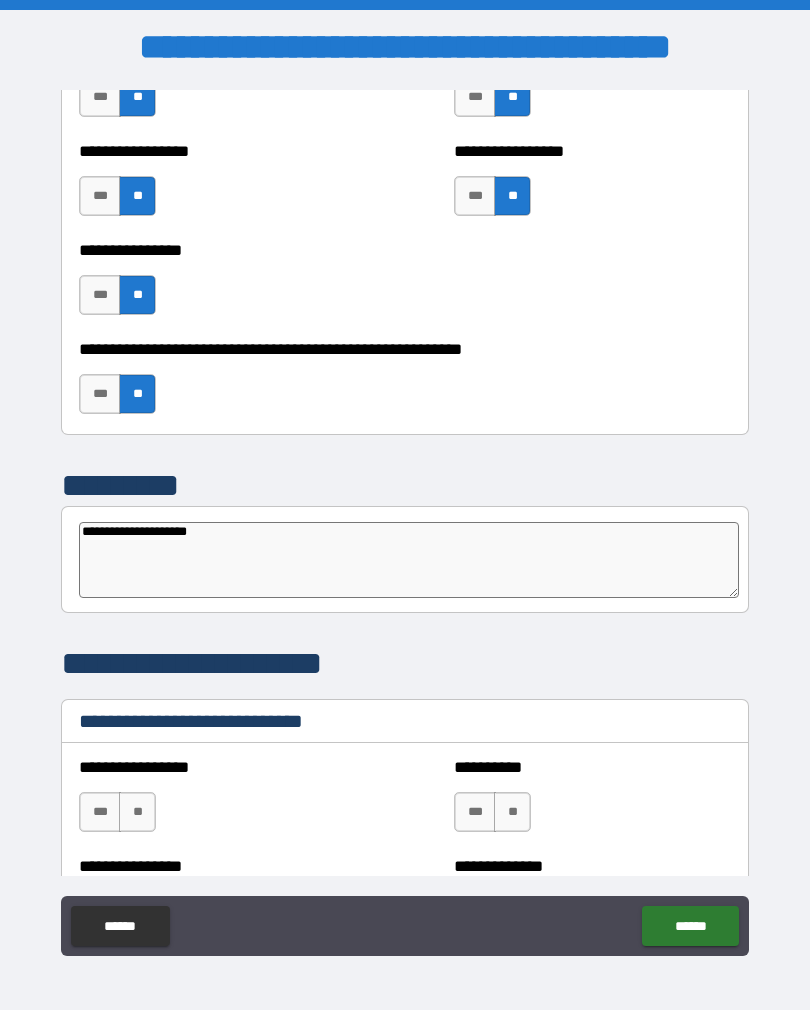 type on "*" 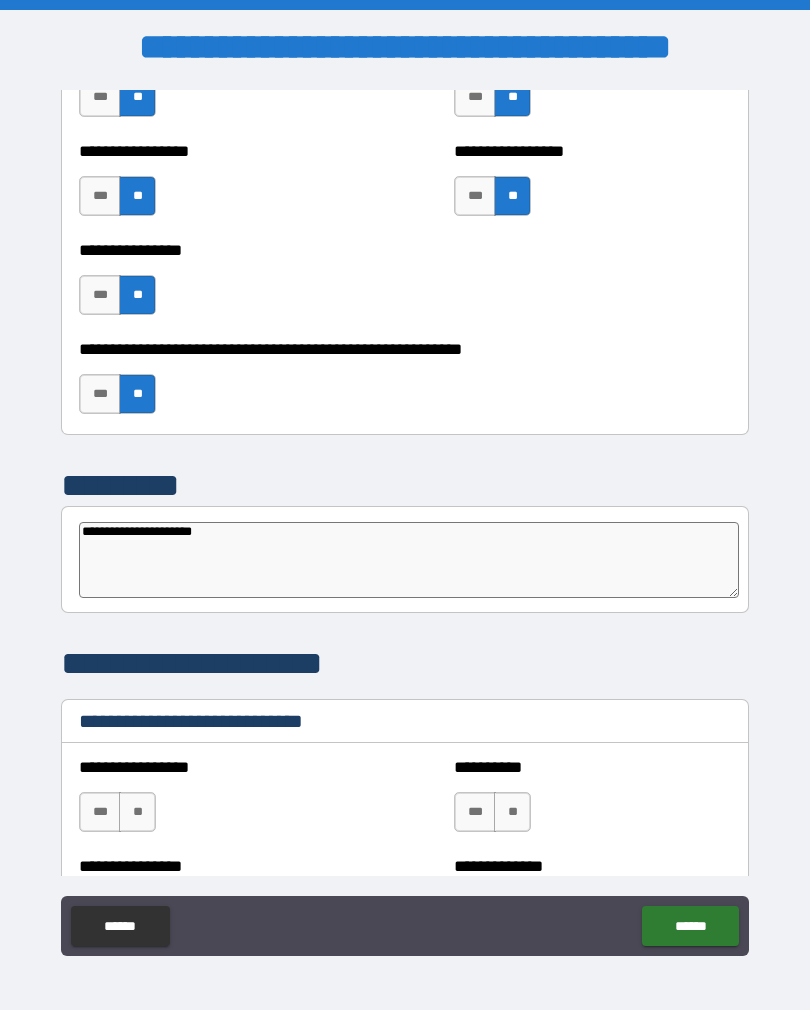 type on "*" 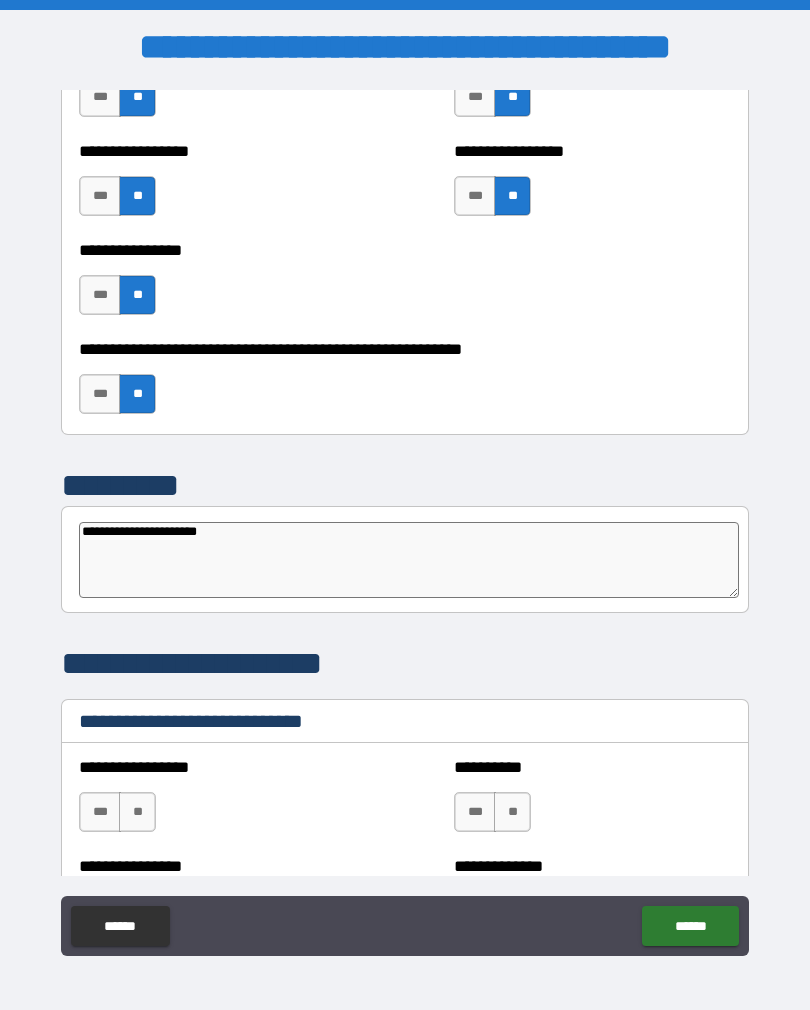 type on "*" 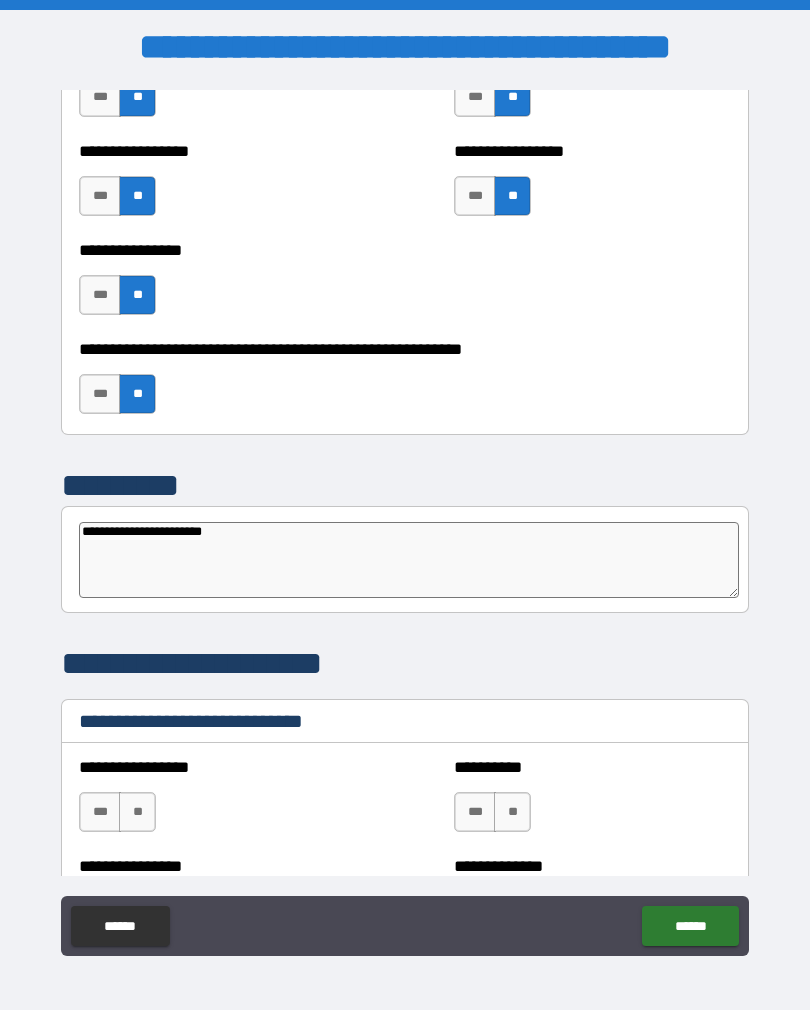 type on "**********" 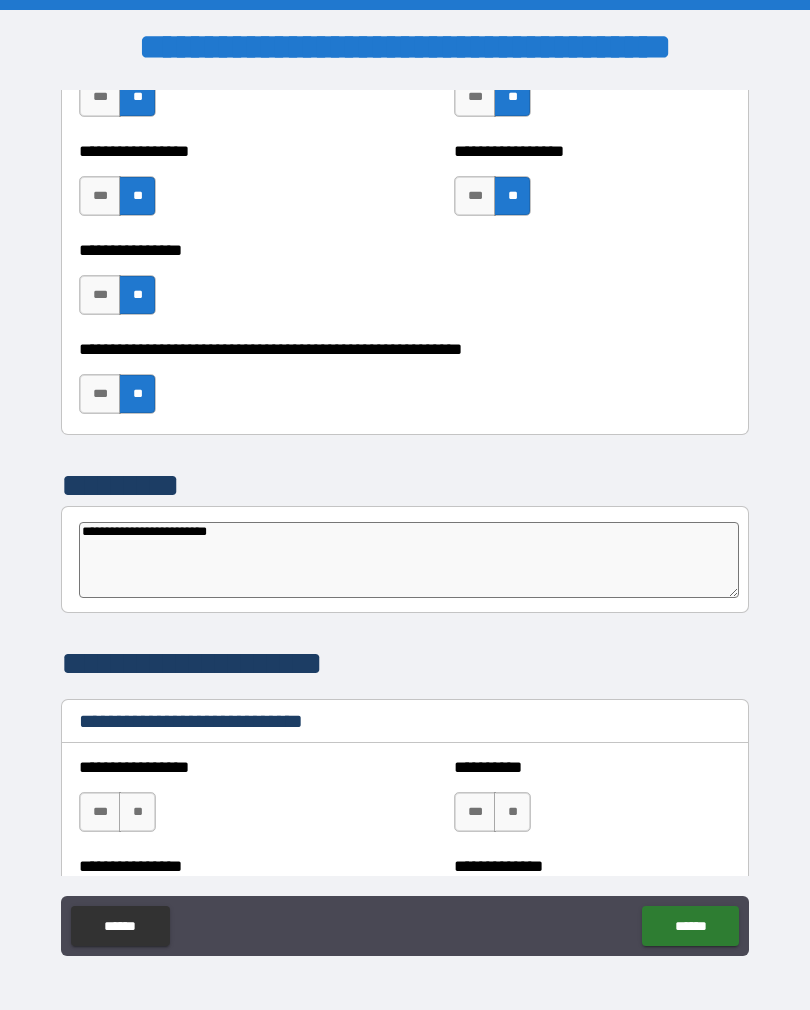 type on "**********" 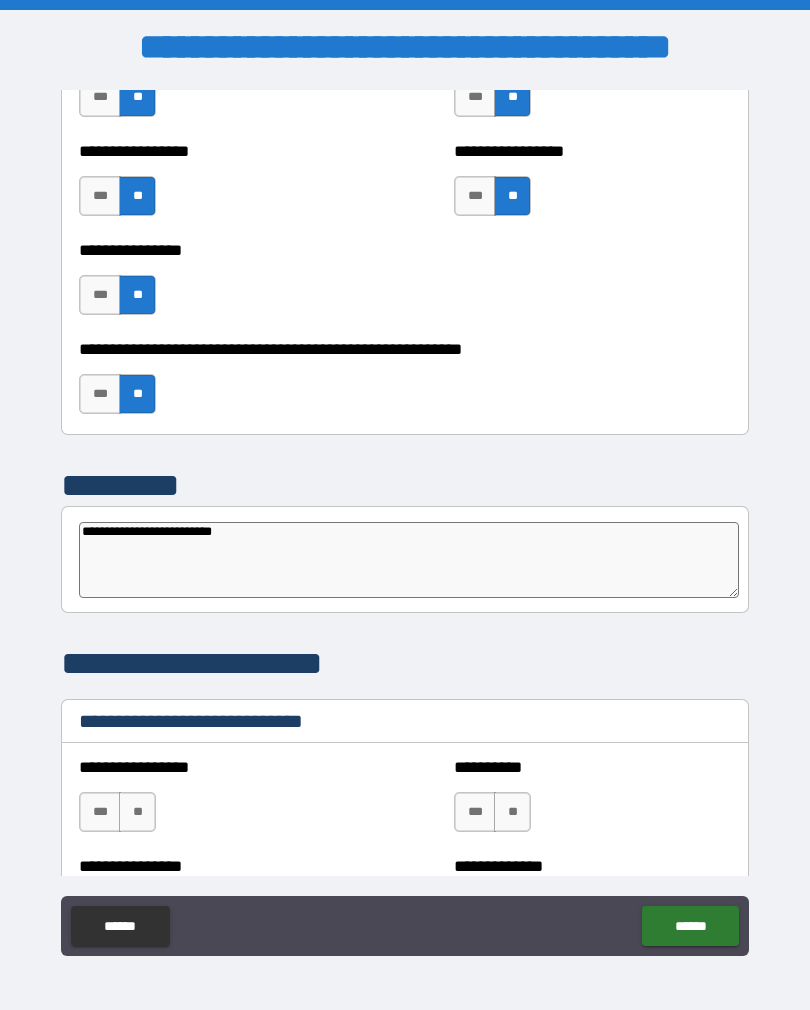 type on "*" 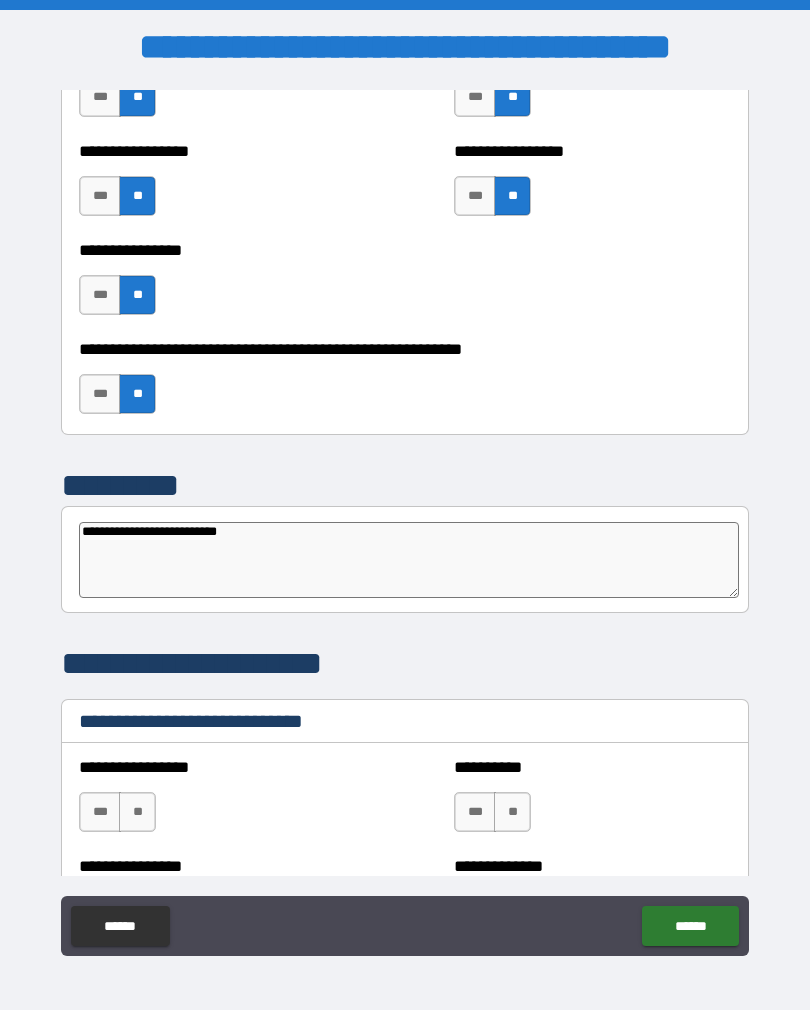type on "*" 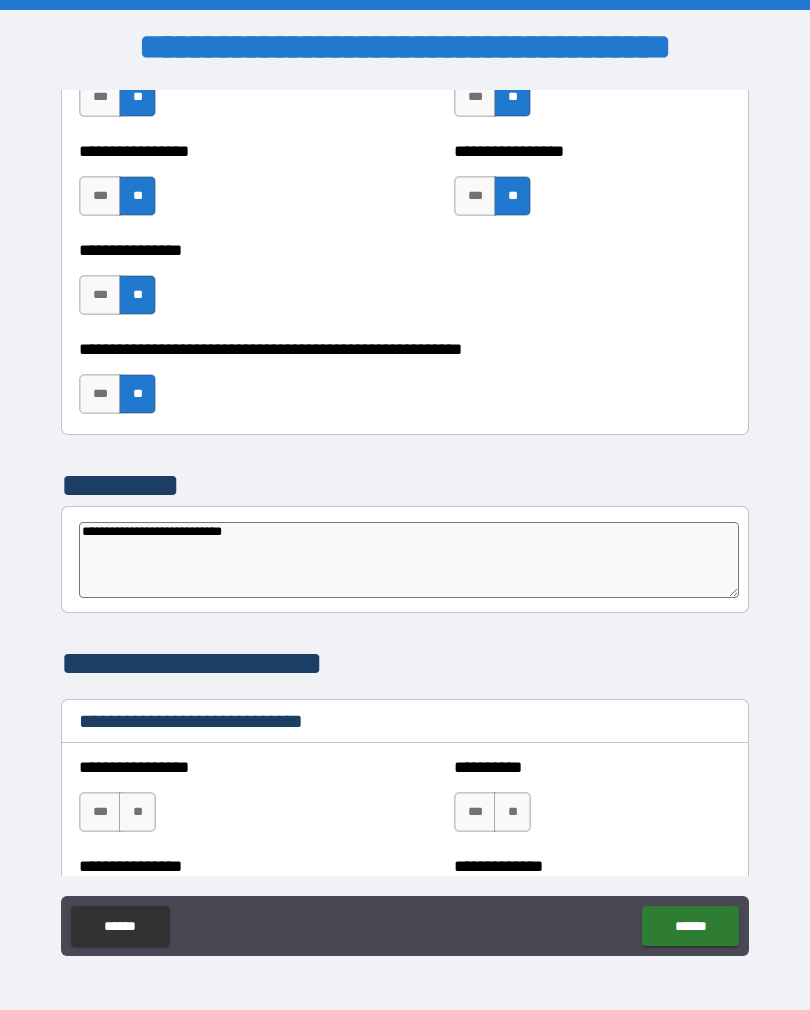 type on "*" 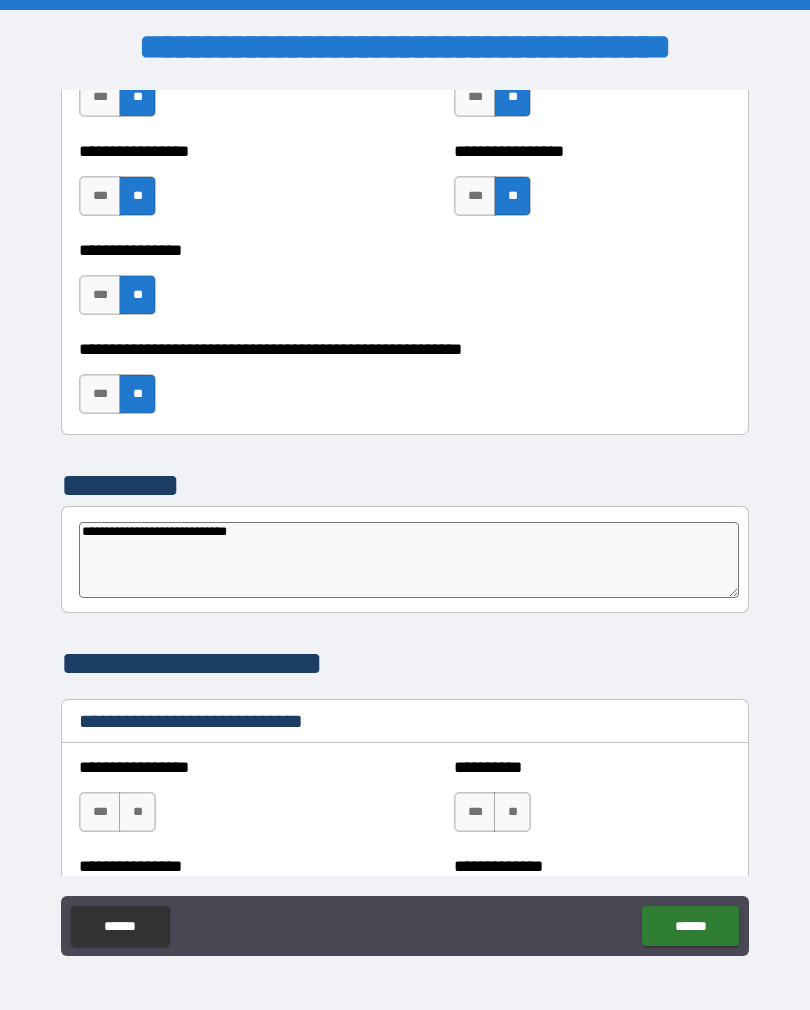 type on "*" 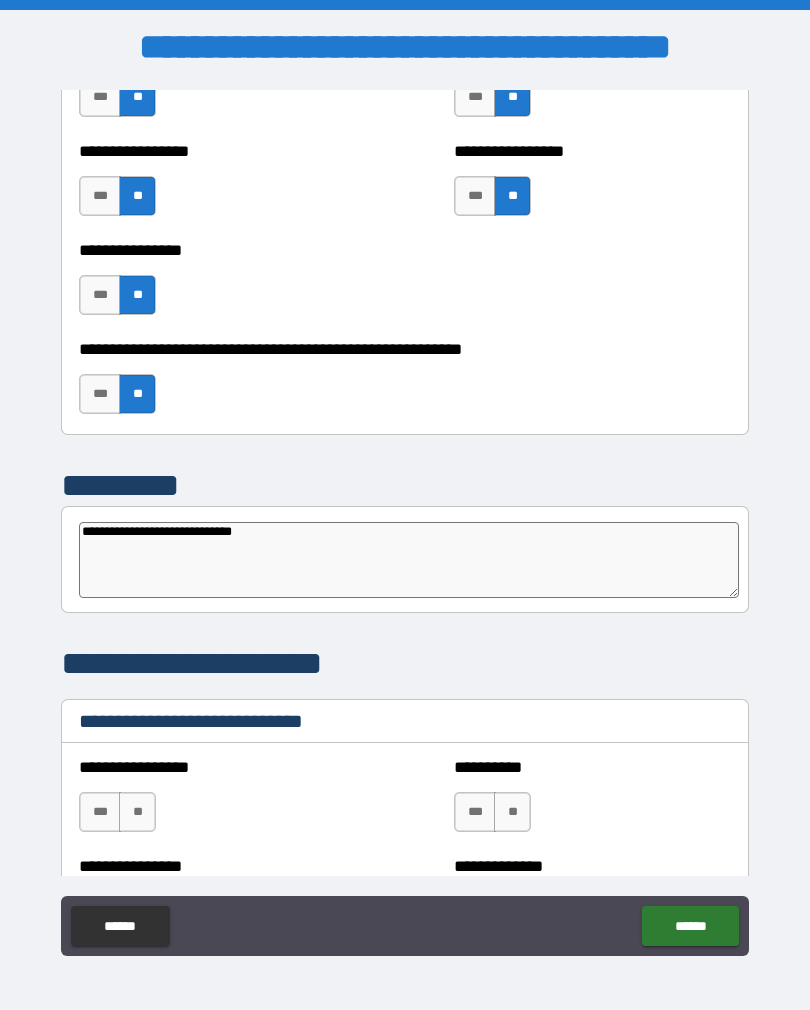 type on "*" 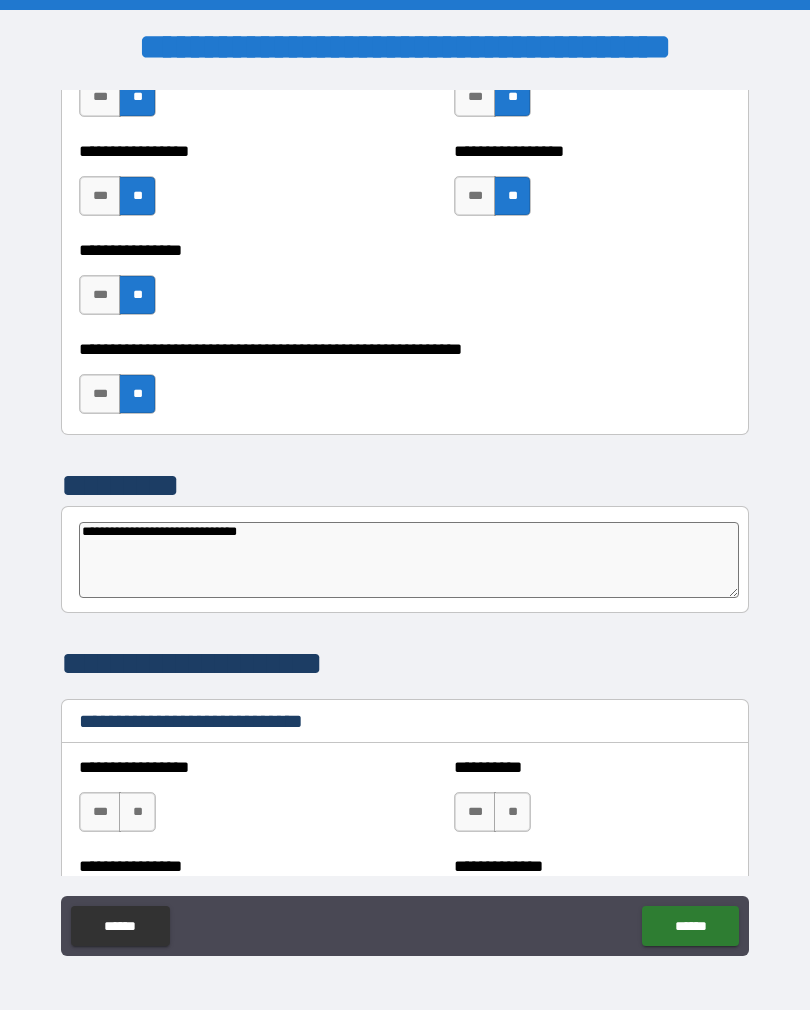 type on "*" 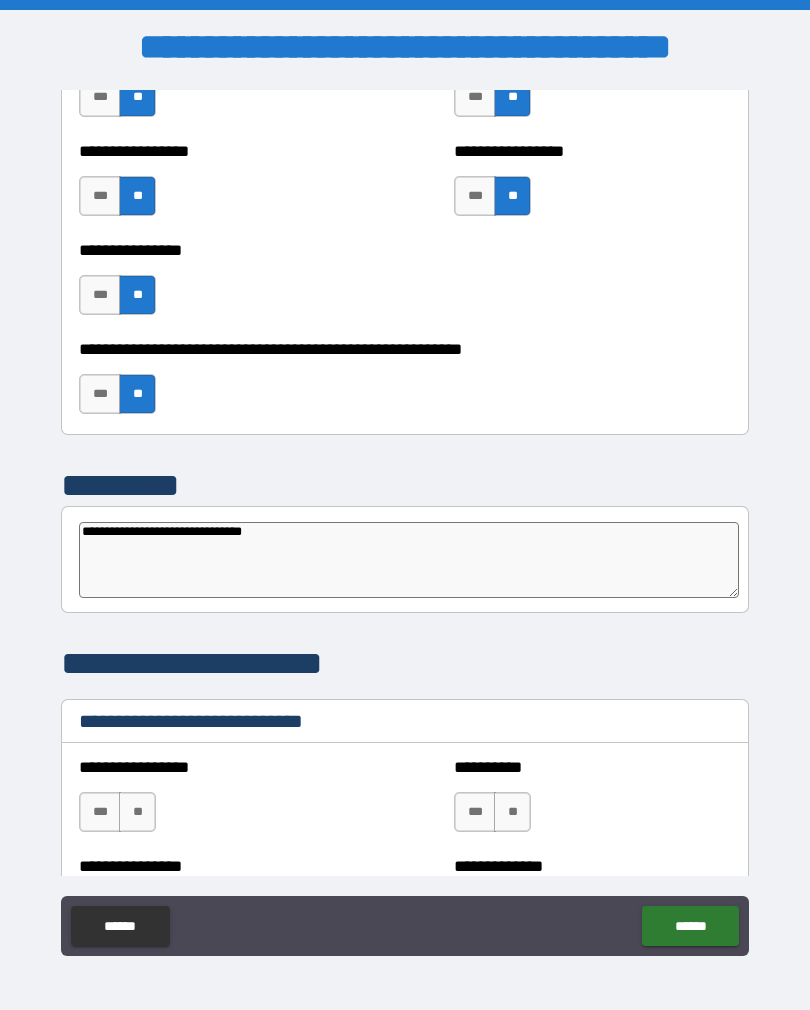 type on "**********" 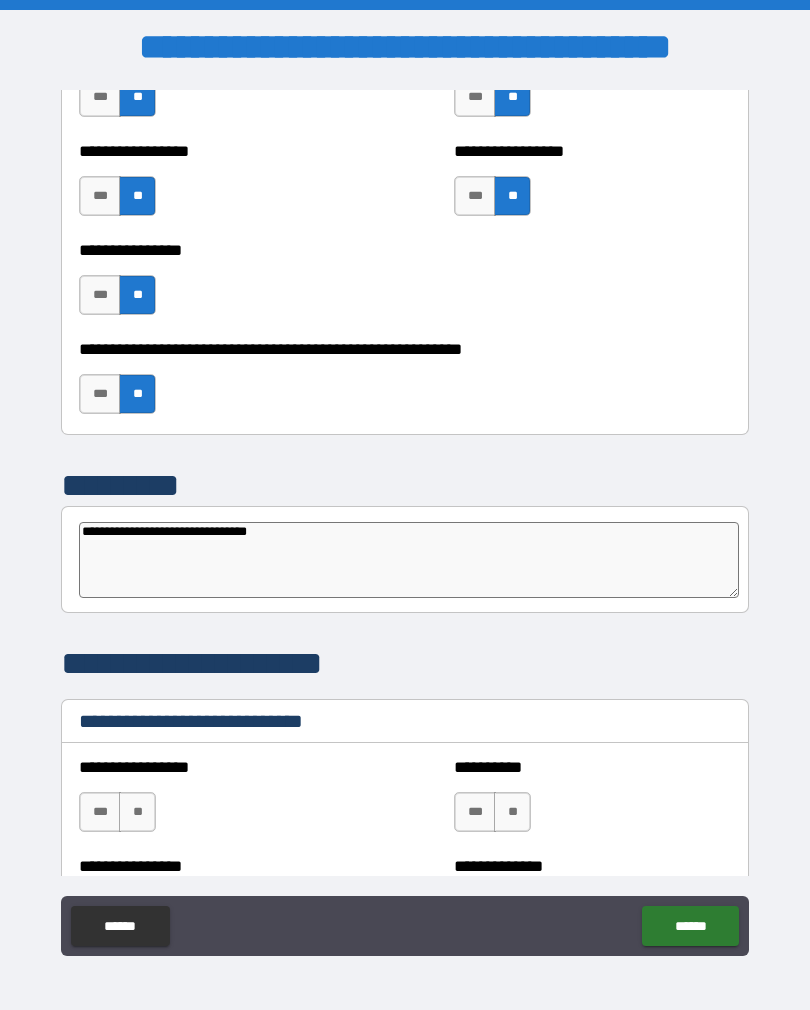 type on "**********" 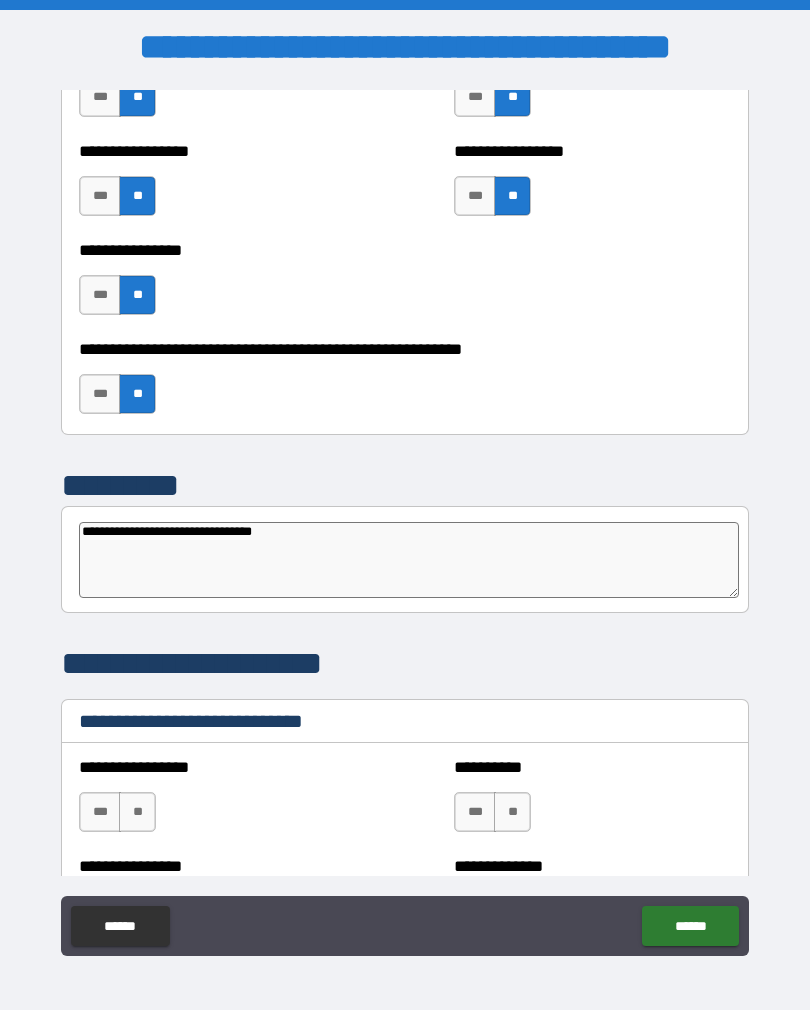 type on "*" 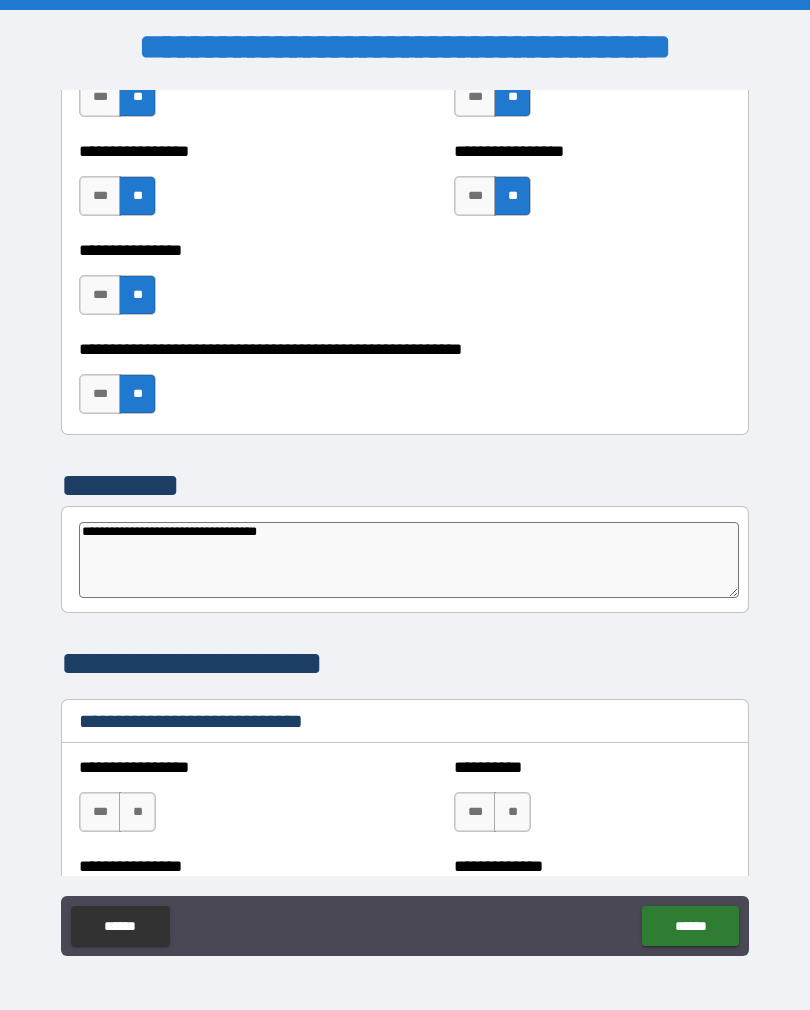 type on "*" 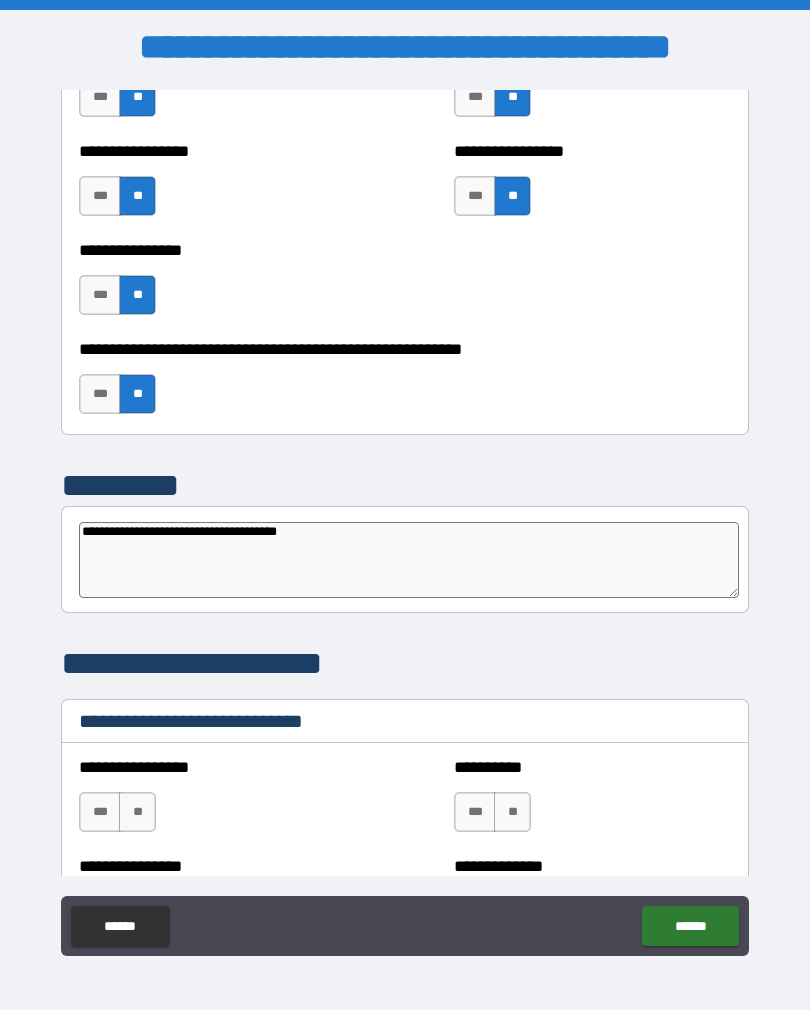type on "*" 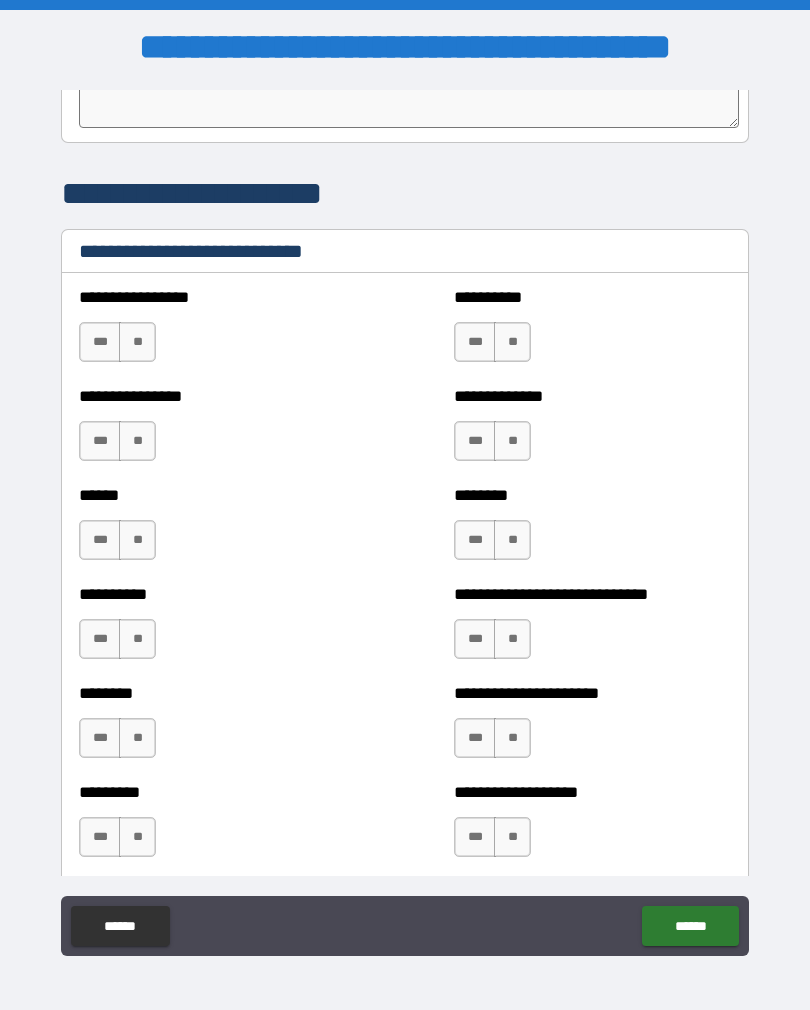 scroll, scrollTop: 6645, scrollLeft: 0, axis: vertical 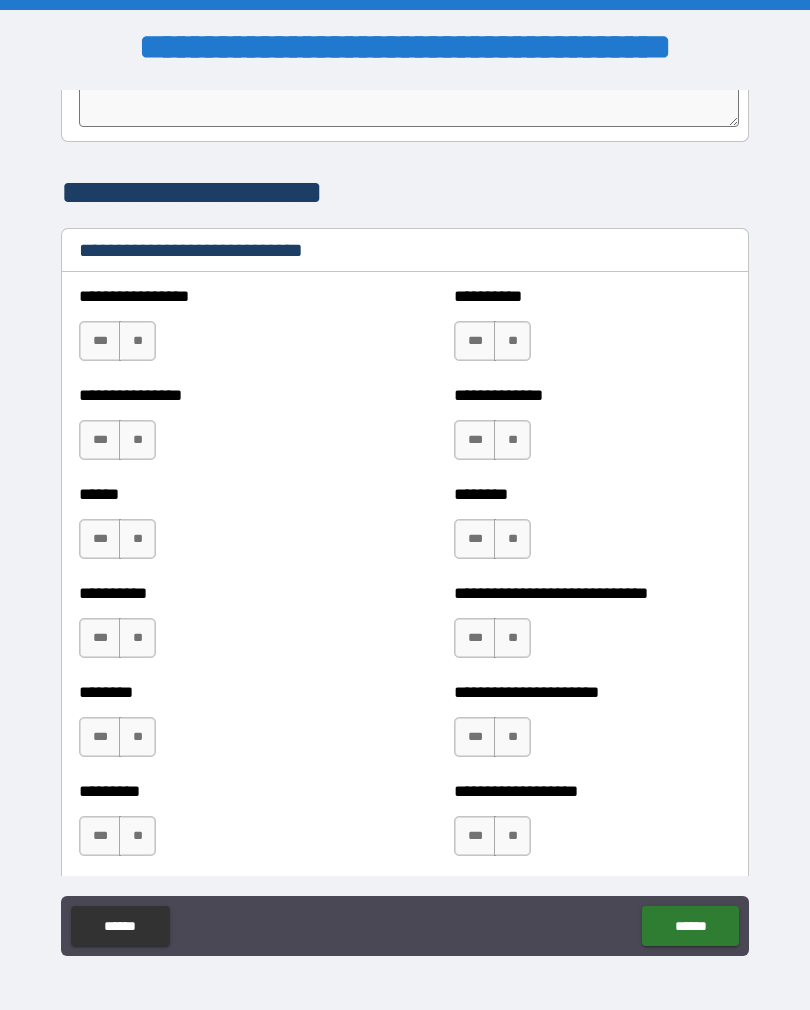 type on "**********" 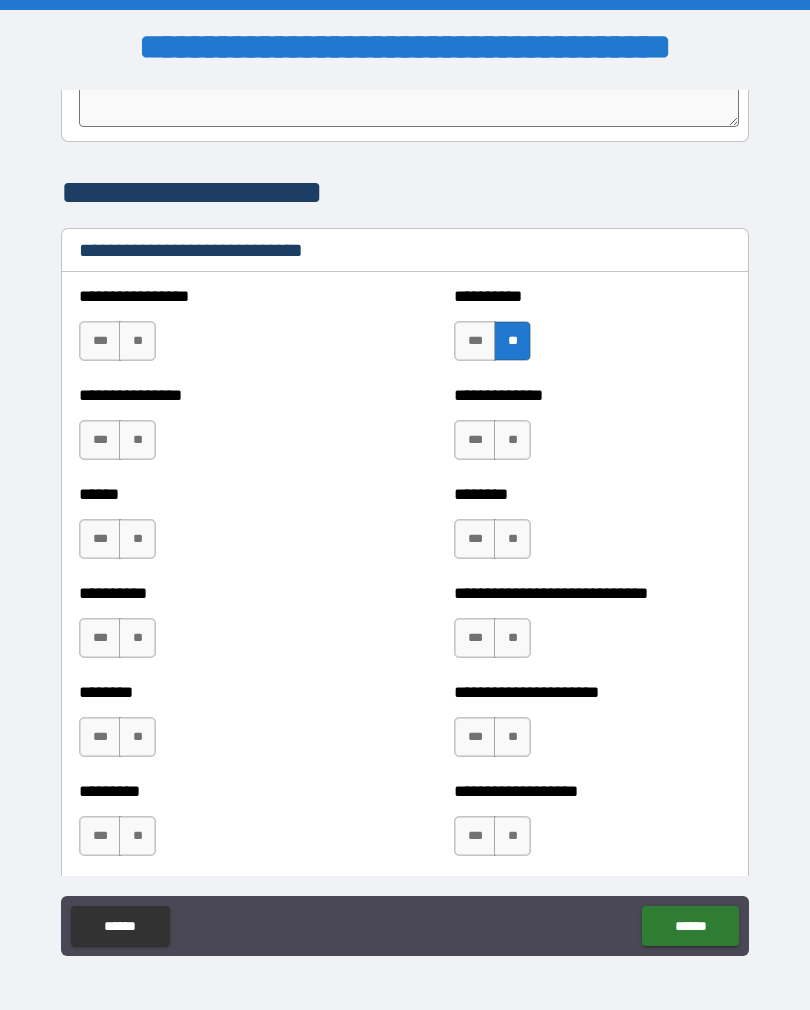 click on "**" at bounding box center (512, 440) 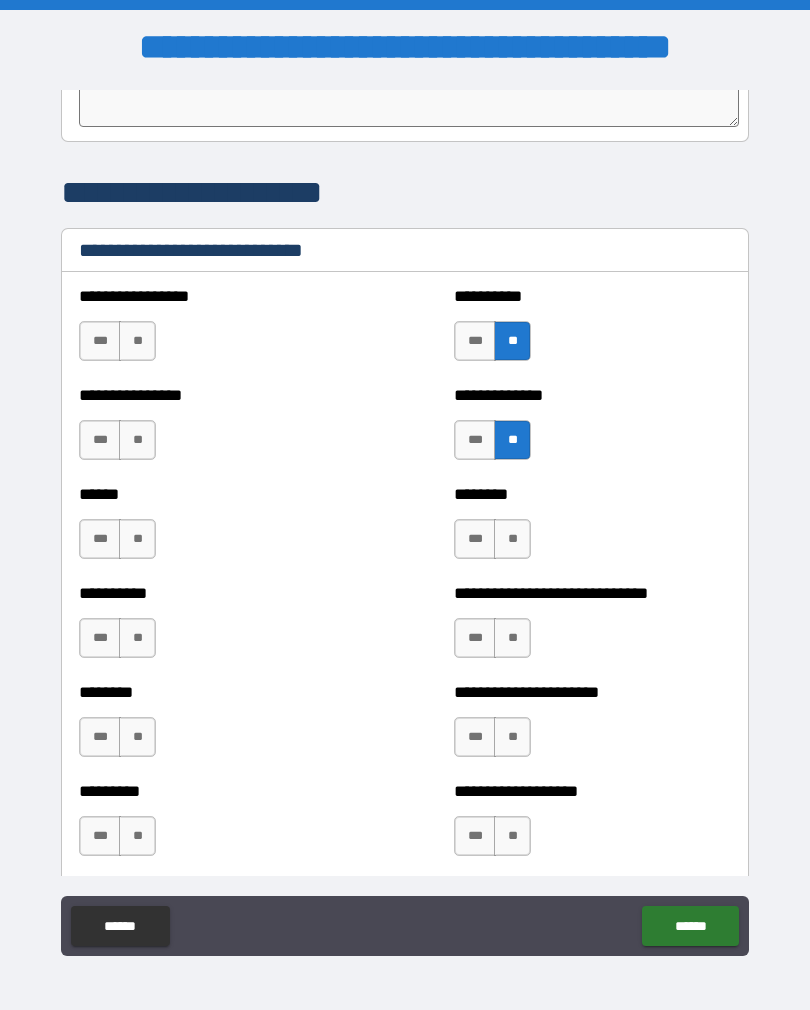 click on "**" at bounding box center (512, 539) 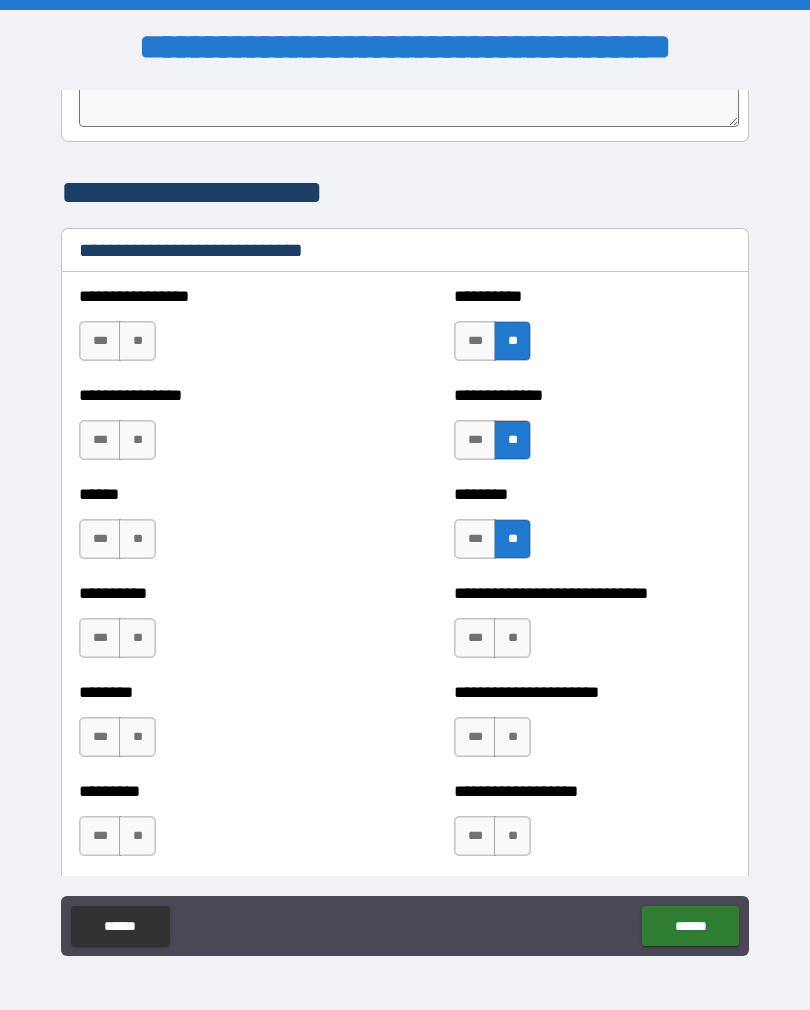 click on "**" at bounding box center [512, 638] 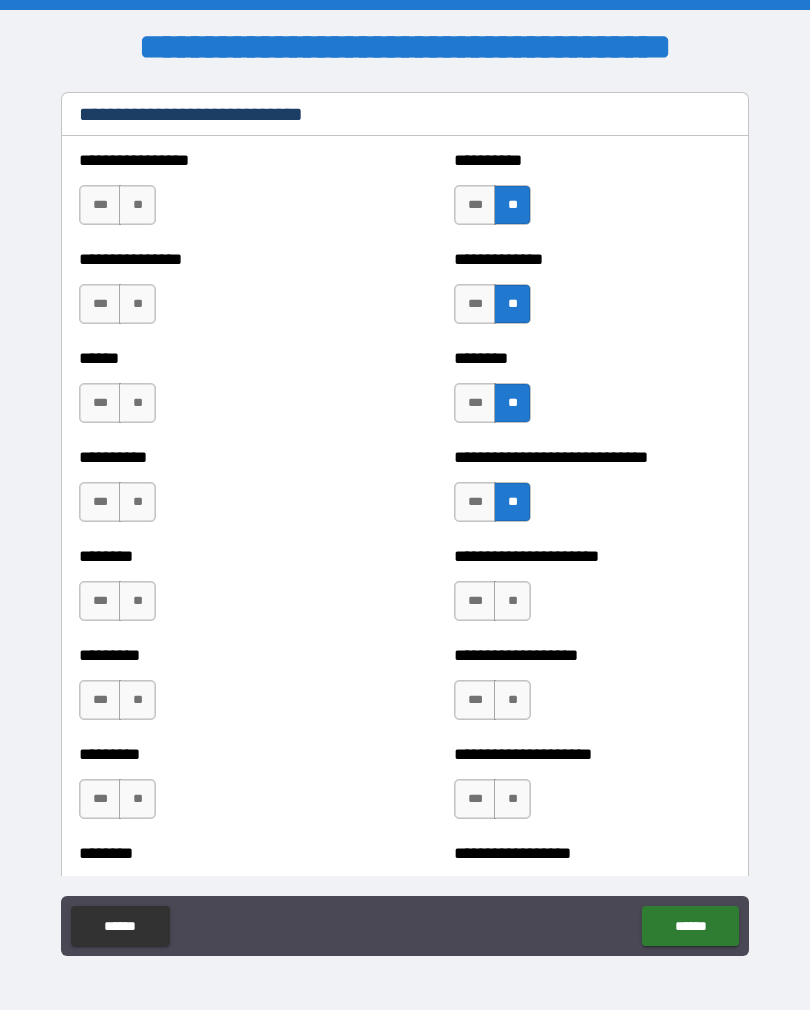 scroll, scrollTop: 6810, scrollLeft: 0, axis: vertical 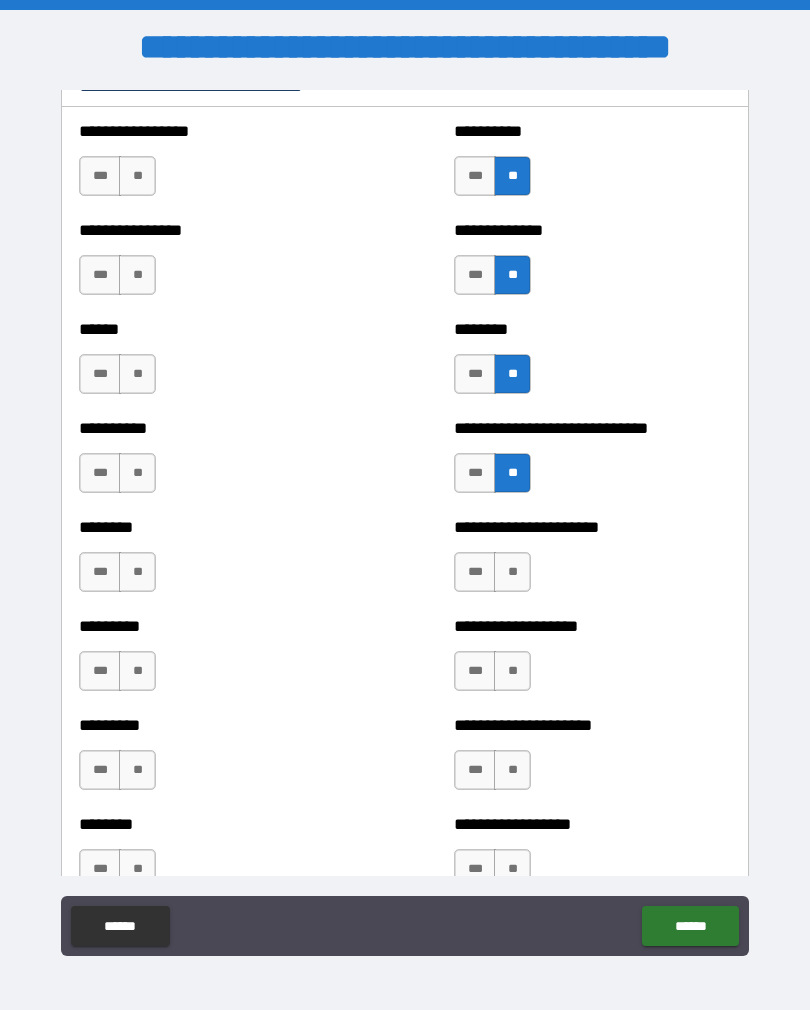 click on "**" at bounding box center (512, 671) 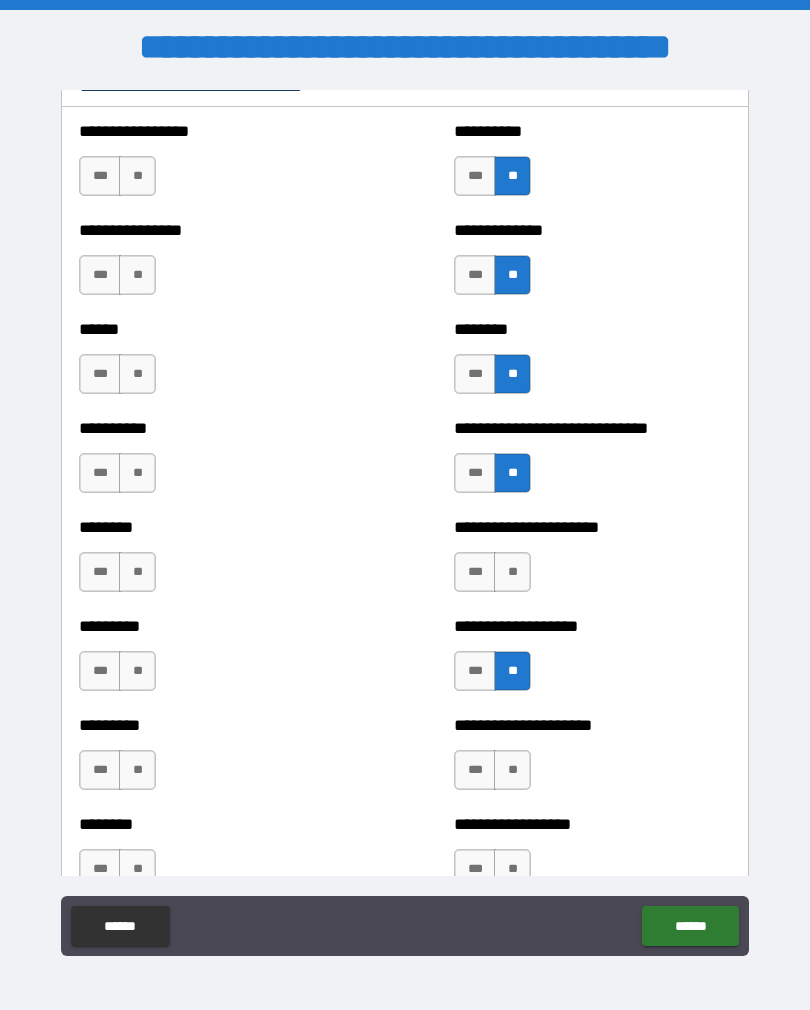 click on "**" at bounding box center (512, 572) 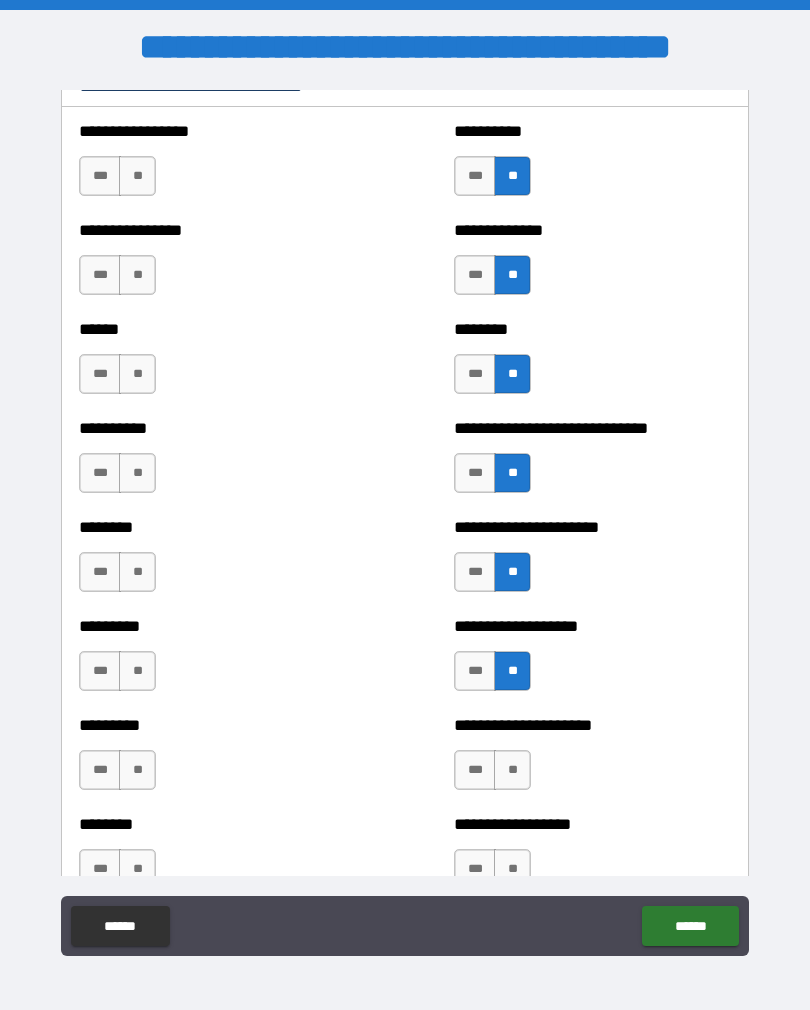 click on "**" at bounding box center [137, 572] 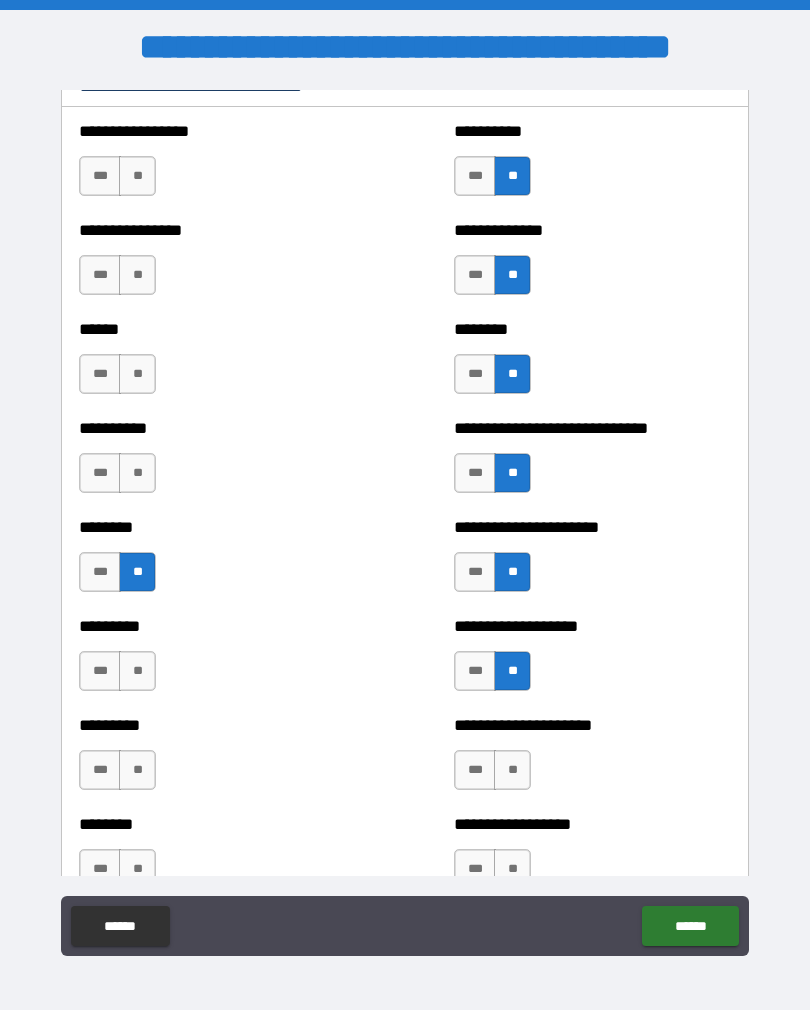 click on "**" at bounding box center (137, 473) 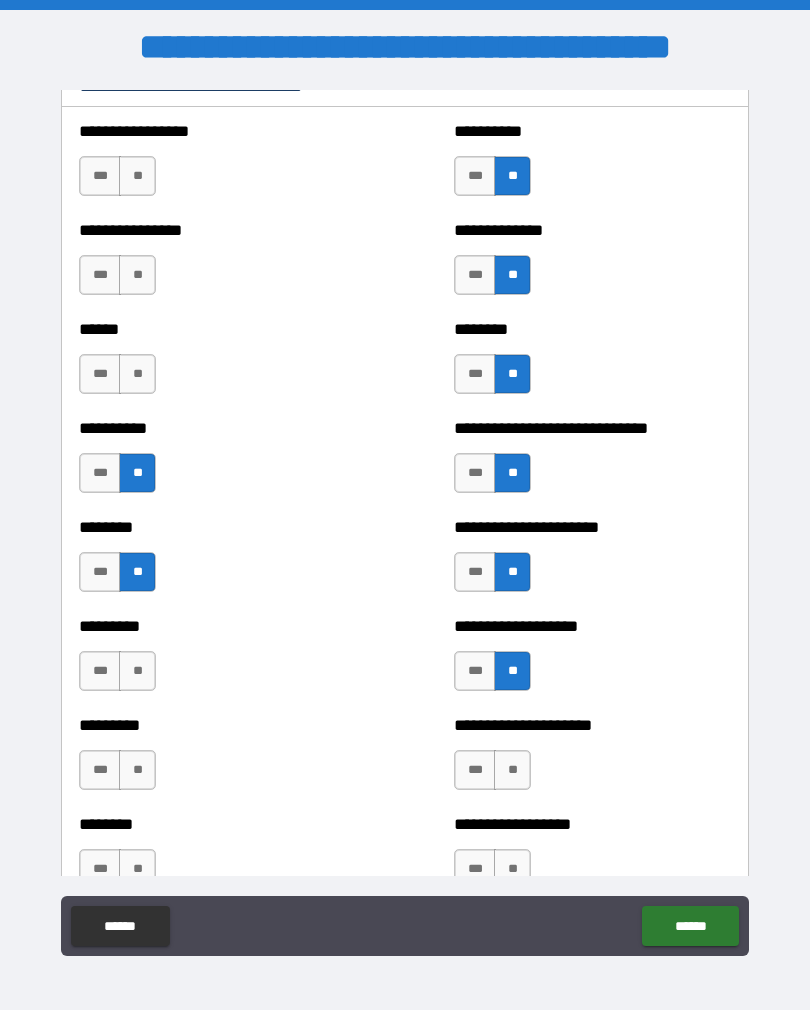 click on "**" at bounding box center [137, 374] 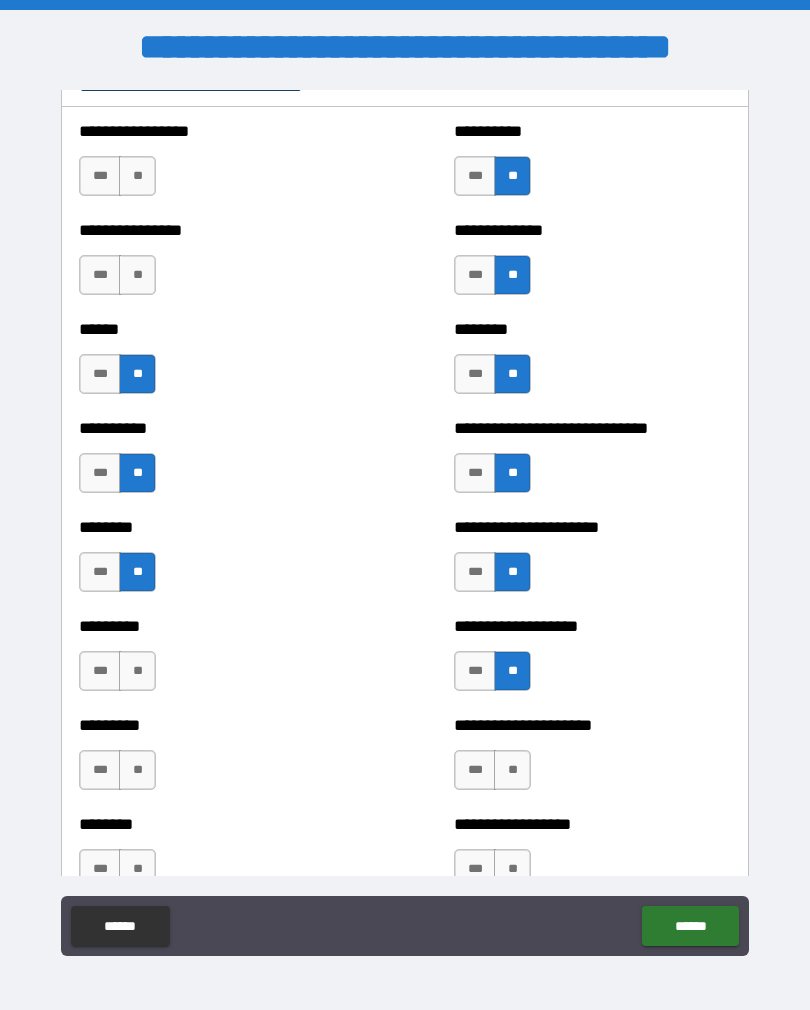 click on "**" at bounding box center (137, 275) 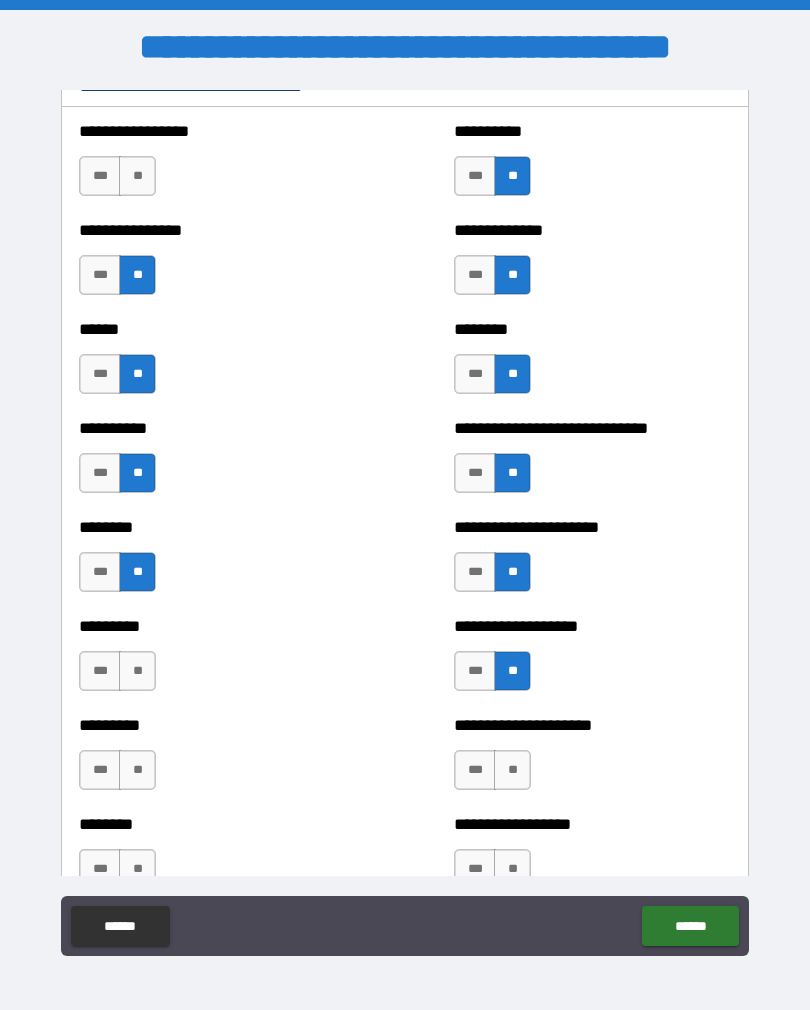 click on "***" at bounding box center (100, 176) 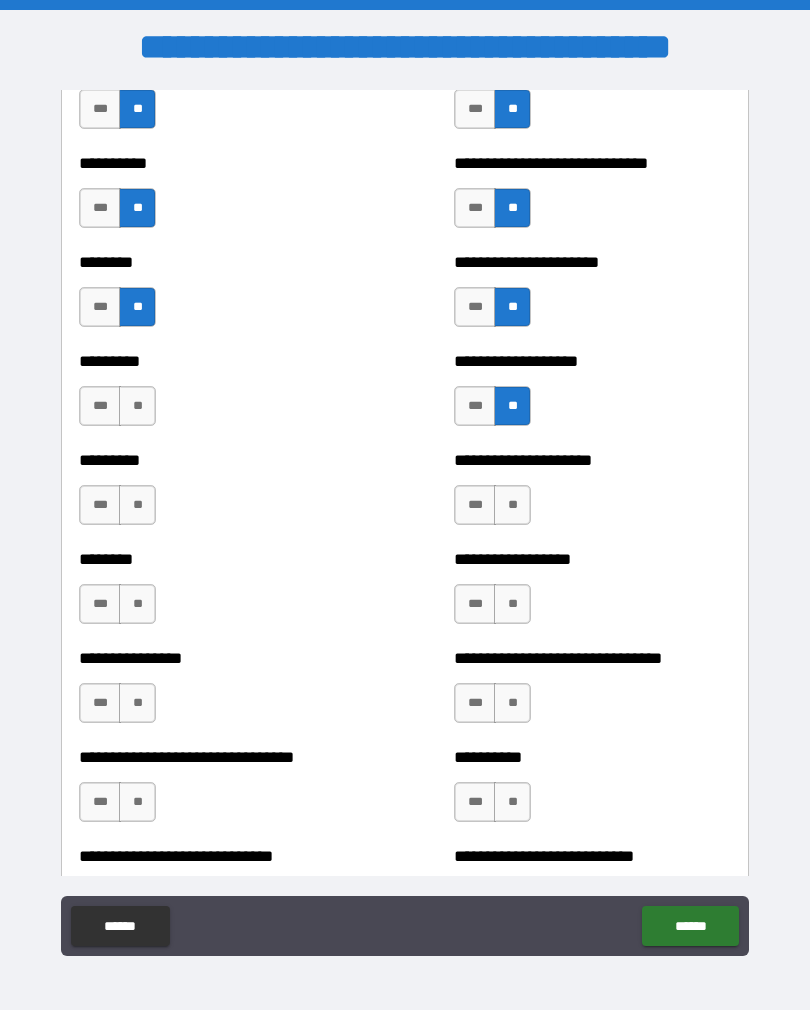 scroll, scrollTop: 7105, scrollLeft: 0, axis: vertical 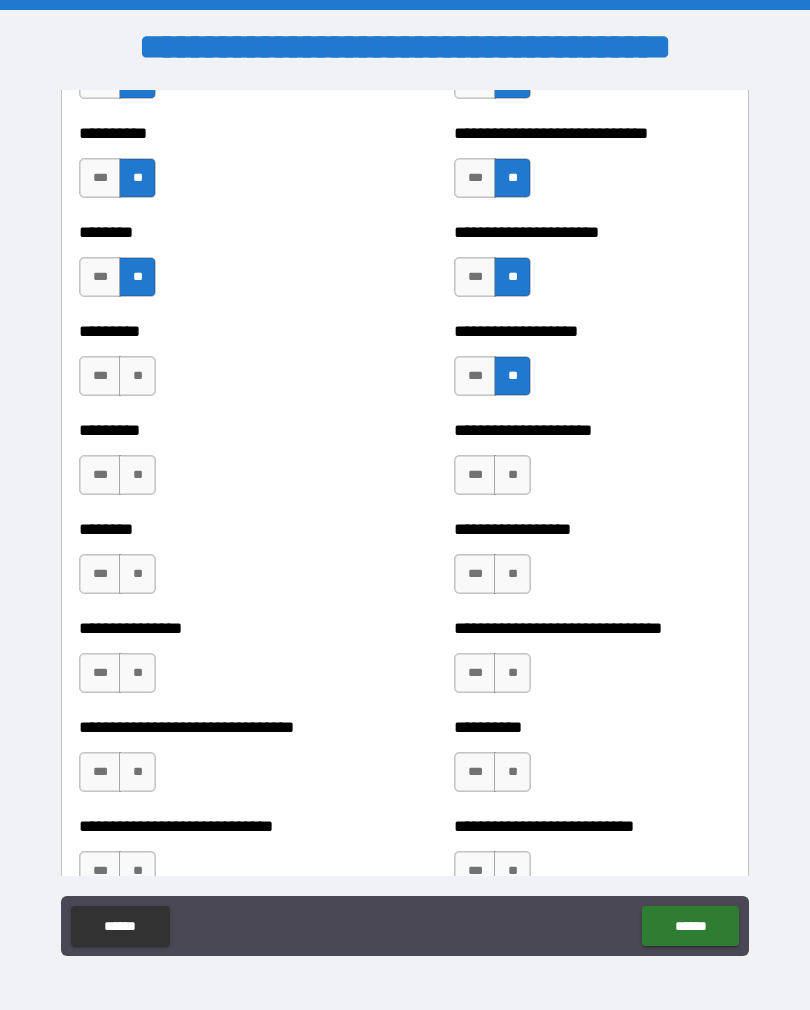 click on "**" at bounding box center (137, 376) 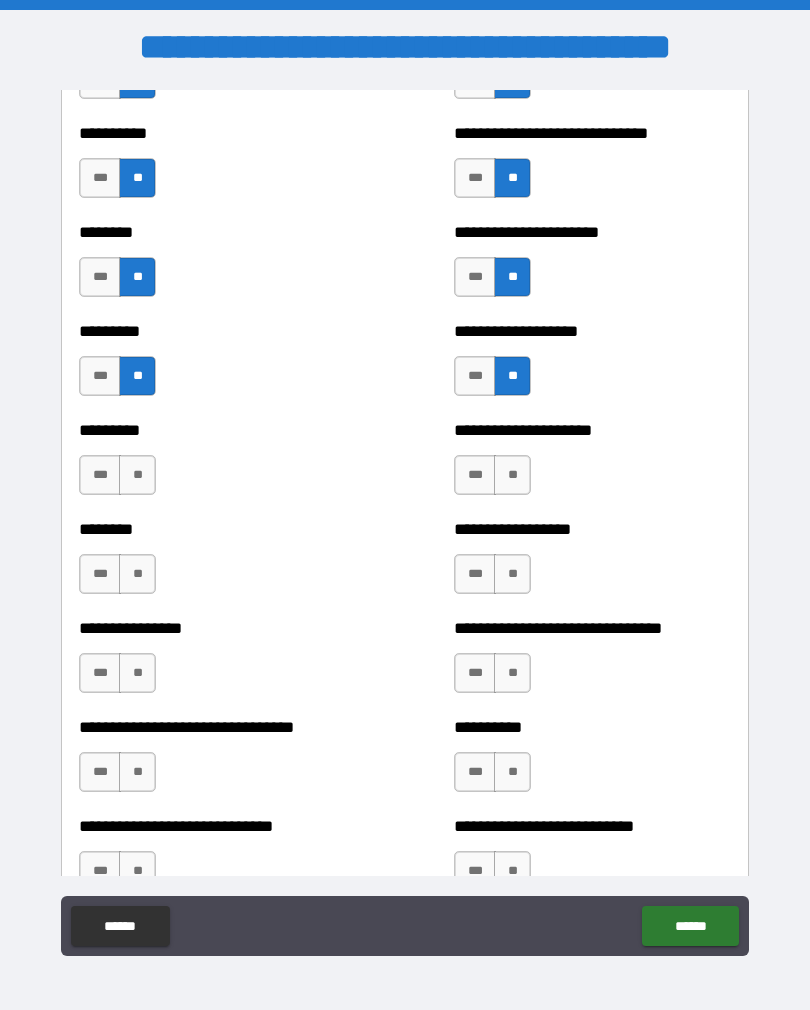 click on "**" at bounding box center [137, 475] 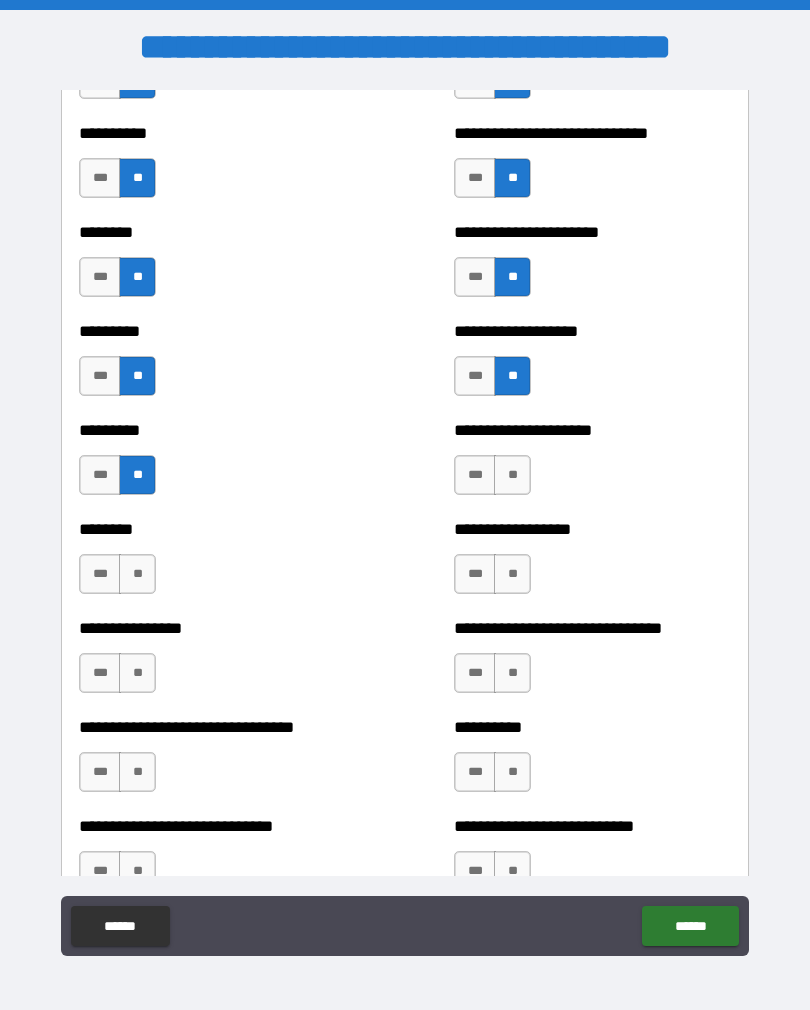 click on "**" at bounding box center [137, 574] 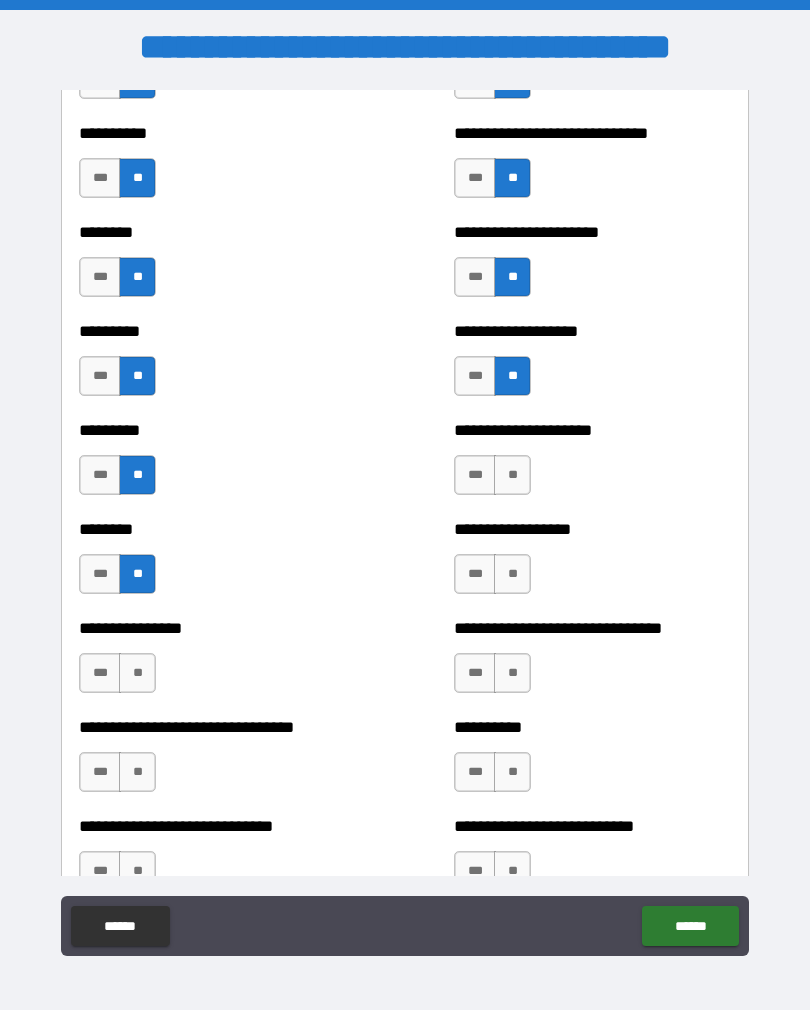click on "**" at bounding box center [137, 673] 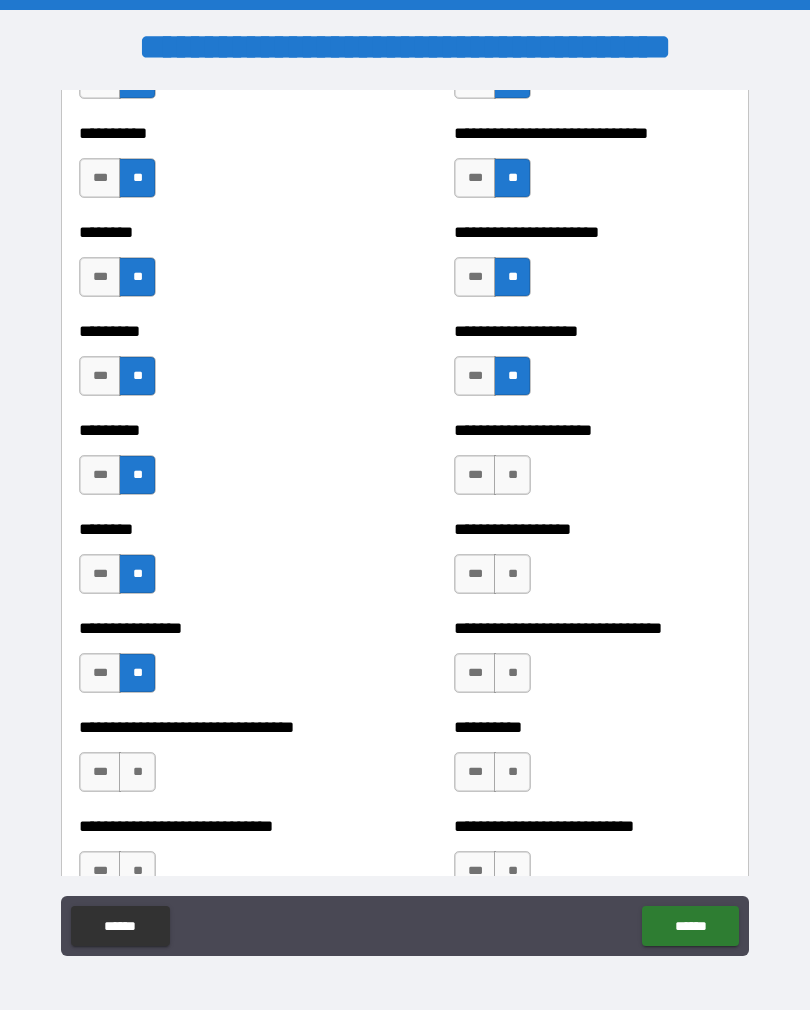 click on "**" at bounding box center (137, 772) 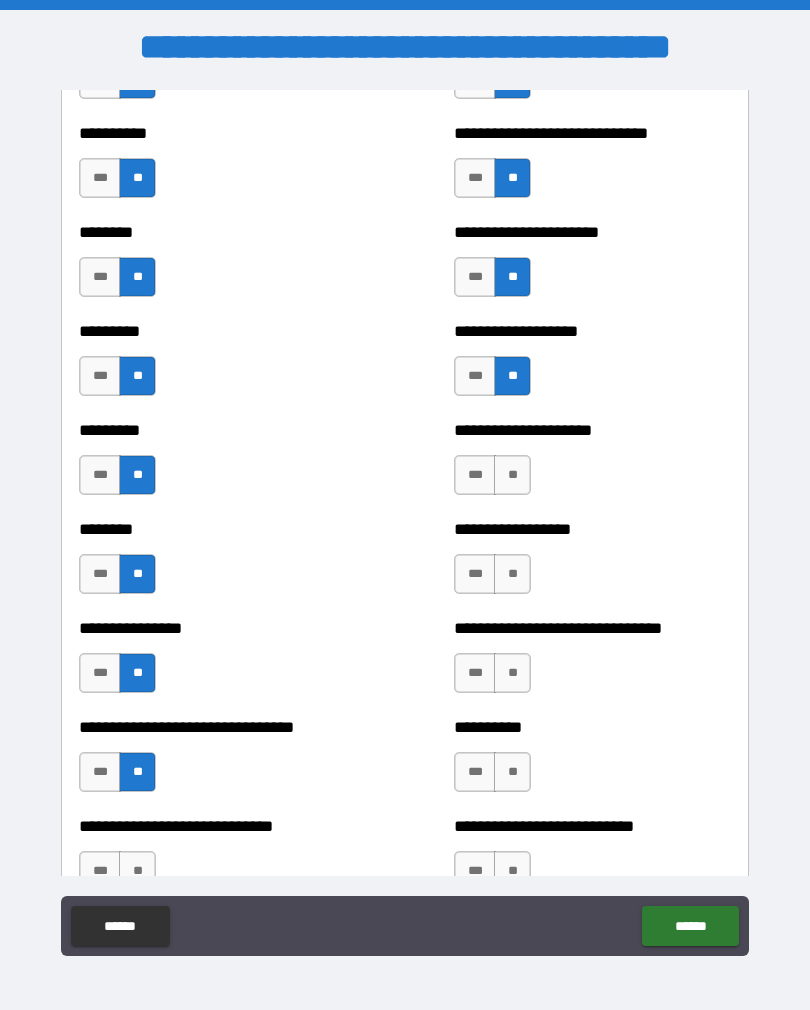 click on "**" at bounding box center (512, 475) 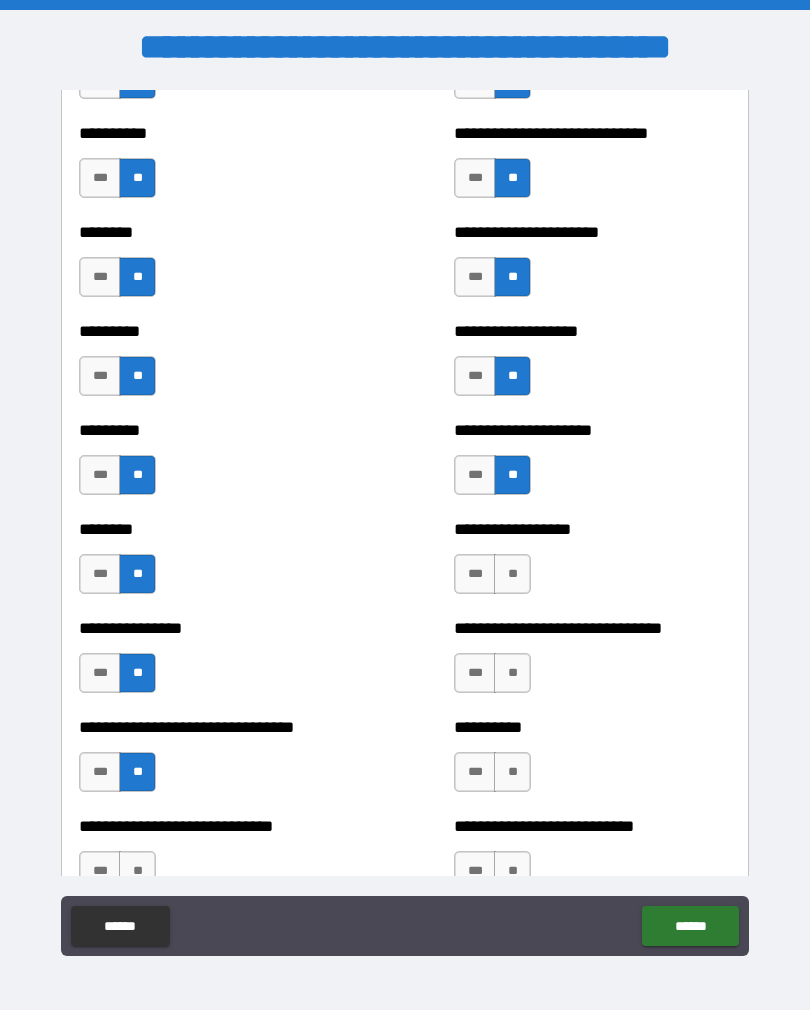 click on "**" at bounding box center (512, 574) 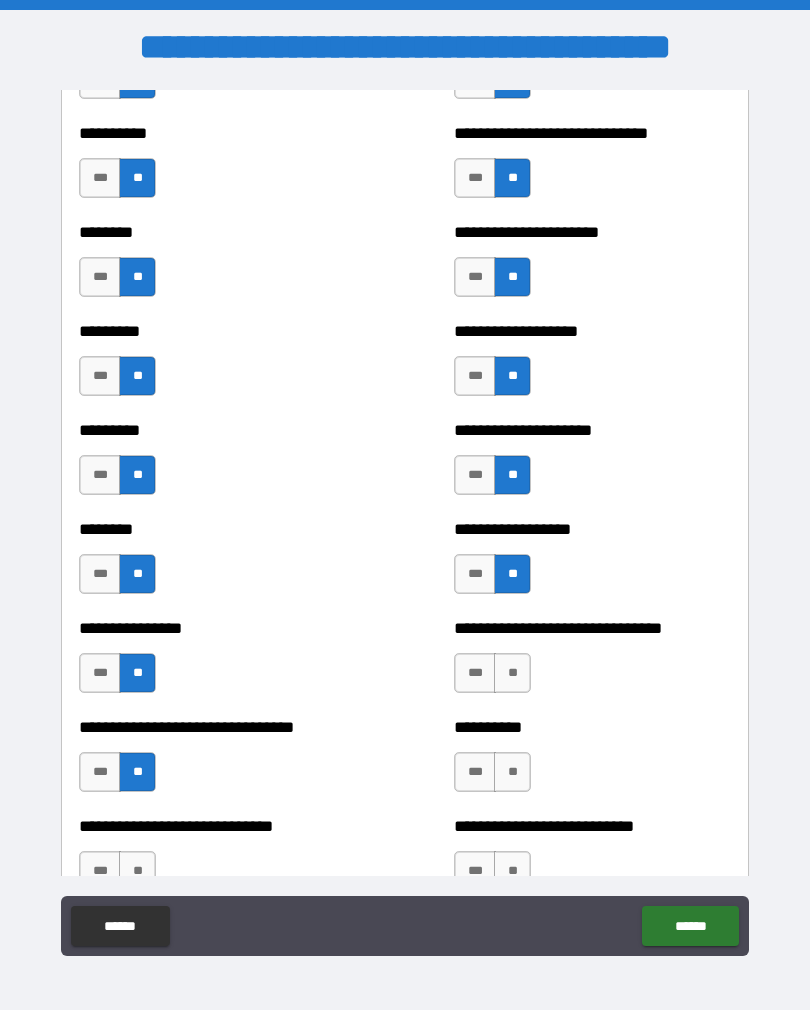 click on "**" at bounding box center (512, 673) 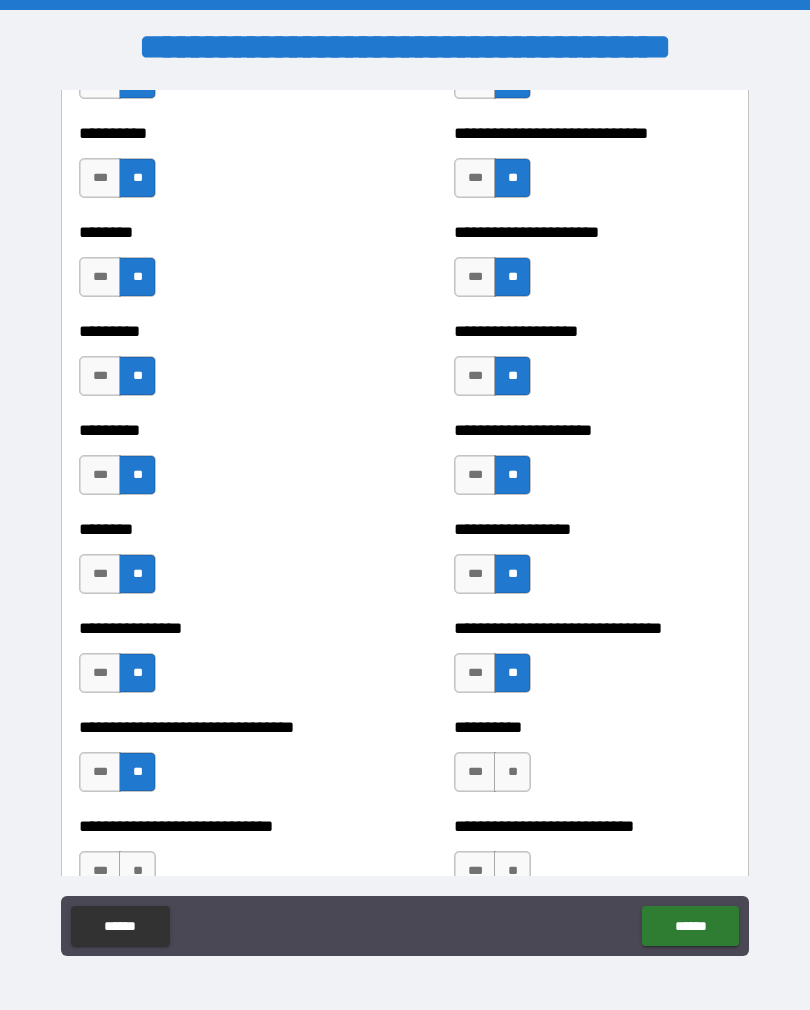 click on "**" at bounding box center (512, 772) 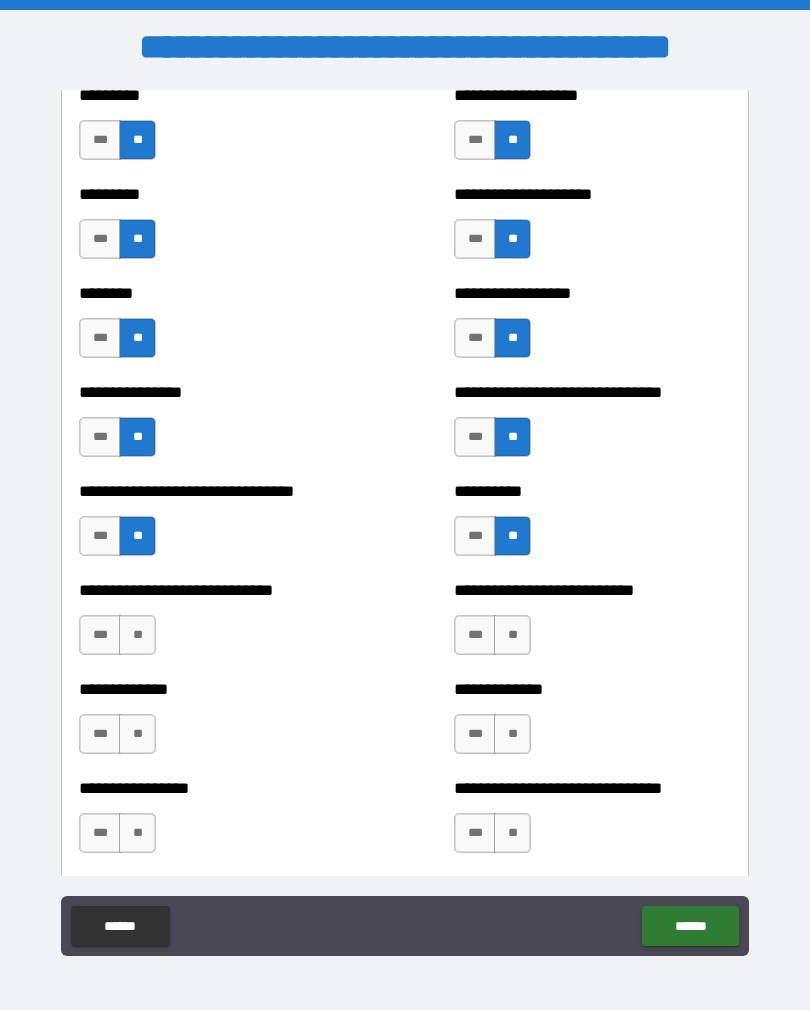 scroll, scrollTop: 7359, scrollLeft: 0, axis: vertical 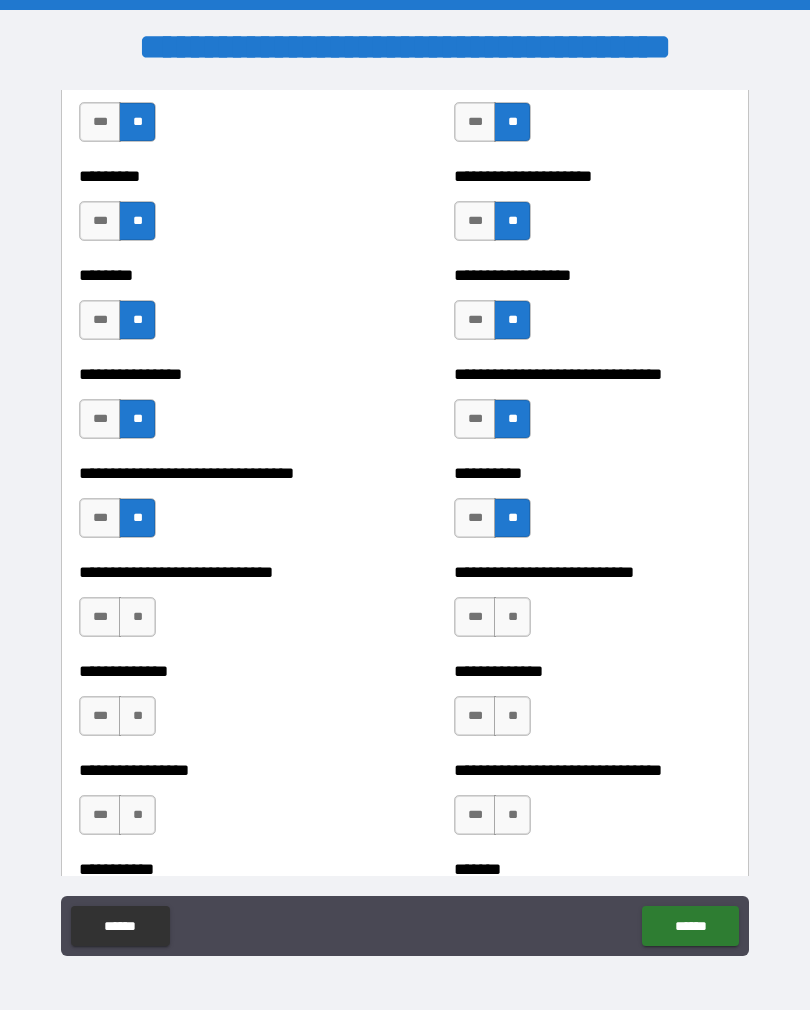 click on "**" at bounding box center (512, 617) 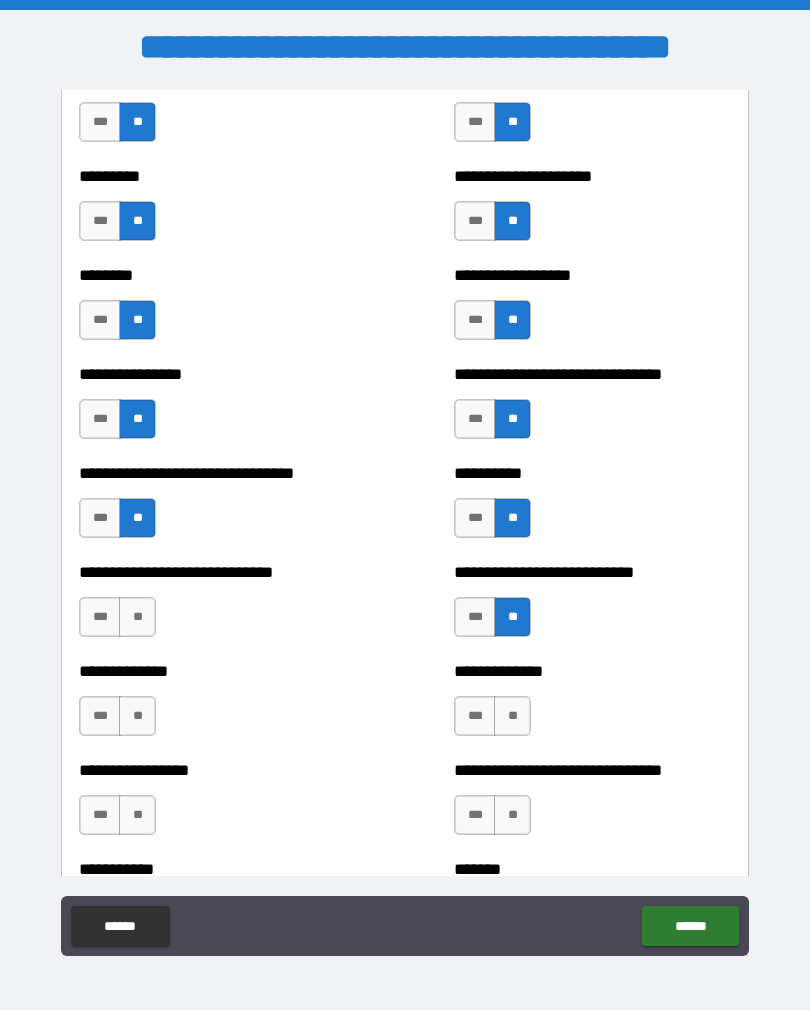 click on "**" at bounding box center [512, 716] 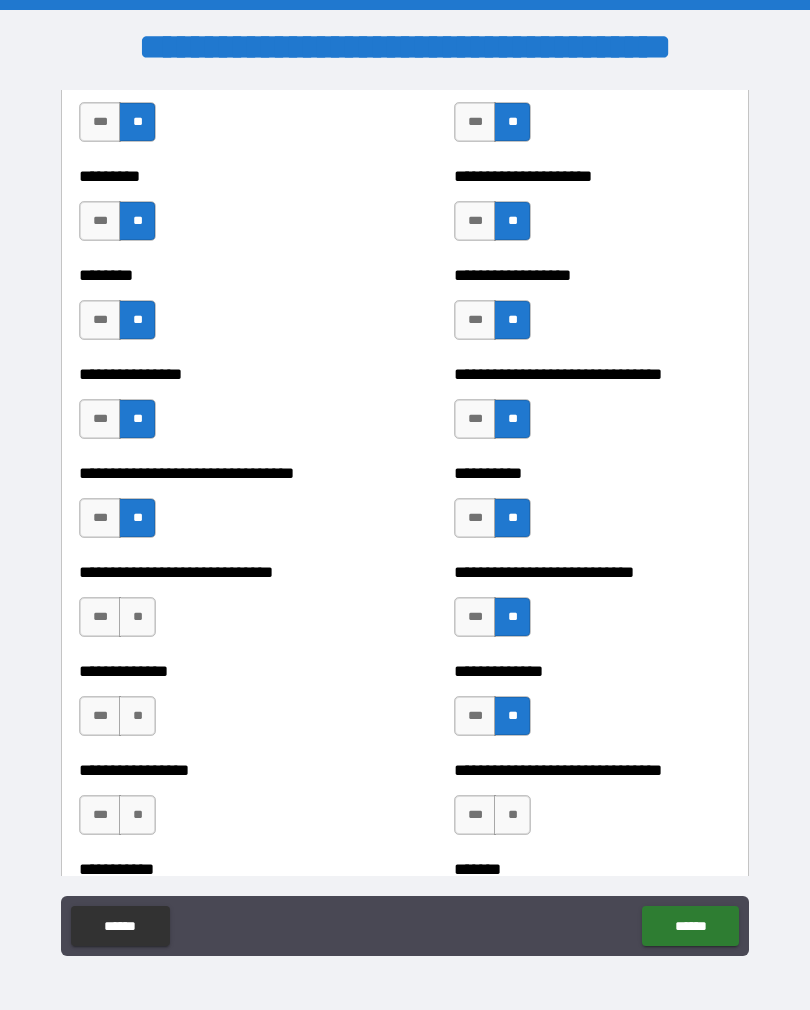click on "***" at bounding box center (475, 716) 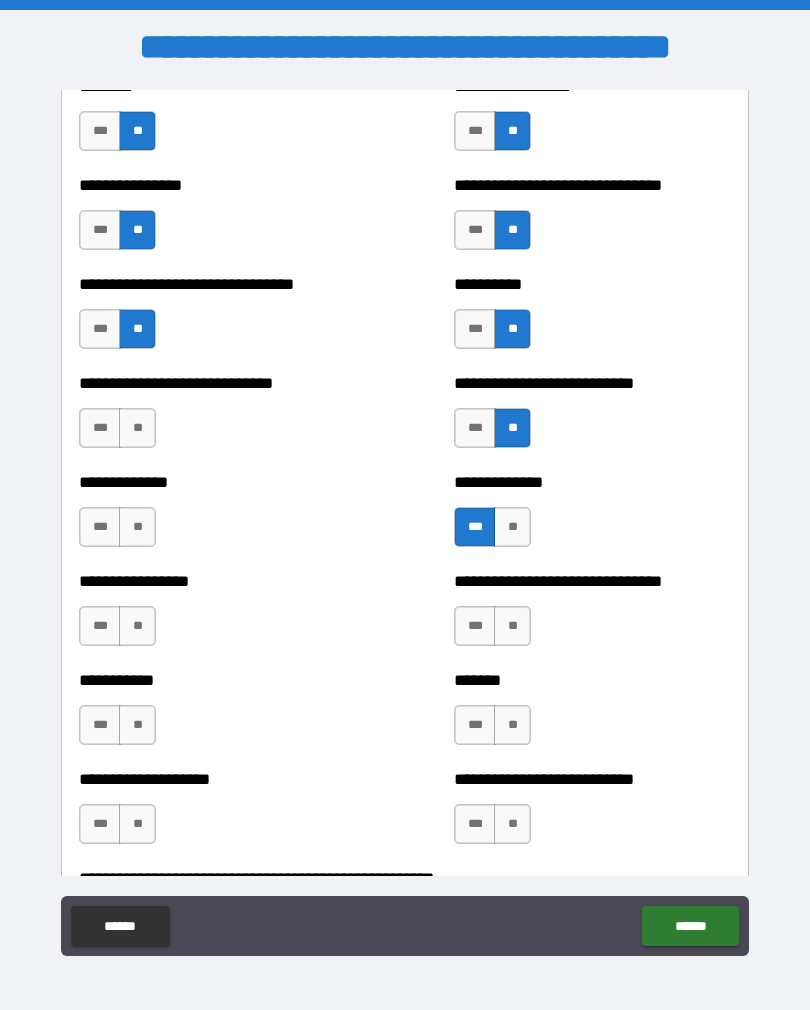 scroll, scrollTop: 7552, scrollLeft: 0, axis: vertical 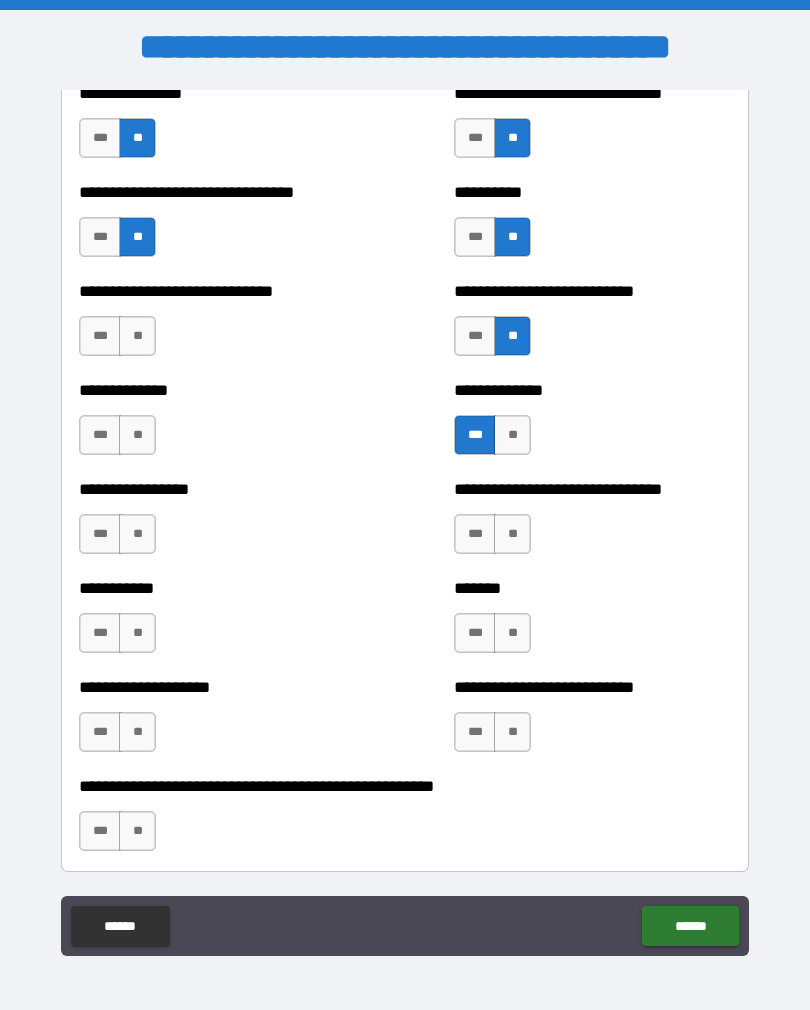 click on "**" at bounding box center [137, 435] 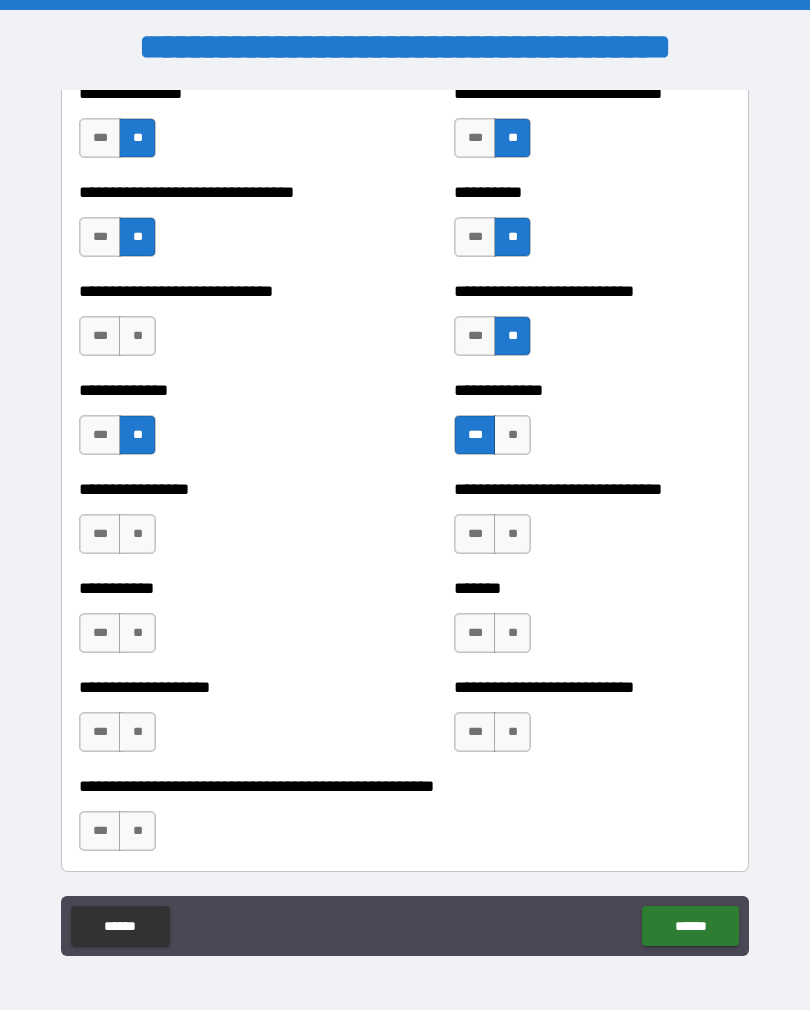 click on "**" at bounding box center [137, 336] 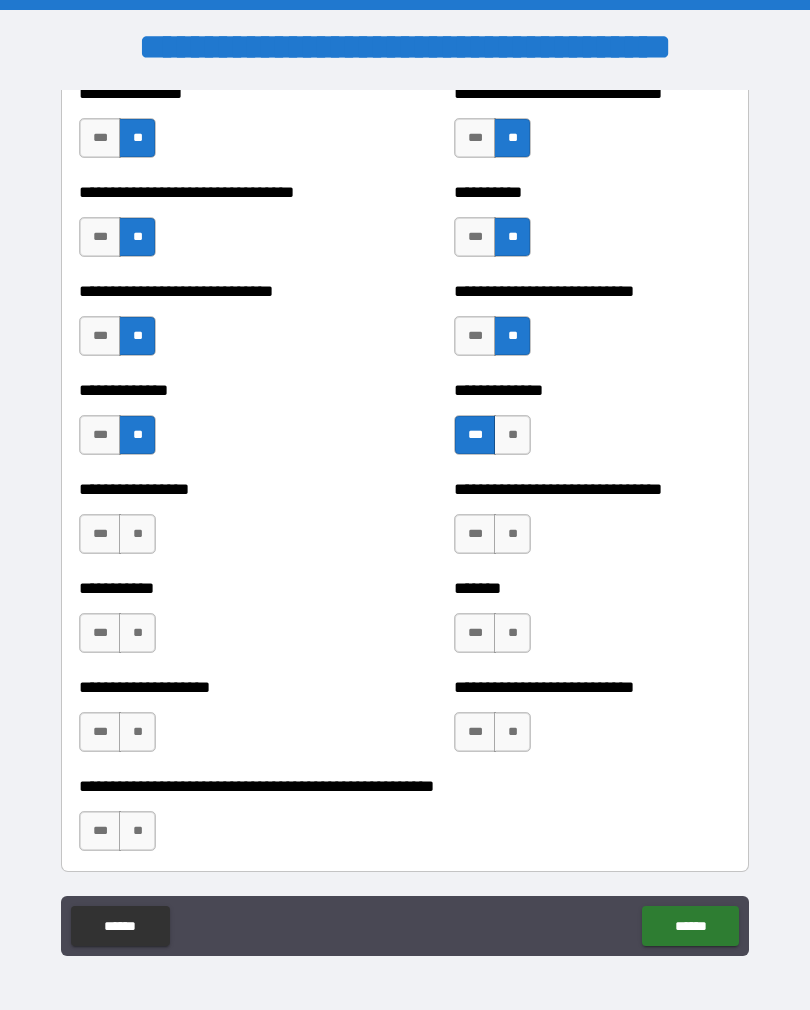 click on "**" at bounding box center (512, 534) 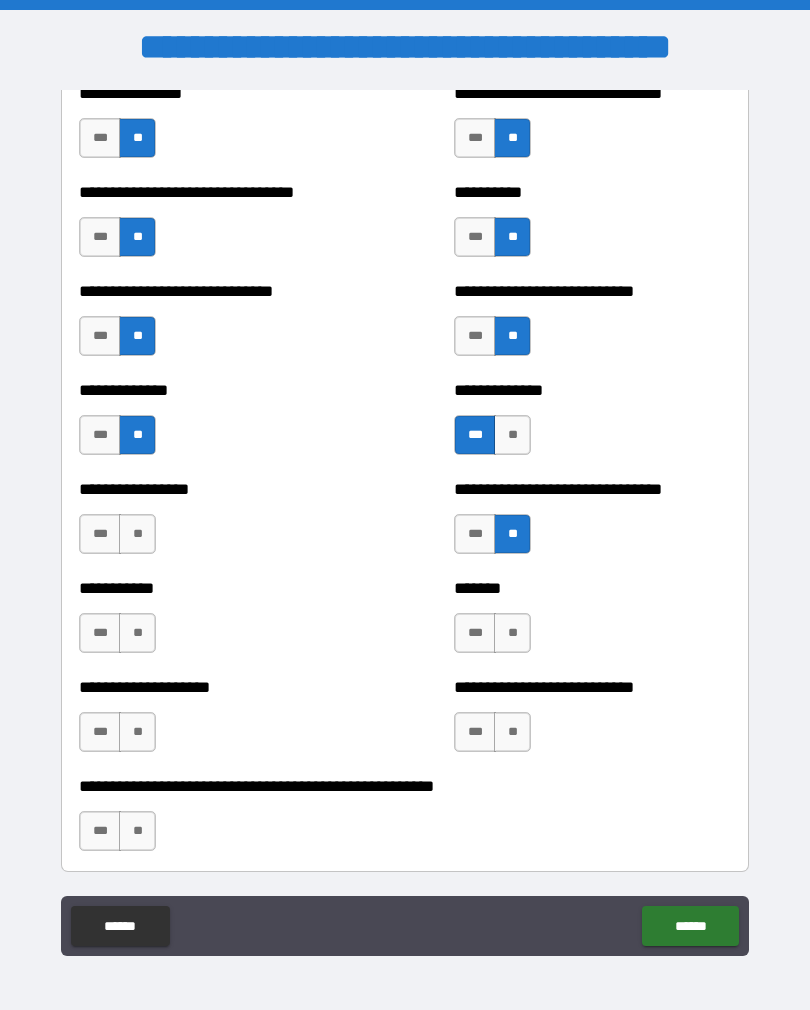 click on "**" at bounding box center (512, 633) 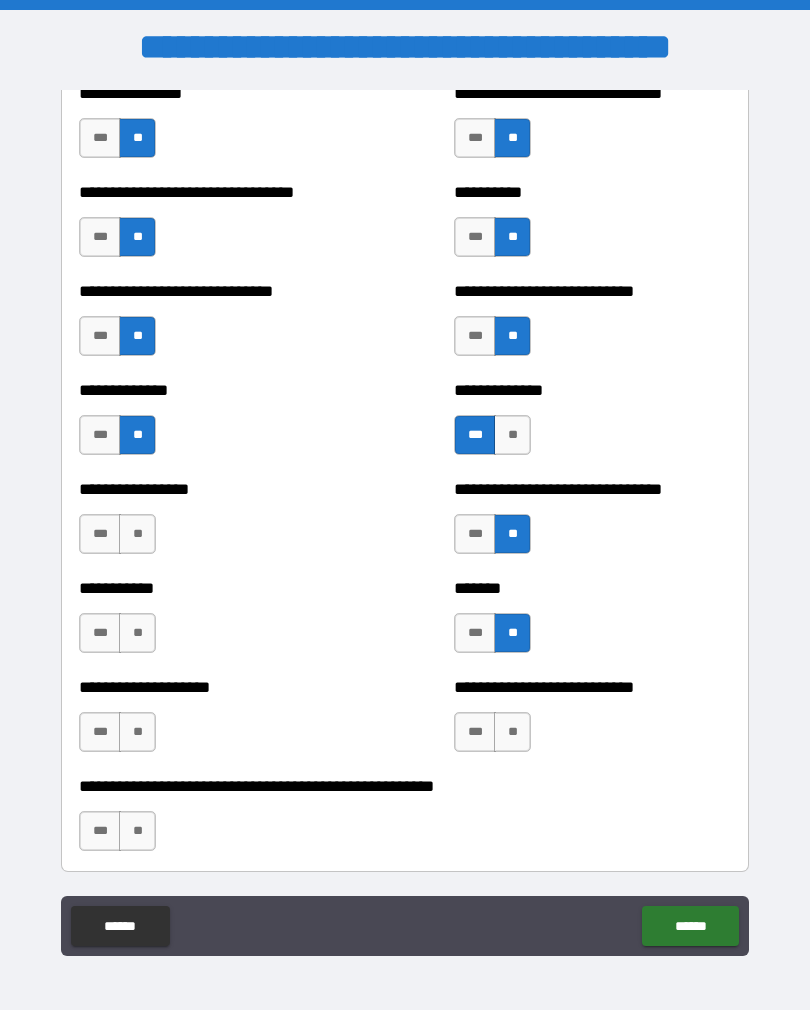 click on "**" at bounding box center (512, 732) 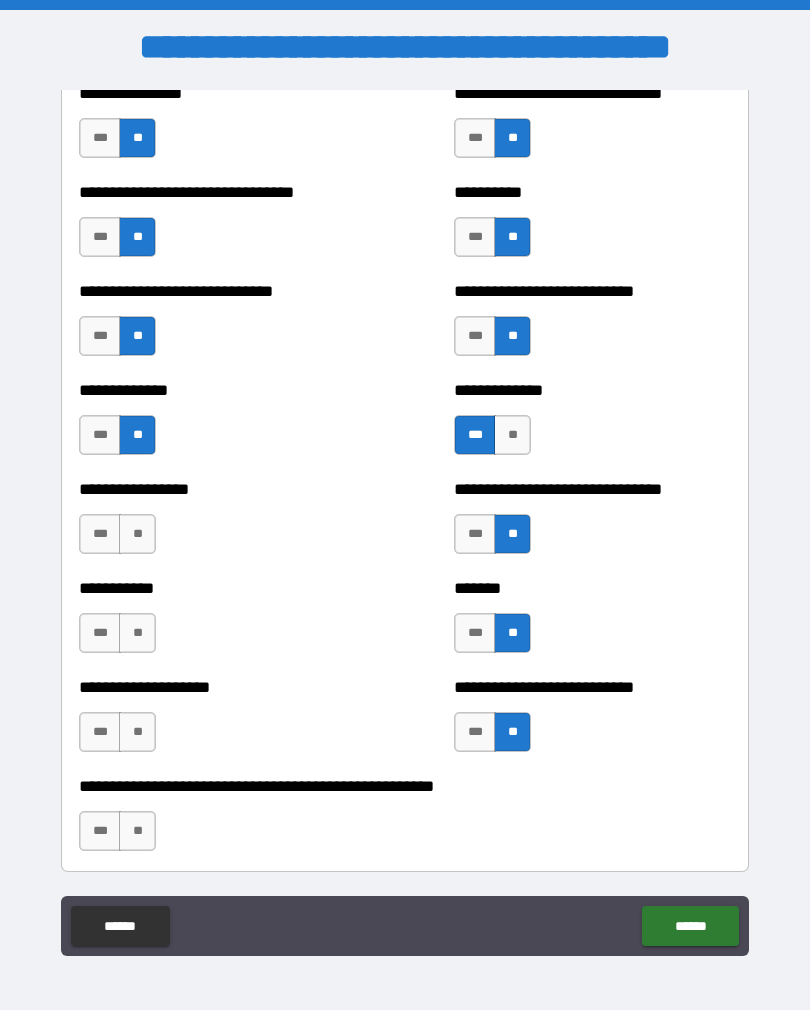 click on "**" at bounding box center (137, 831) 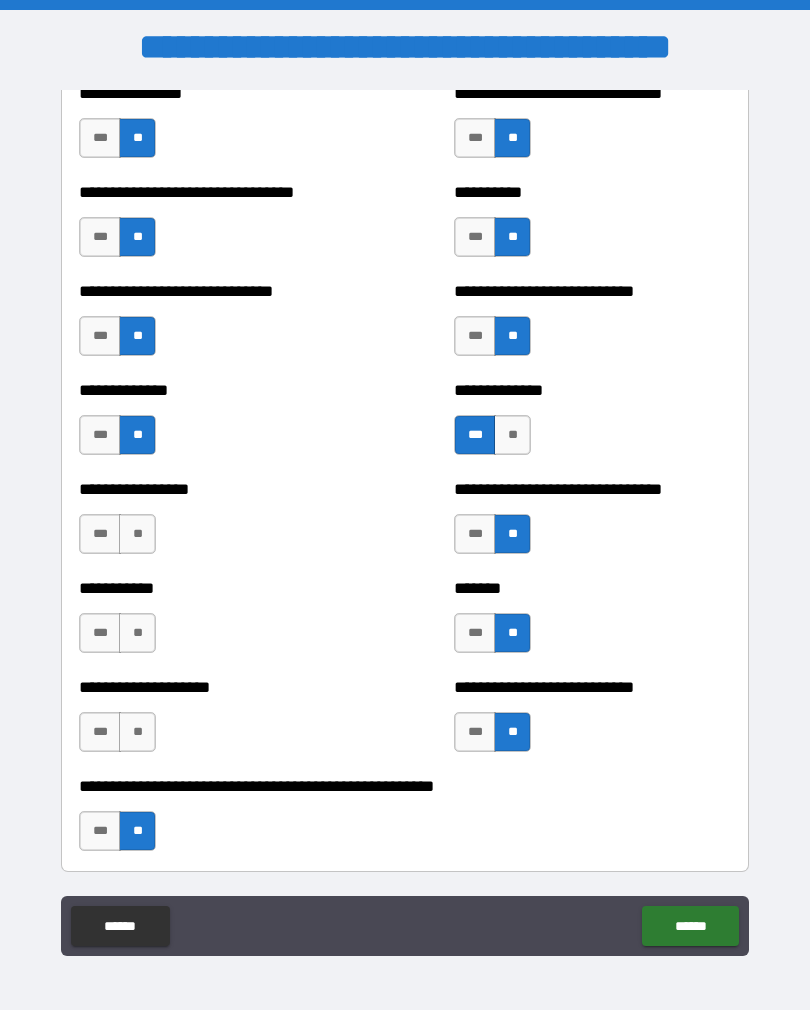 click on "**" at bounding box center [137, 732] 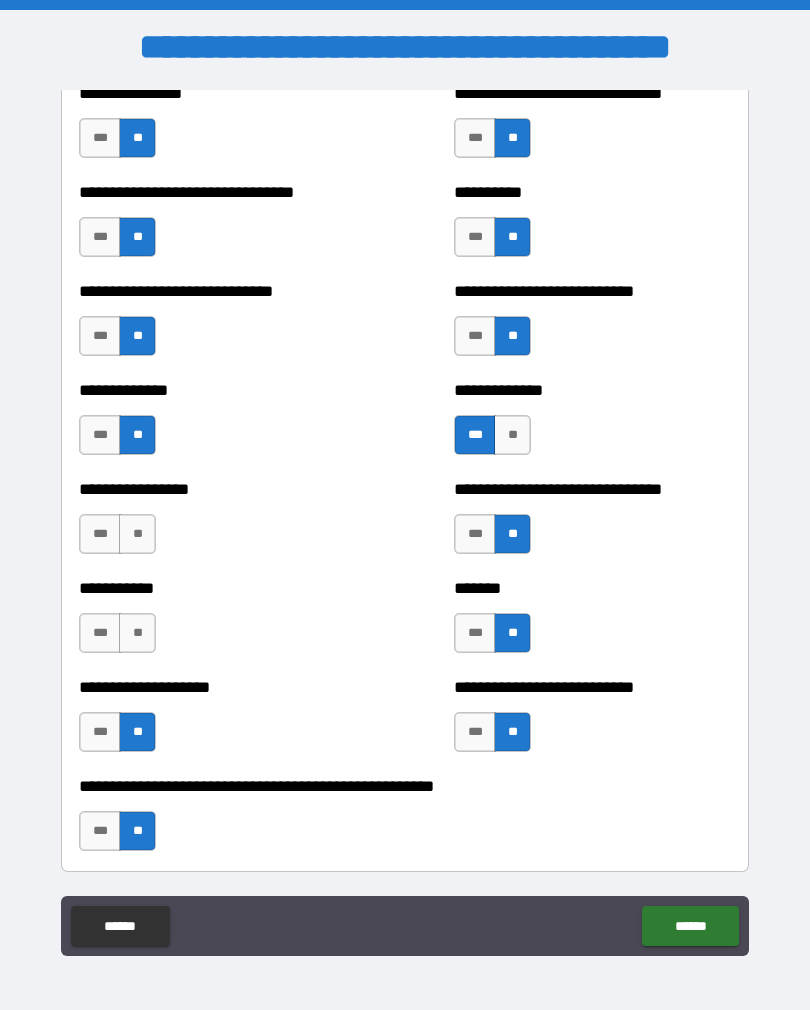 click on "**" at bounding box center (137, 633) 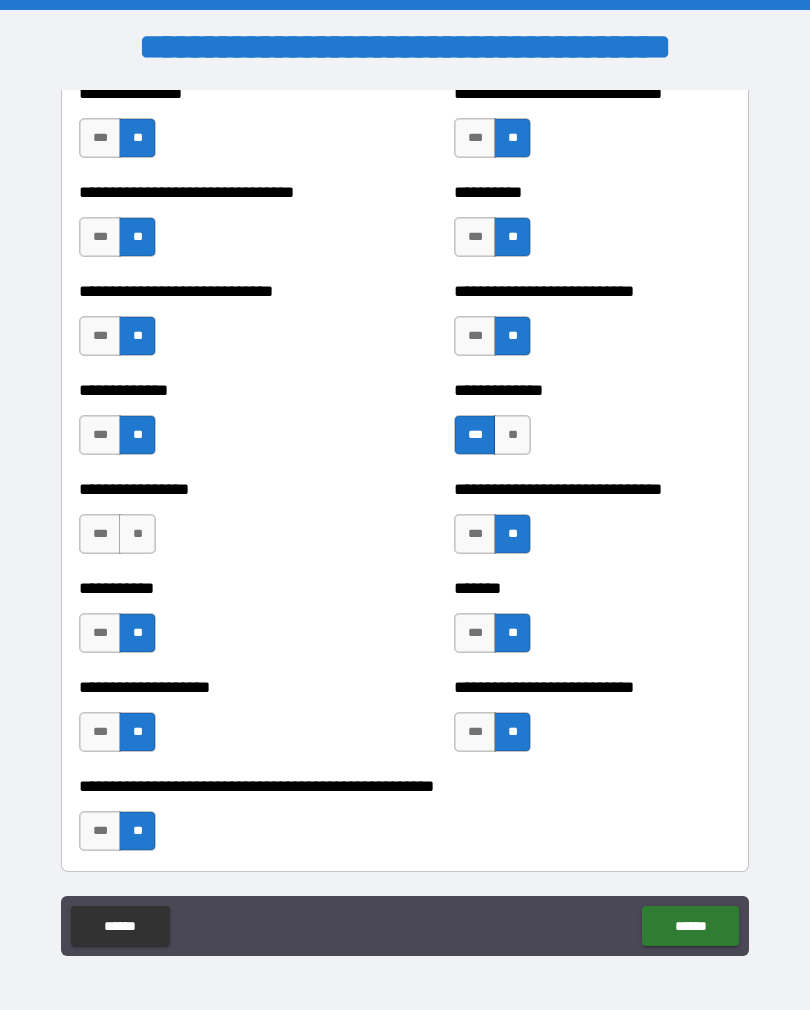 click on "**" at bounding box center [137, 534] 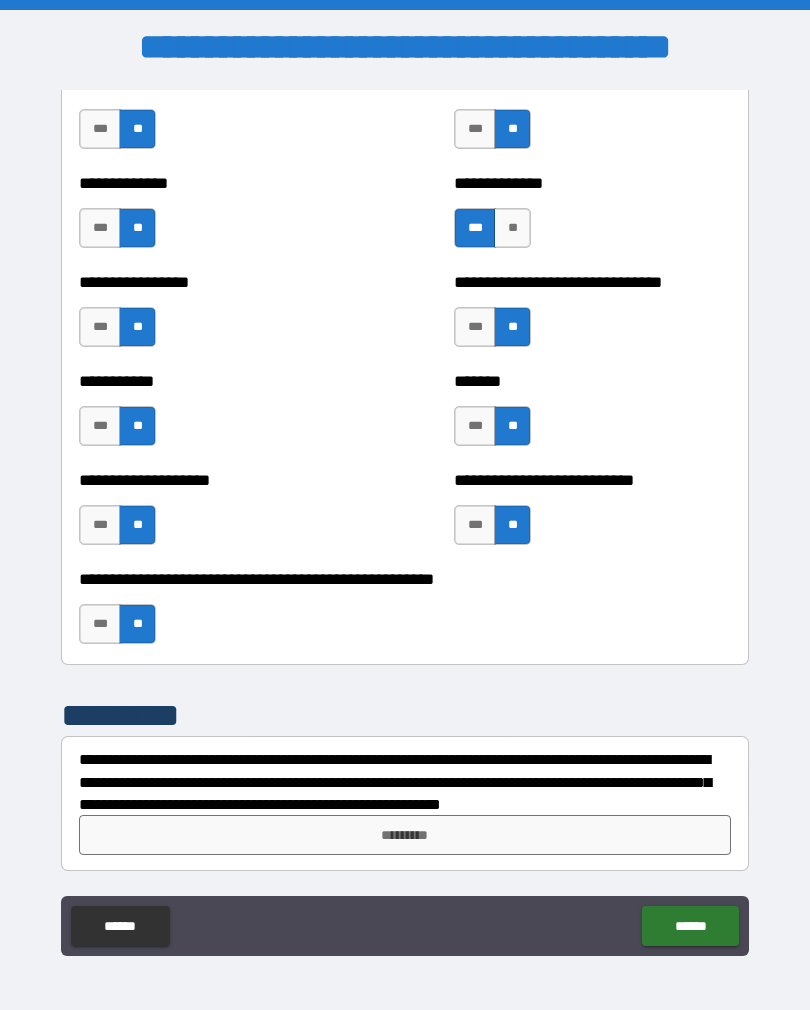 scroll, scrollTop: 7847, scrollLeft: 0, axis: vertical 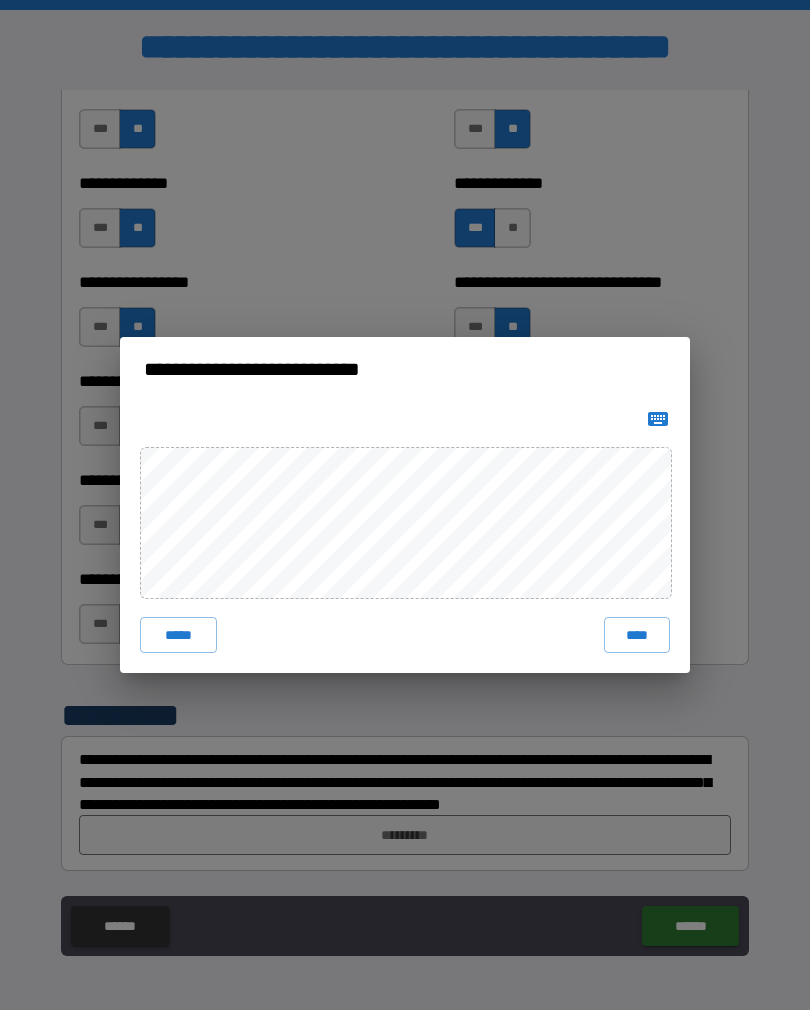 click on "****" at bounding box center (637, 635) 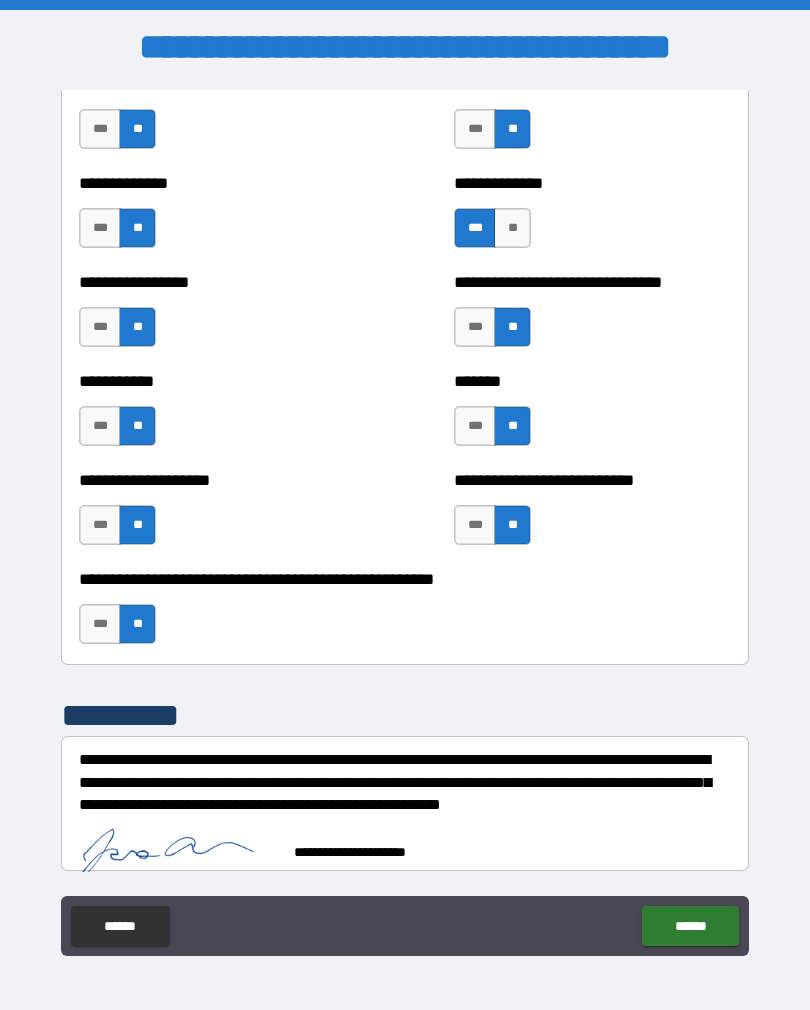 scroll, scrollTop: 7837, scrollLeft: 0, axis: vertical 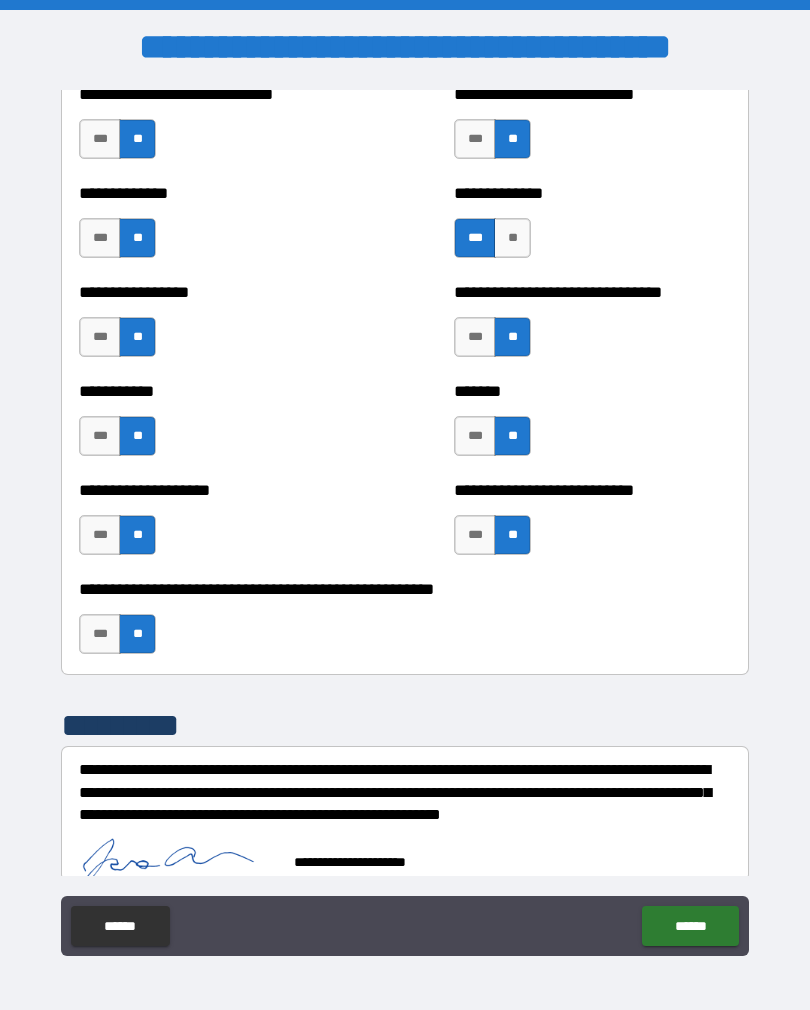 type on "*" 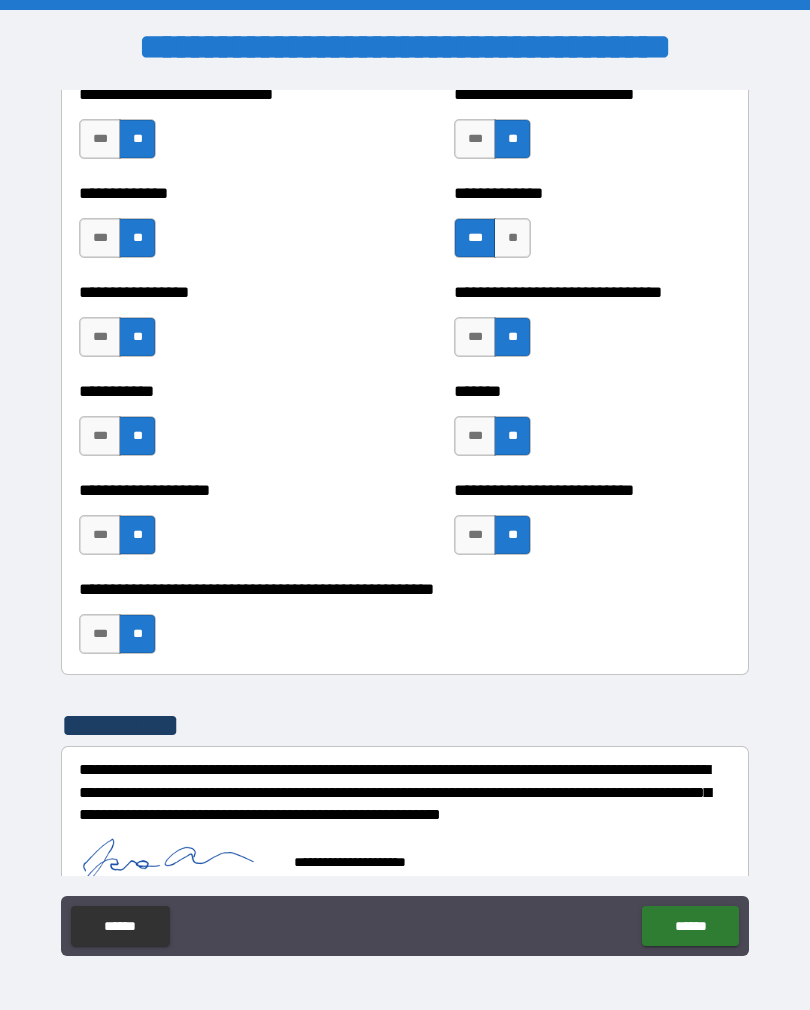 click on "******" at bounding box center [690, 926] 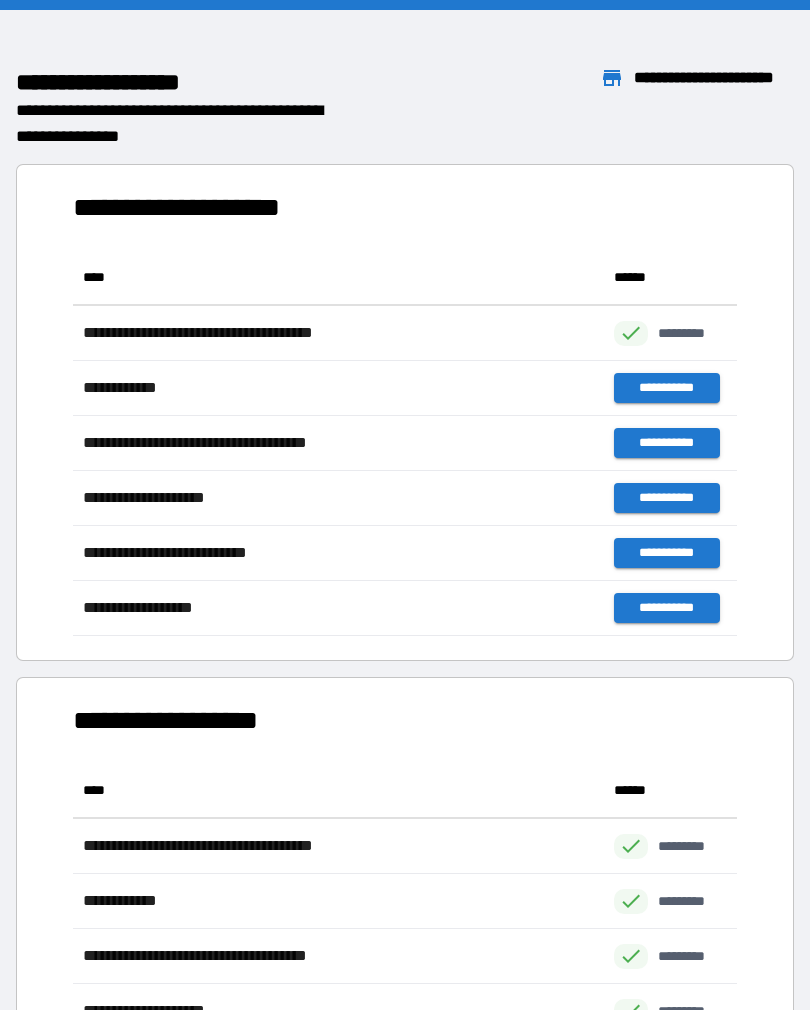 scroll, scrollTop: 386, scrollLeft: 664, axis: both 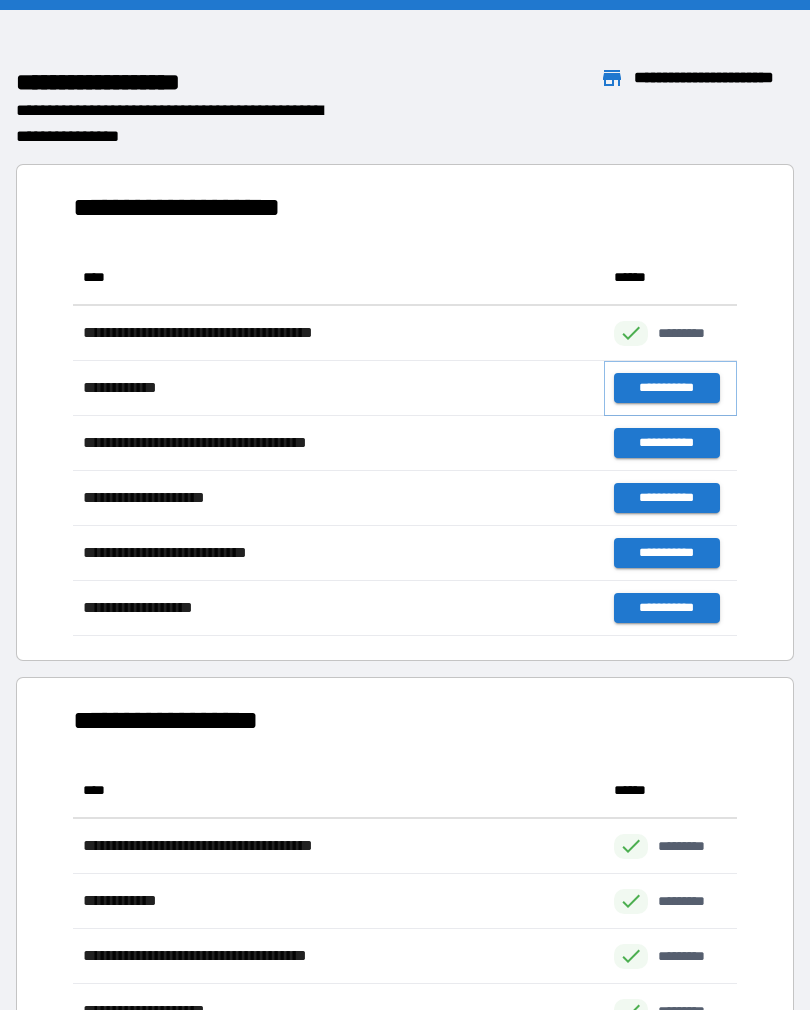 click on "**********" at bounding box center [666, 388] 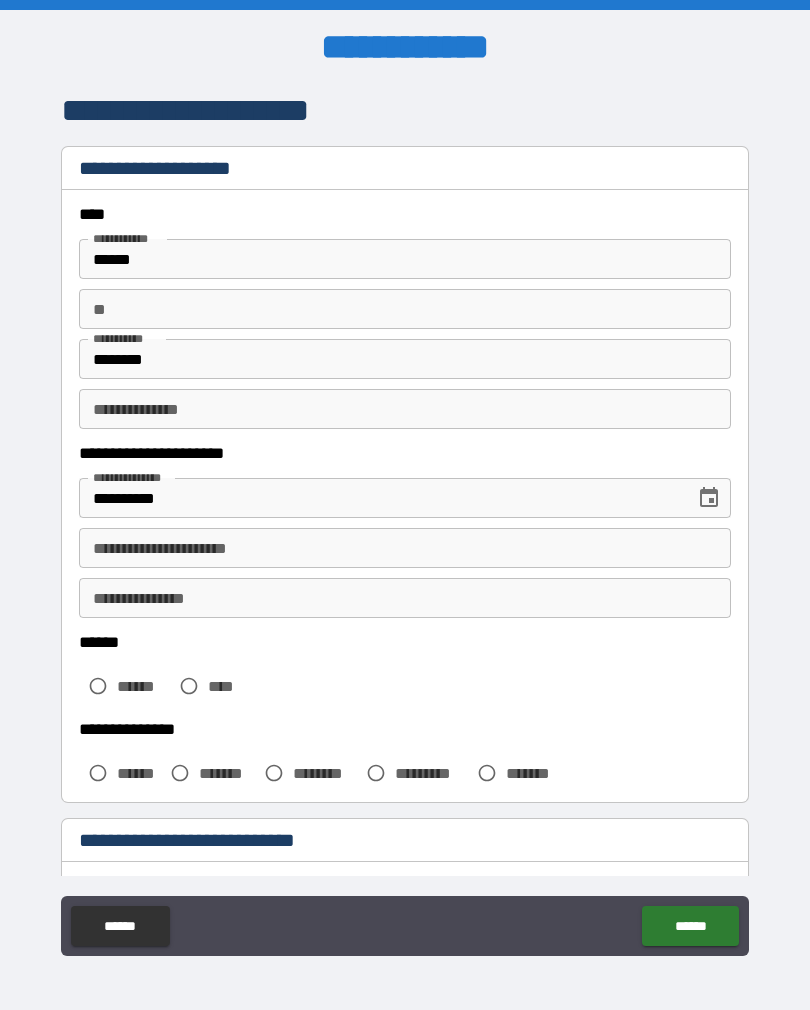 click on "**********" at bounding box center [405, 409] 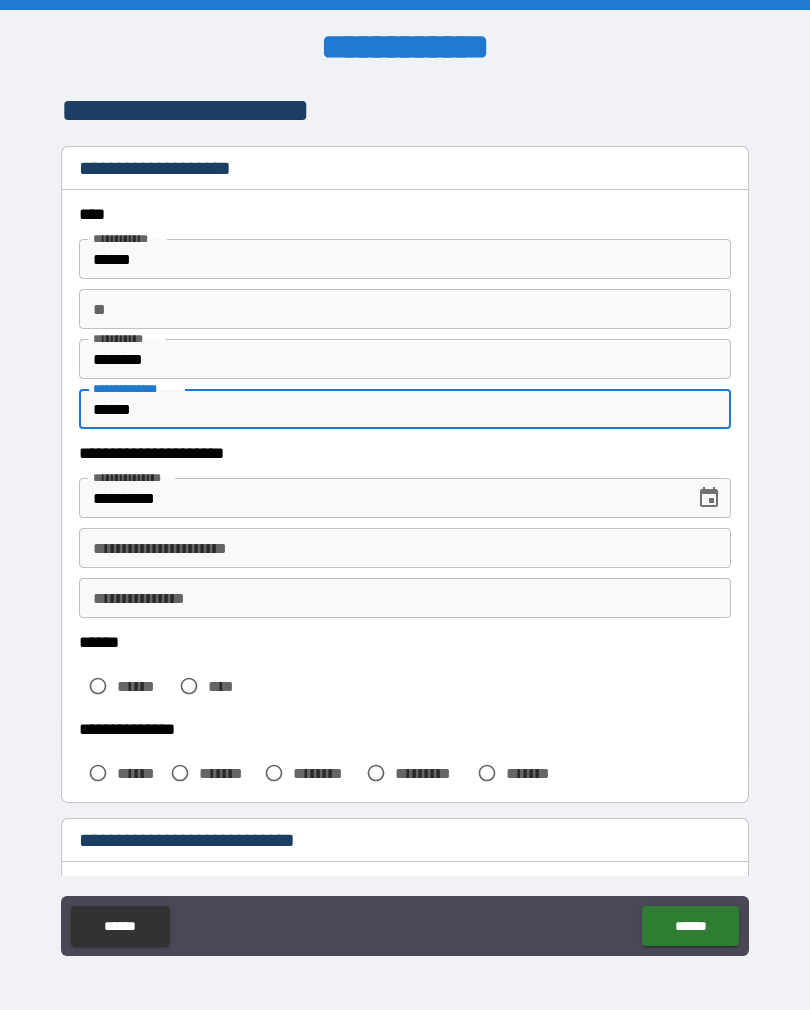 type on "******" 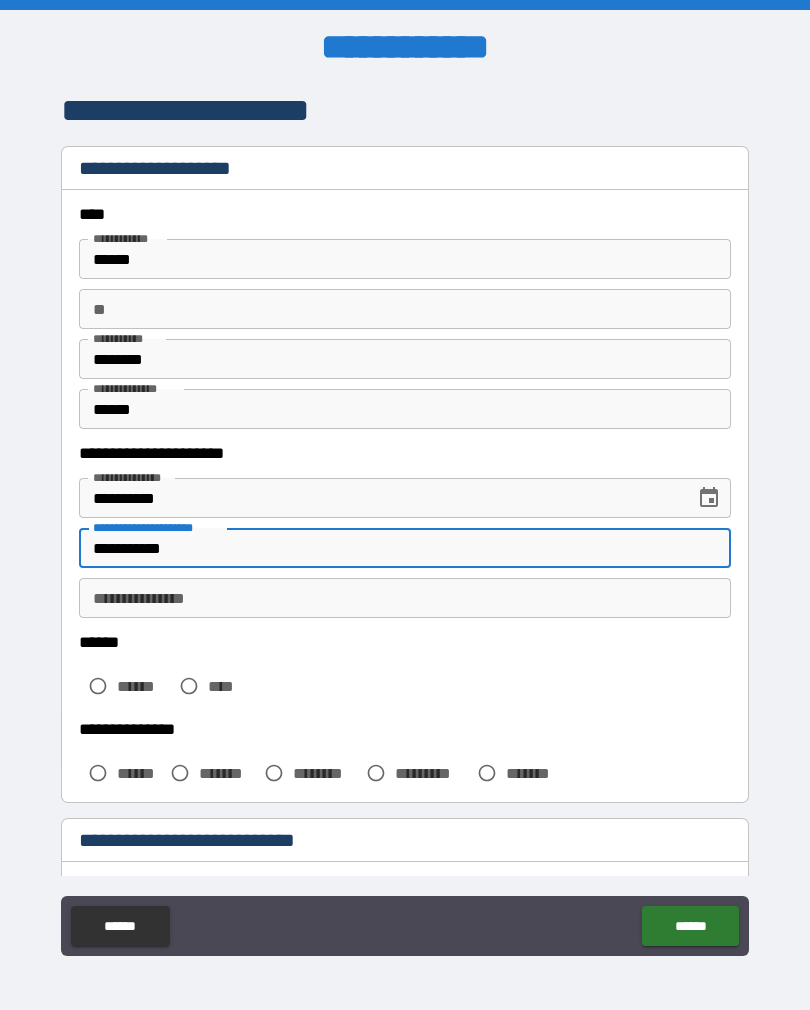 type on "**********" 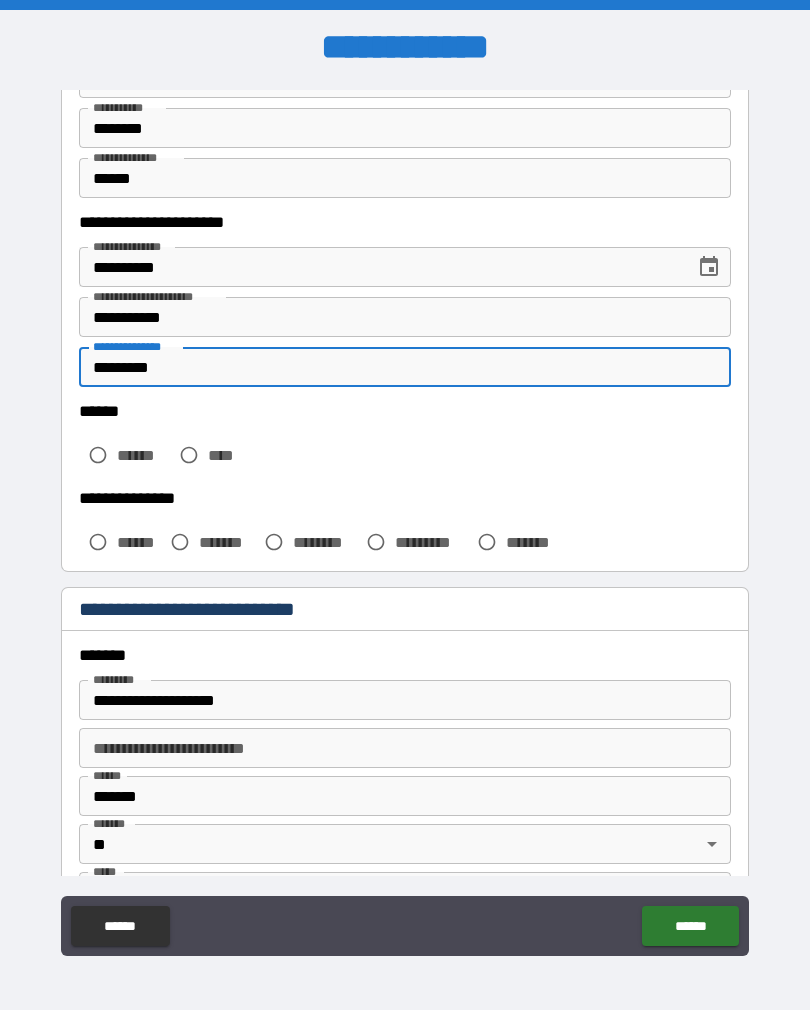 scroll, scrollTop: 234, scrollLeft: 0, axis: vertical 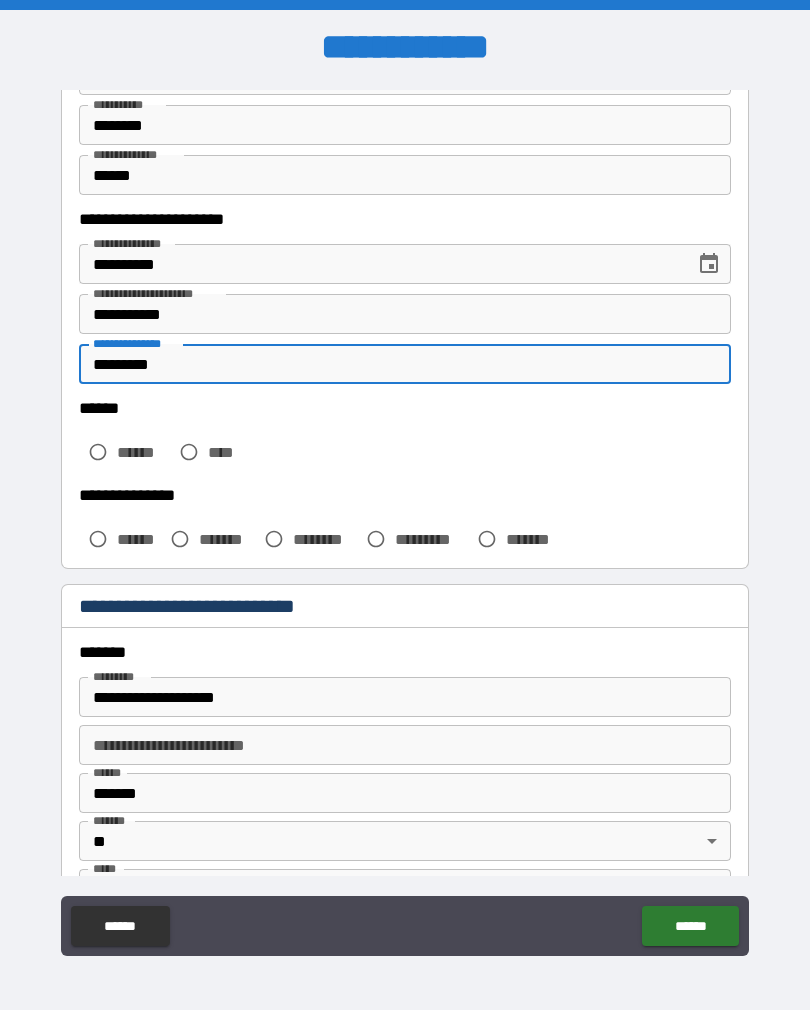 type on "*********" 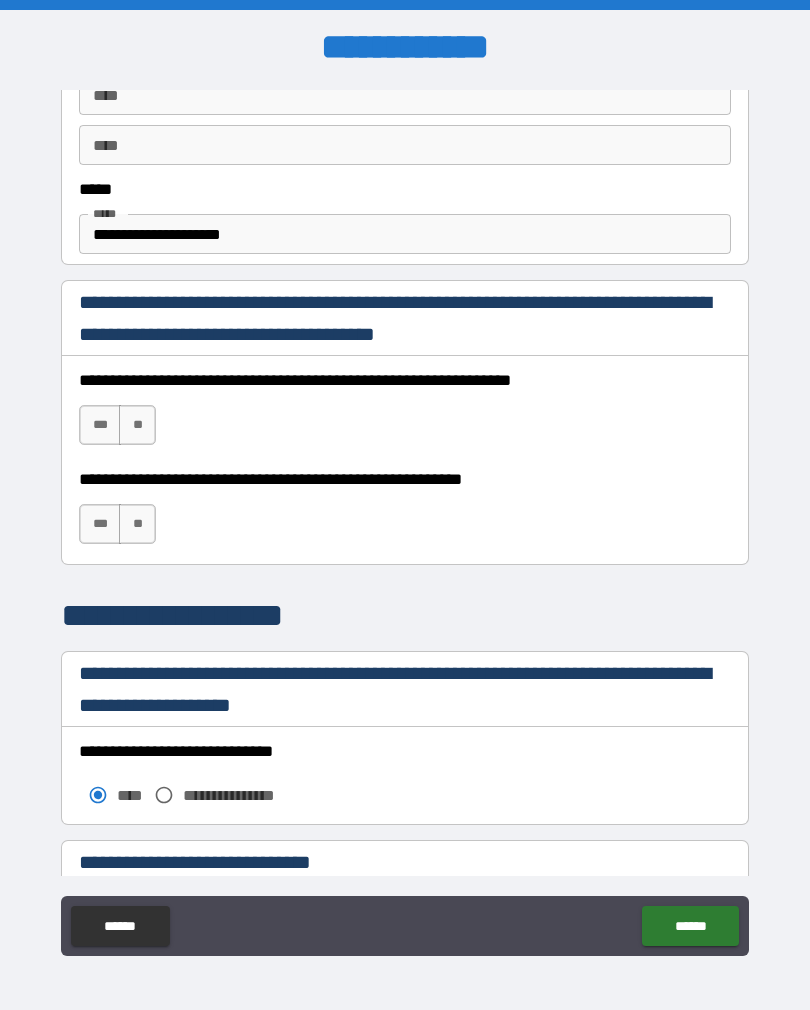 scroll, scrollTop: 1168, scrollLeft: 0, axis: vertical 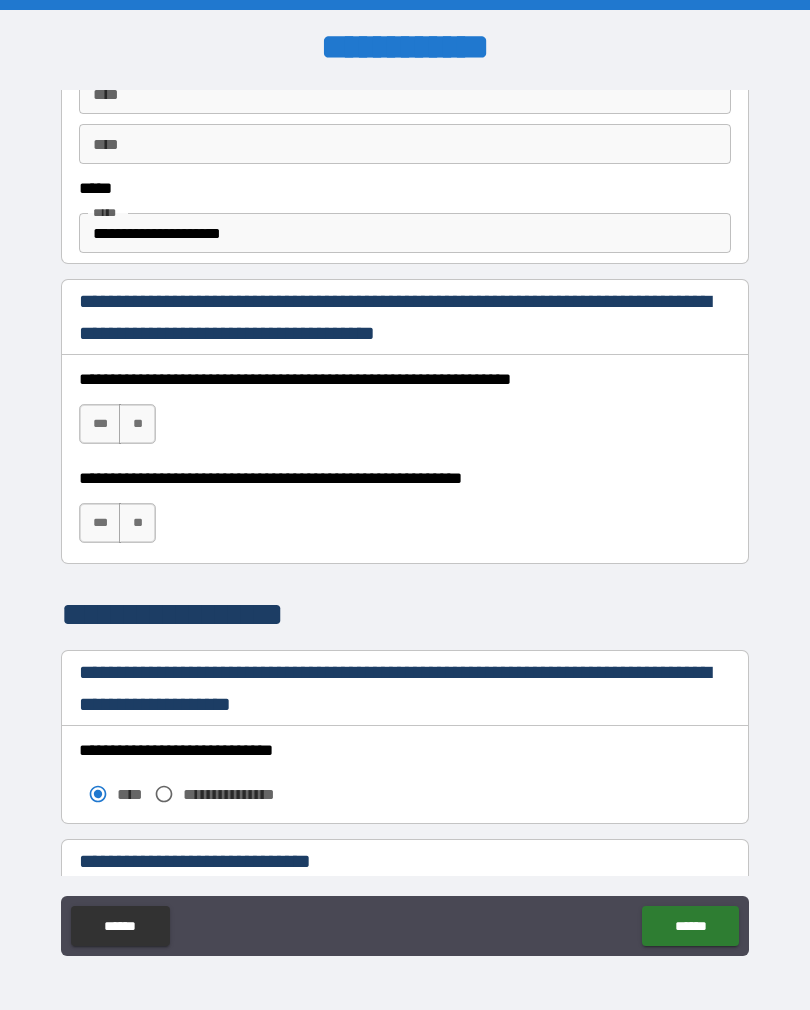 click on "***" at bounding box center (100, 424) 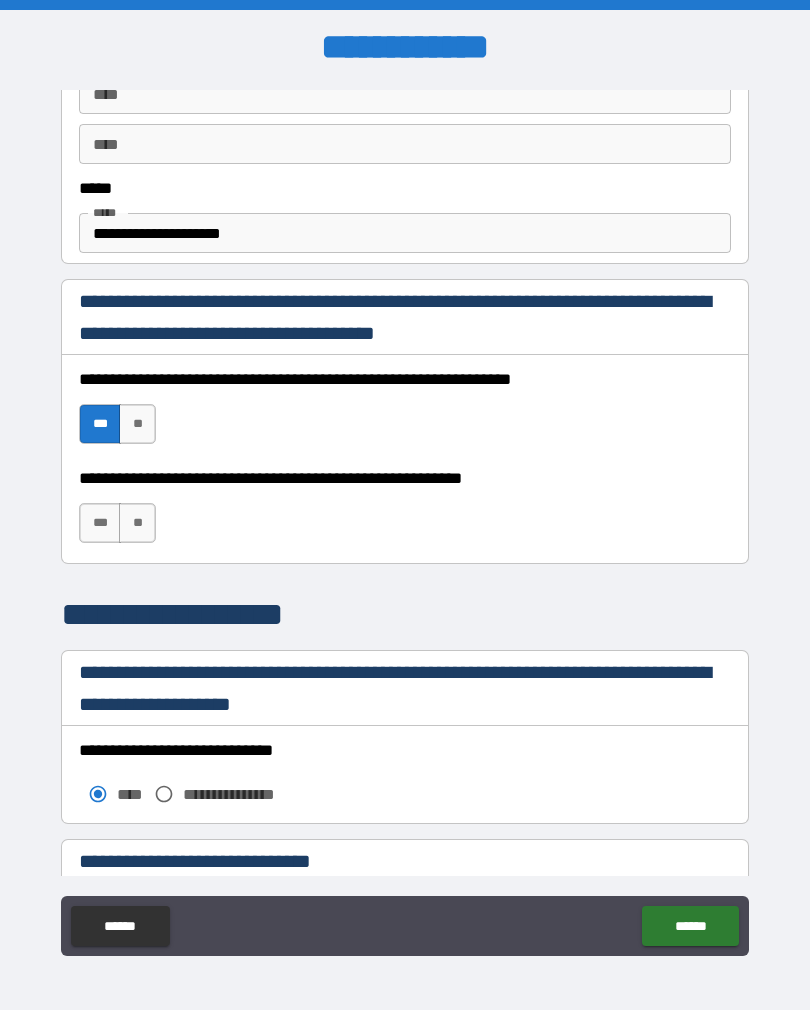 click on "***" at bounding box center [100, 523] 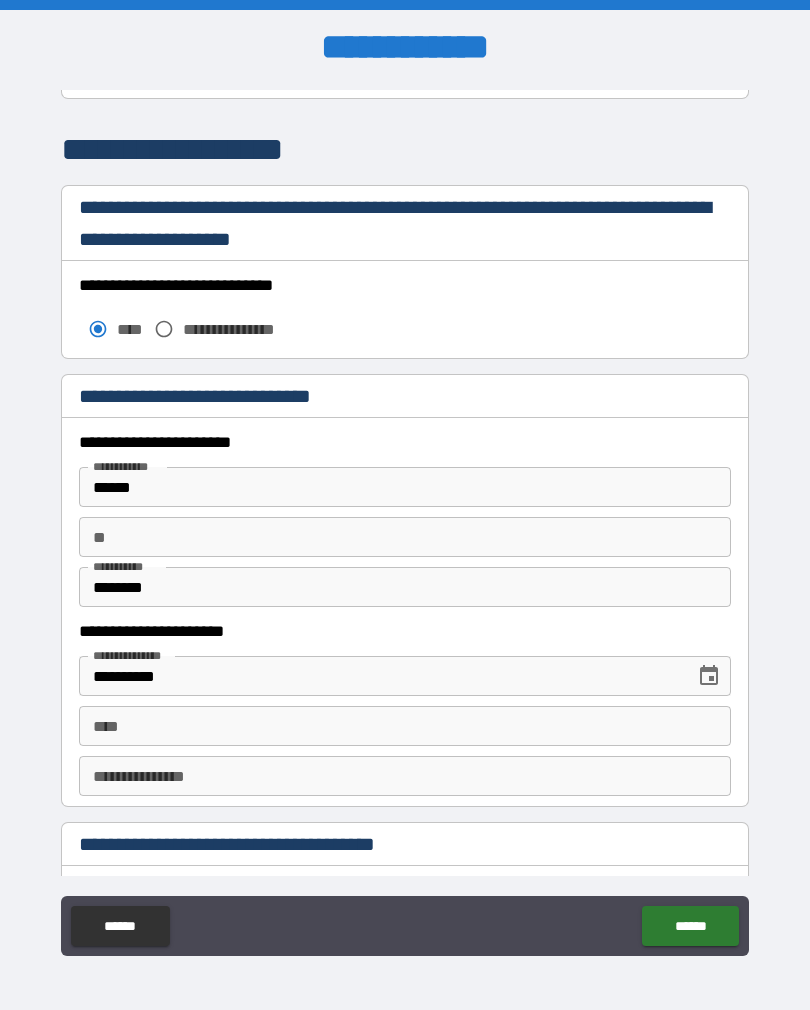 scroll, scrollTop: 1634, scrollLeft: 0, axis: vertical 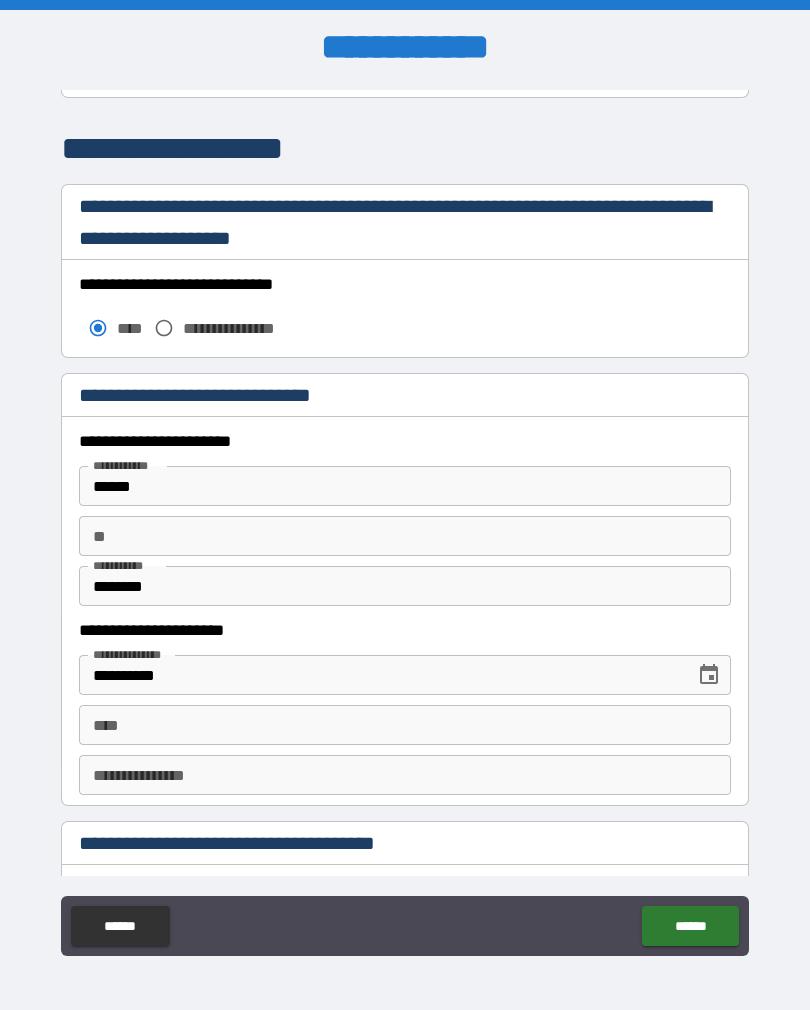 click on "**" at bounding box center [405, 536] 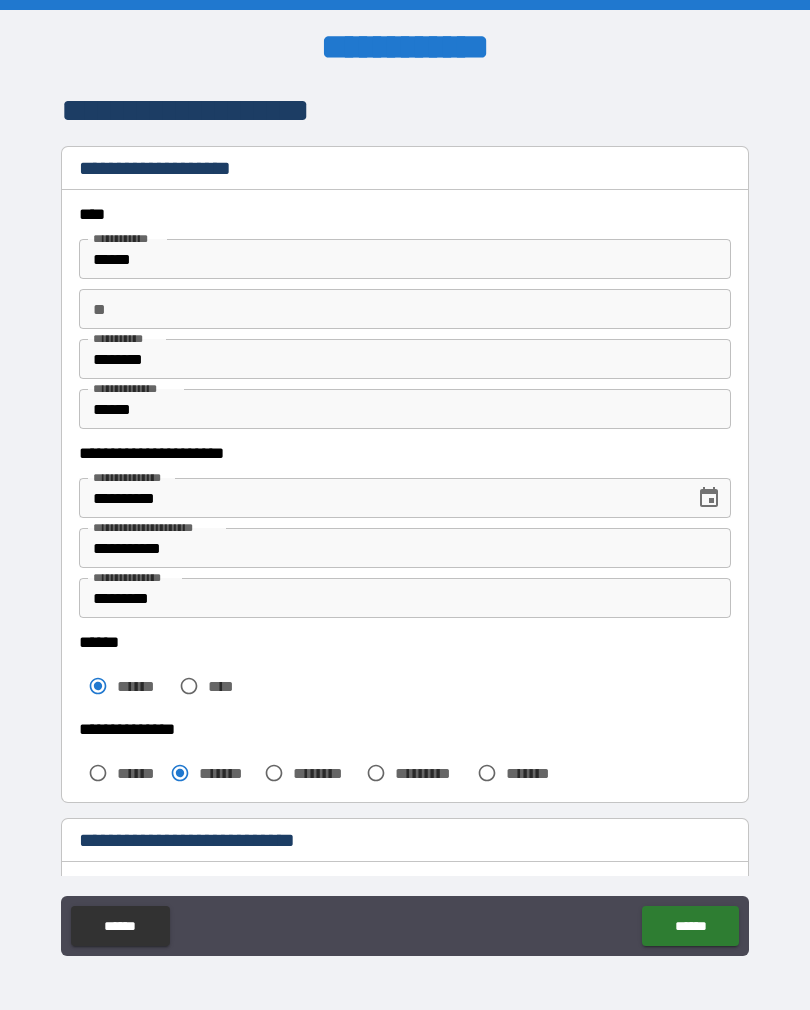 scroll, scrollTop: 0, scrollLeft: 0, axis: both 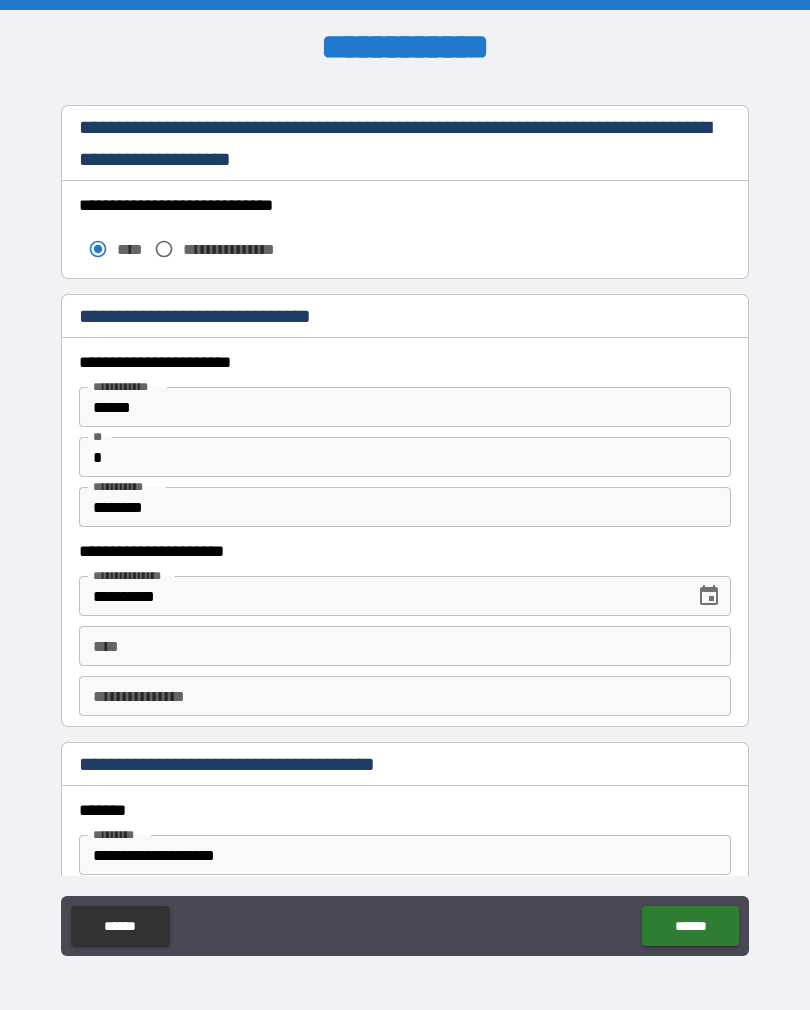 type on "*" 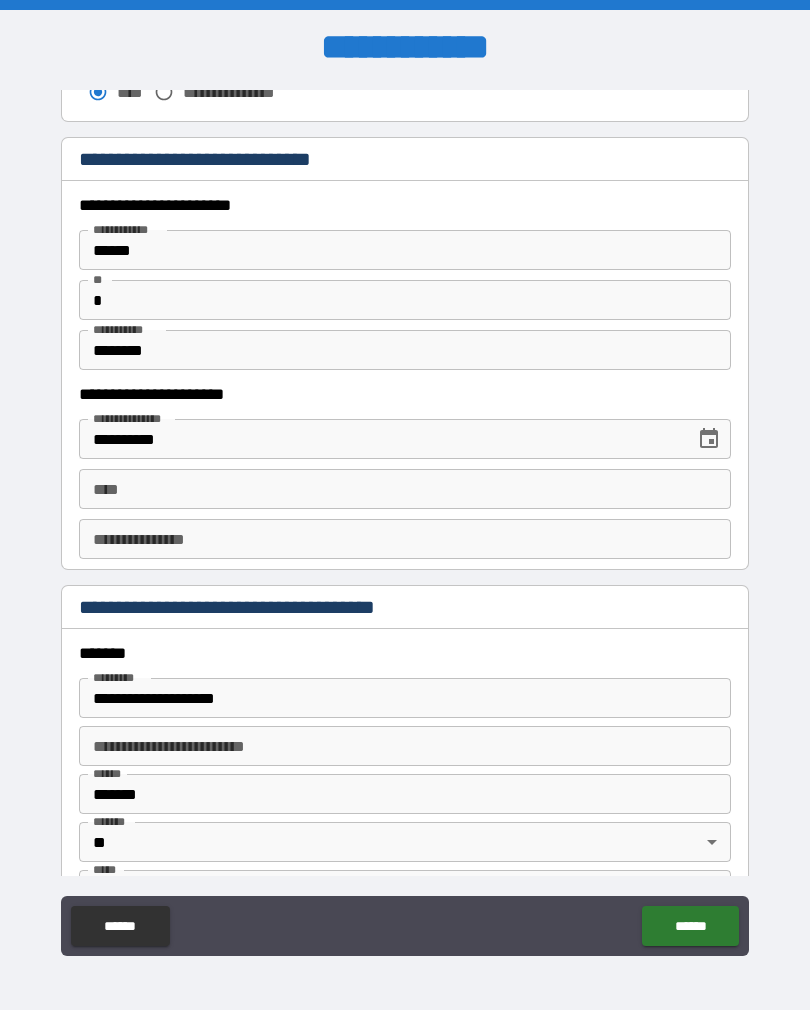 scroll, scrollTop: 1875, scrollLeft: 0, axis: vertical 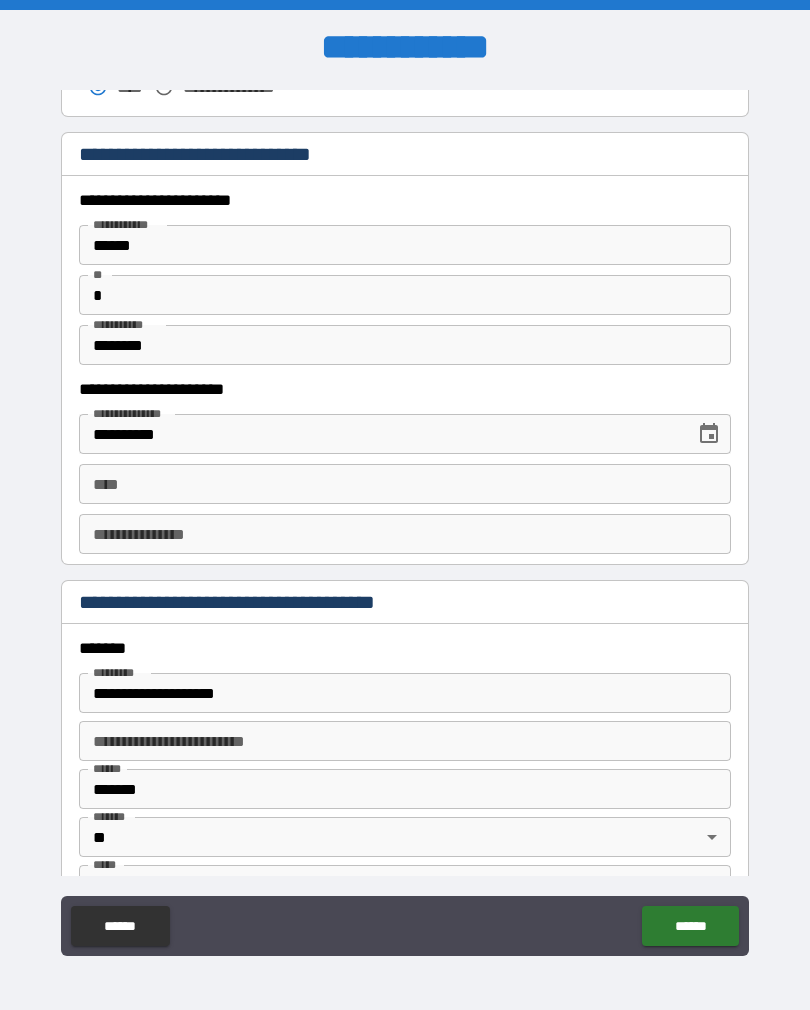 click on "****" at bounding box center (405, 484) 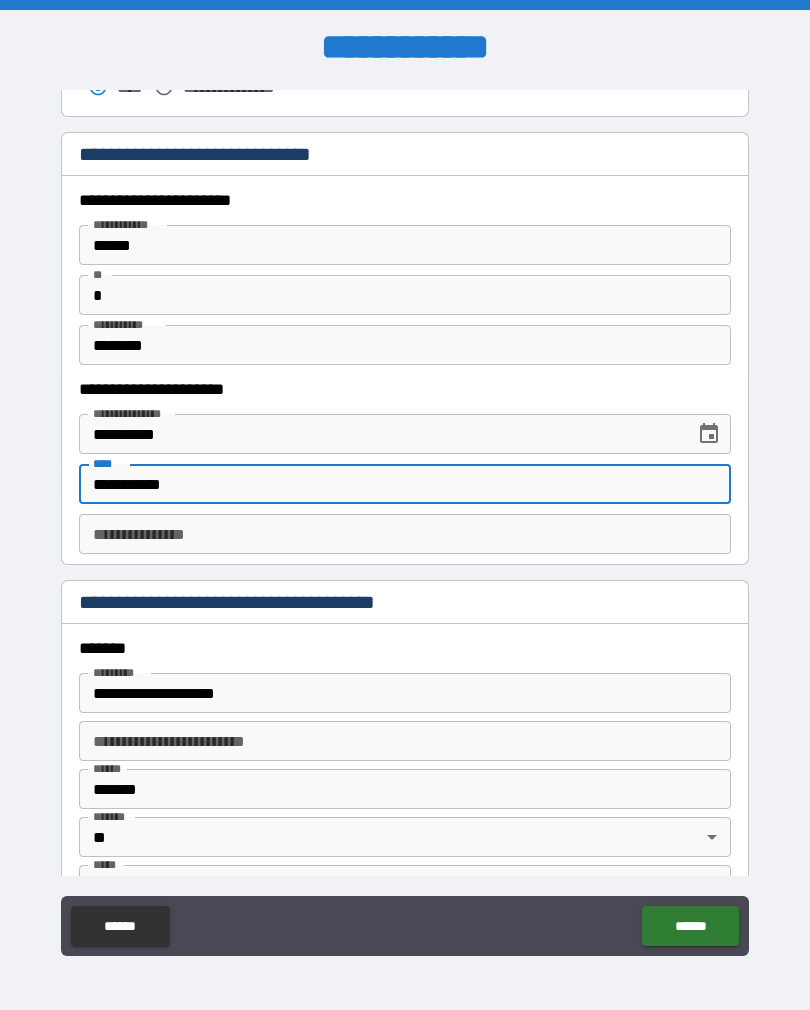 type on "**********" 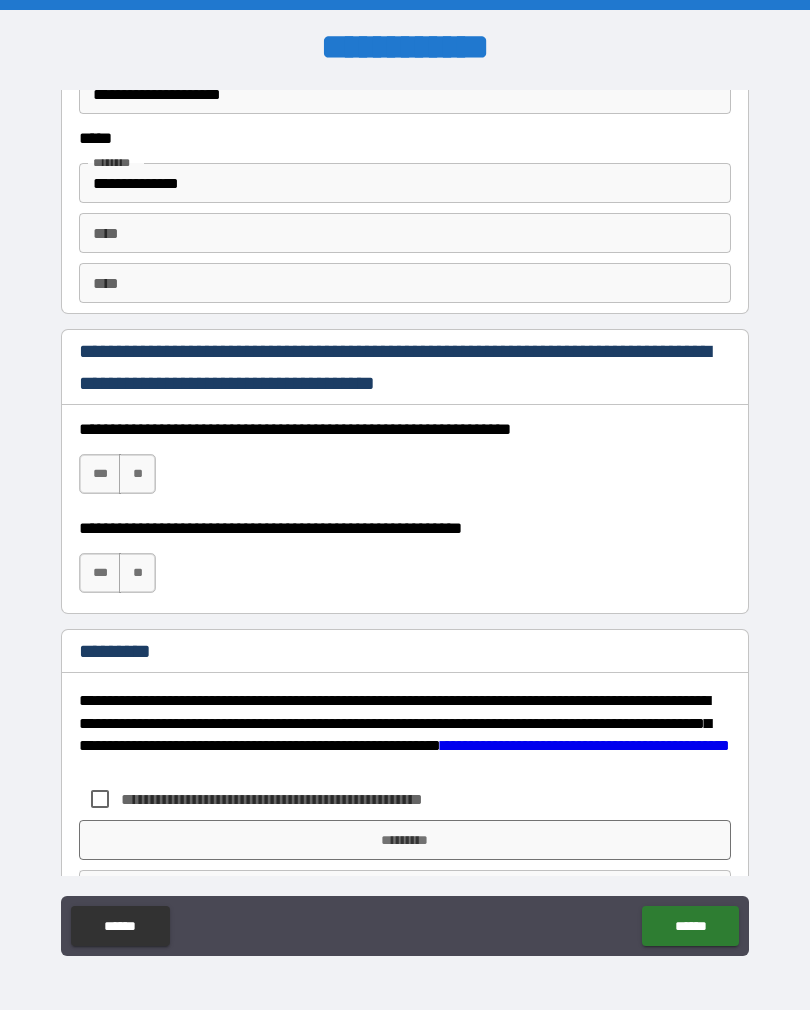 scroll, scrollTop: 2762, scrollLeft: 0, axis: vertical 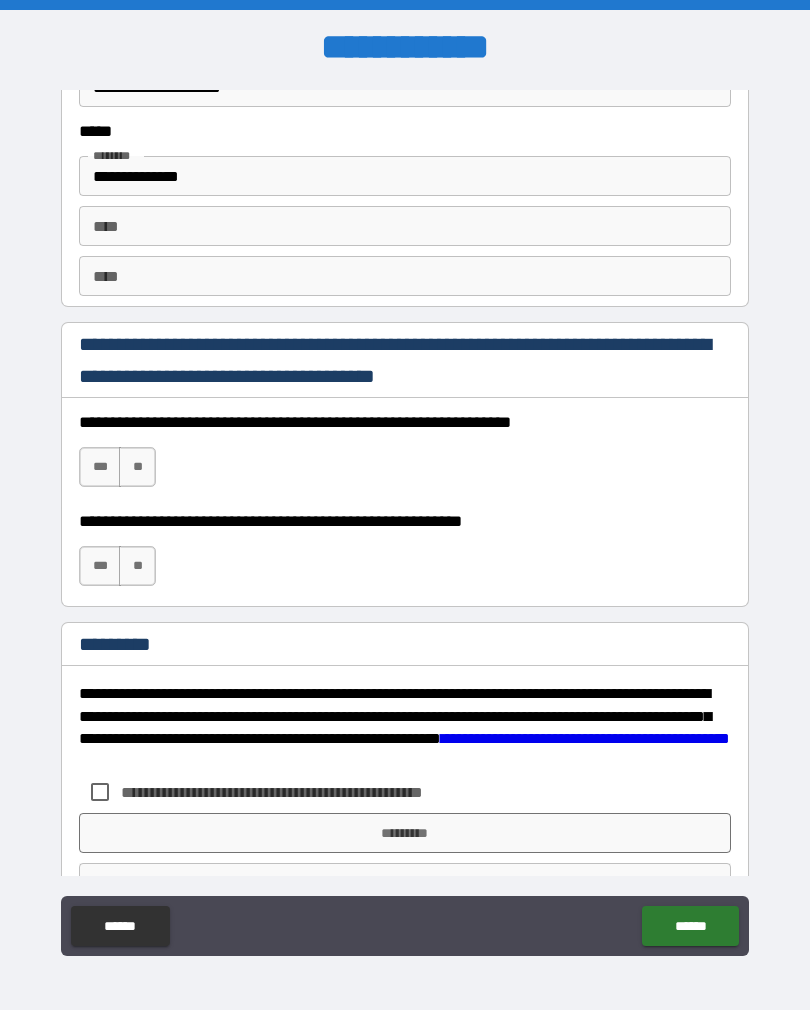 type on "*********" 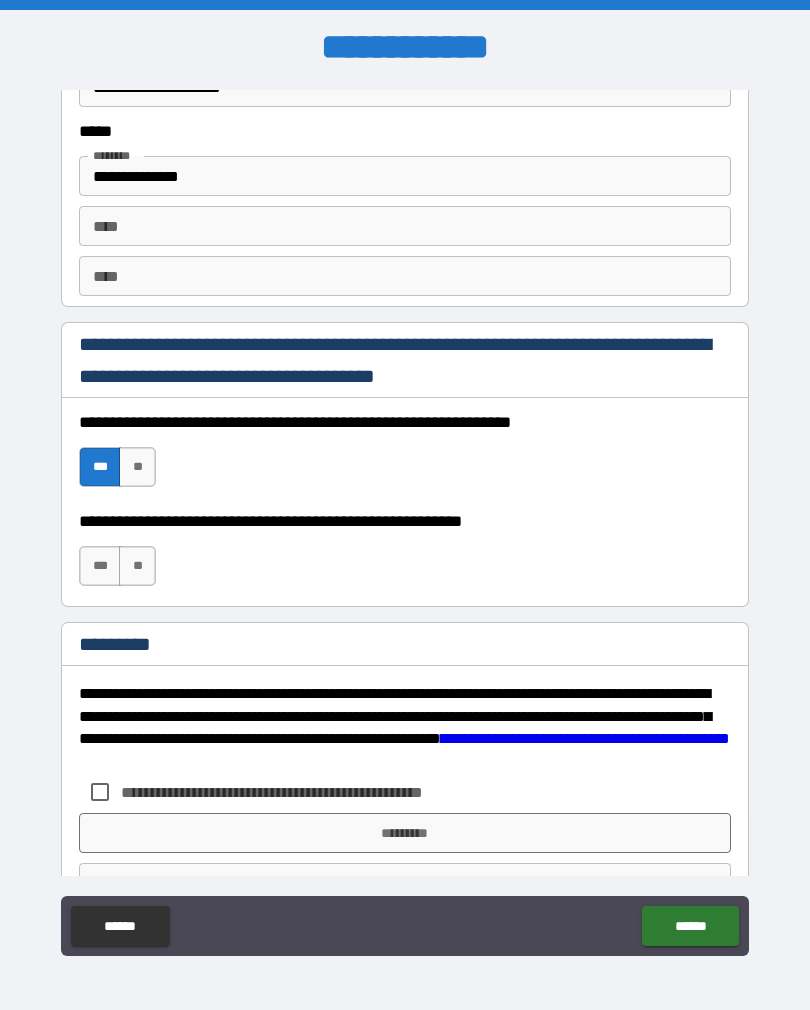 click on "***" at bounding box center (100, 566) 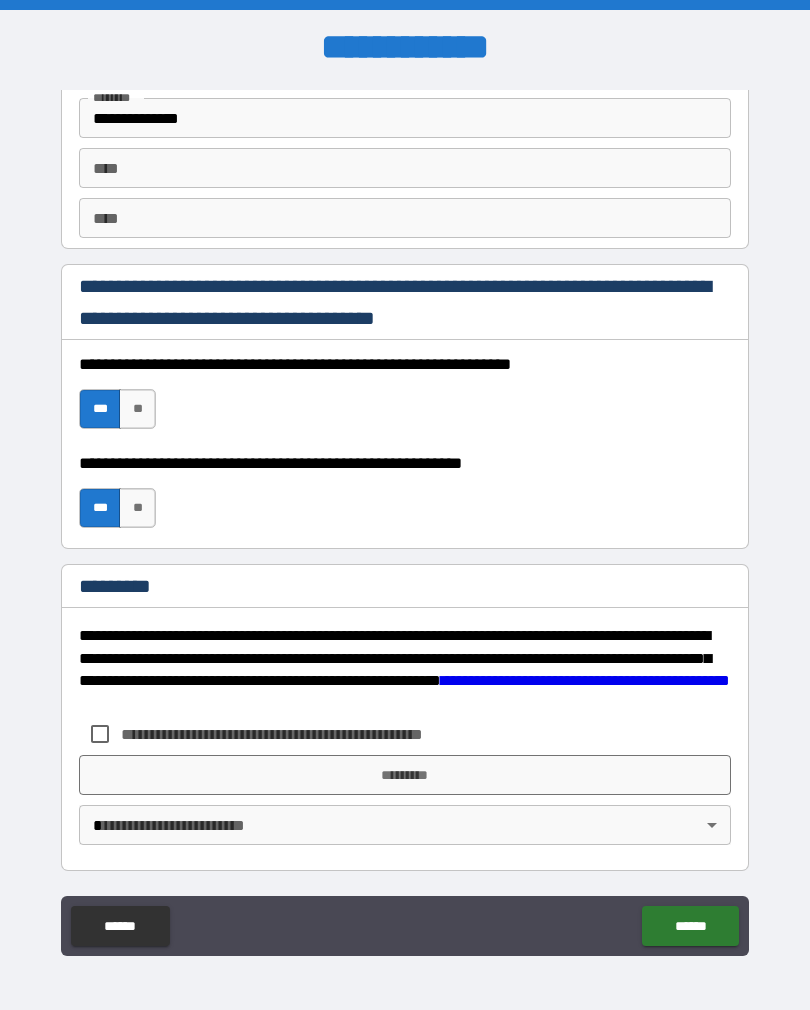 scroll, scrollTop: 2820, scrollLeft: 0, axis: vertical 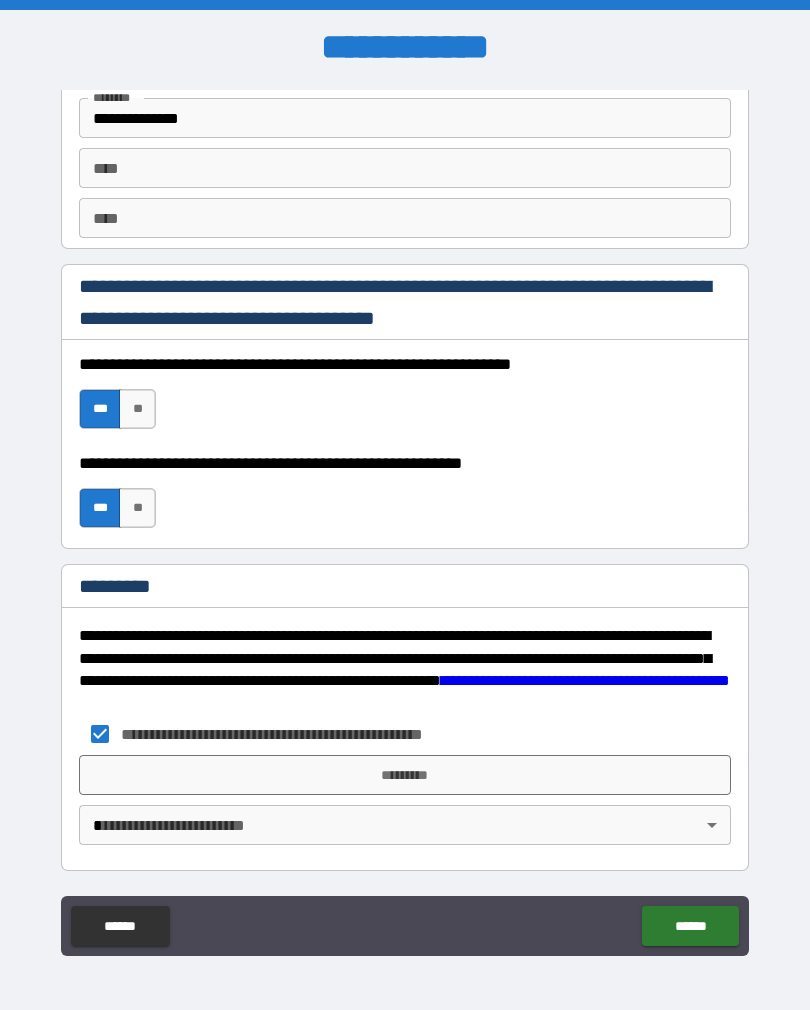 click on "*********" at bounding box center [405, 775] 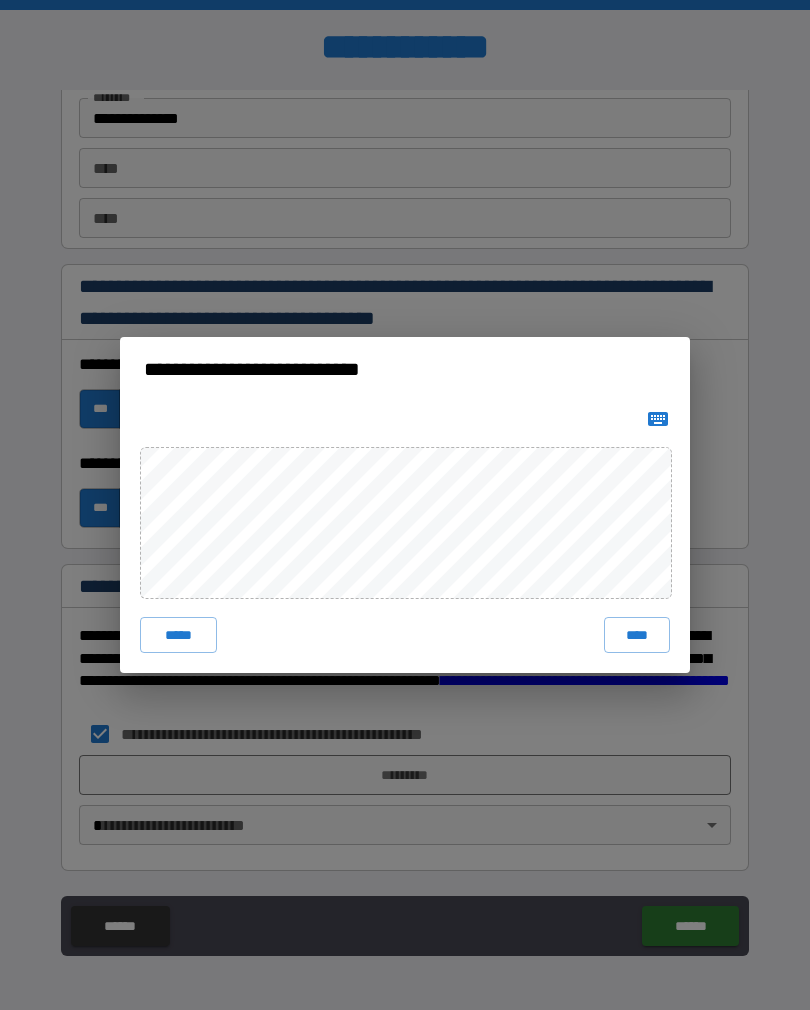 click on "****" at bounding box center [637, 635] 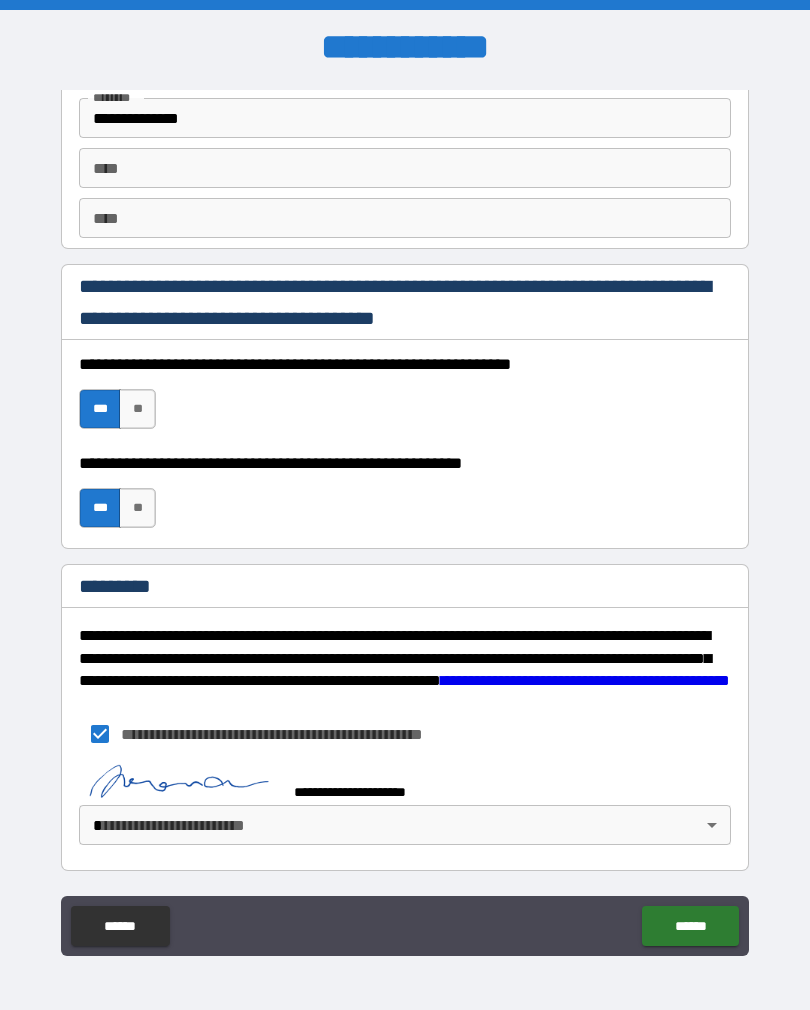 scroll, scrollTop: 2810, scrollLeft: 0, axis: vertical 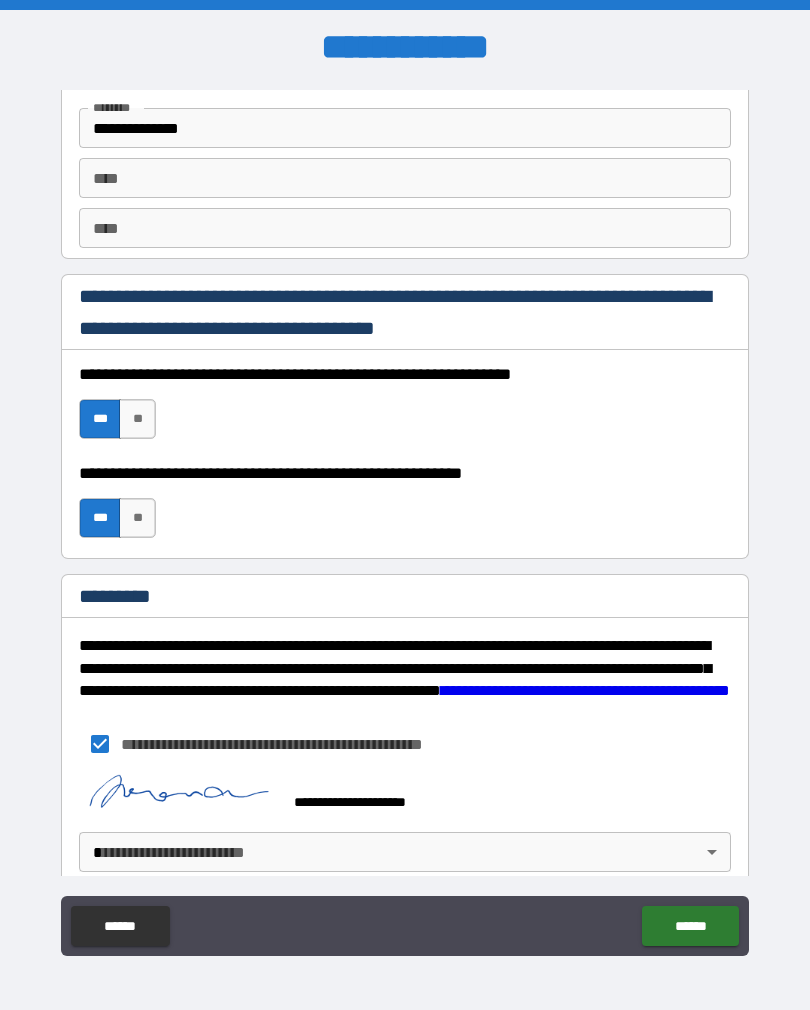 click on "**********" at bounding box center [405, 520] 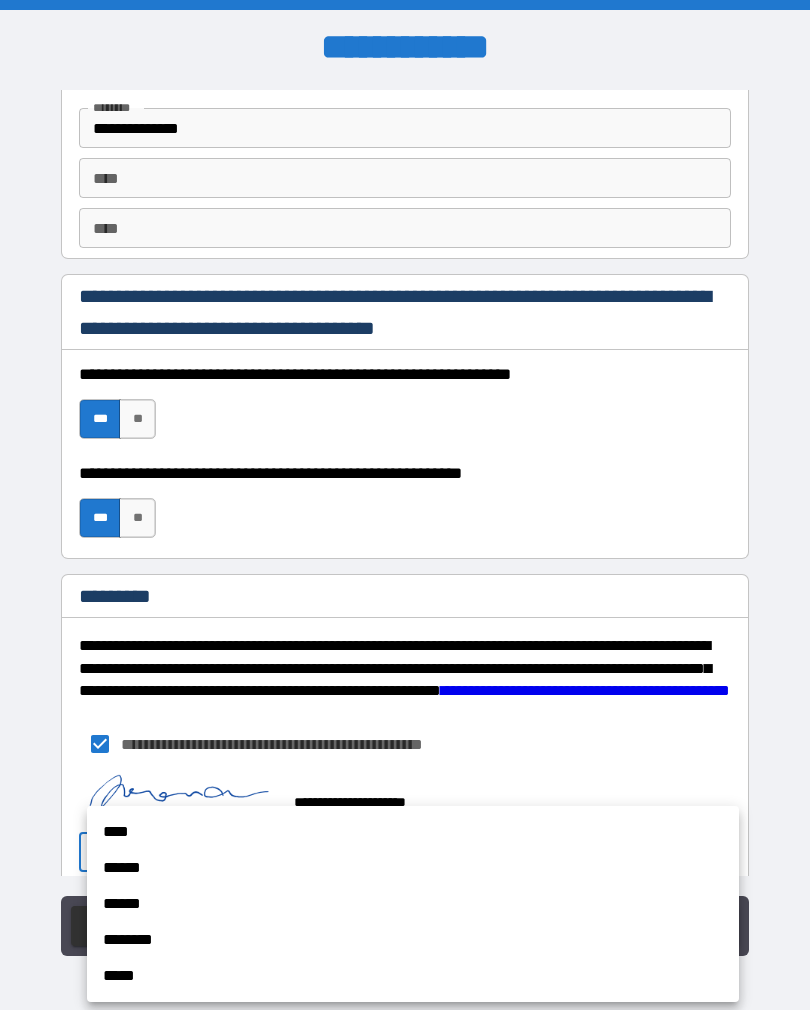 click on "****" at bounding box center [413, 832] 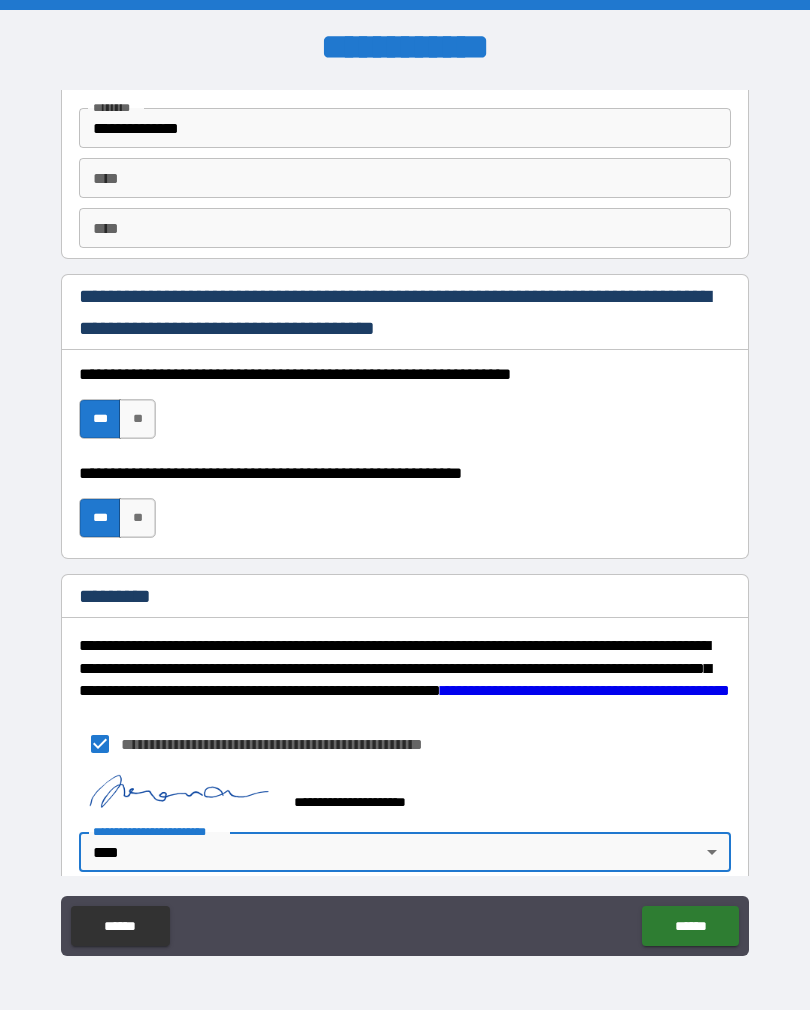 click on "******" at bounding box center (690, 926) 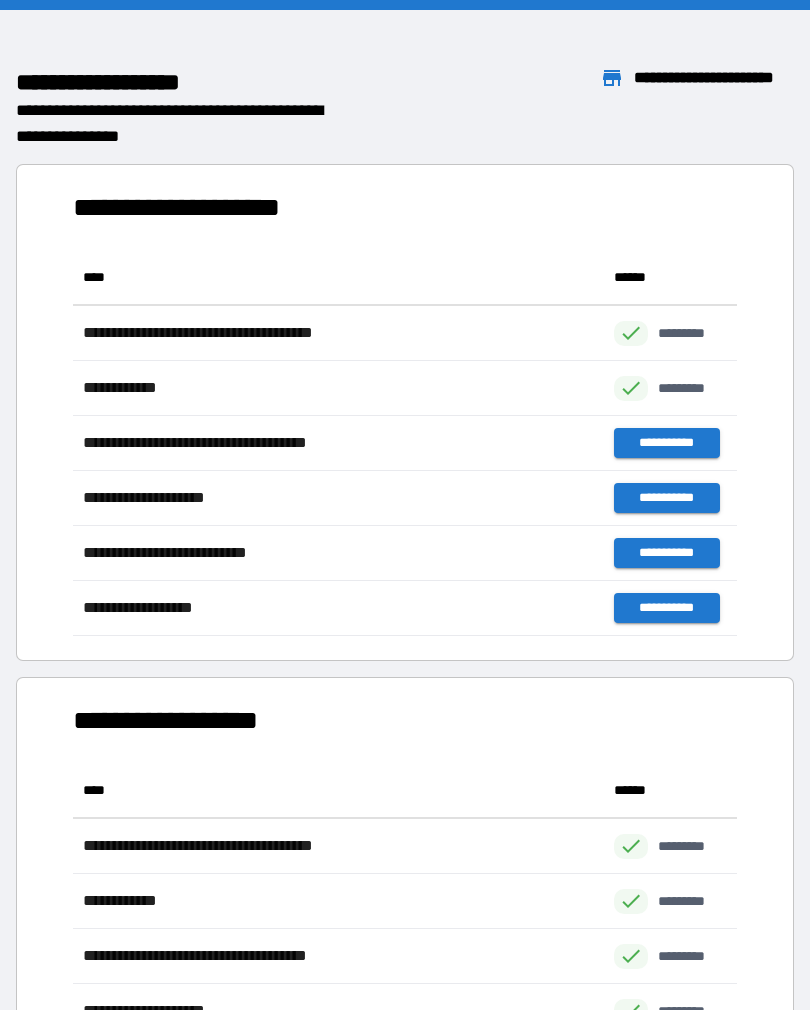 scroll, scrollTop: 386, scrollLeft: 664, axis: both 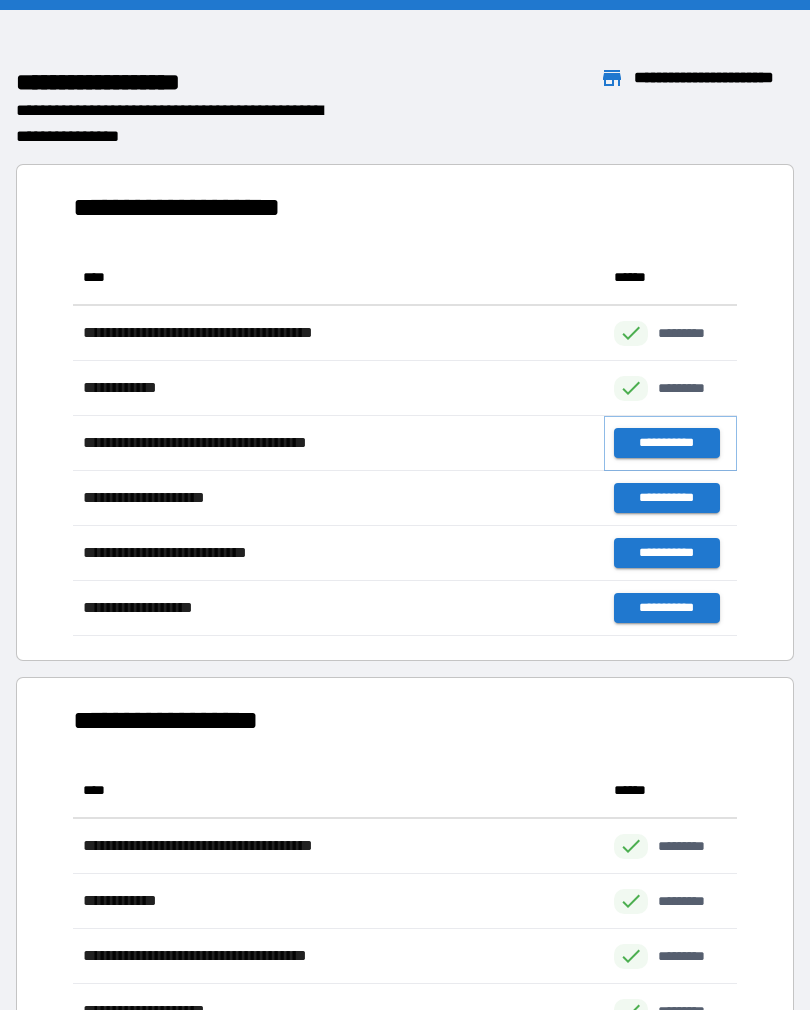 click on "**********" at bounding box center (666, 443) 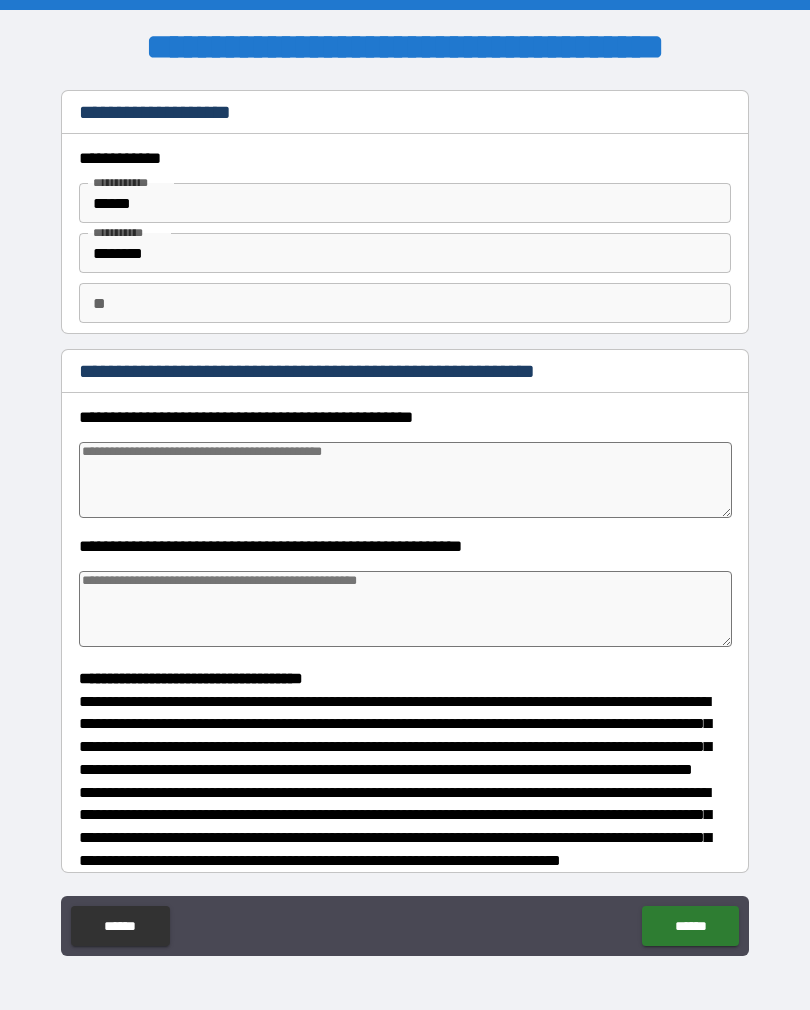 type on "*" 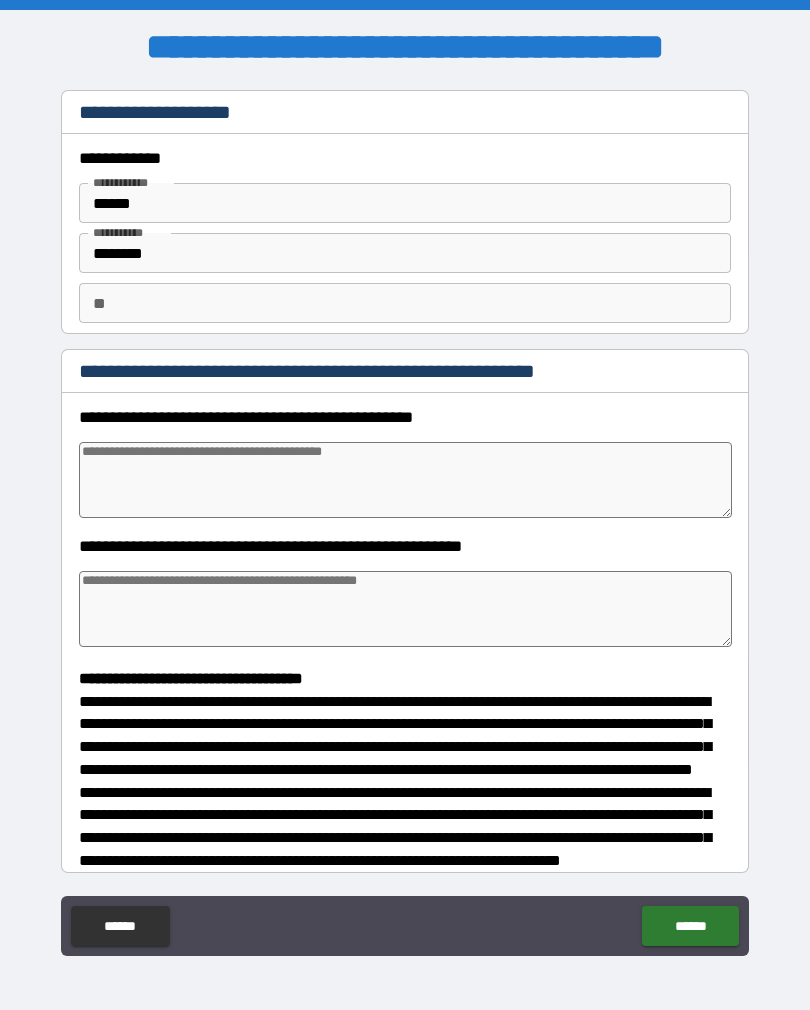 type on "*" 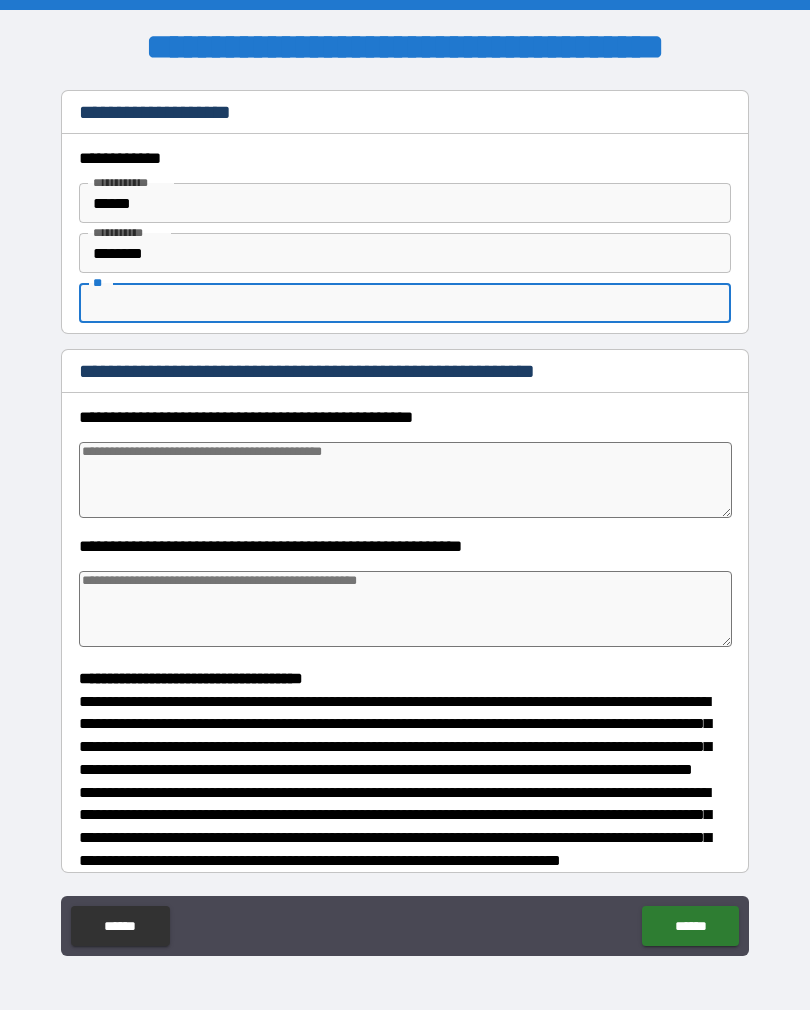 type on "*" 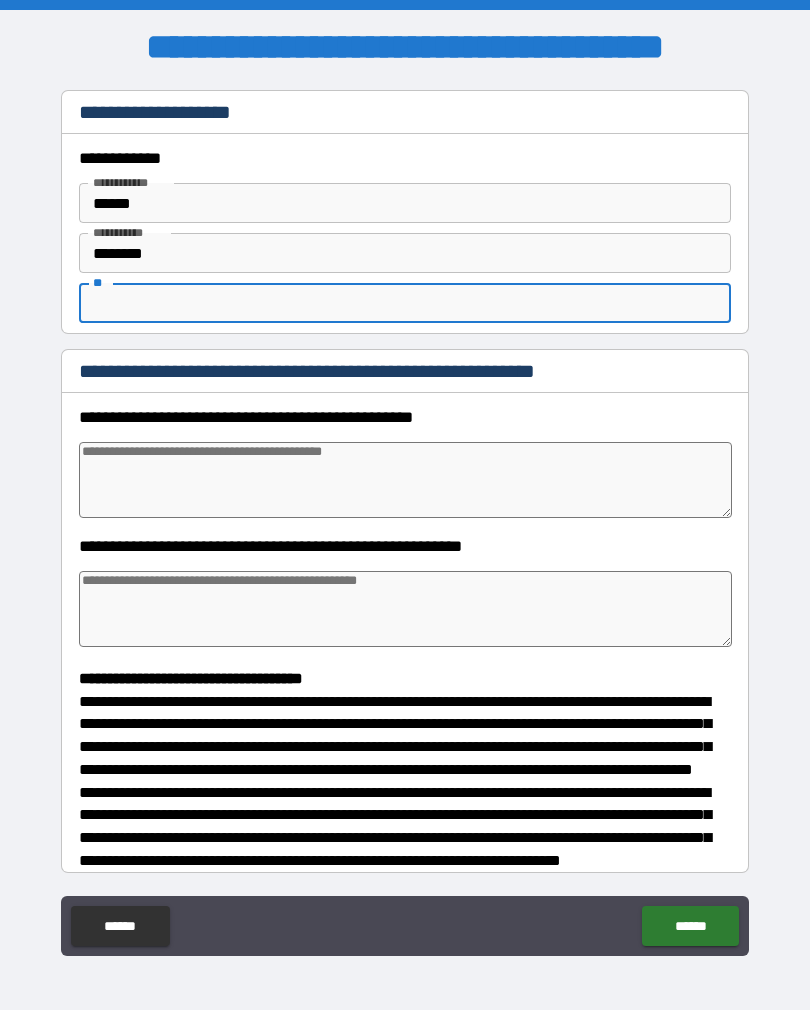 type on "*" 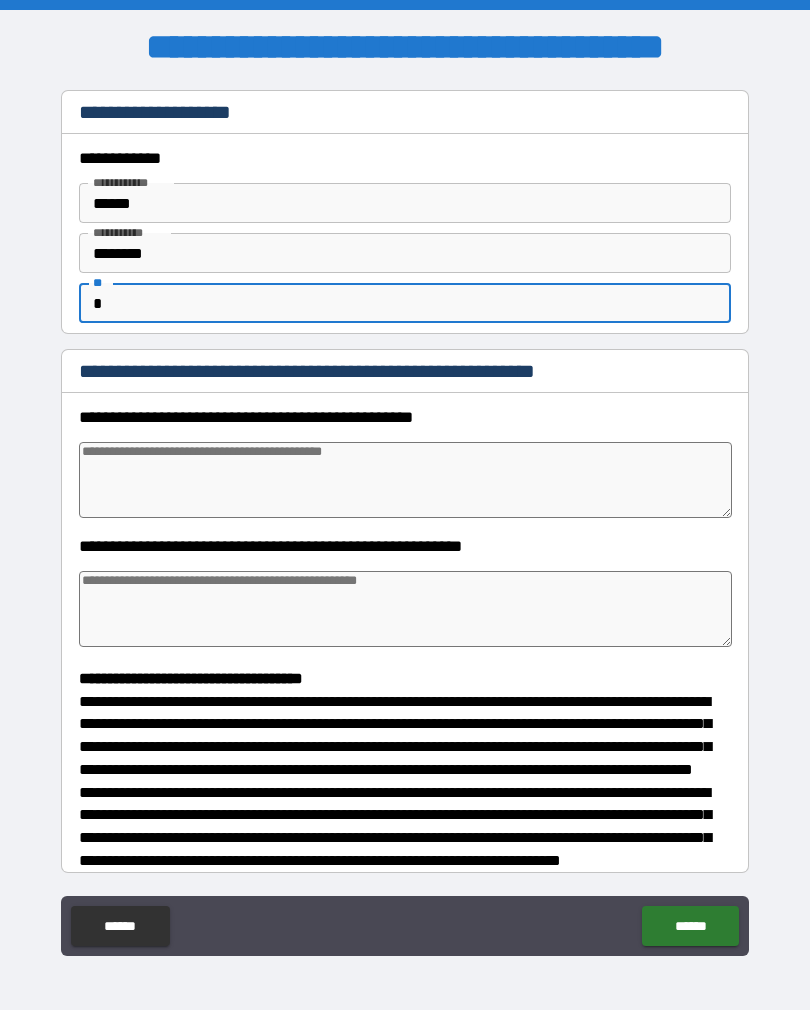 type on "*" 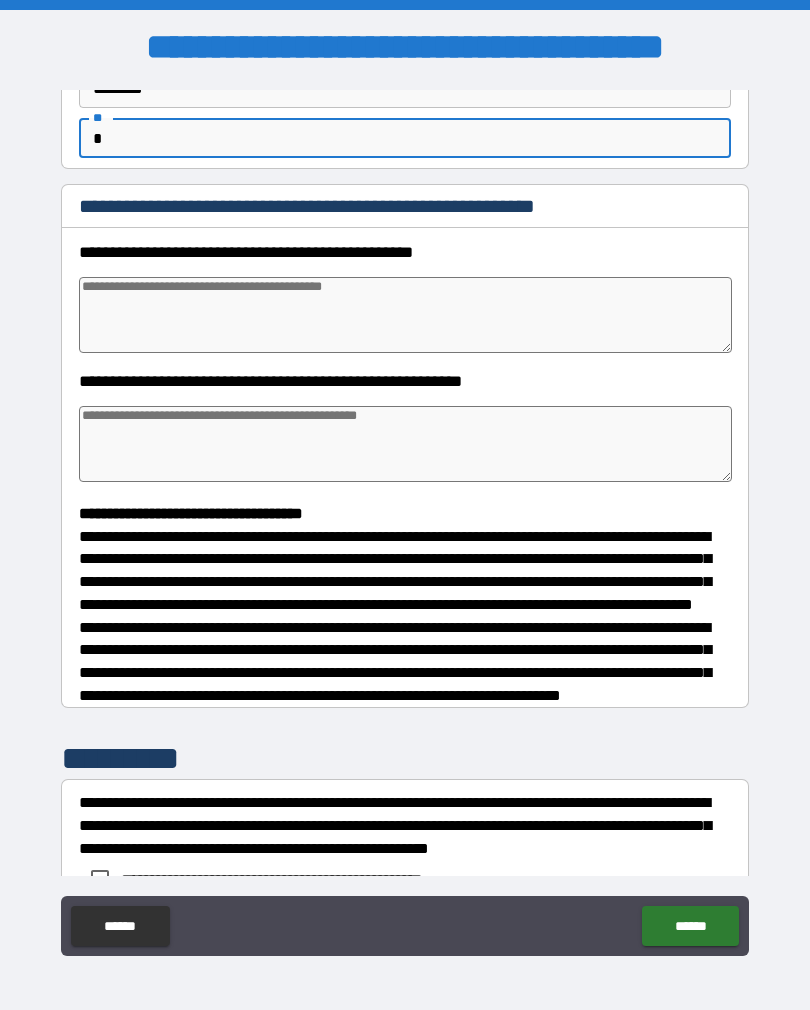 scroll, scrollTop: 182, scrollLeft: 0, axis: vertical 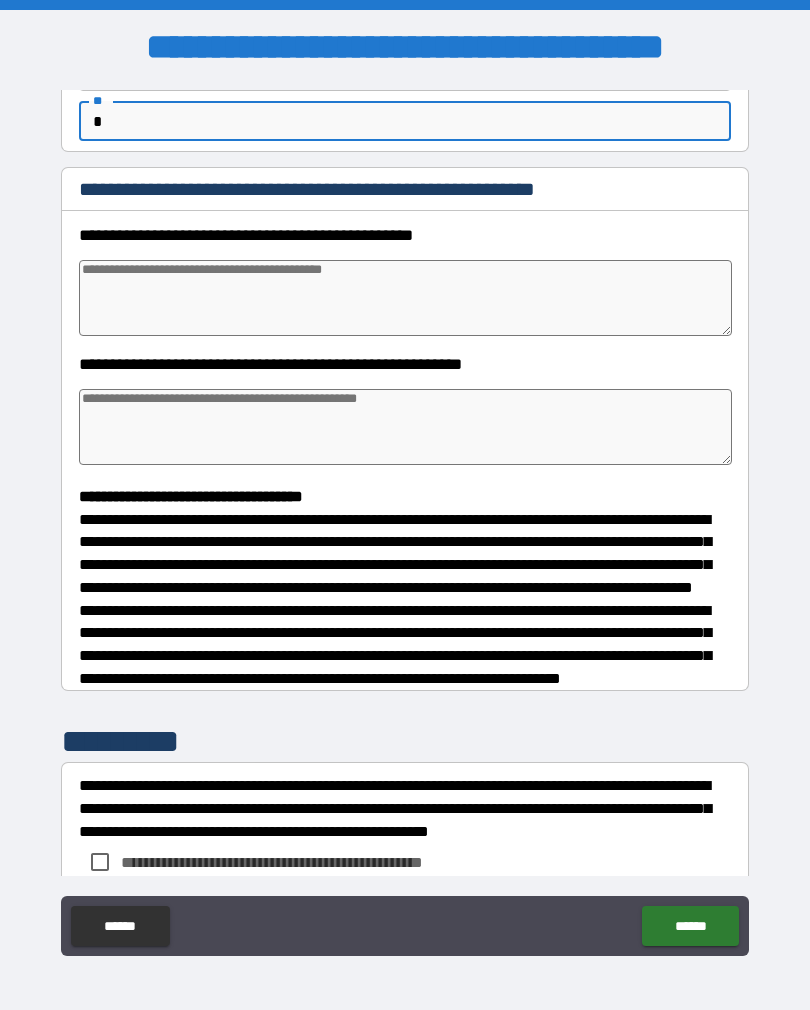 type on "*" 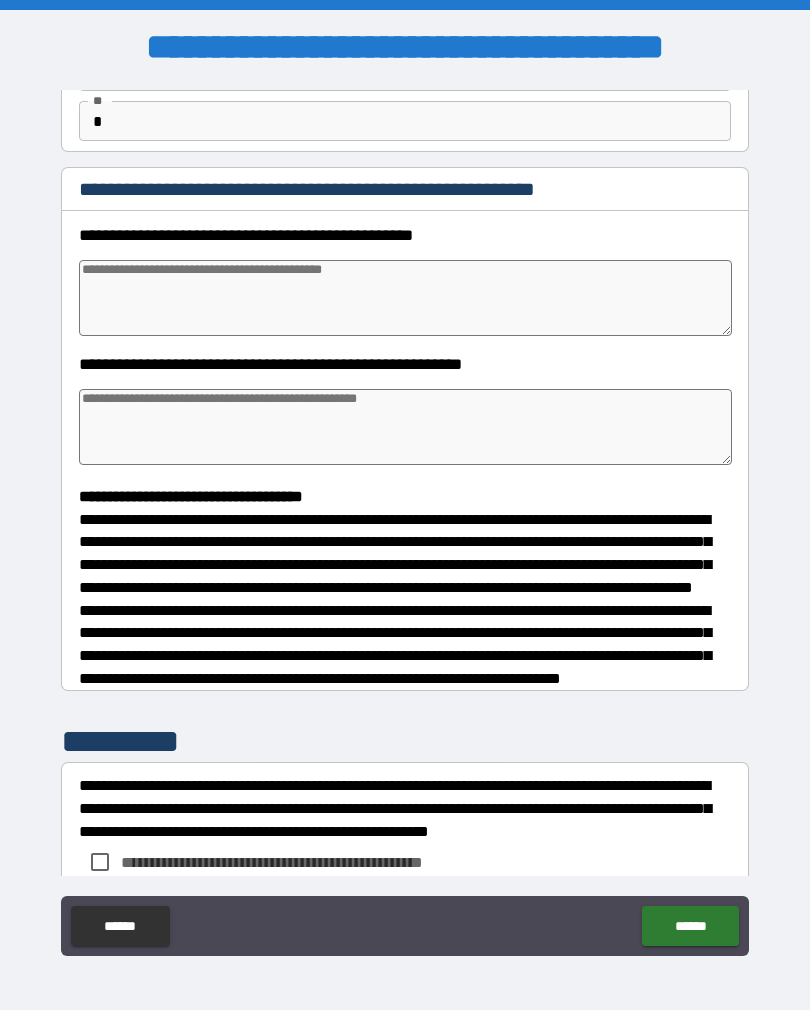 type on "*" 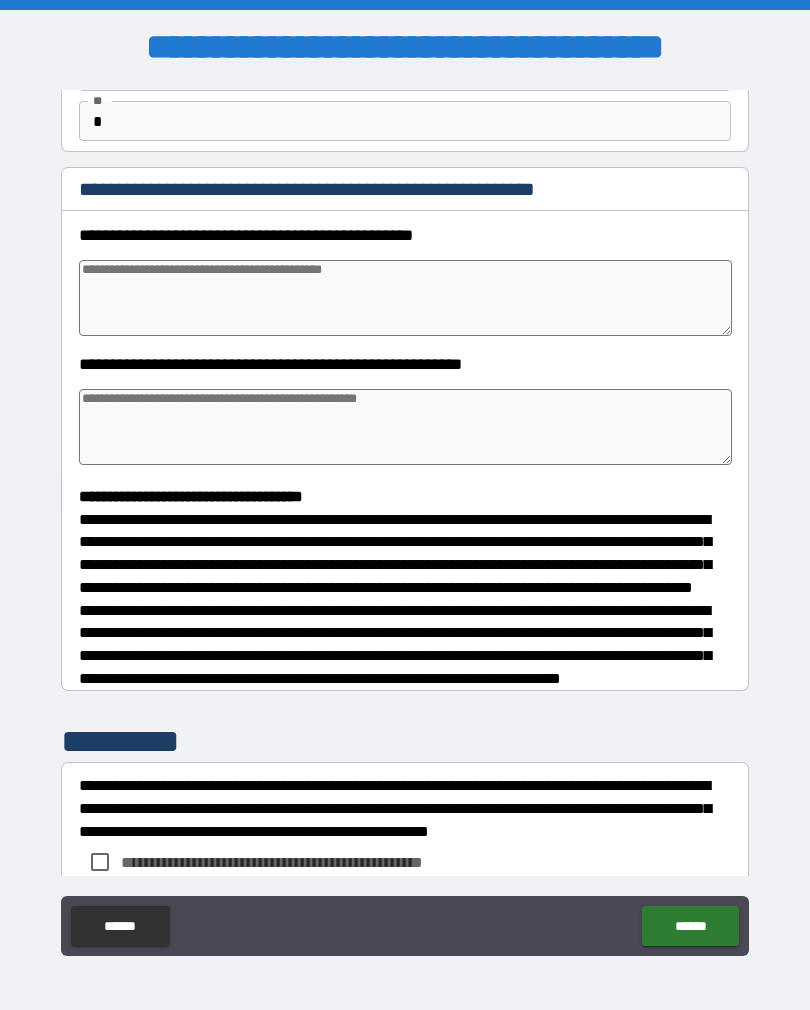 type on "*" 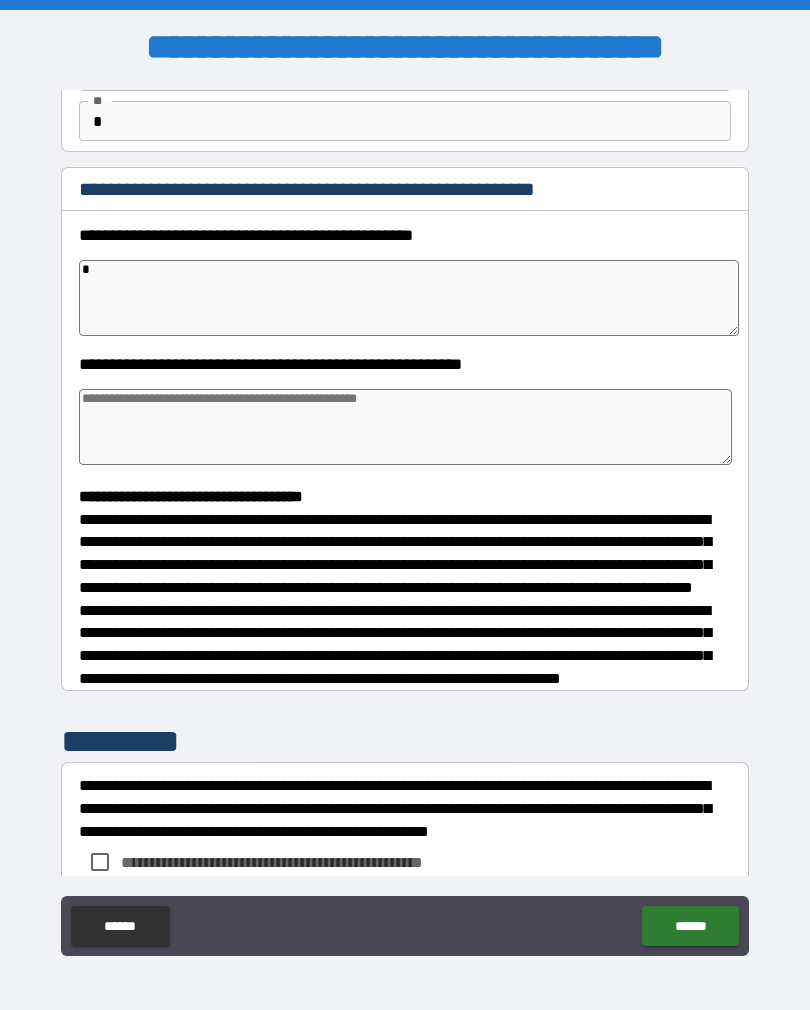 type on "*" 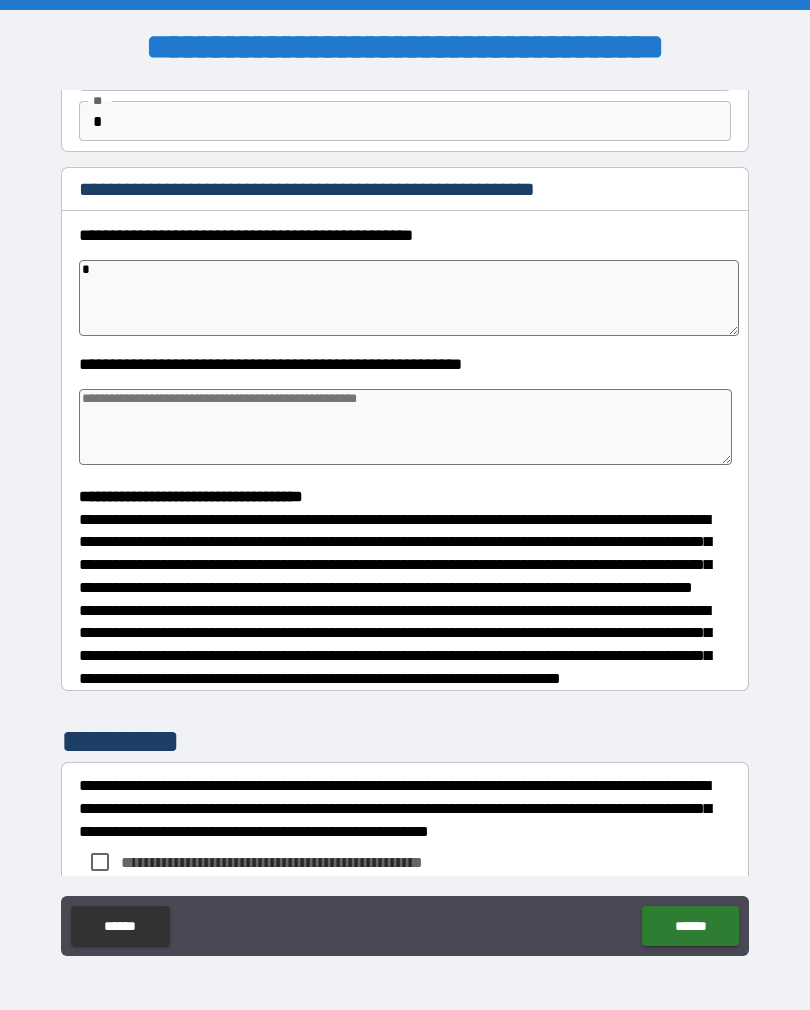 type on "*" 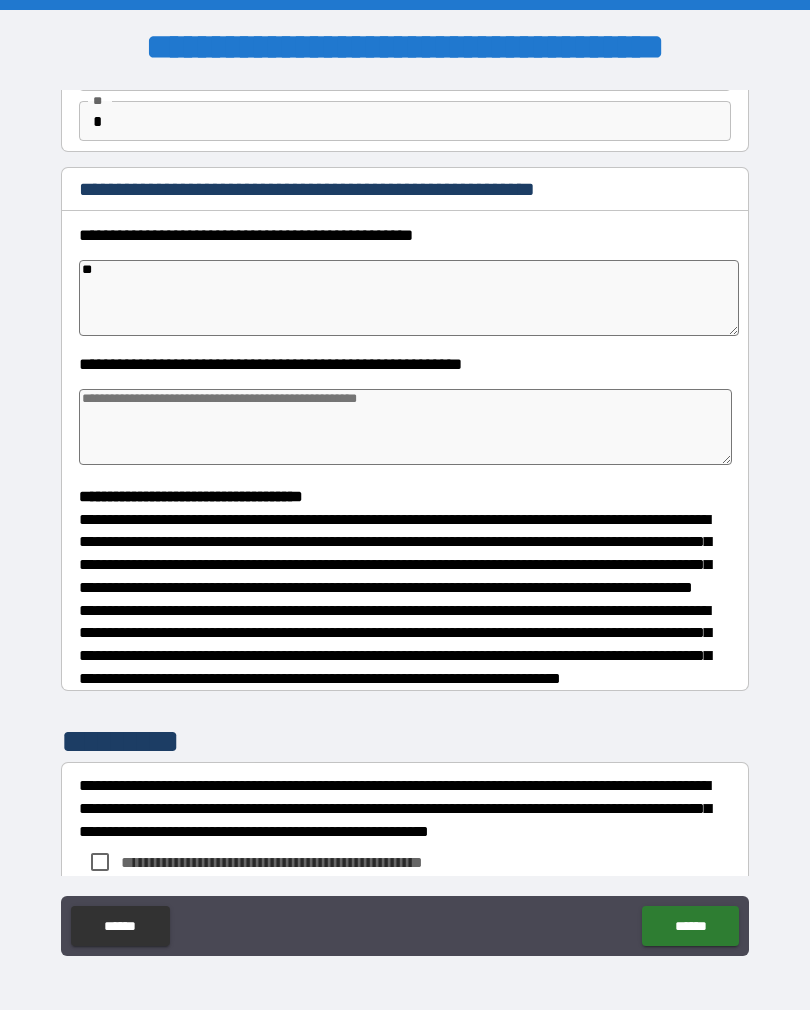 type on "*" 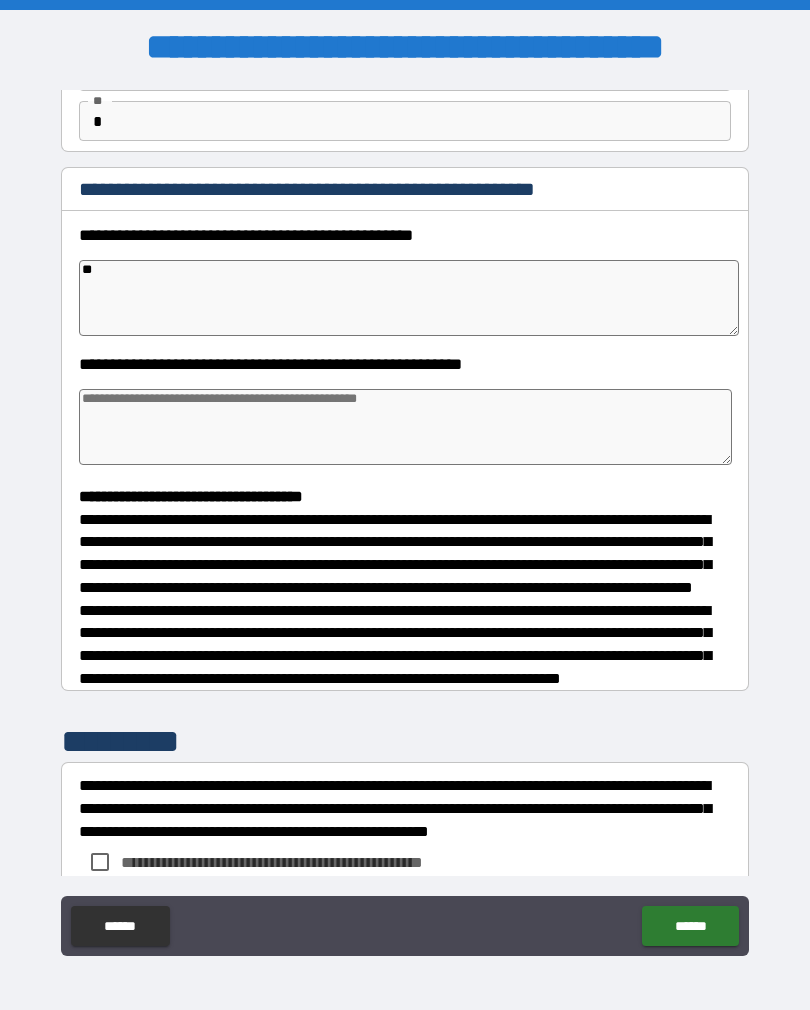 type on "***" 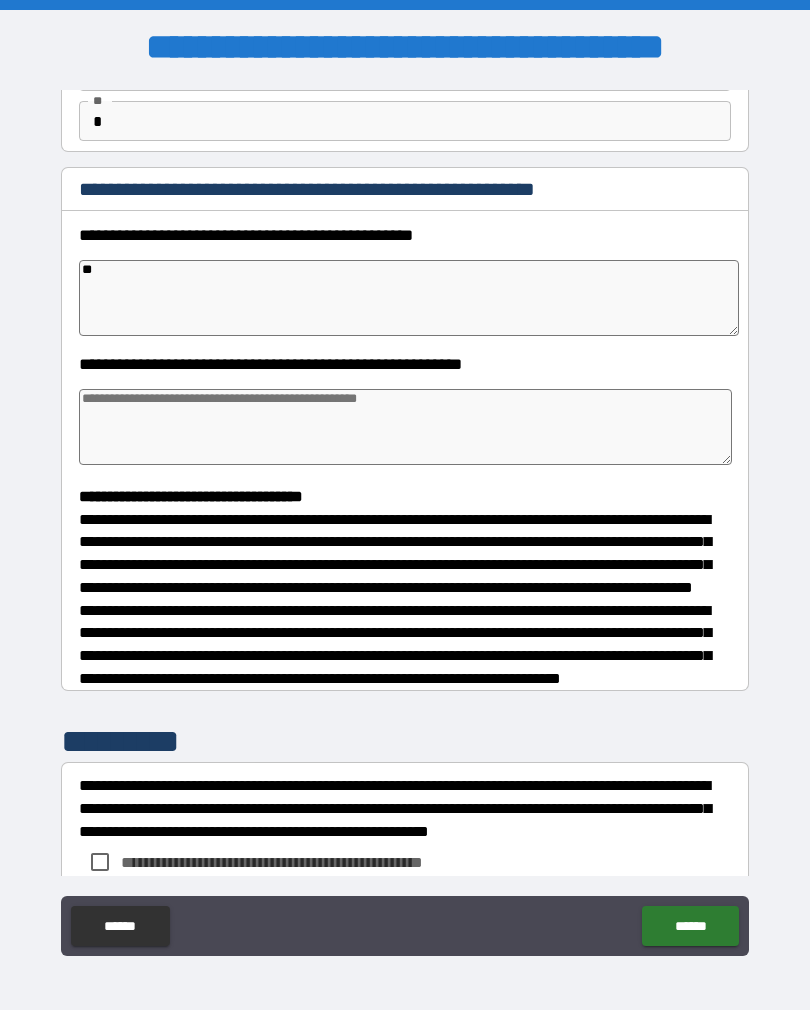 type on "*" 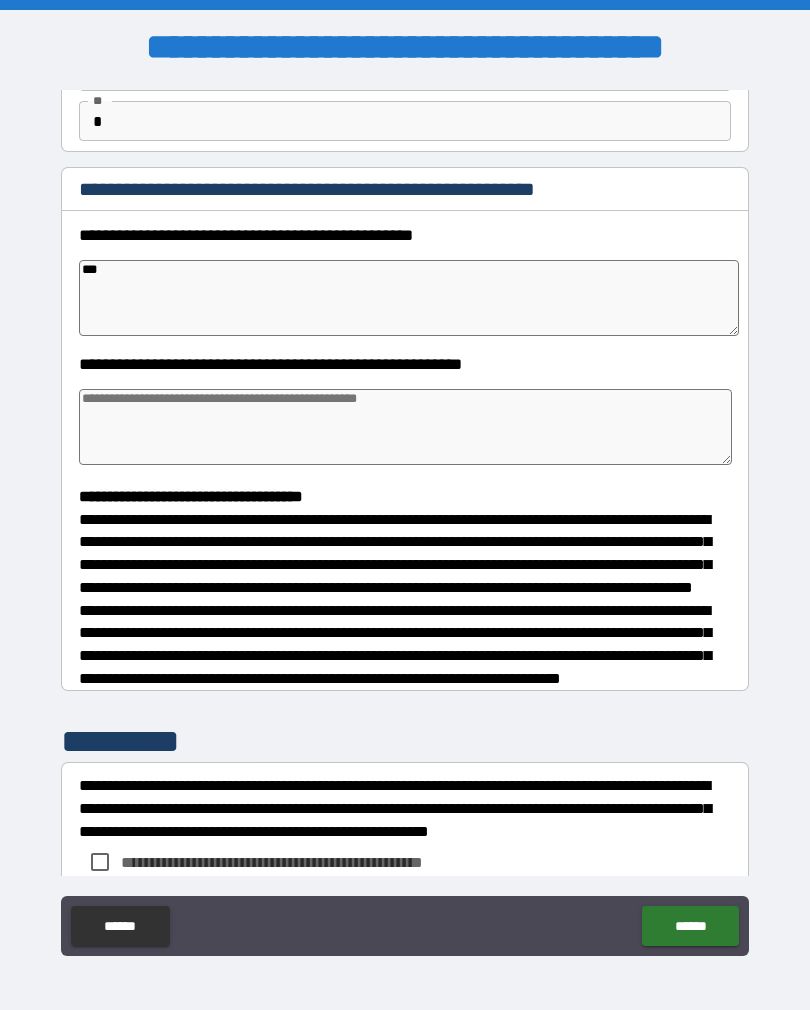 type on "*" 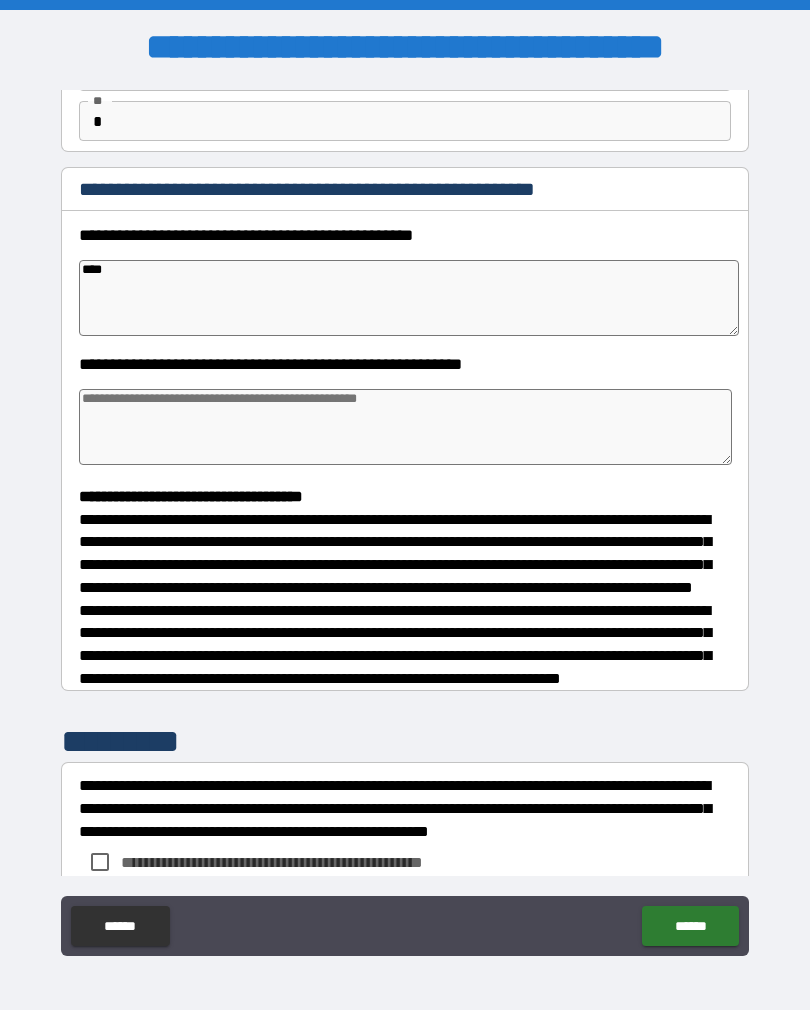 type on "*" 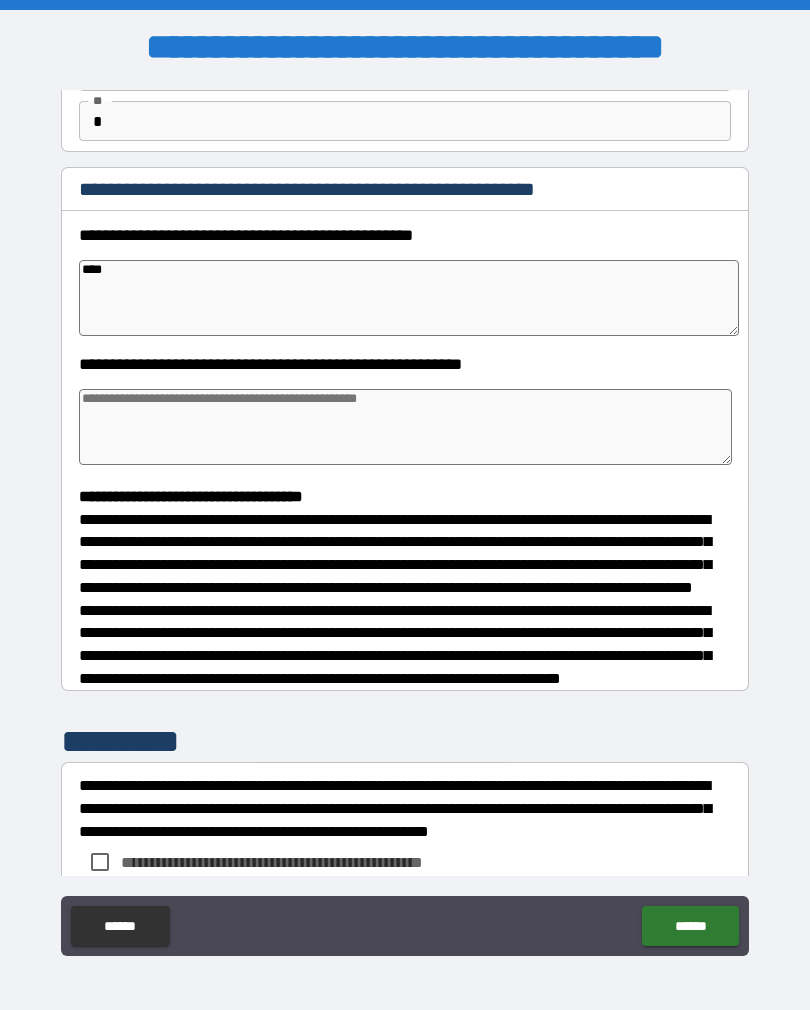 type on "*" 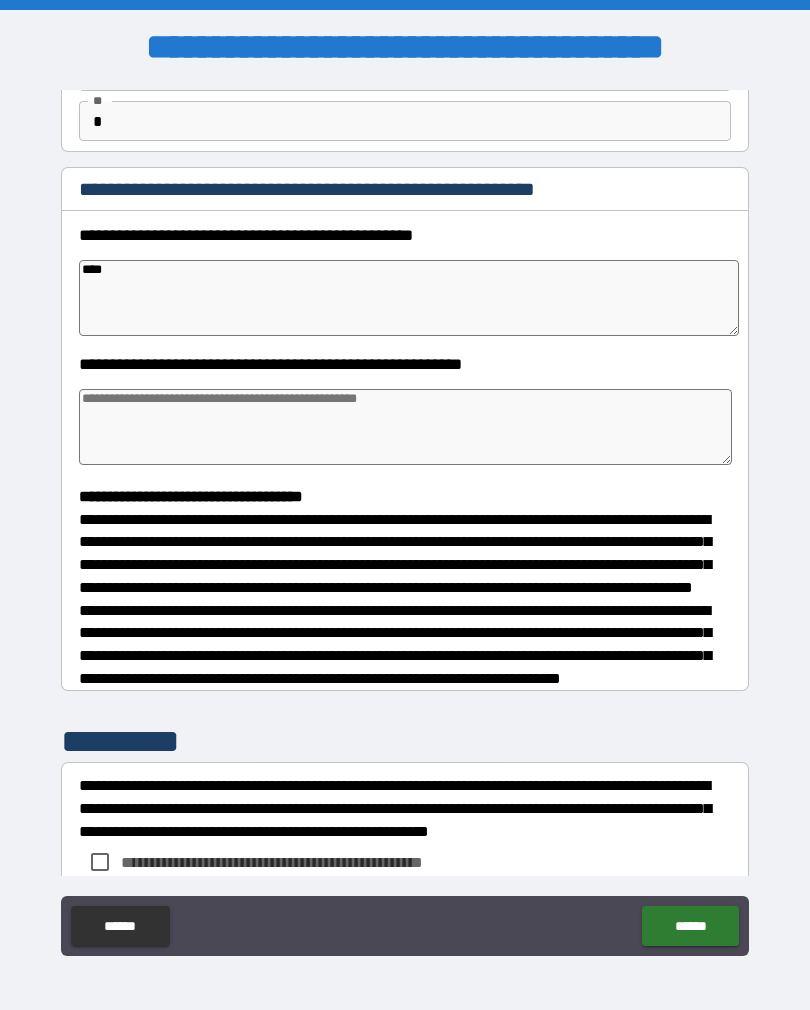 type on "*" 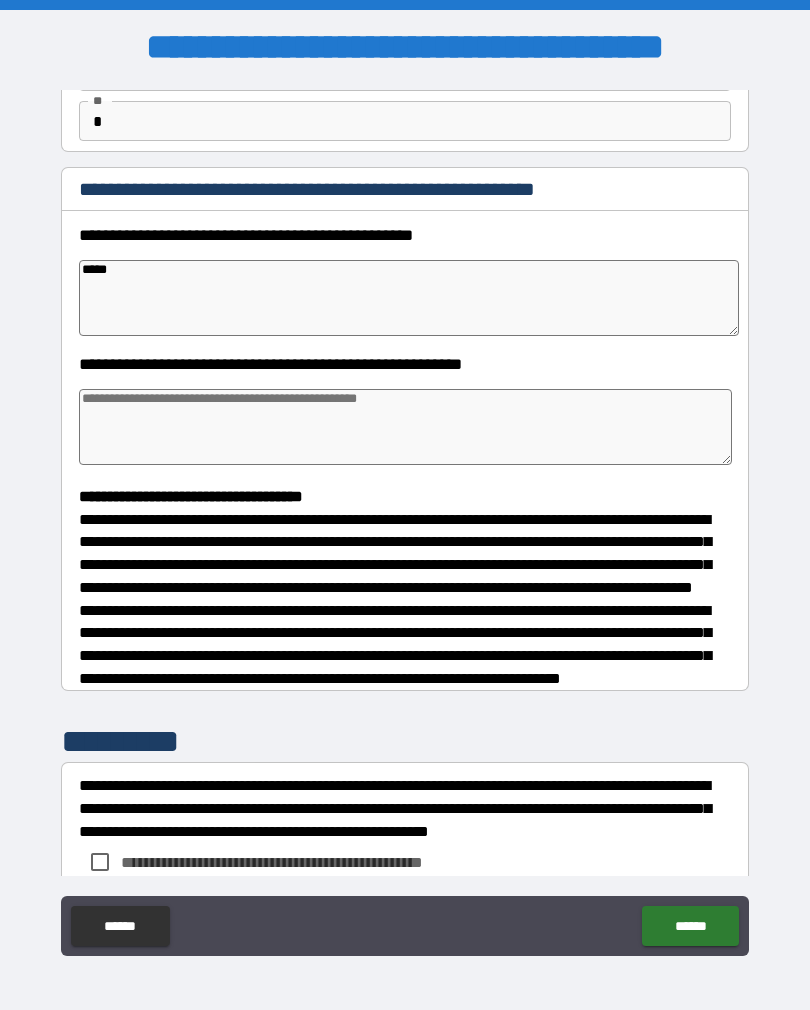 type on "*" 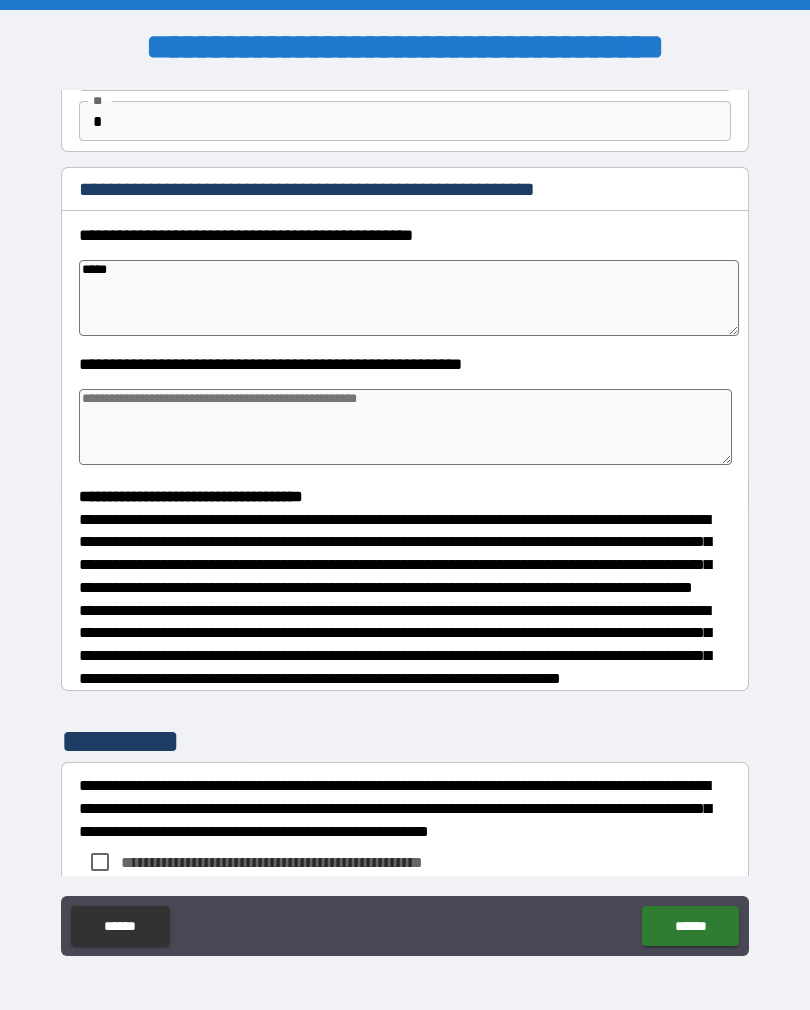 type on "*" 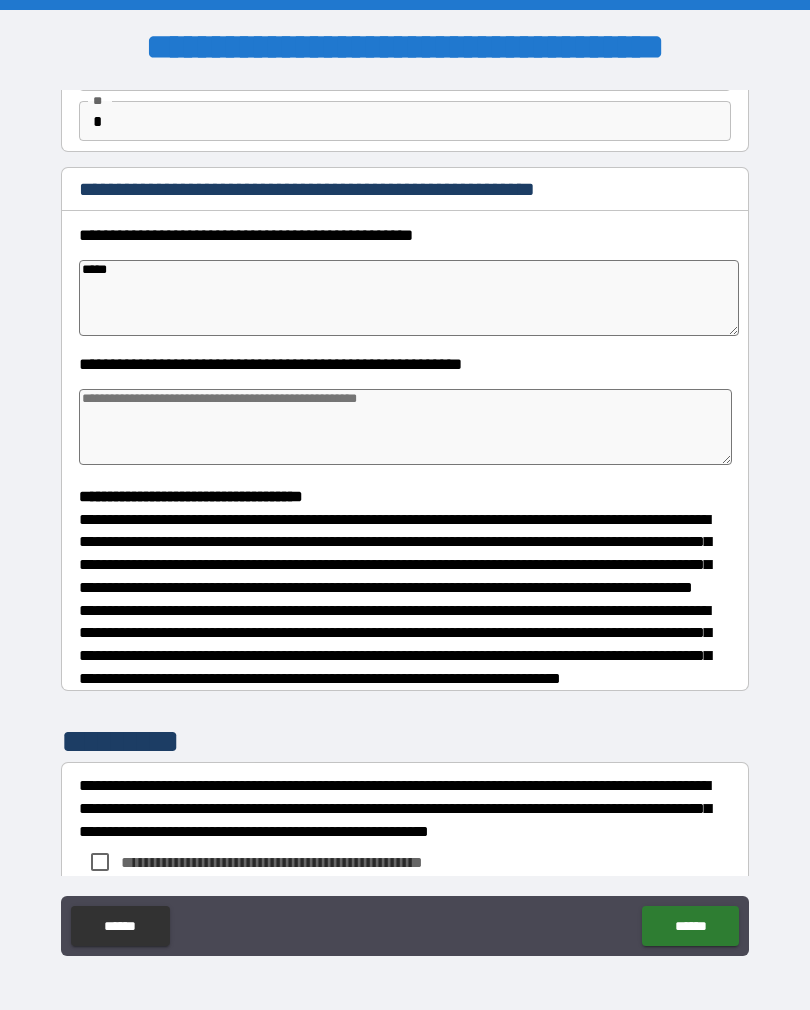 type on "*" 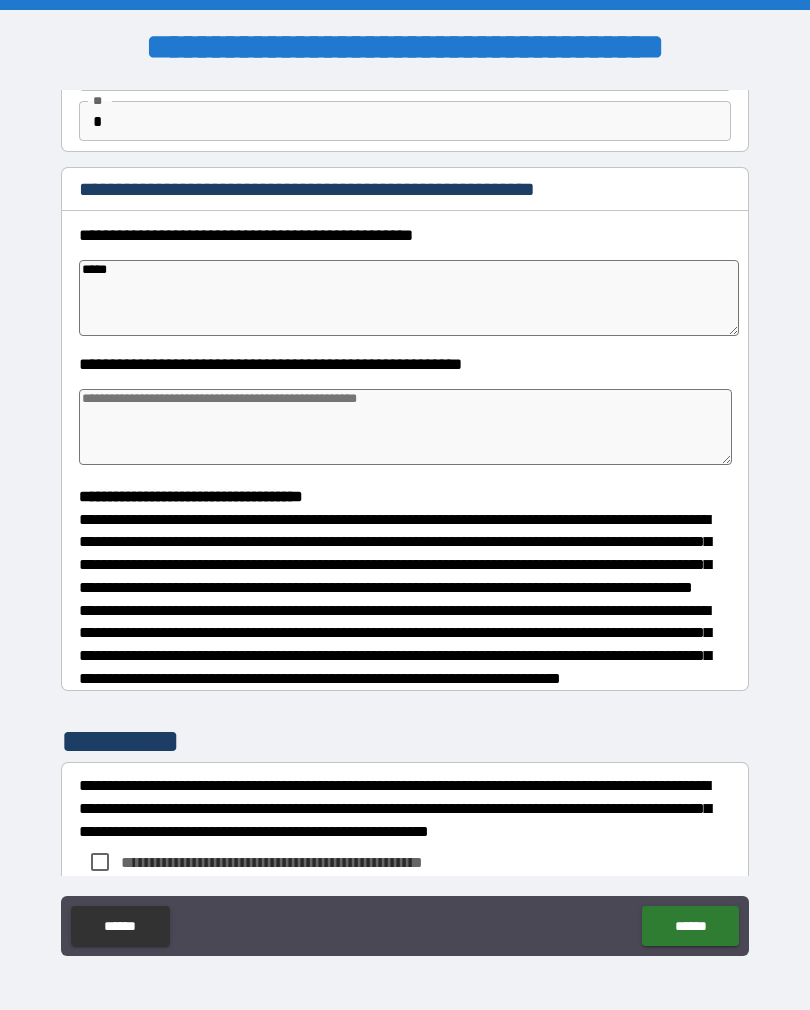 type on "******" 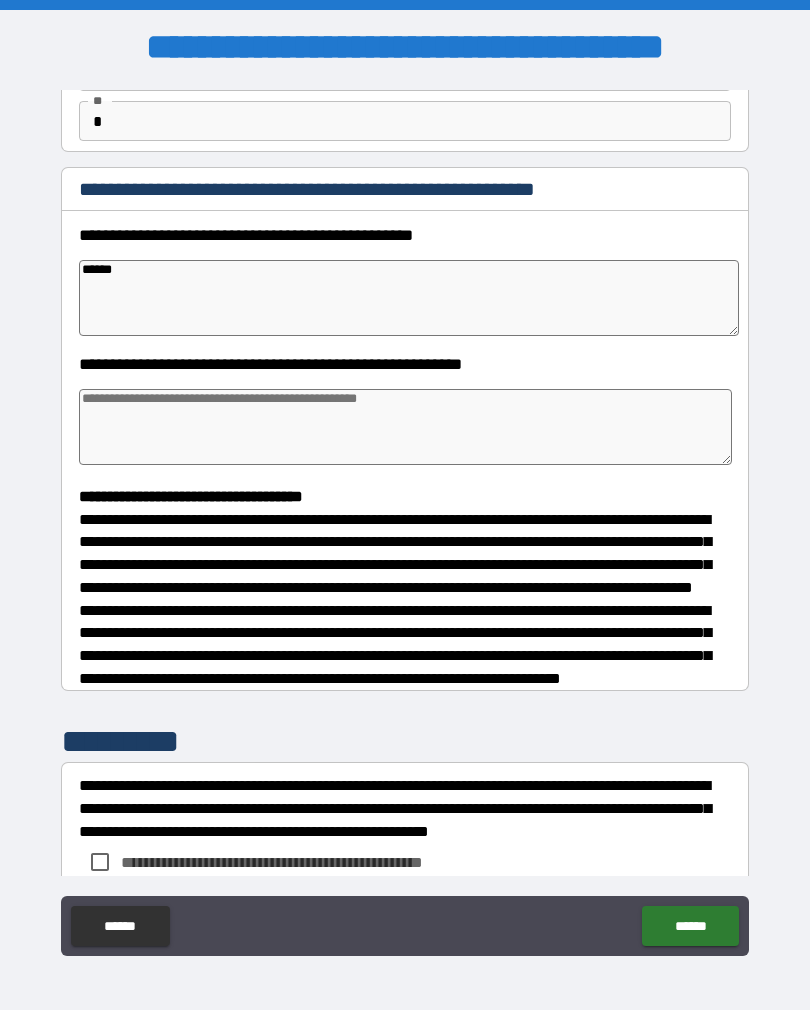 type on "*" 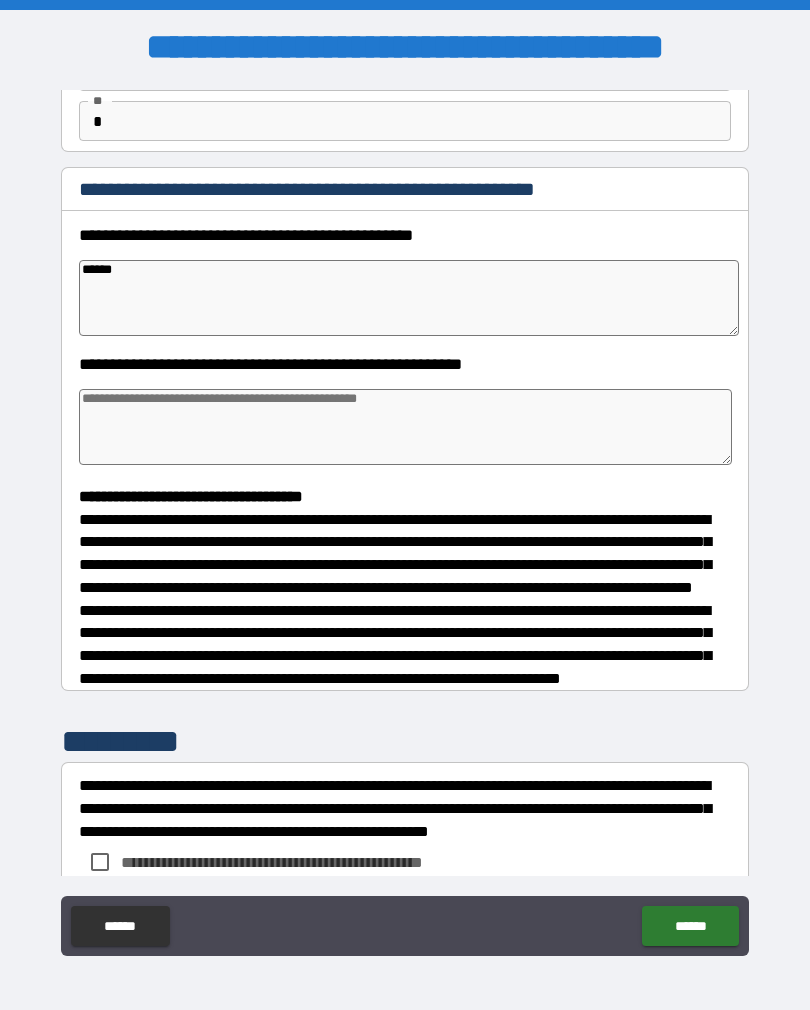 type on "*" 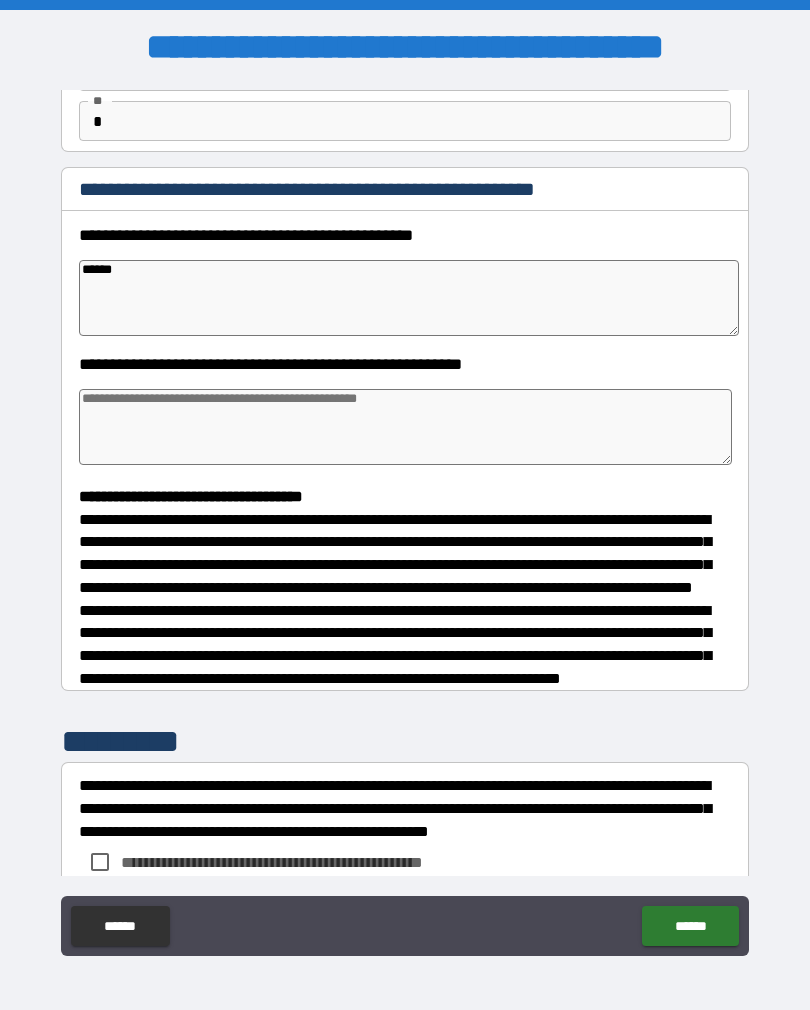 type on "*" 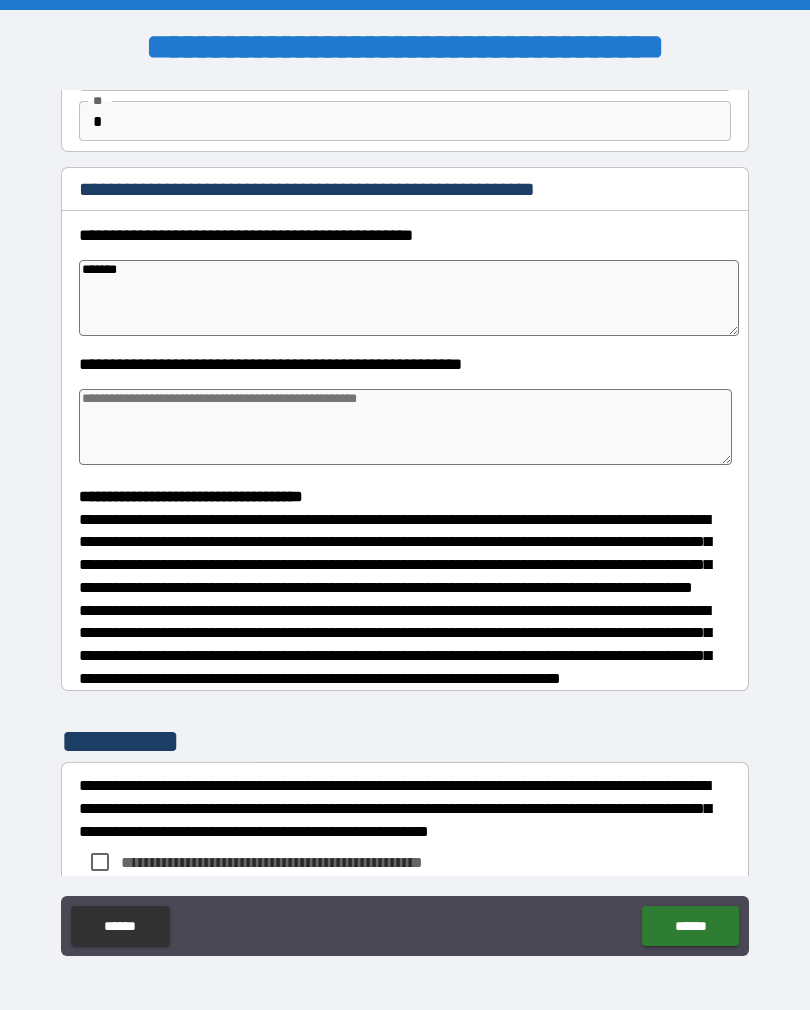 type on "*" 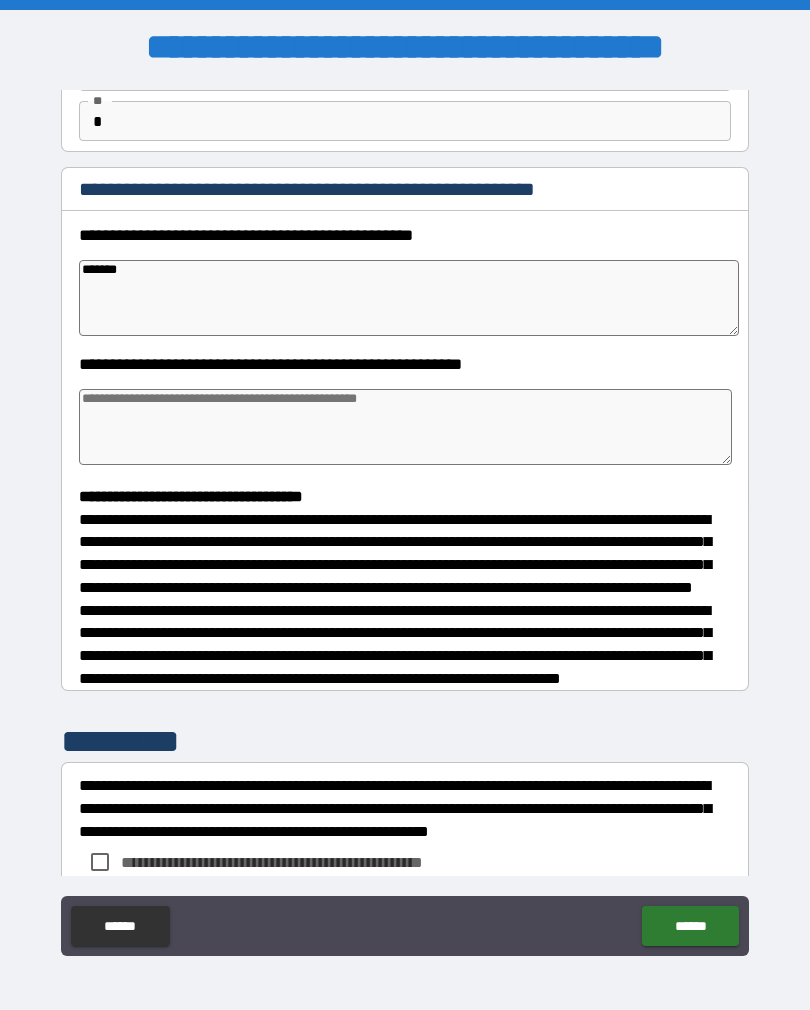 type on "*" 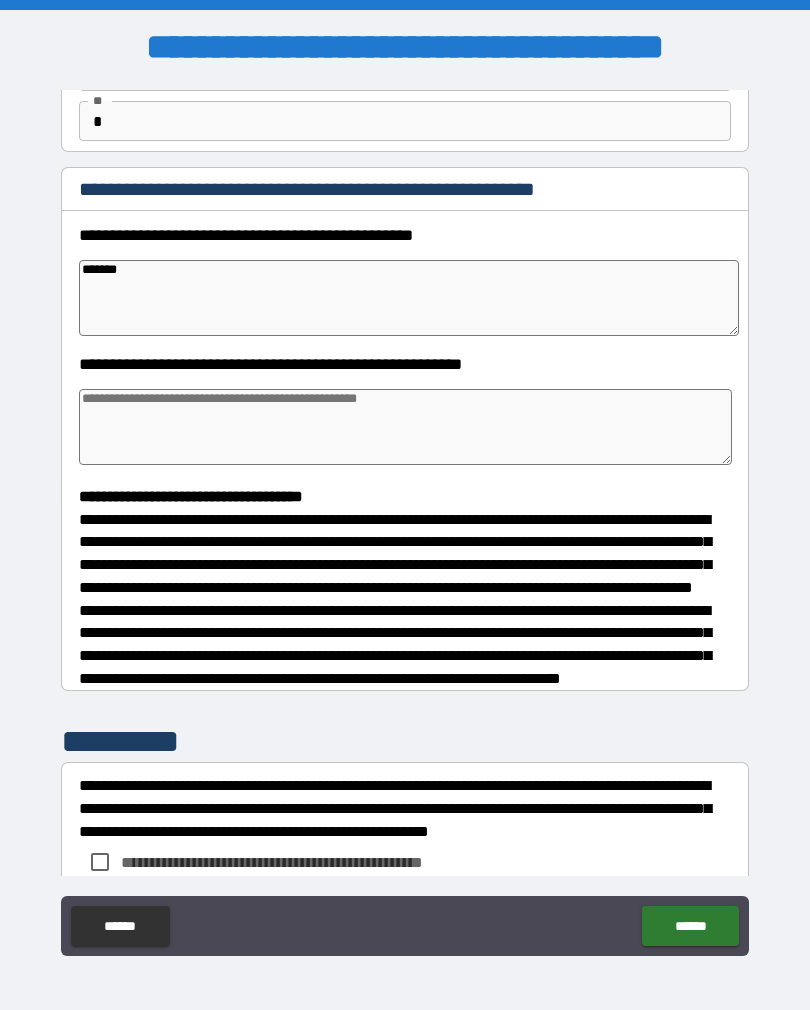 type on "*" 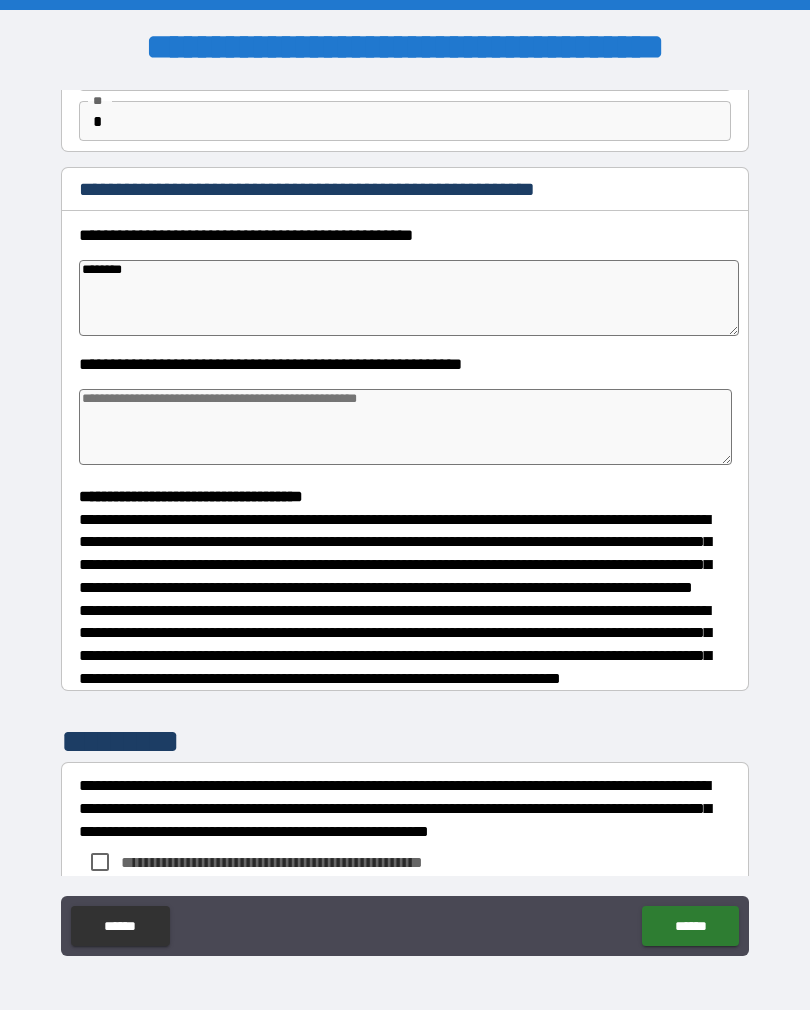 type on "*" 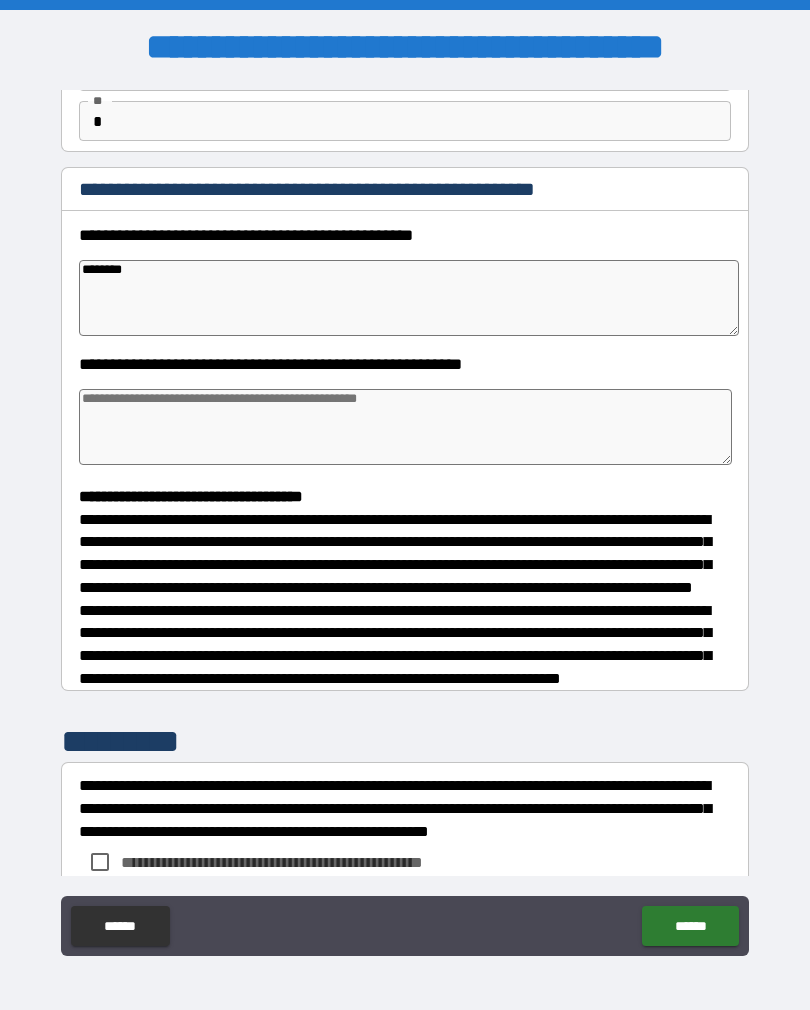 type on "*********" 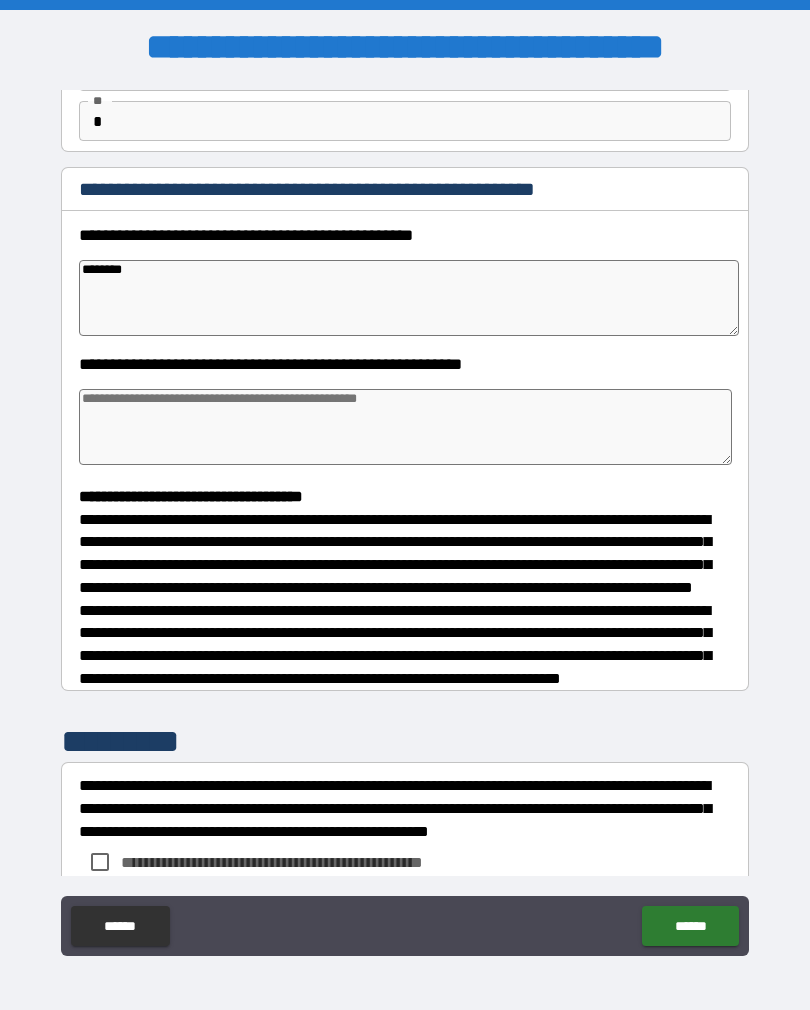 type on "*" 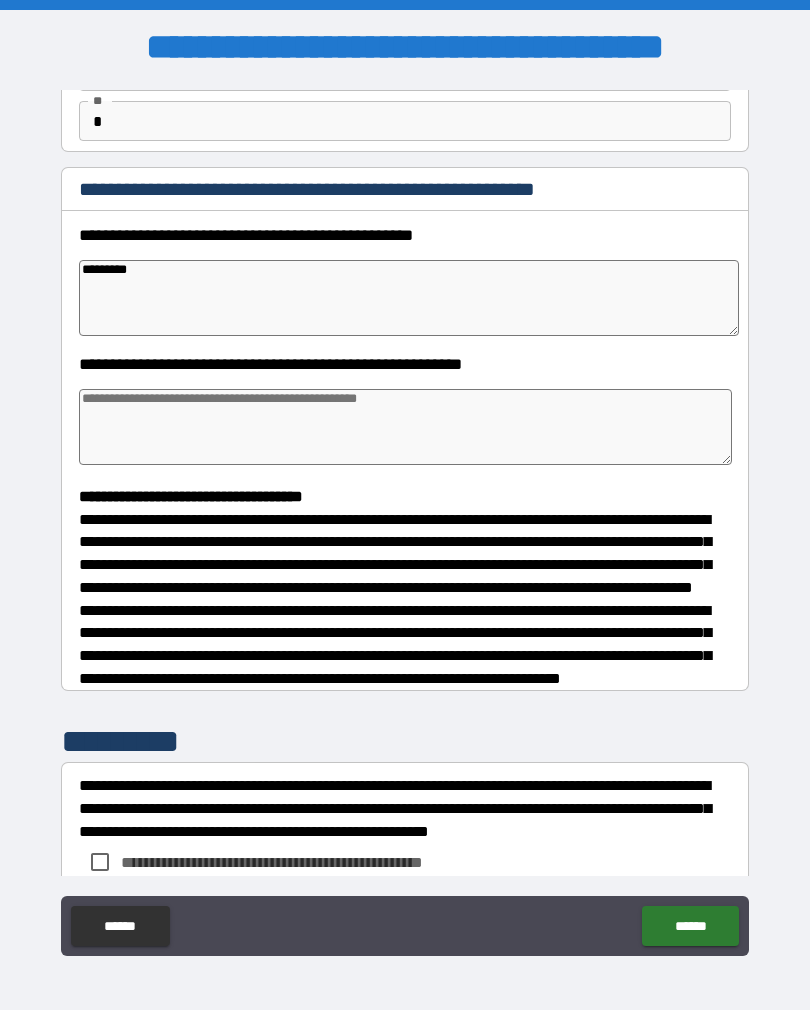 type on "**********" 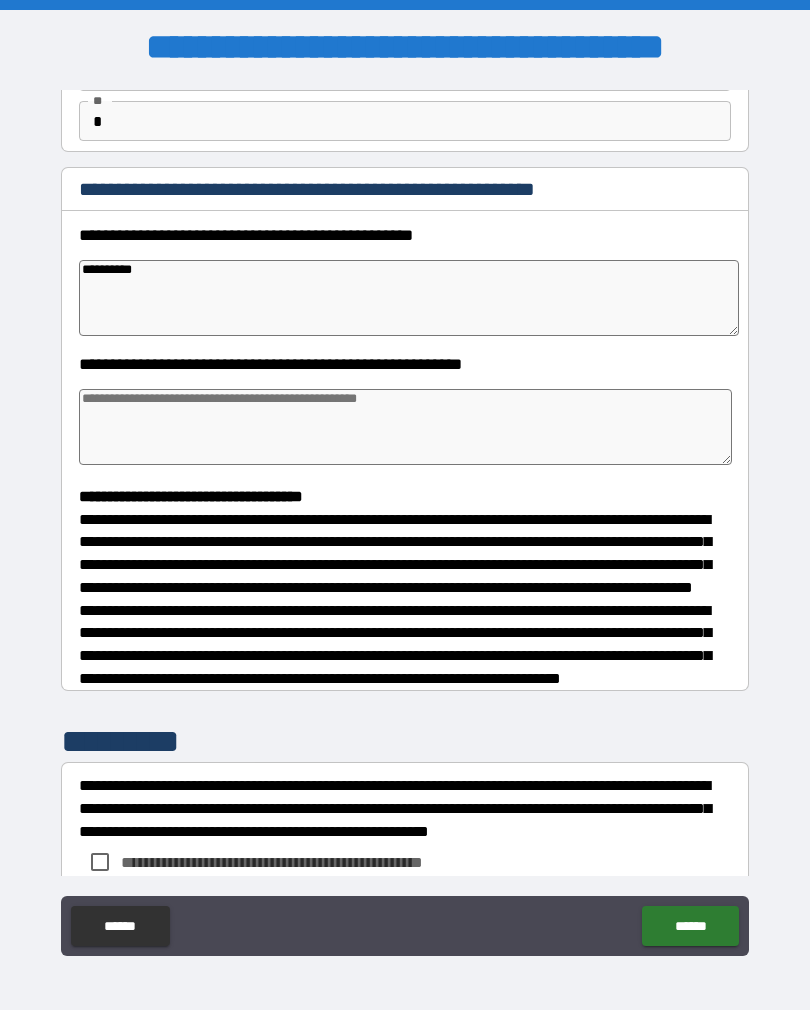 type on "*" 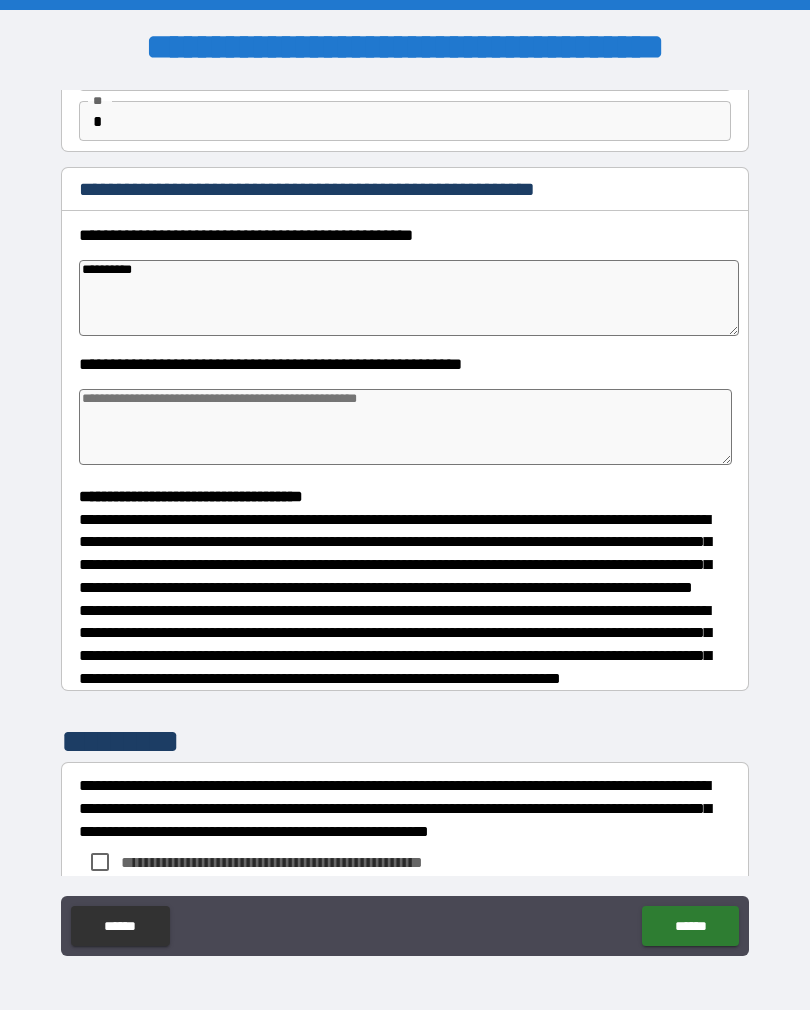 type on "**********" 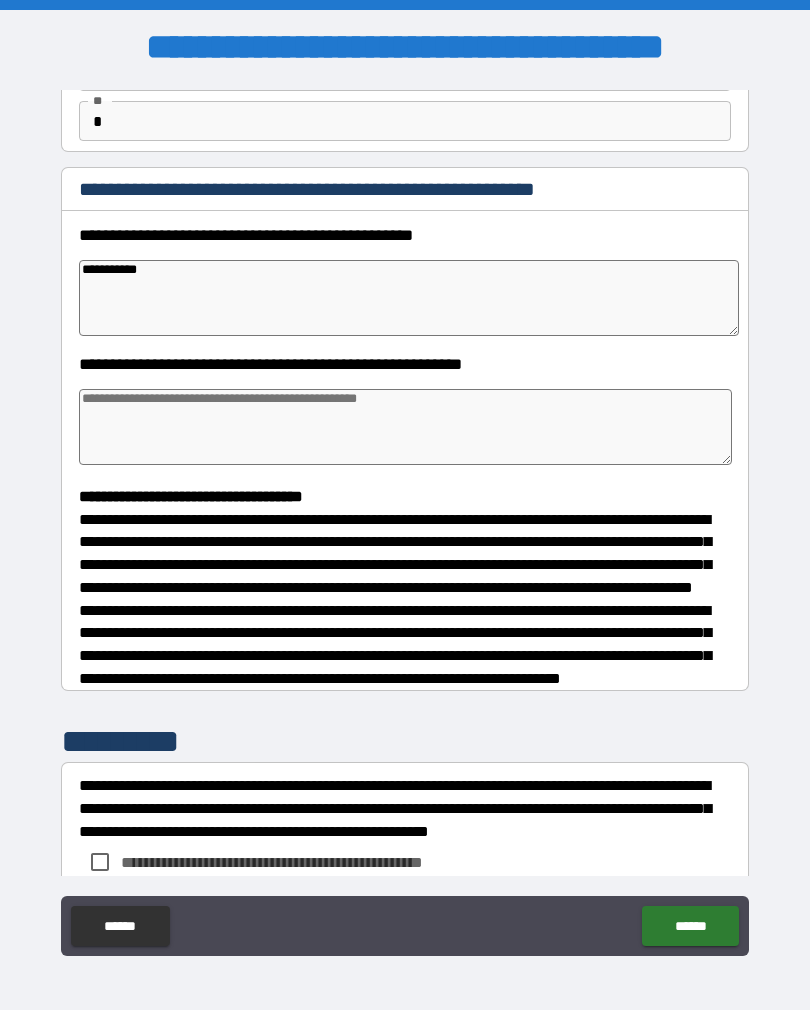 type on "*" 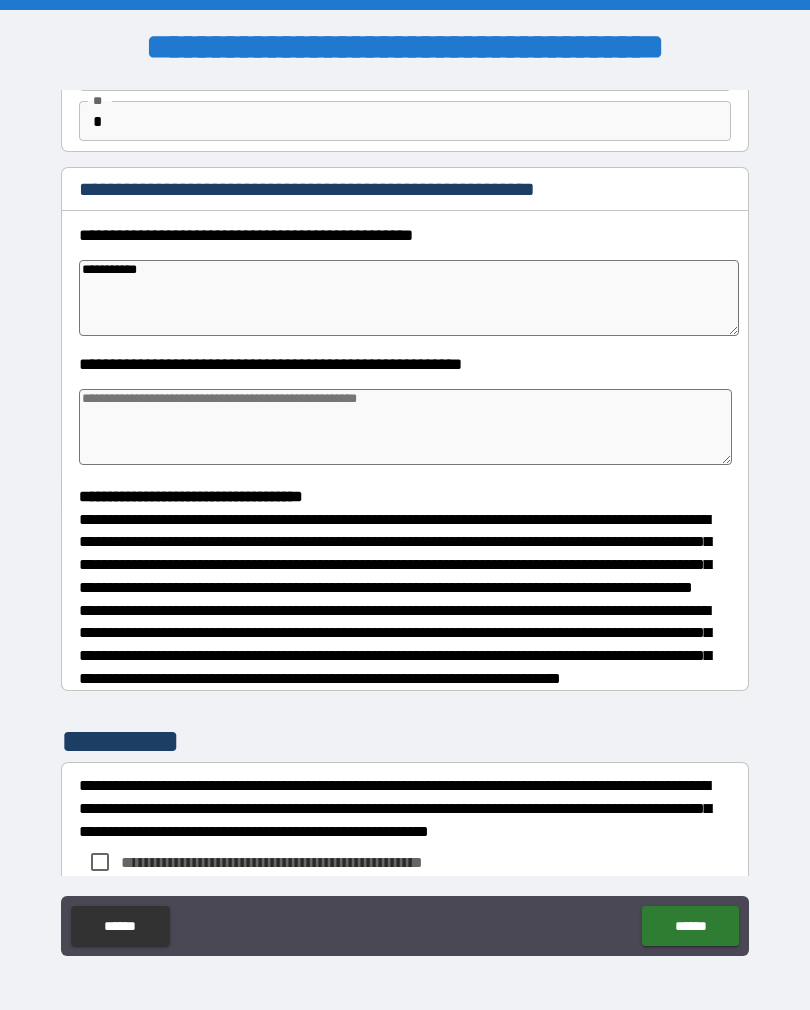 type on "*" 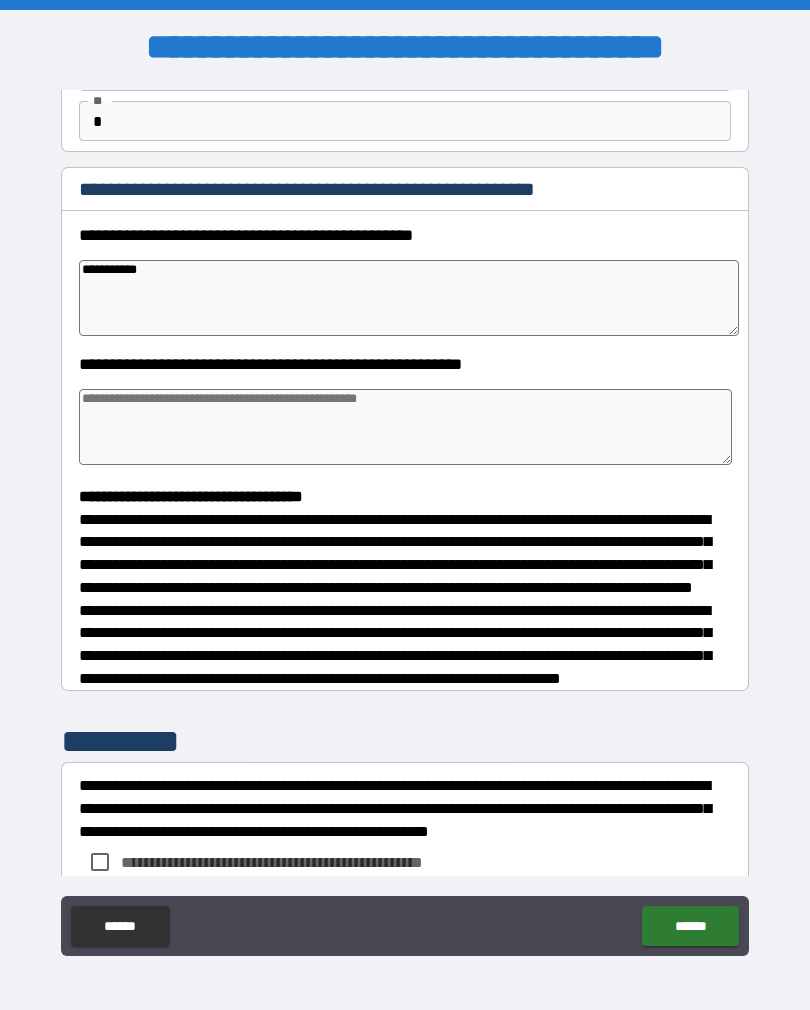 type on "*" 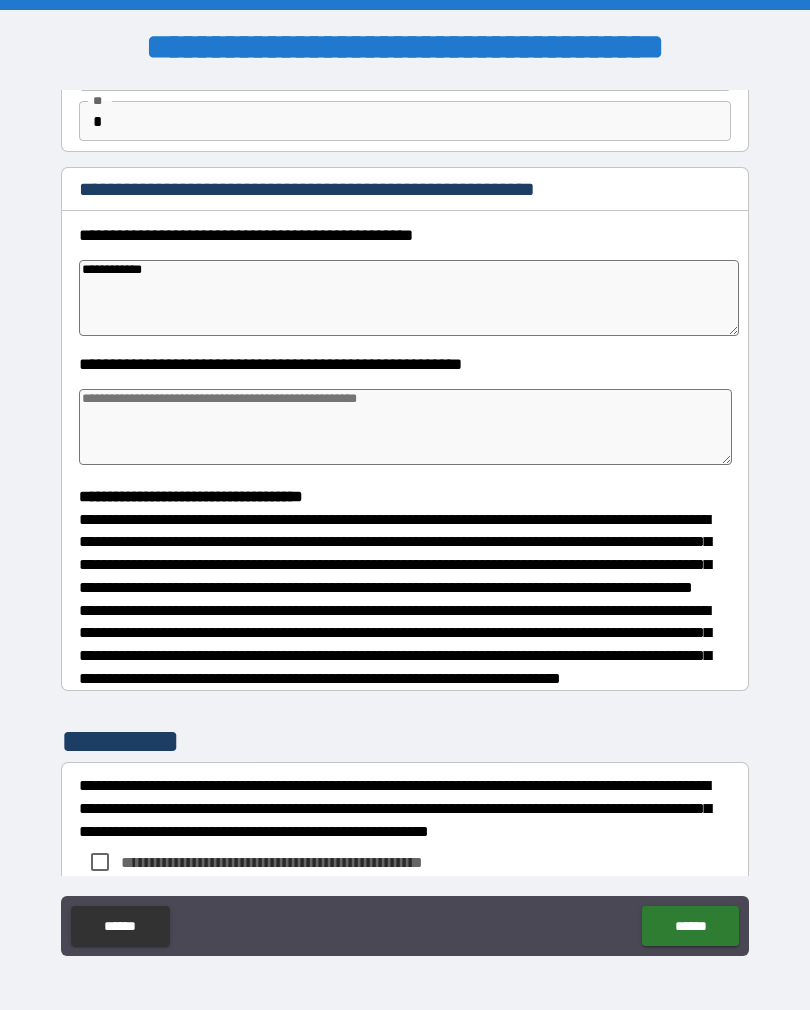 type on "*" 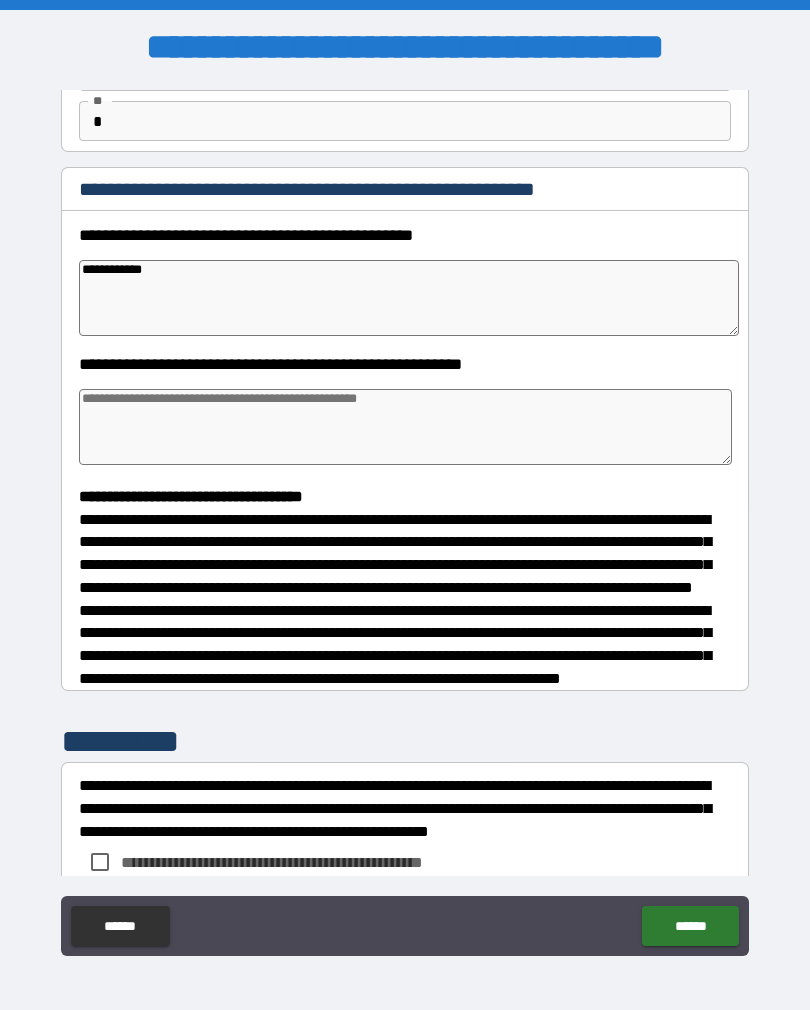 type on "*" 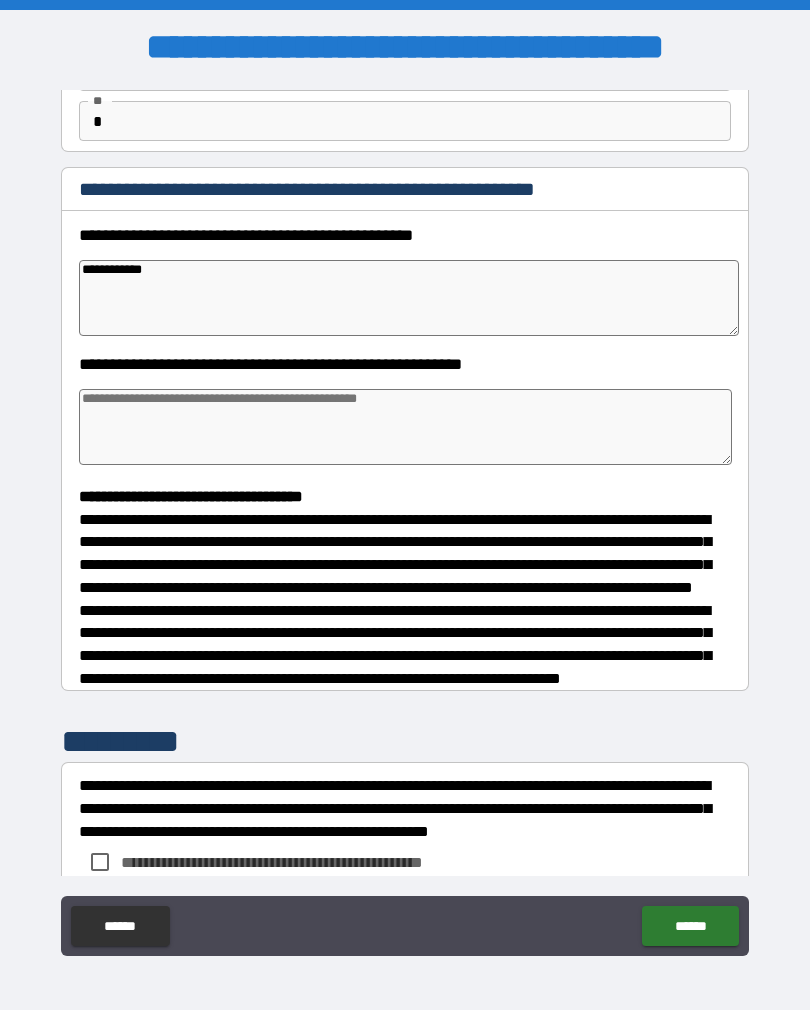 type on "*" 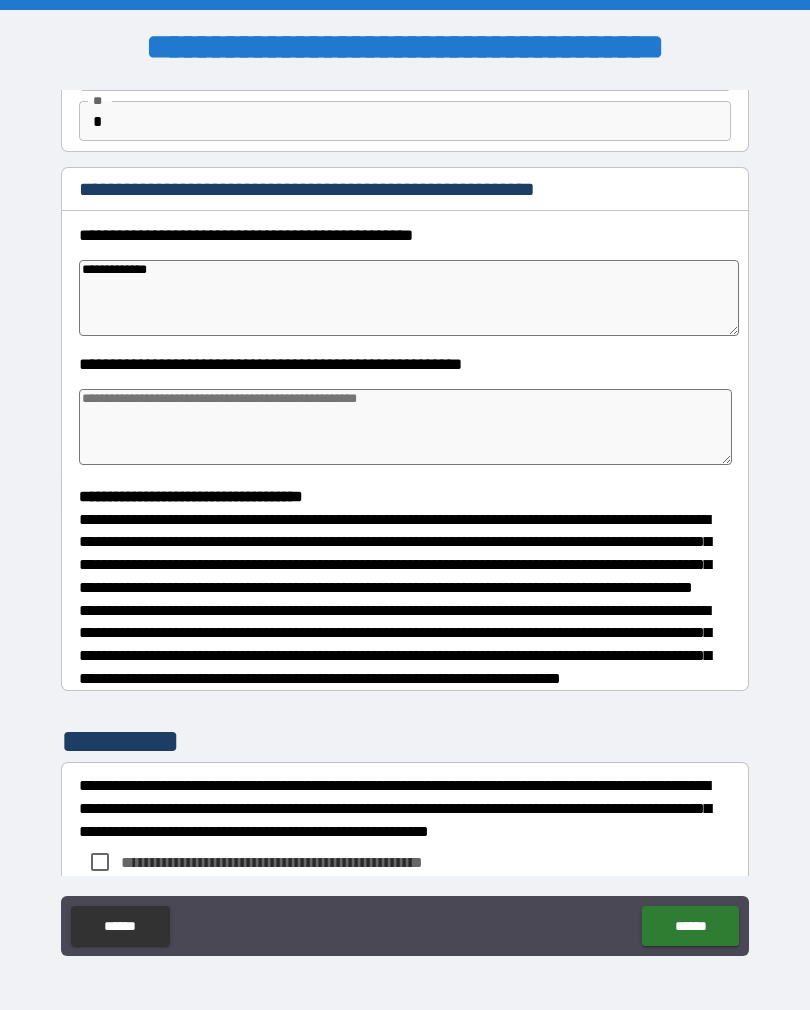 type on "*" 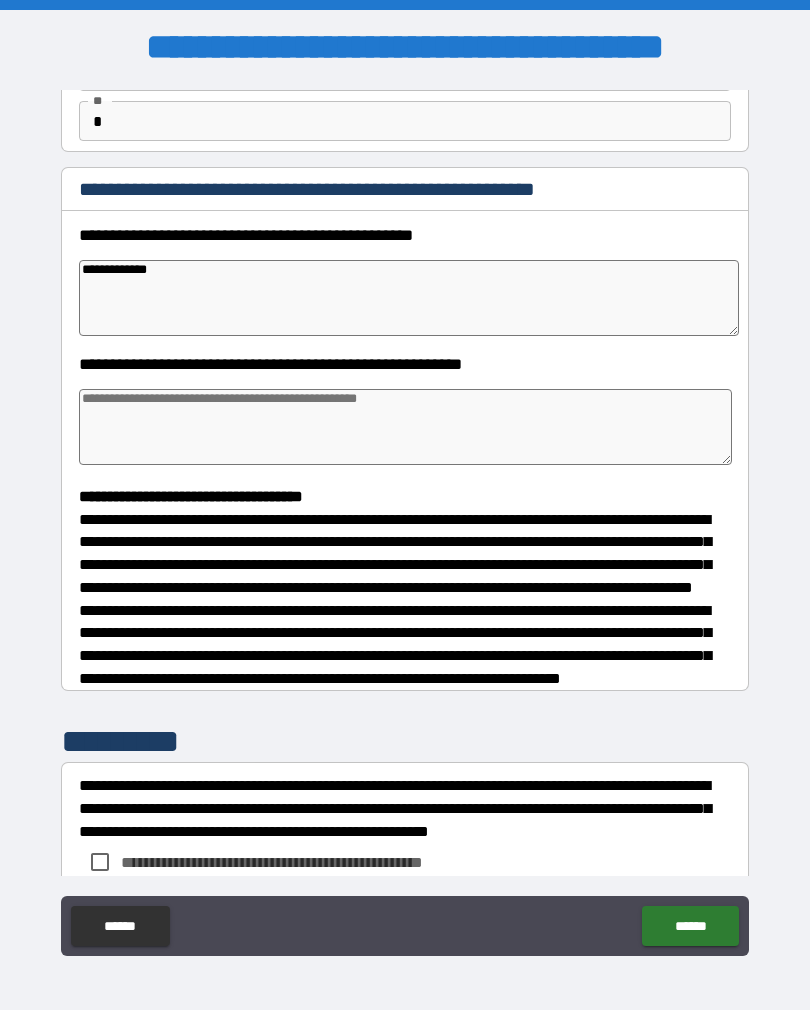 type on "*" 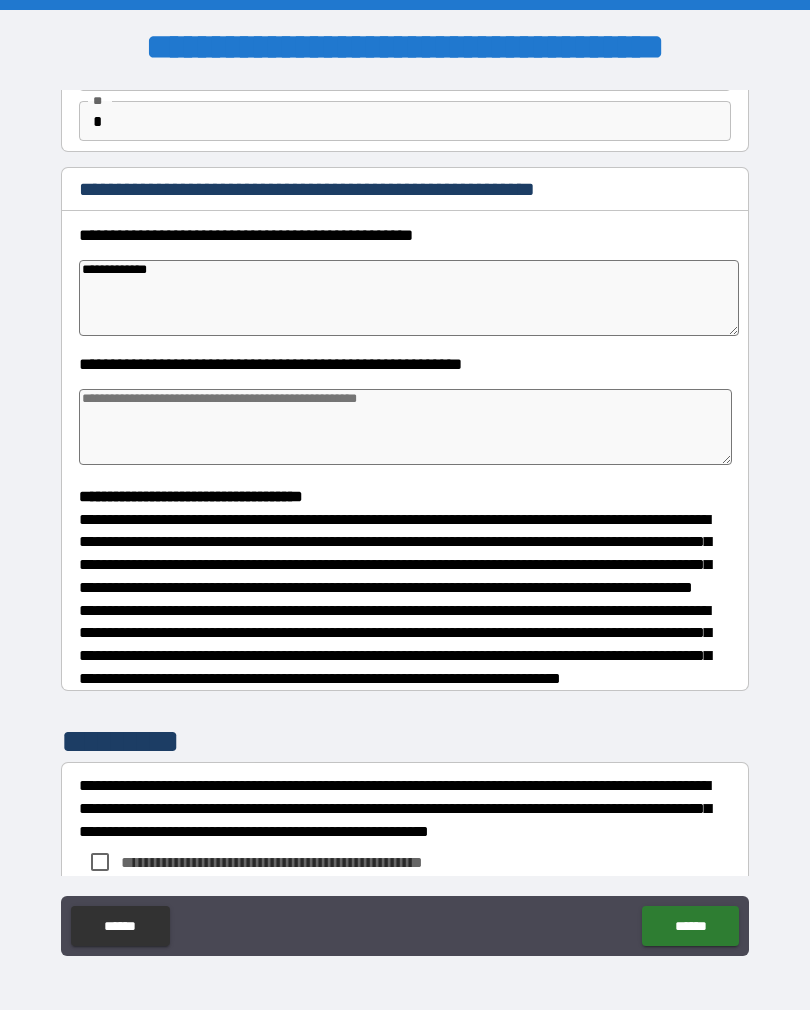 type on "**********" 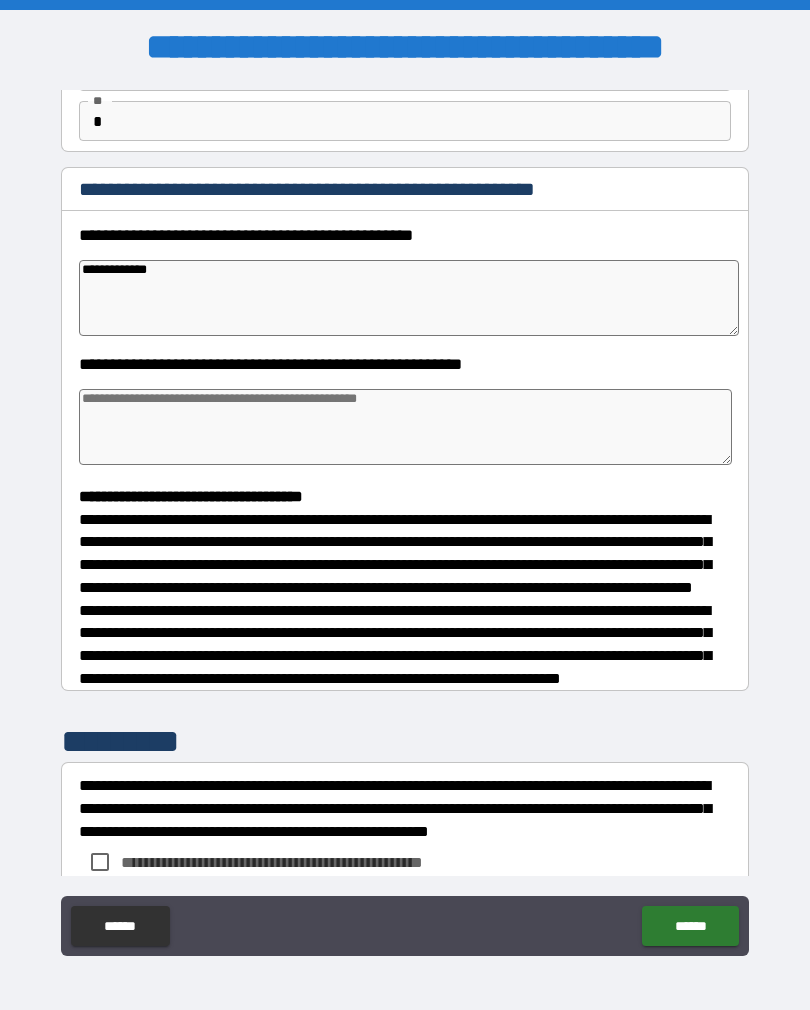 type on "*" 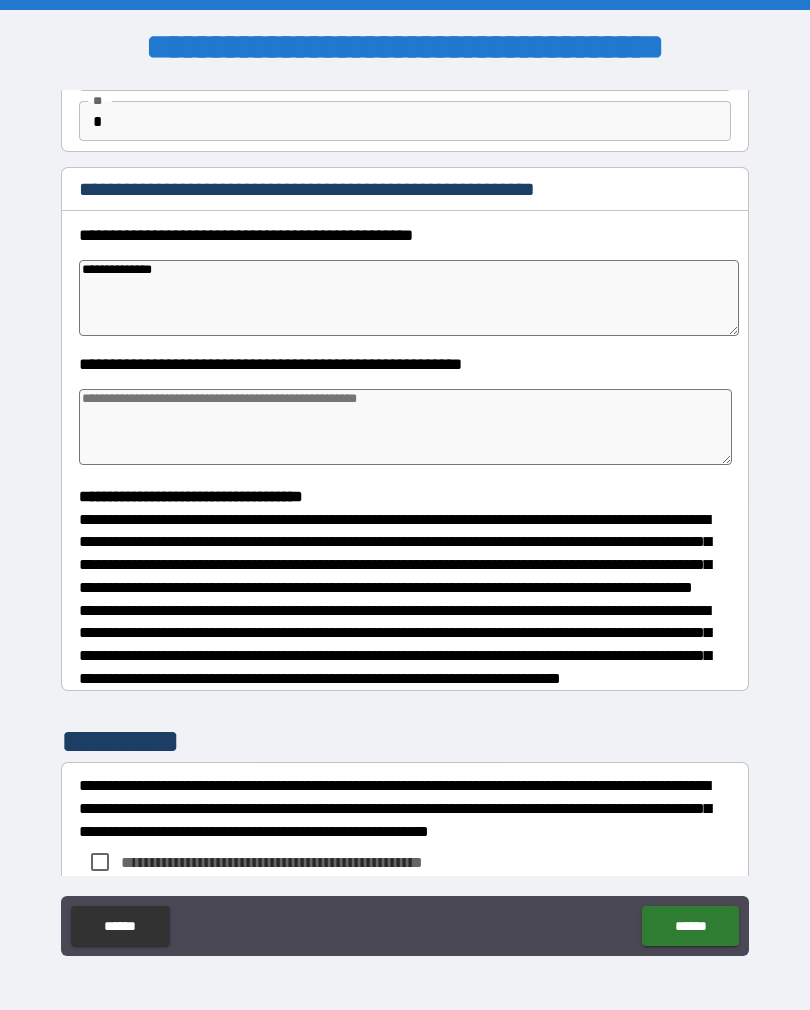 type on "*" 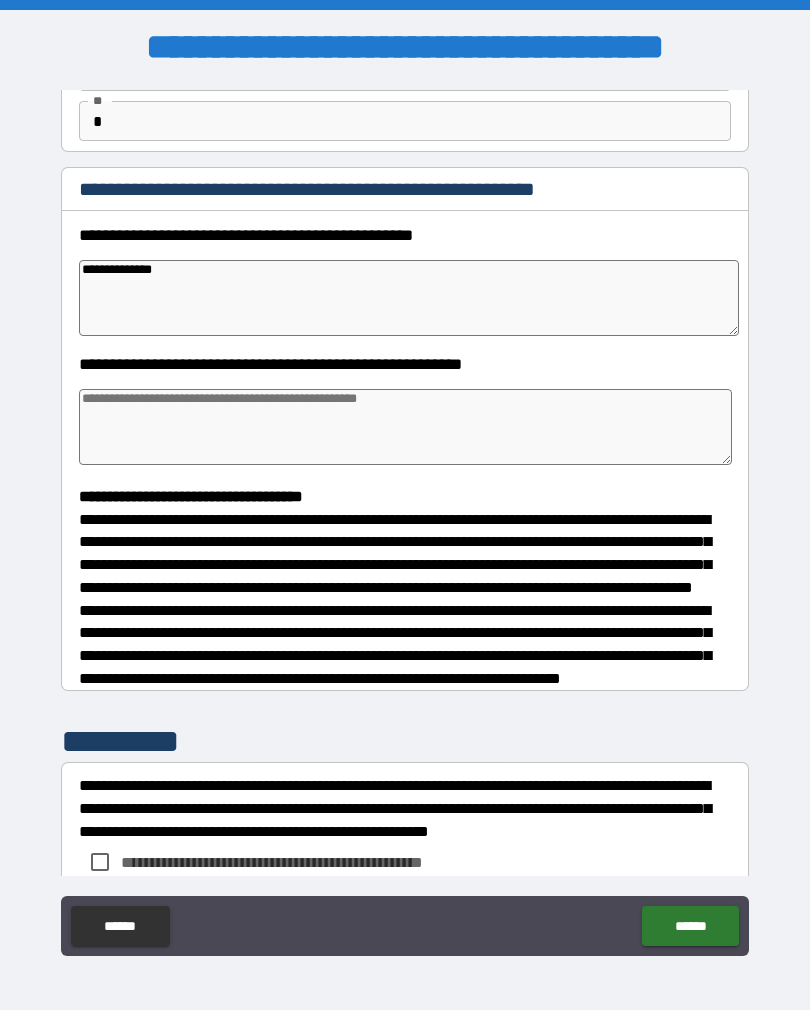 type on "*" 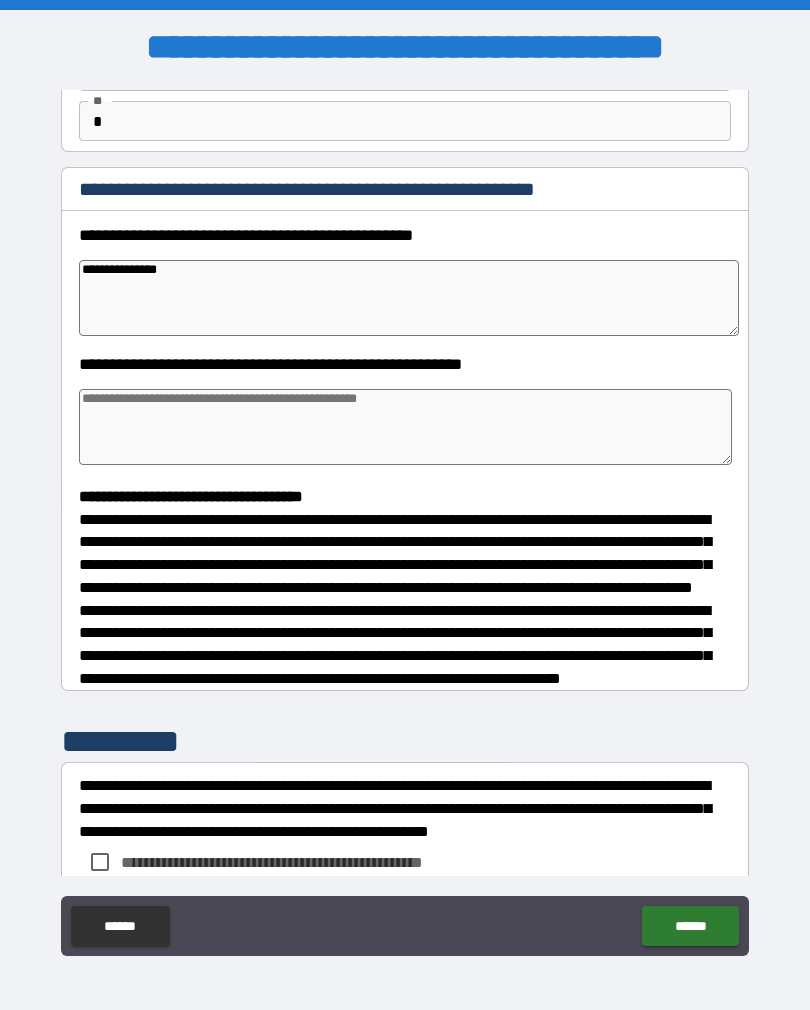 type on "*" 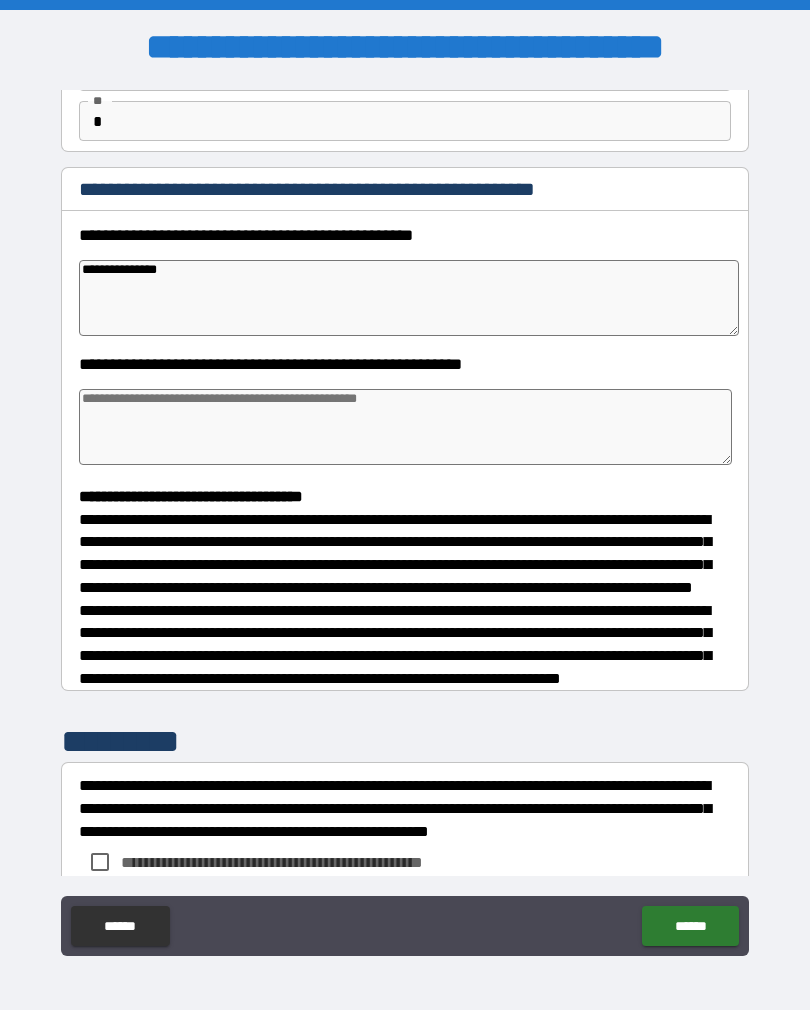 type on "**********" 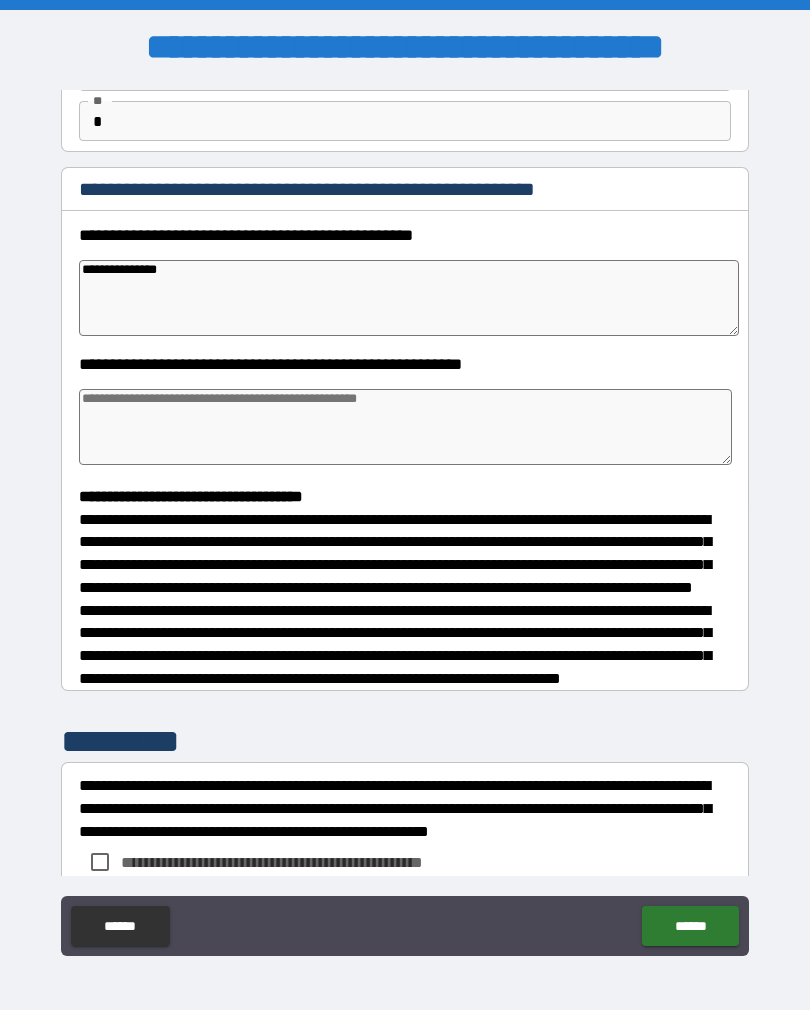 type on "*" 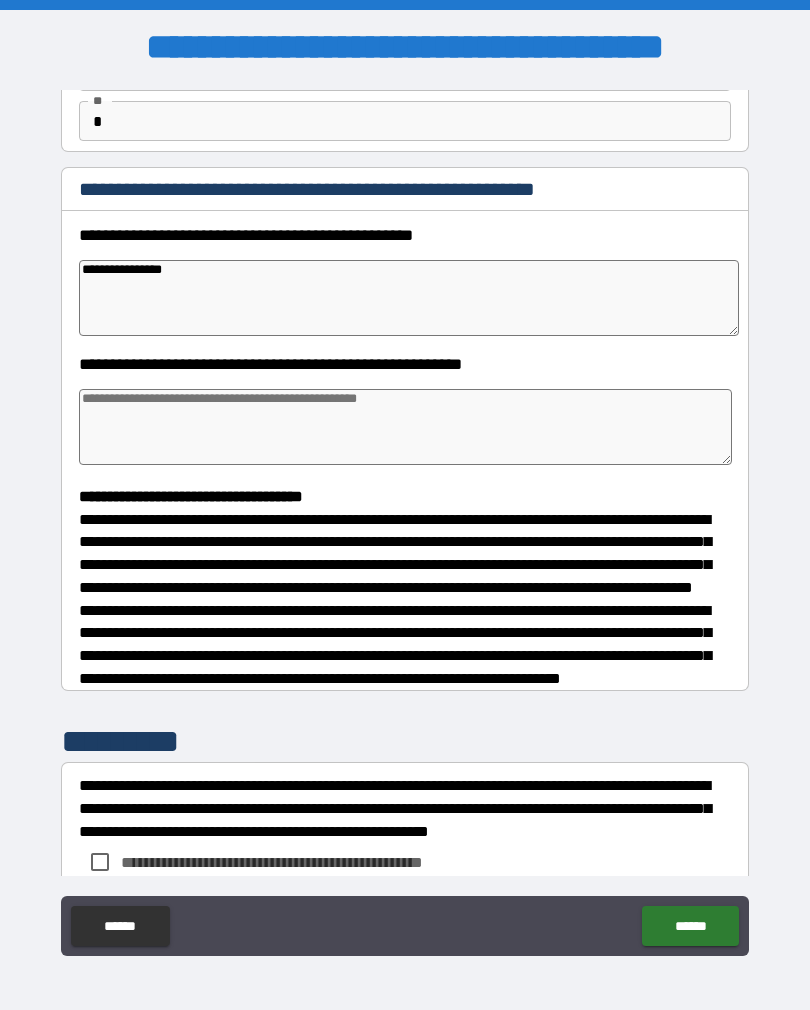 type on "*" 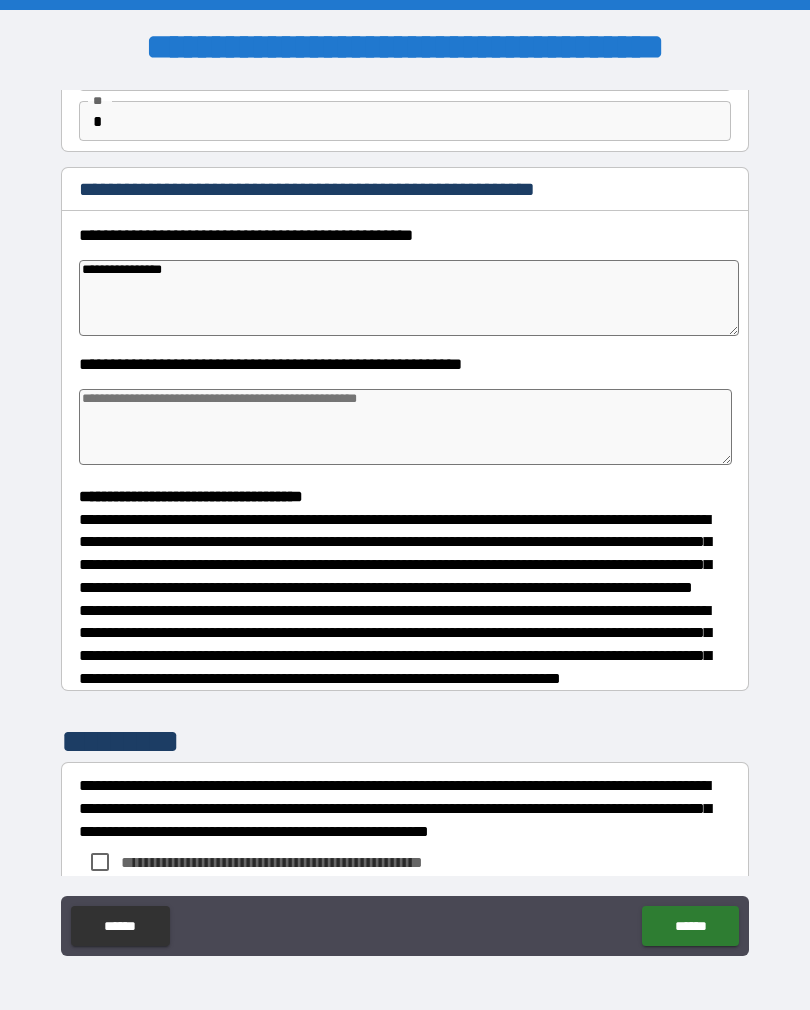 type on "*" 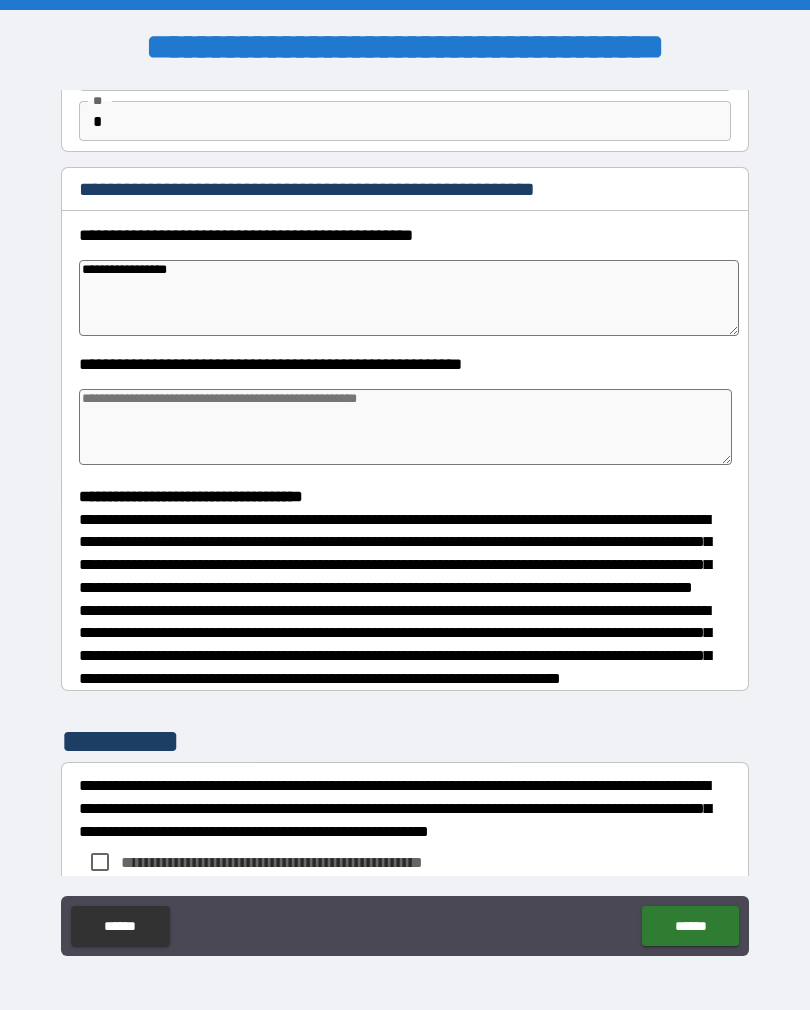 type on "*" 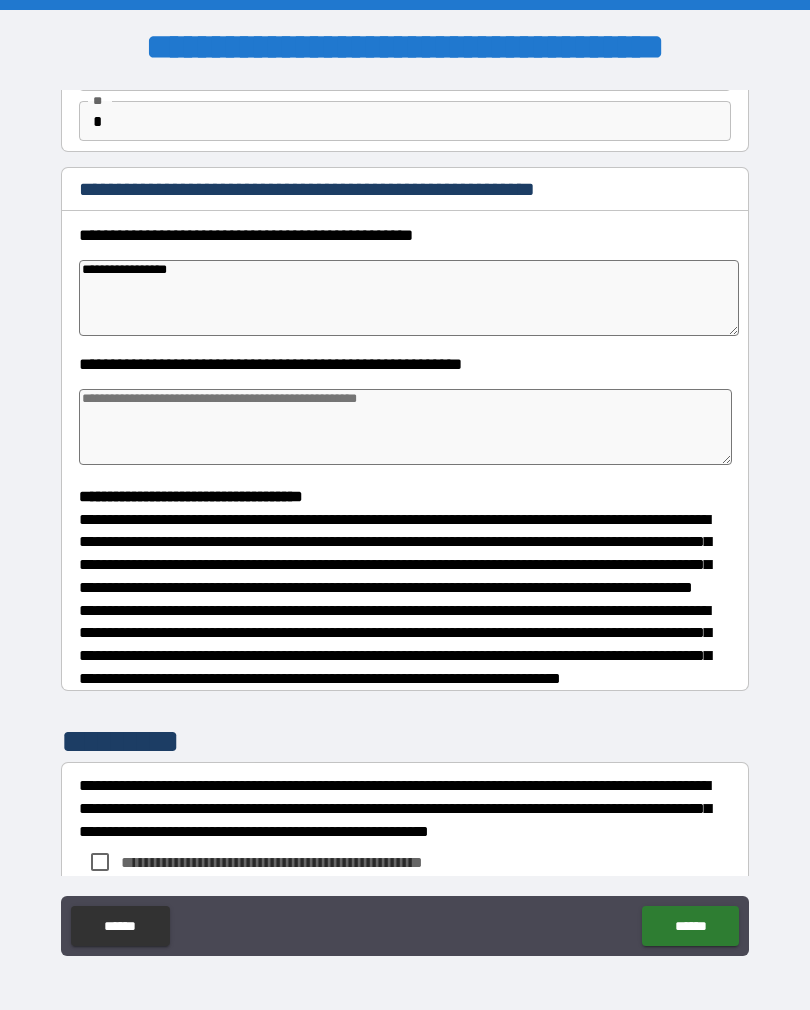 type on "*" 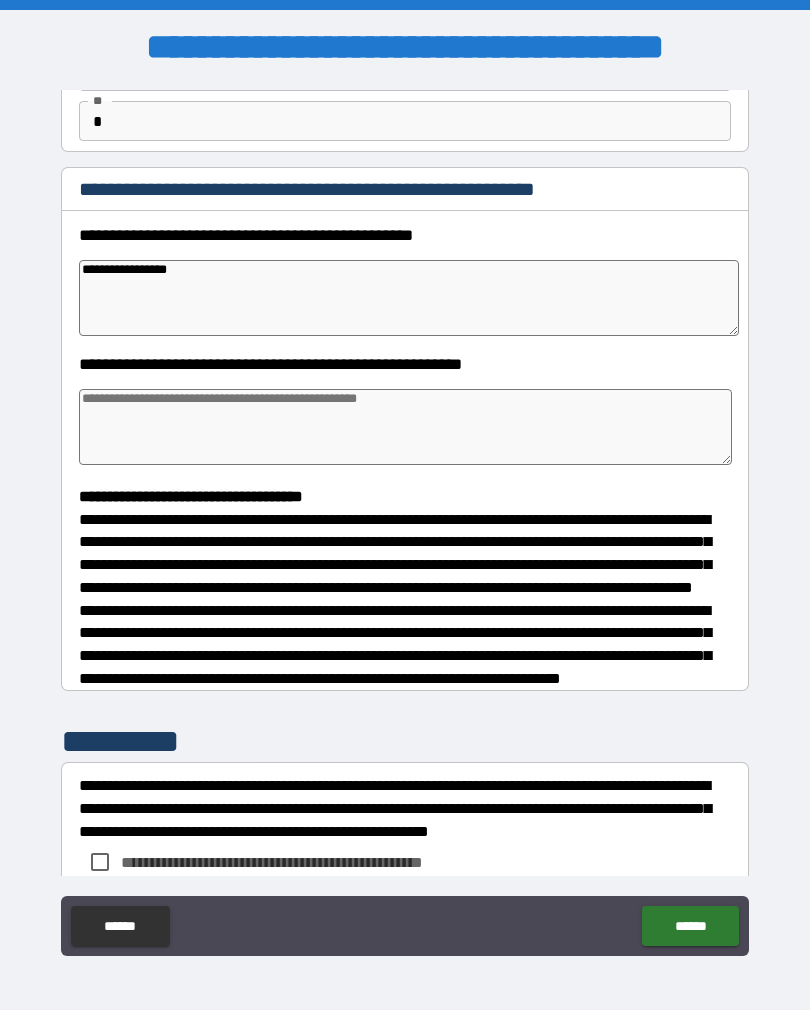 type on "*" 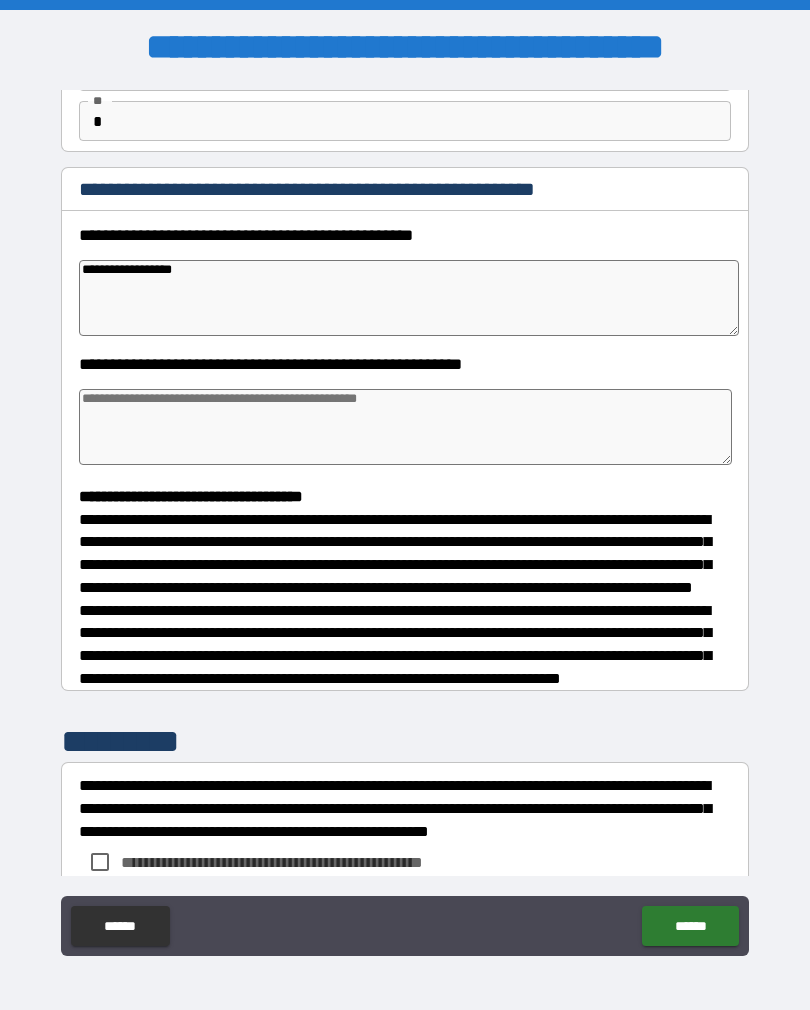 type on "*" 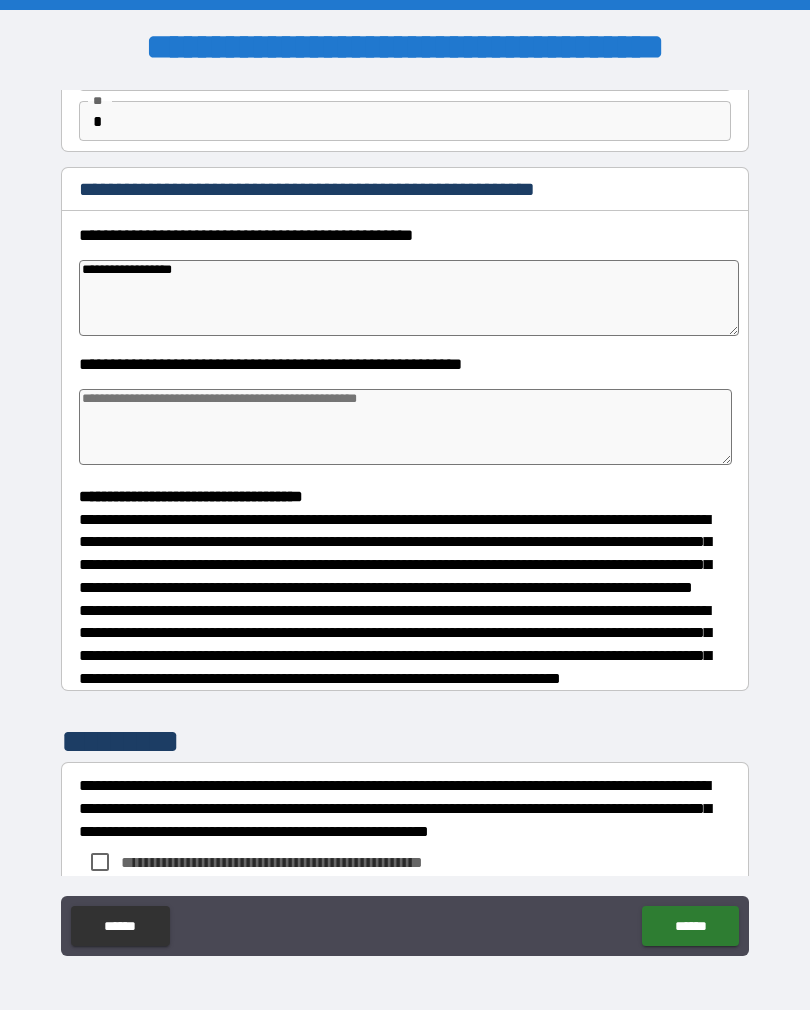type on "*" 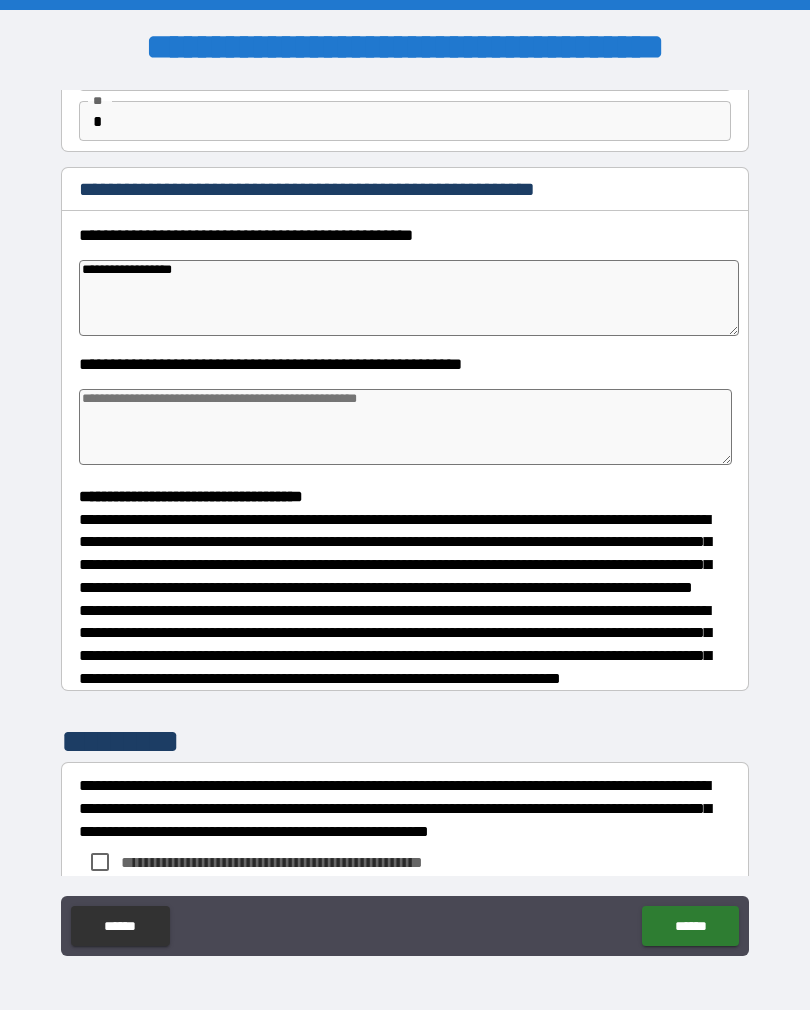 type on "*" 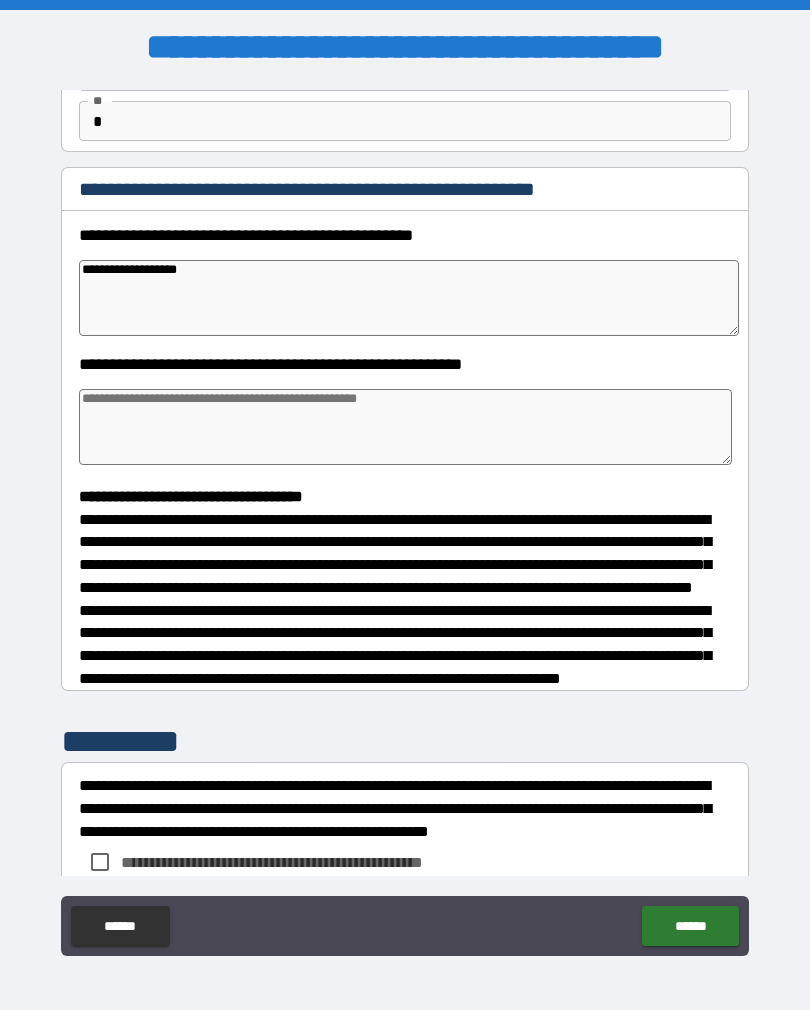 type on "*" 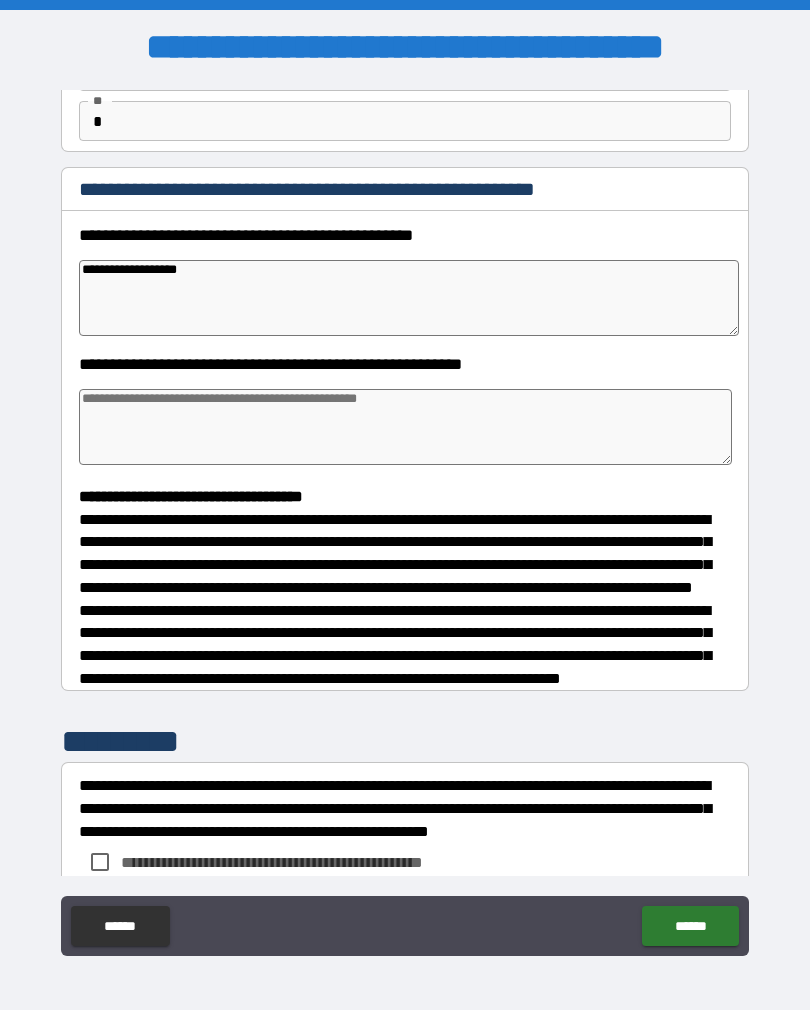 type on "*" 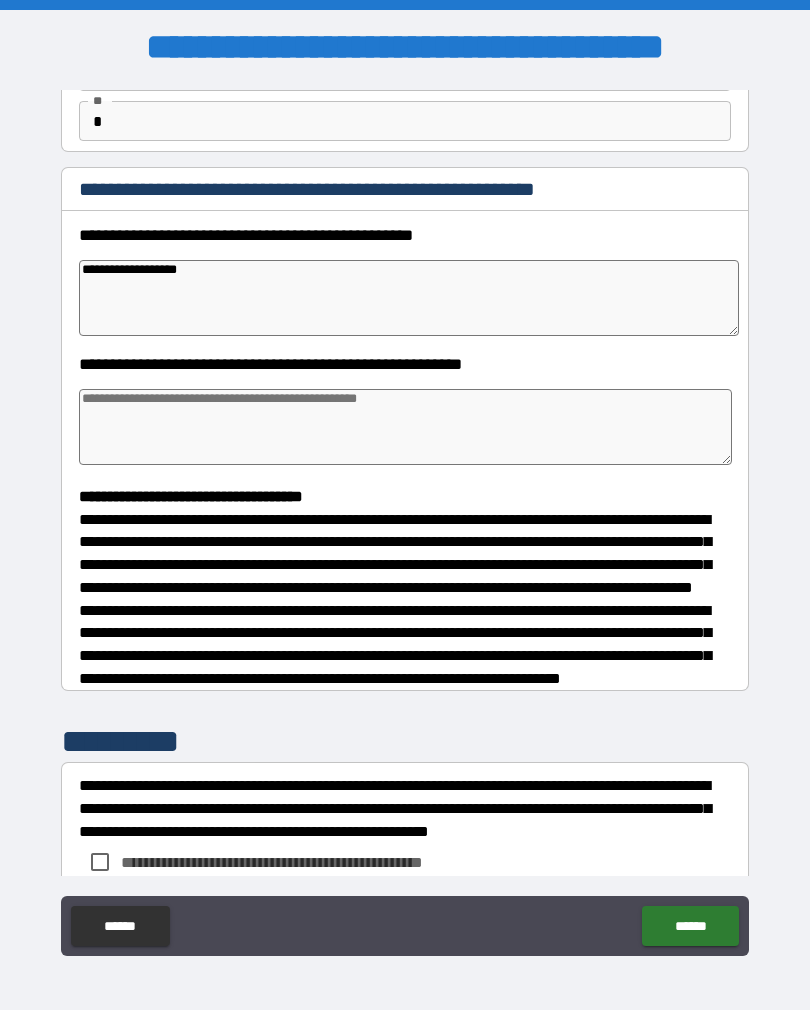 type on "*" 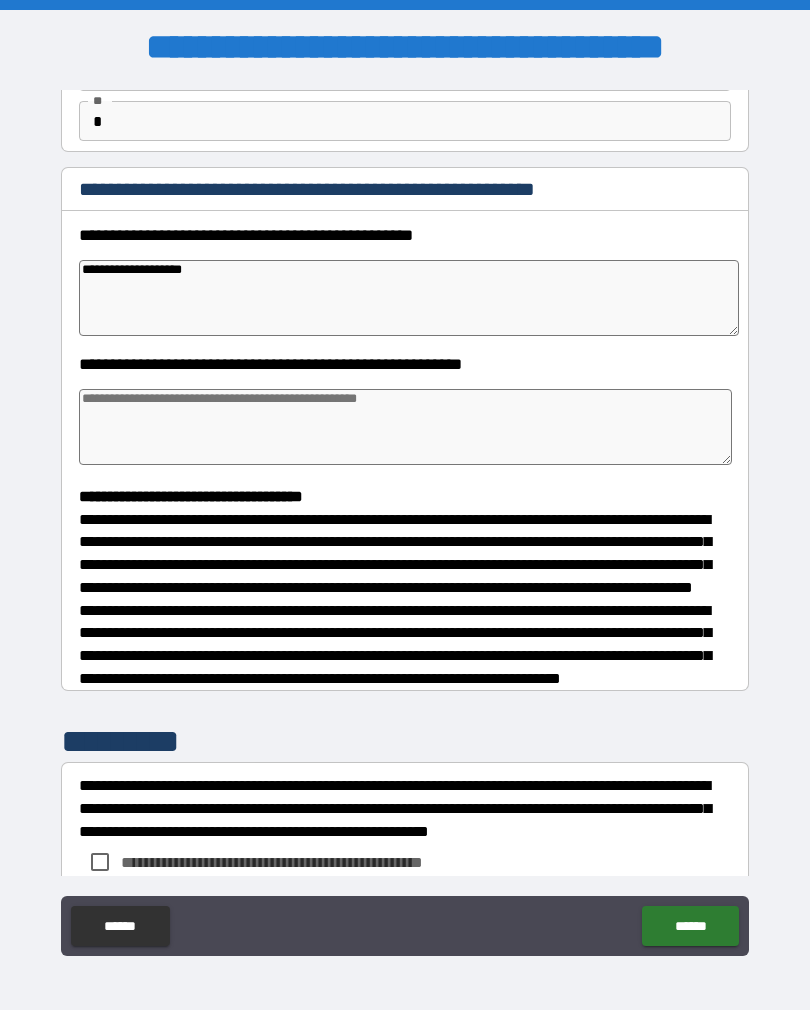 type on "*" 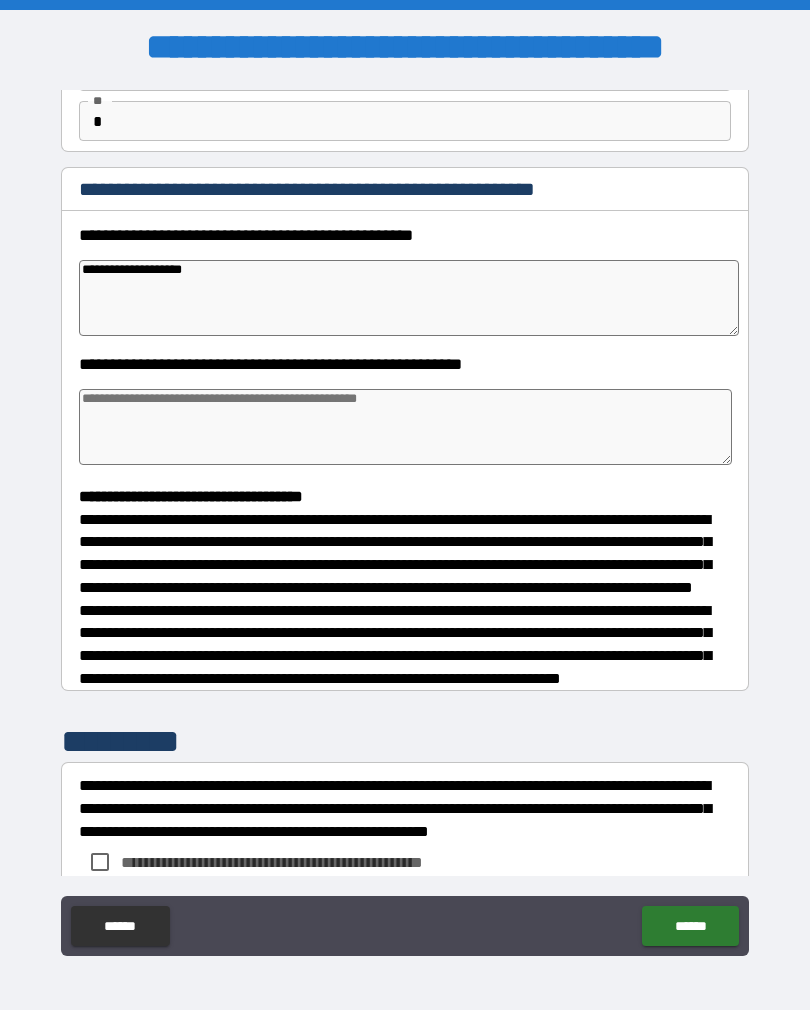 type on "*" 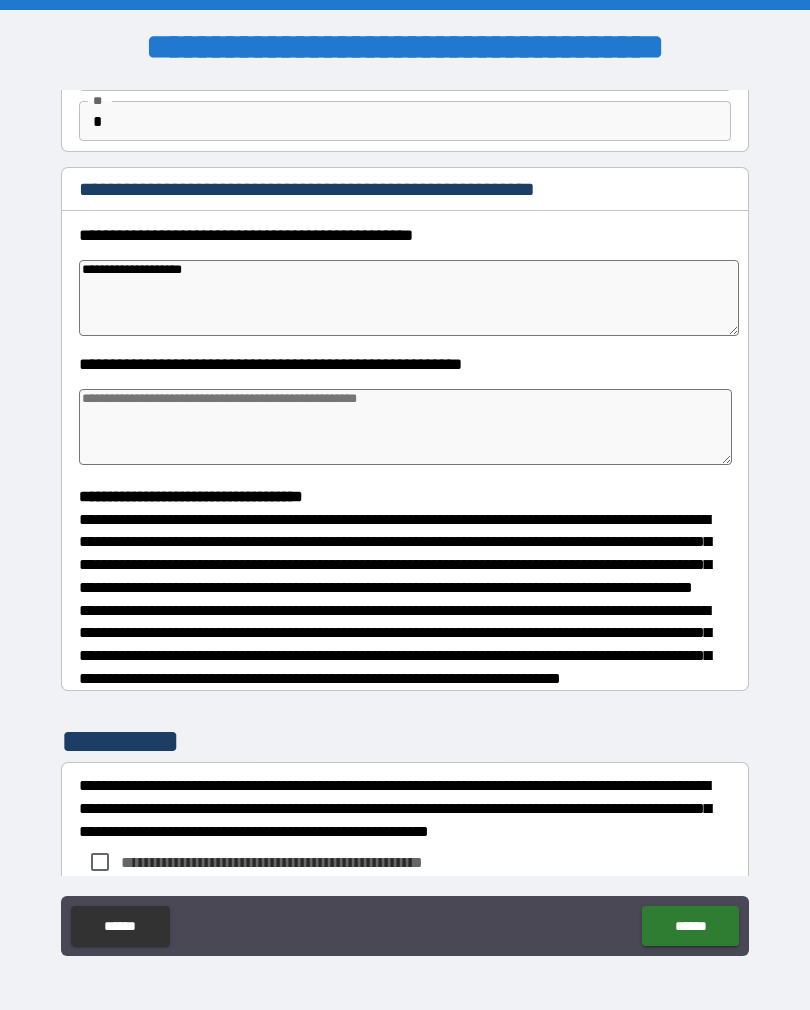 type on "*" 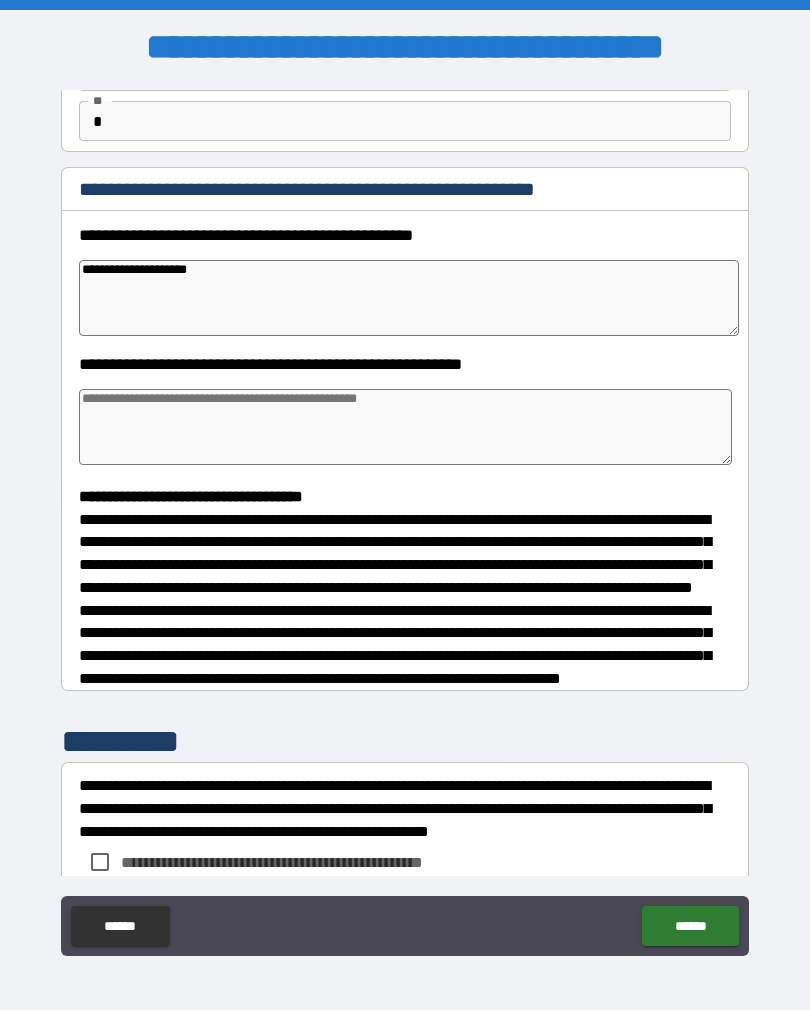 type on "*" 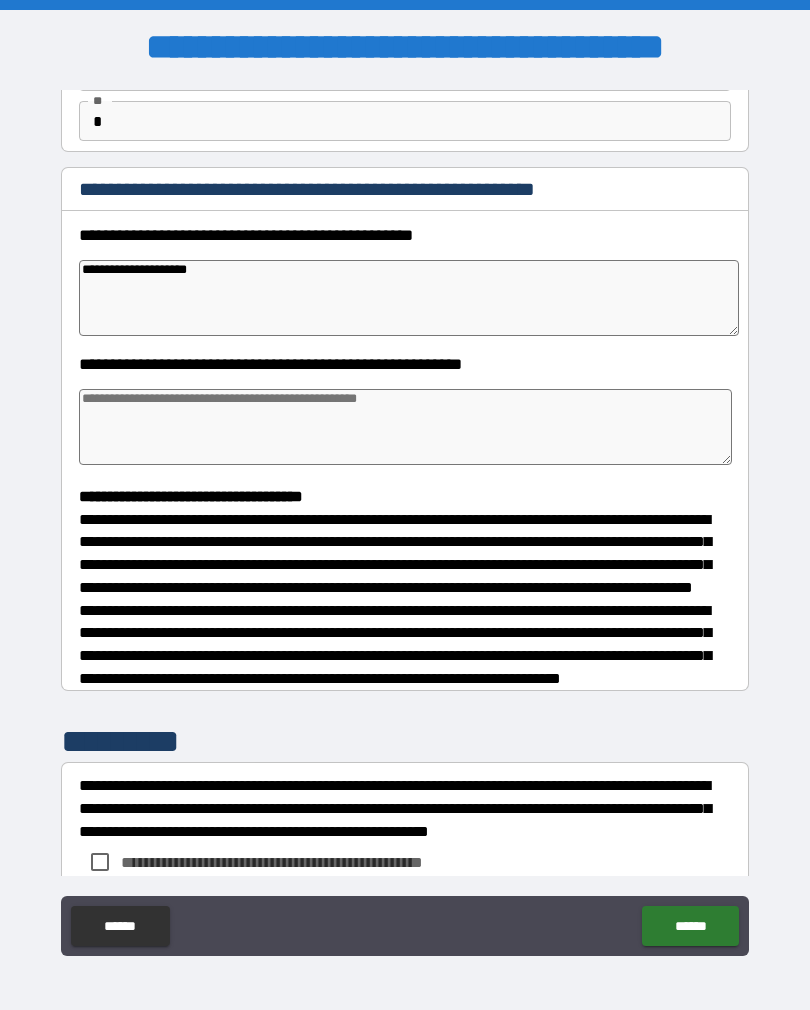 type on "*" 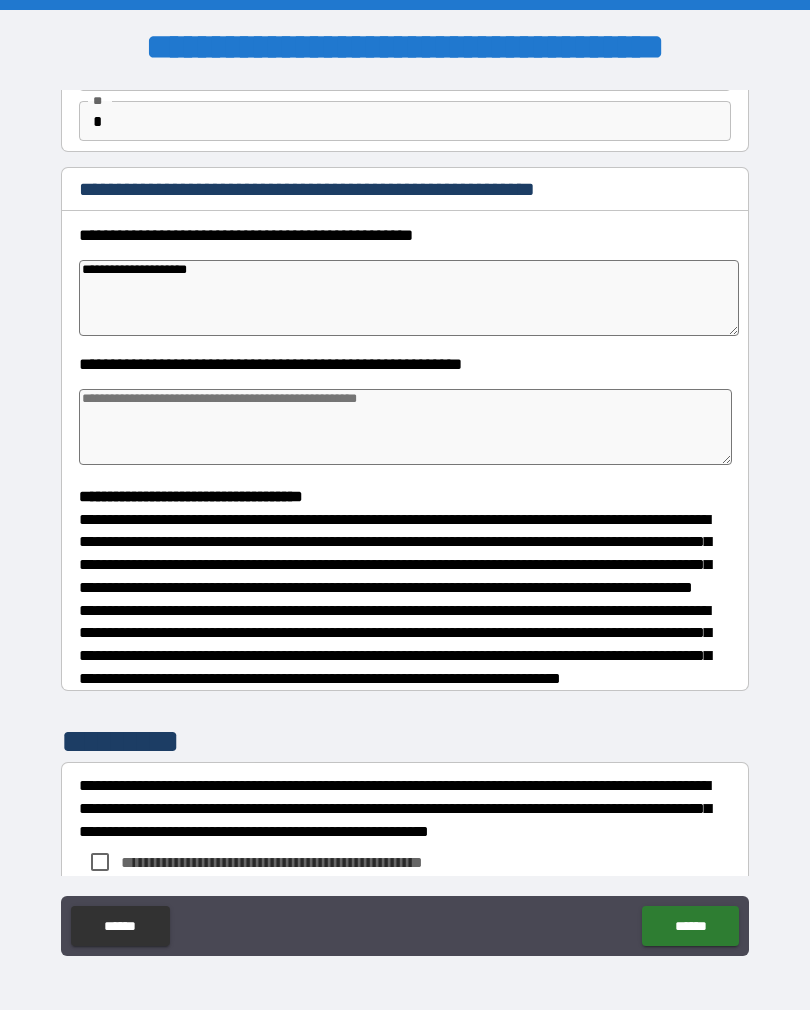 type on "*" 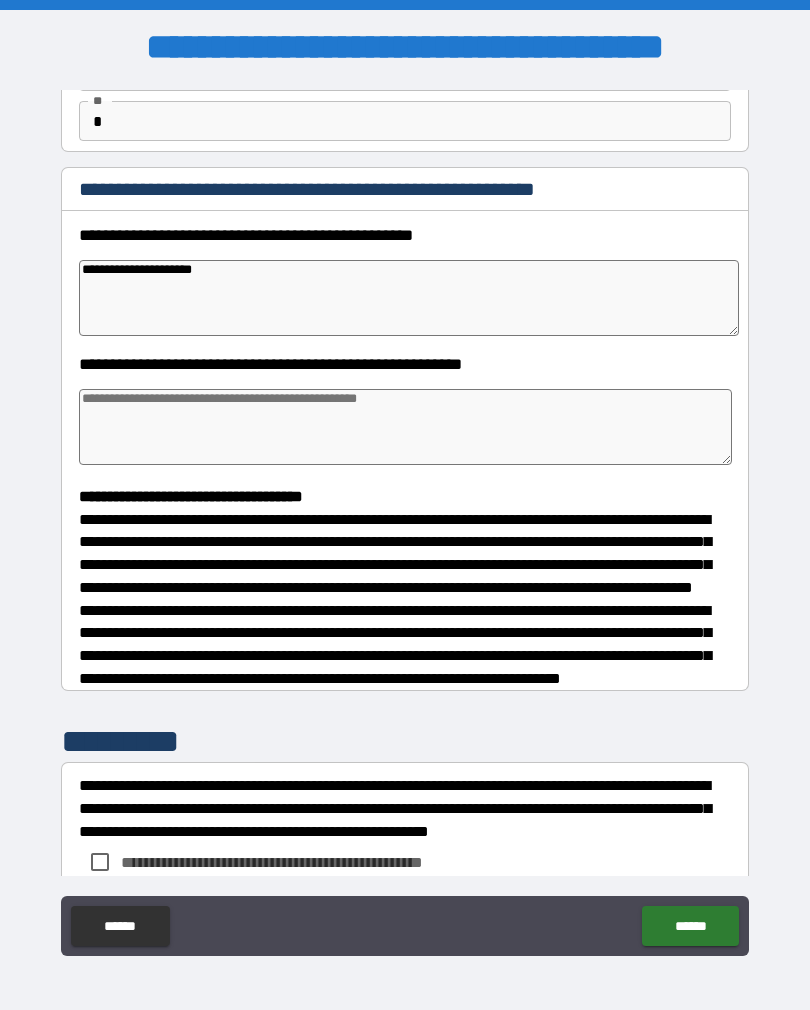 type on "*" 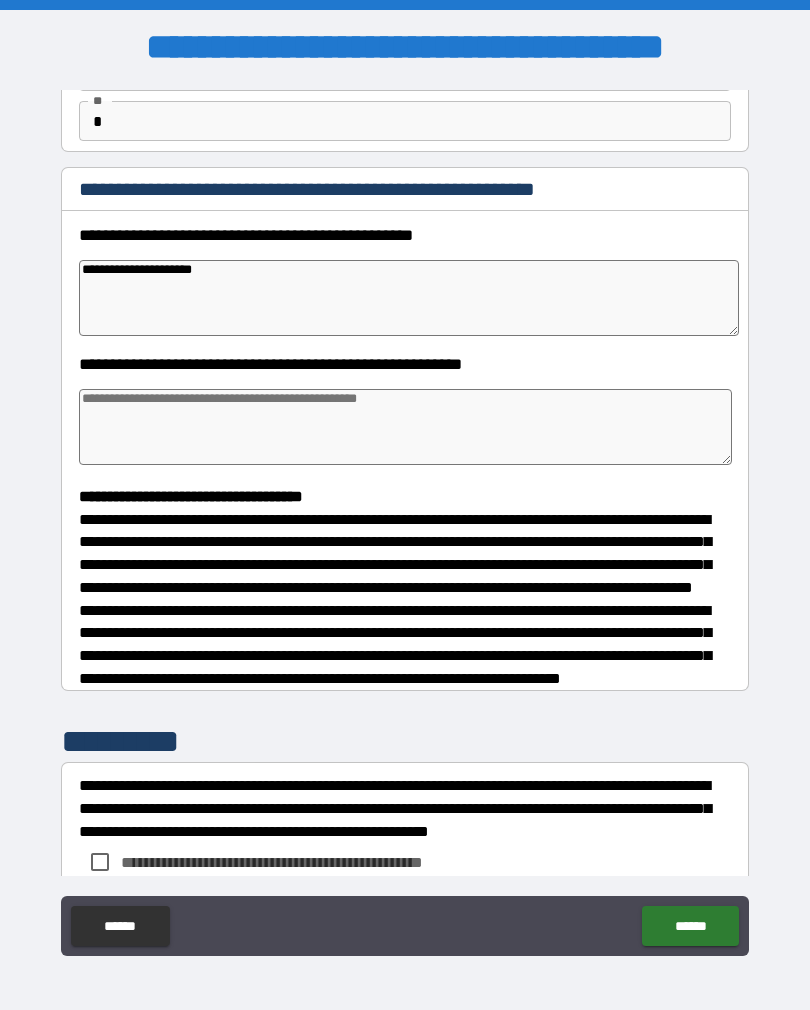 type on "*" 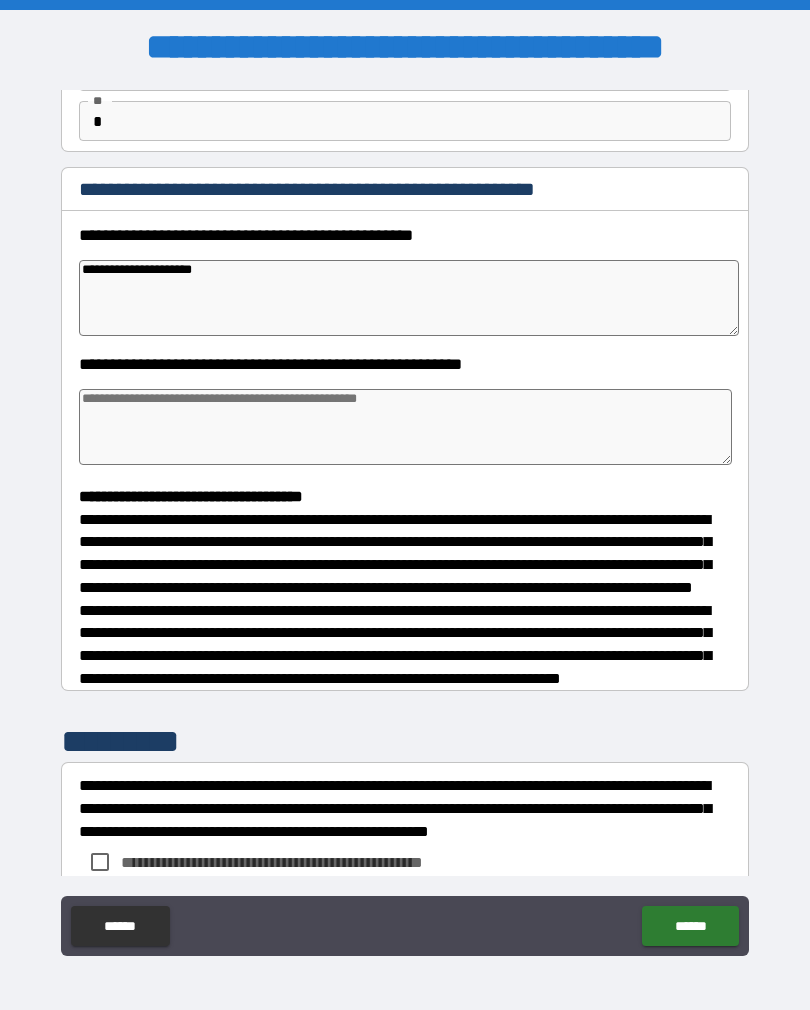 type on "*" 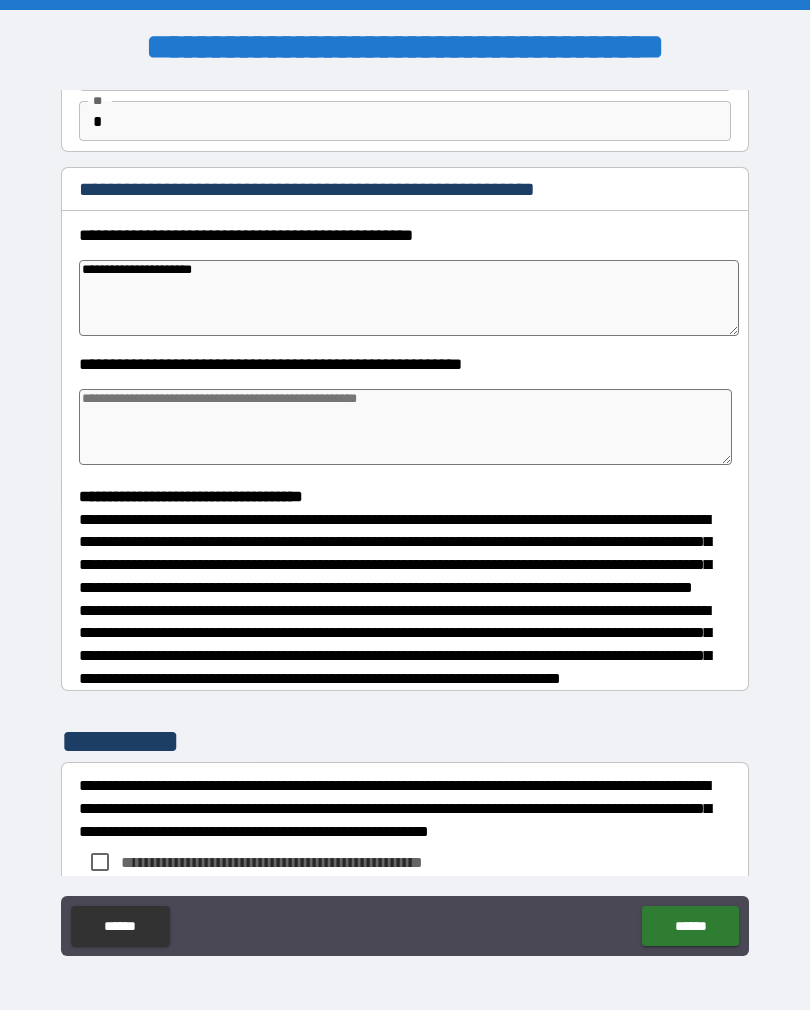 type on "**********" 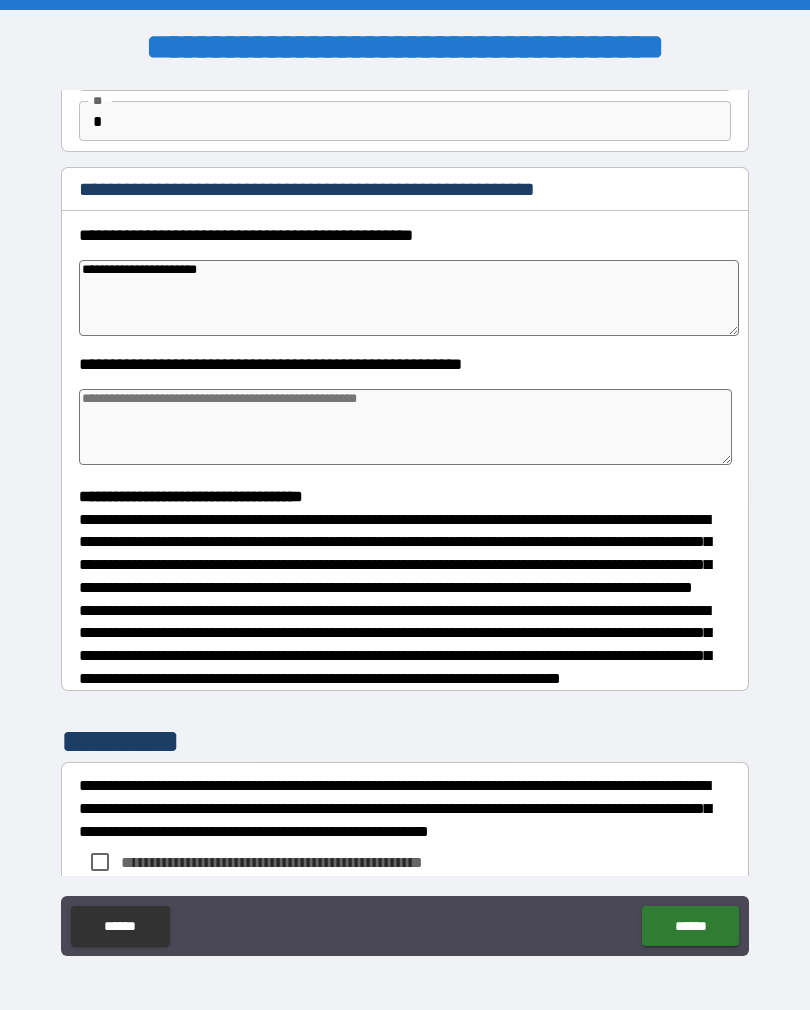 type on "*" 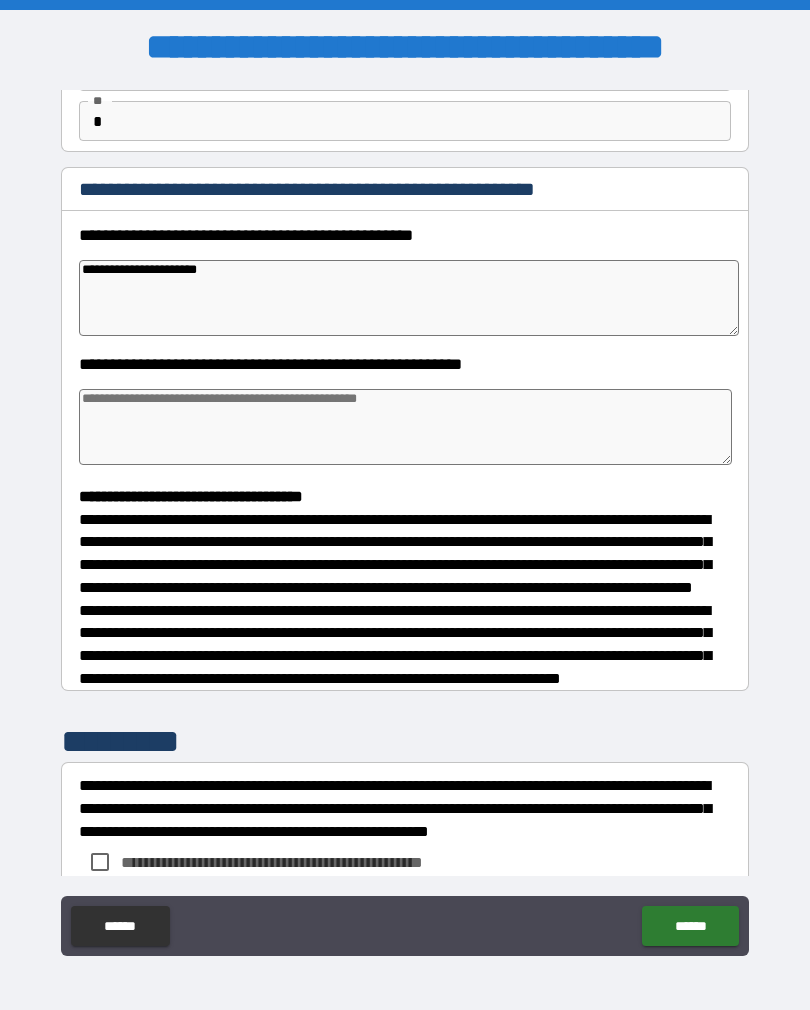 type on "*" 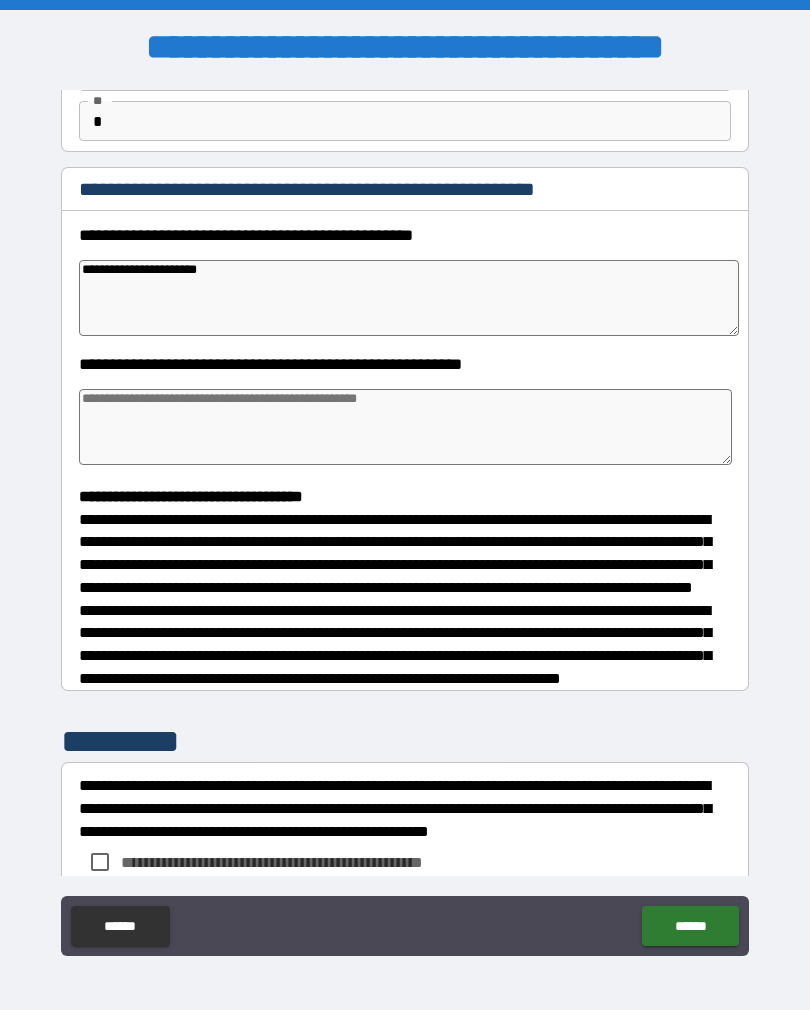 type on "*" 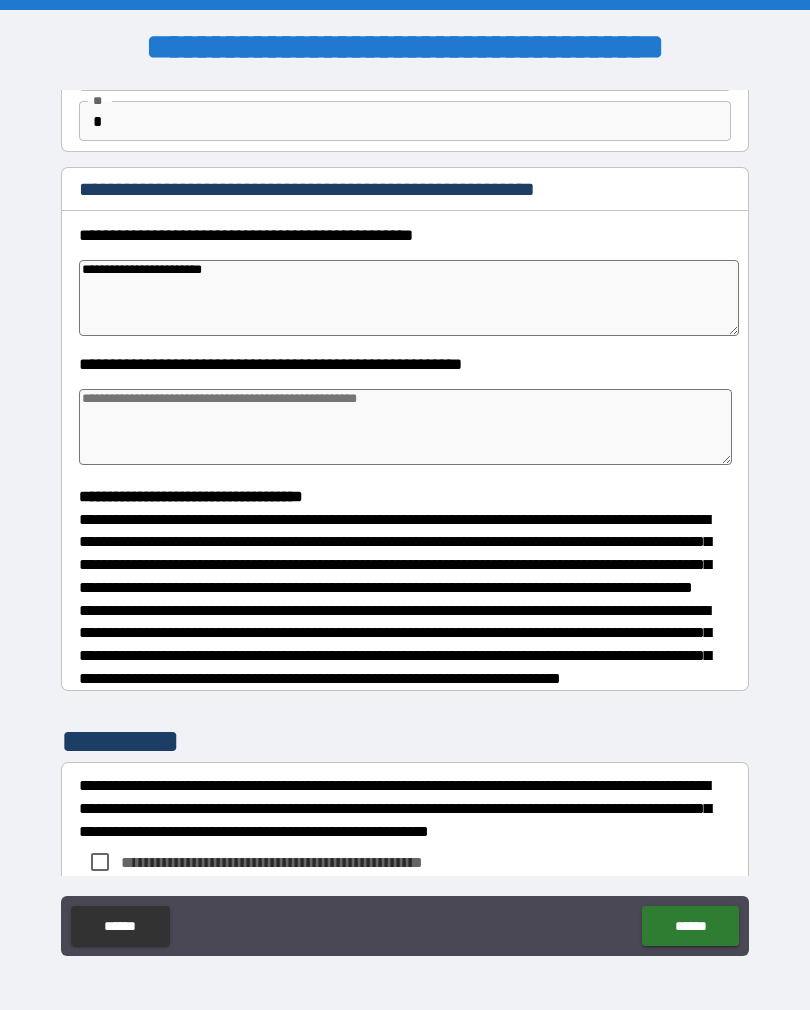 type on "*" 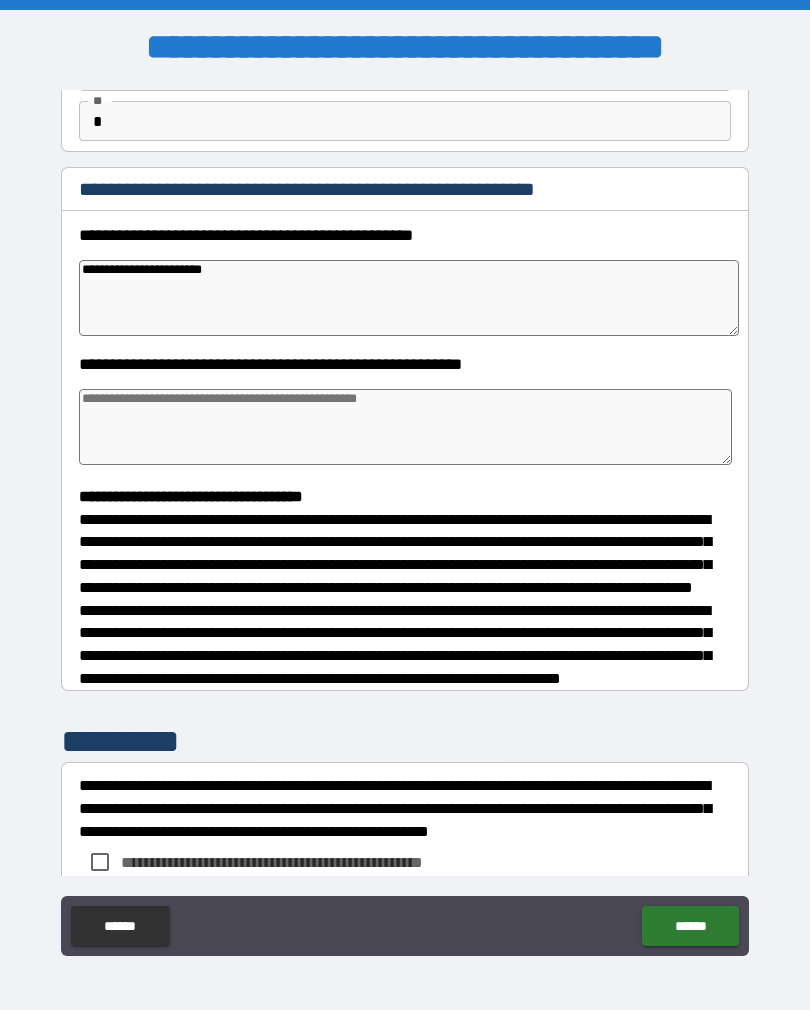 type on "*" 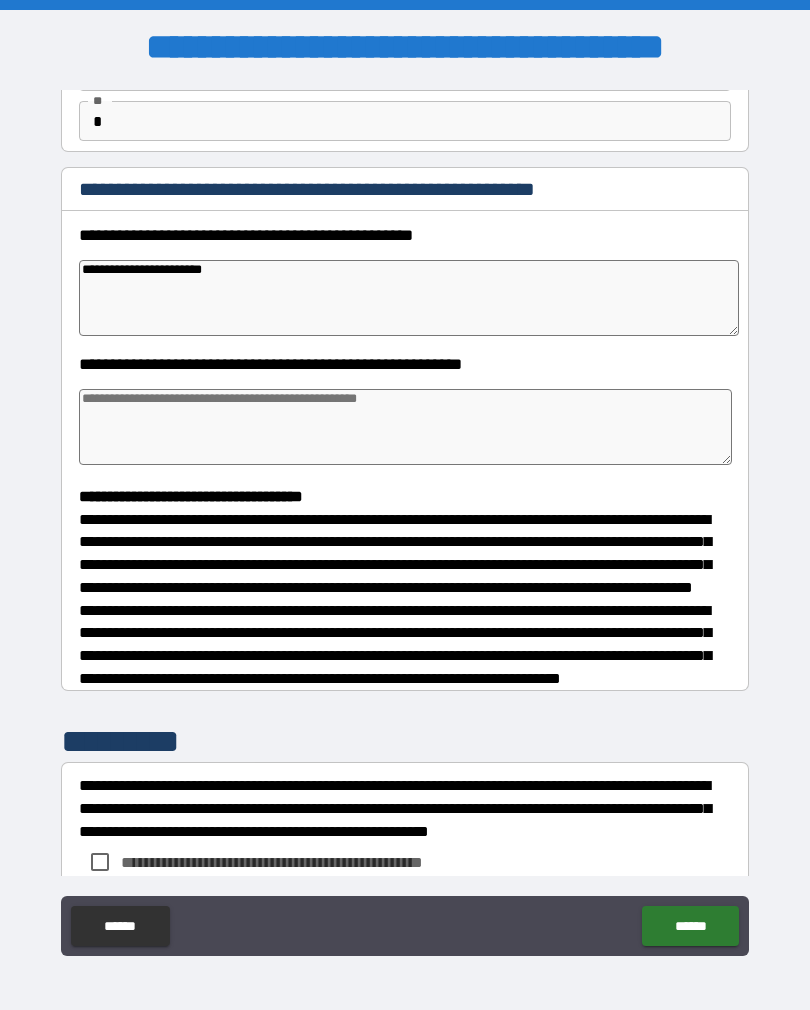 type on "*" 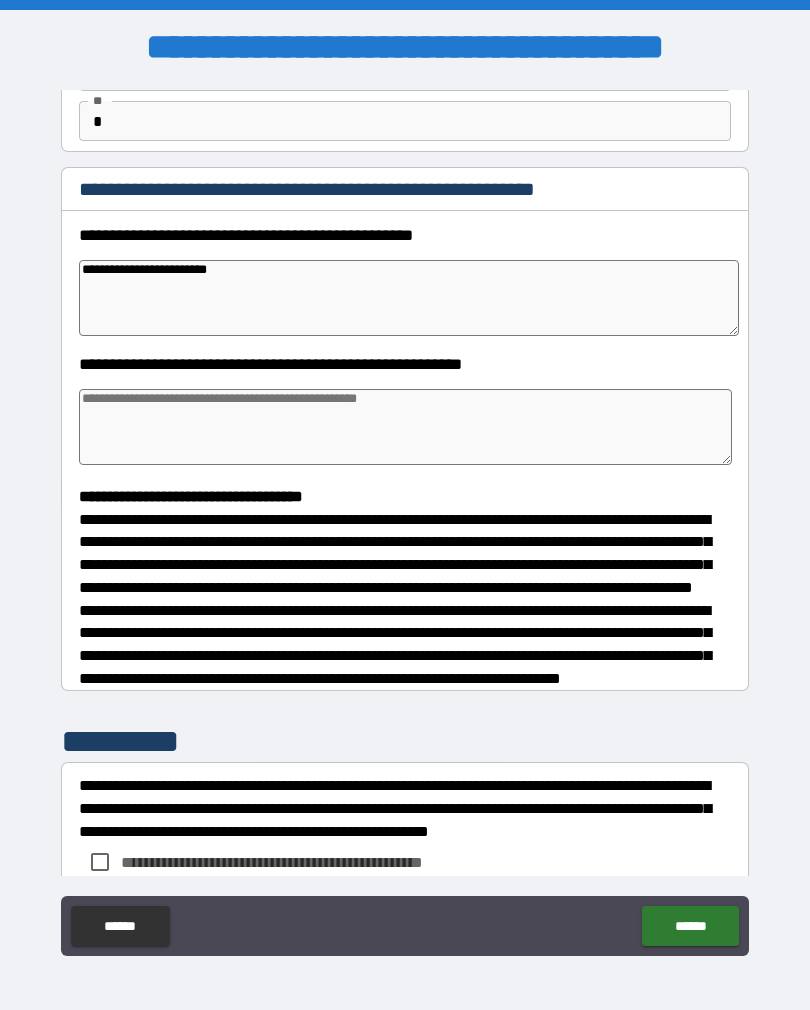 type on "*" 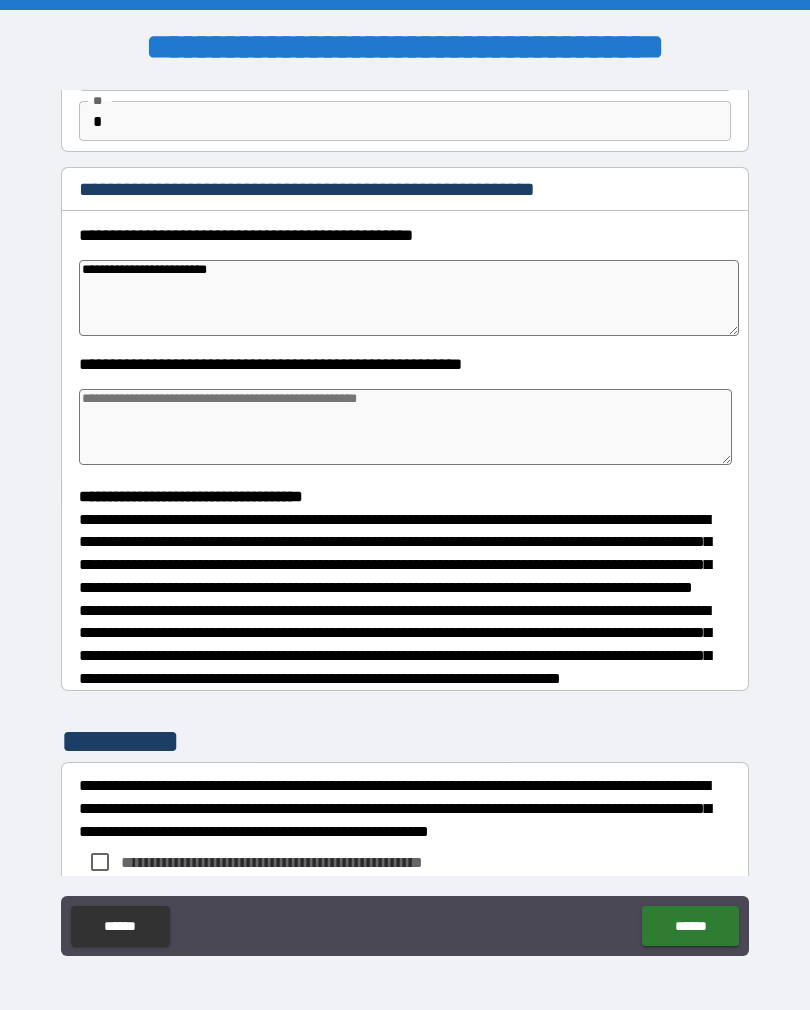 type on "*" 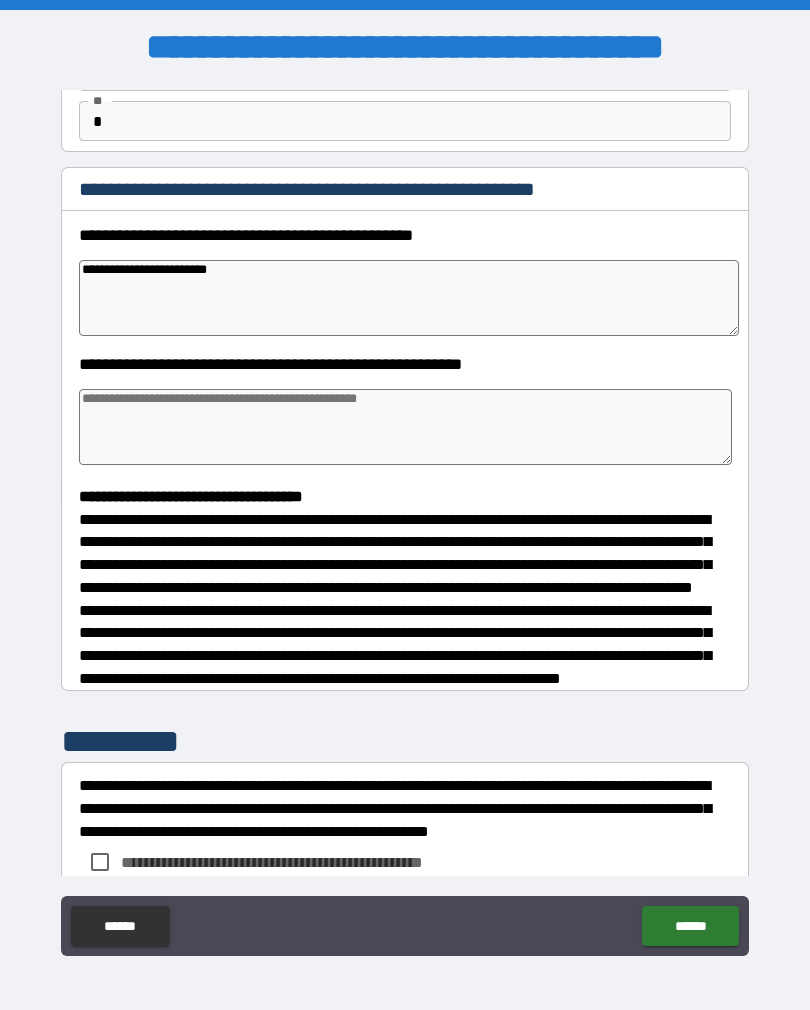 type on "*" 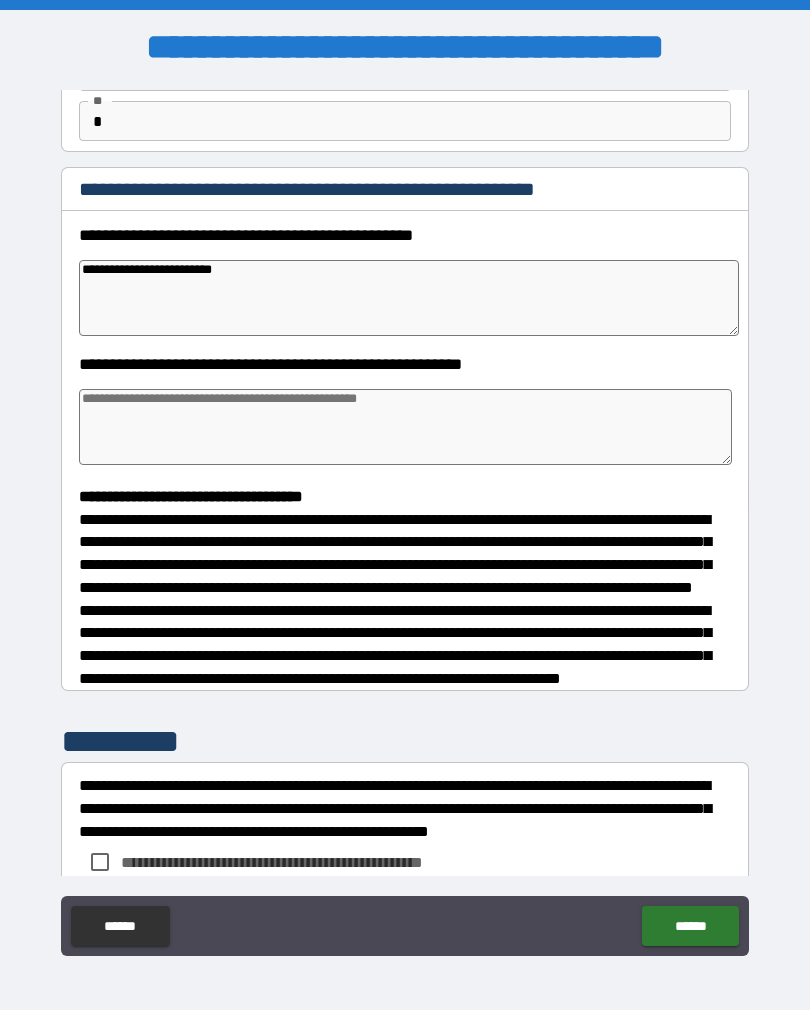 type 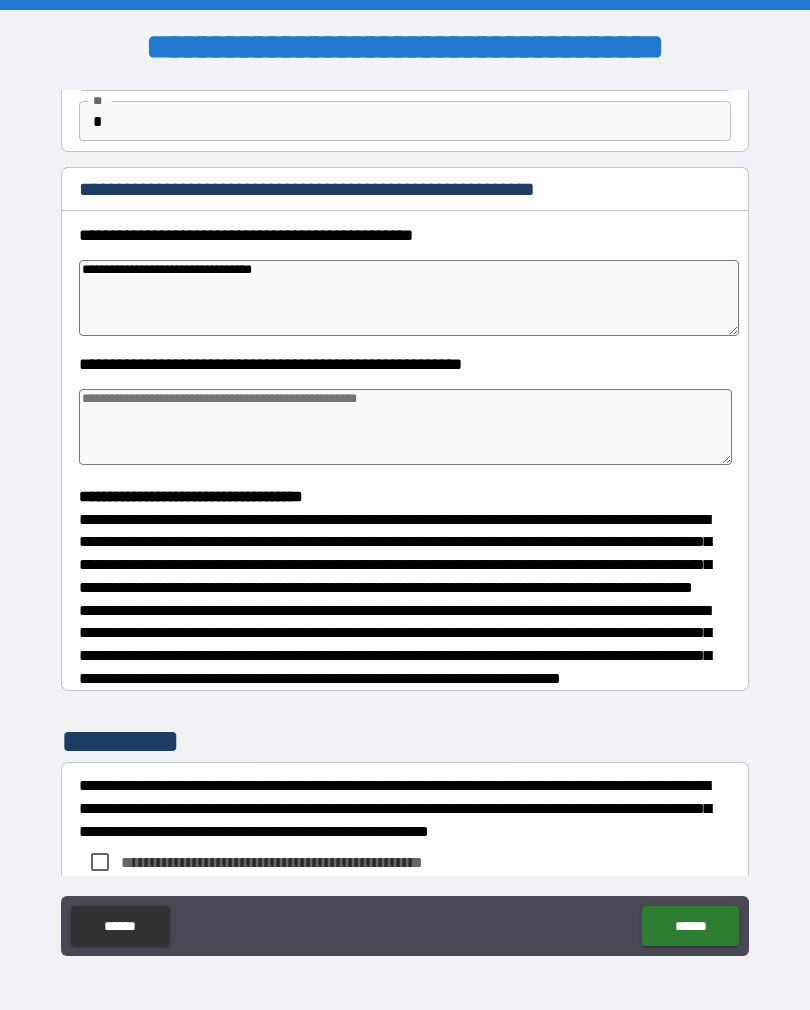 click at bounding box center (405, 427) 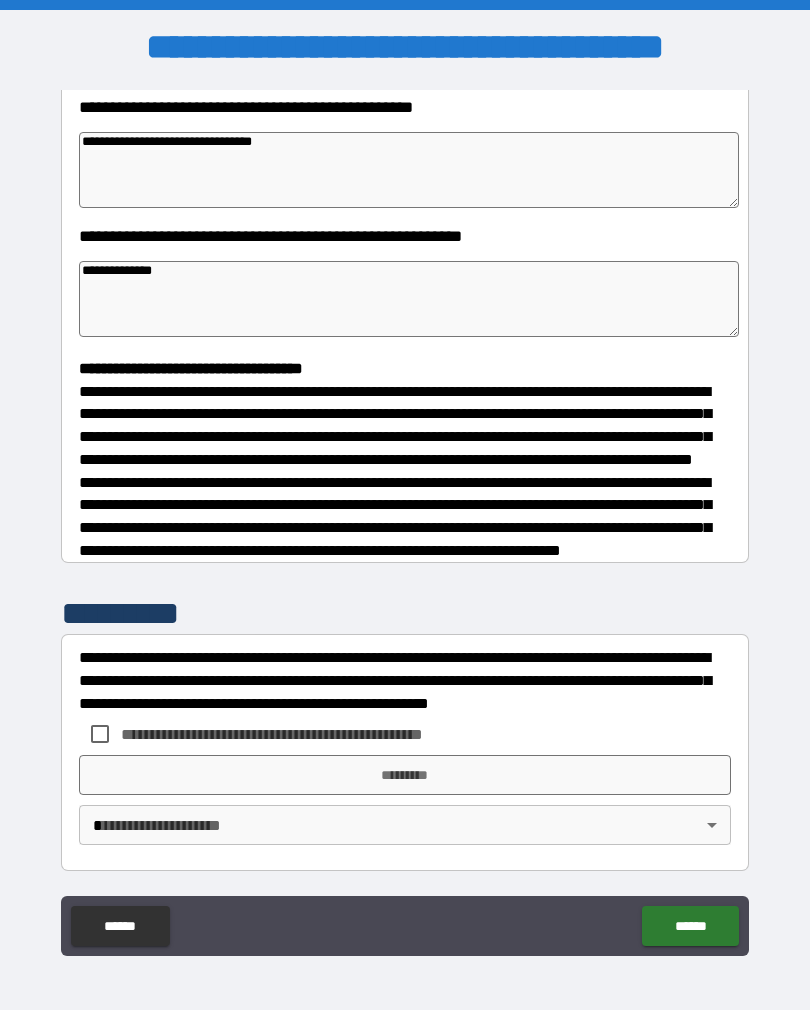 scroll, scrollTop: 348, scrollLeft: 0, axis: vertical 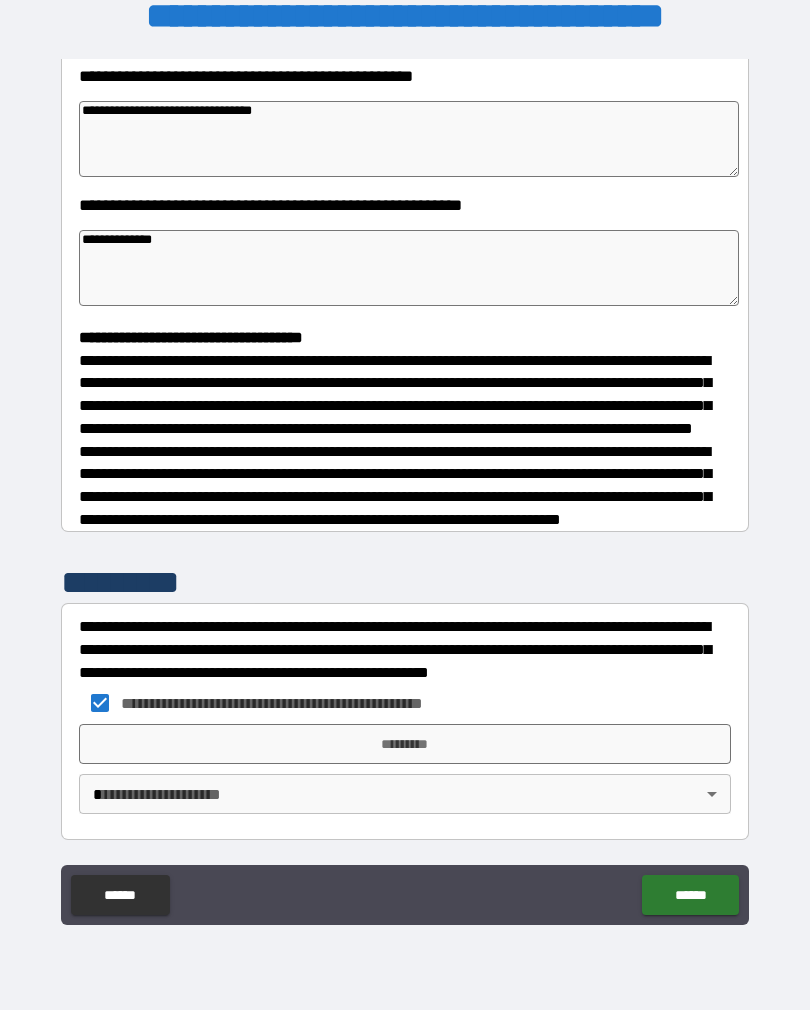click on "*********" at bounding box center [405, 744] 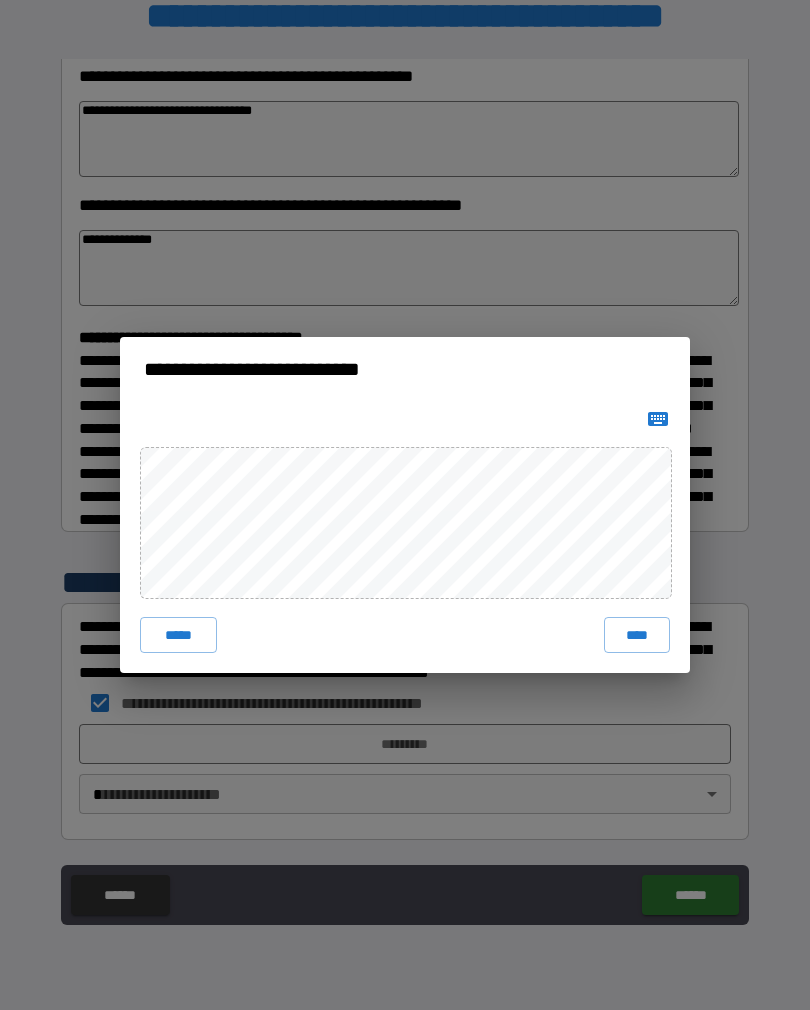 click on "****" at bounding box center [637, 635] 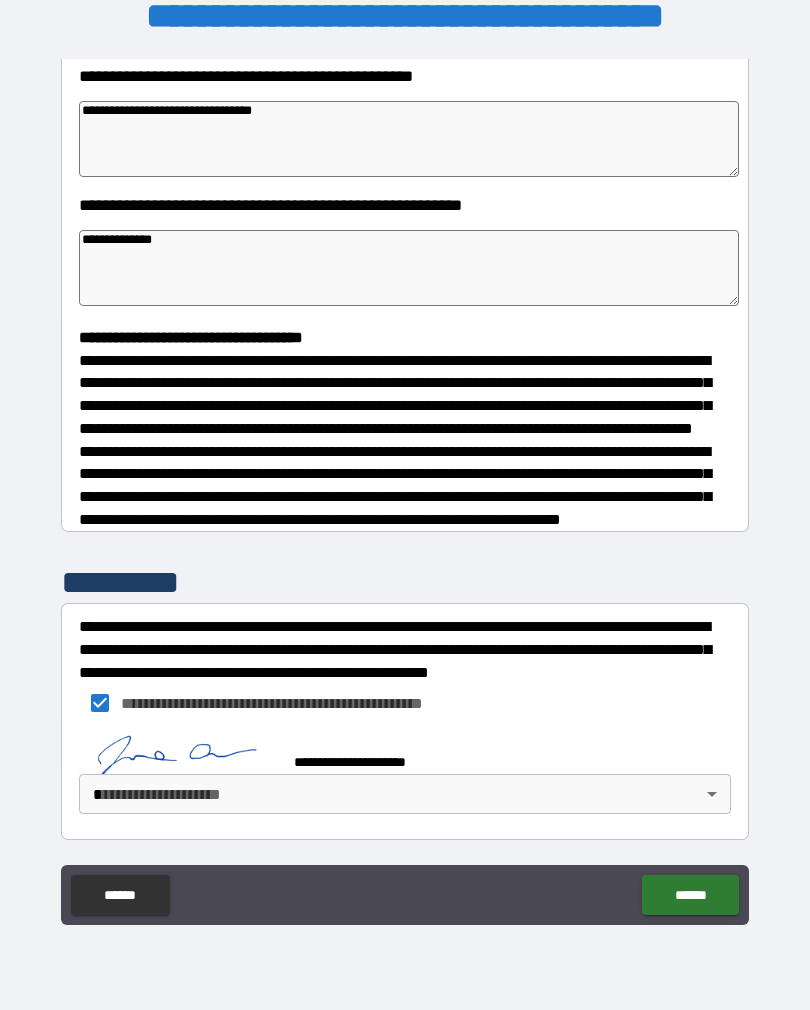 scroll, scrollTop: 338, scrollLeft: 0, axis: vertical 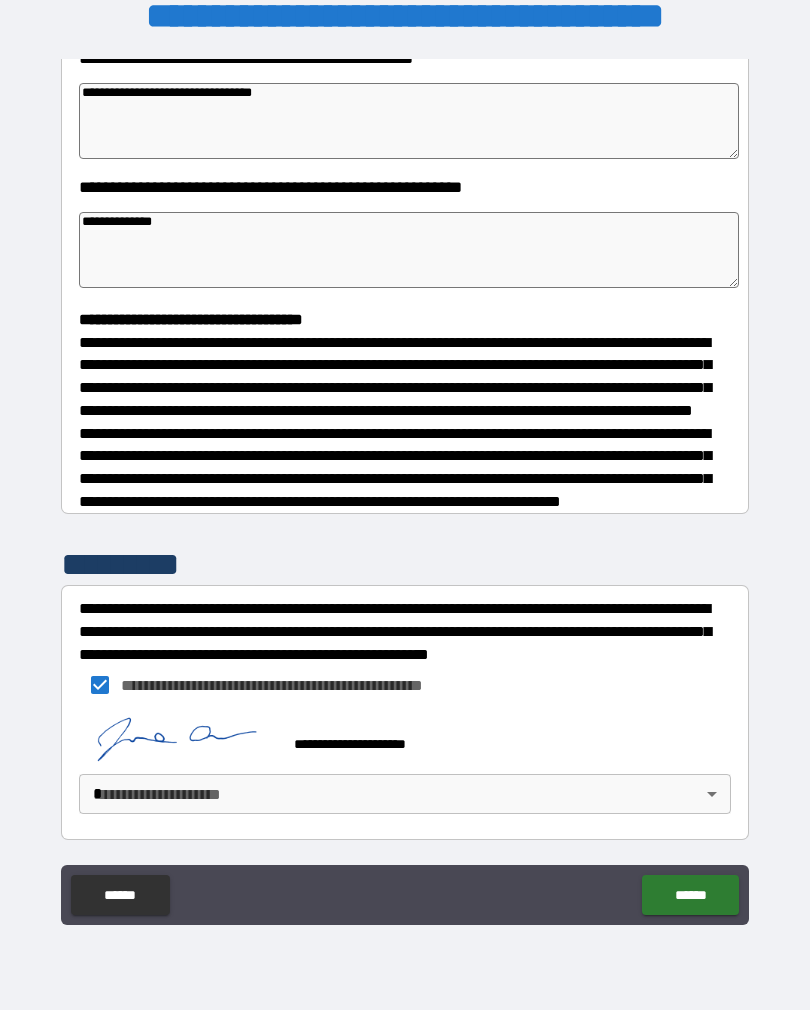 click on "**********" at bounding box center [405, 489] 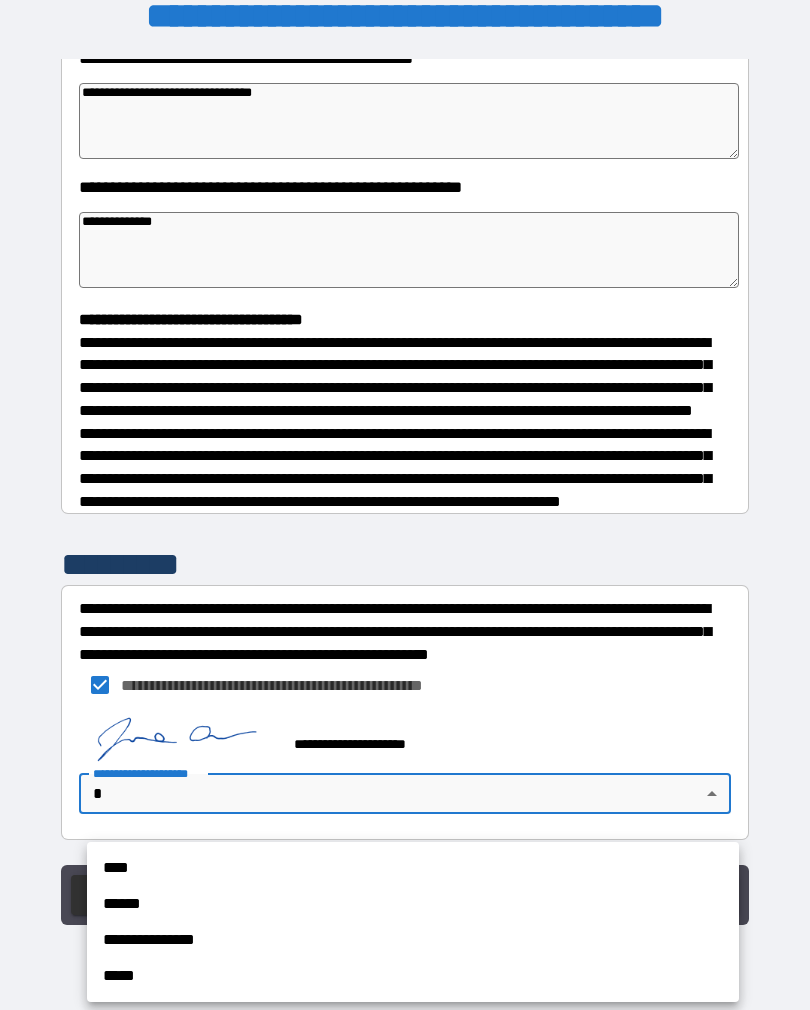 click on "****" at bounding box center [413, 868] 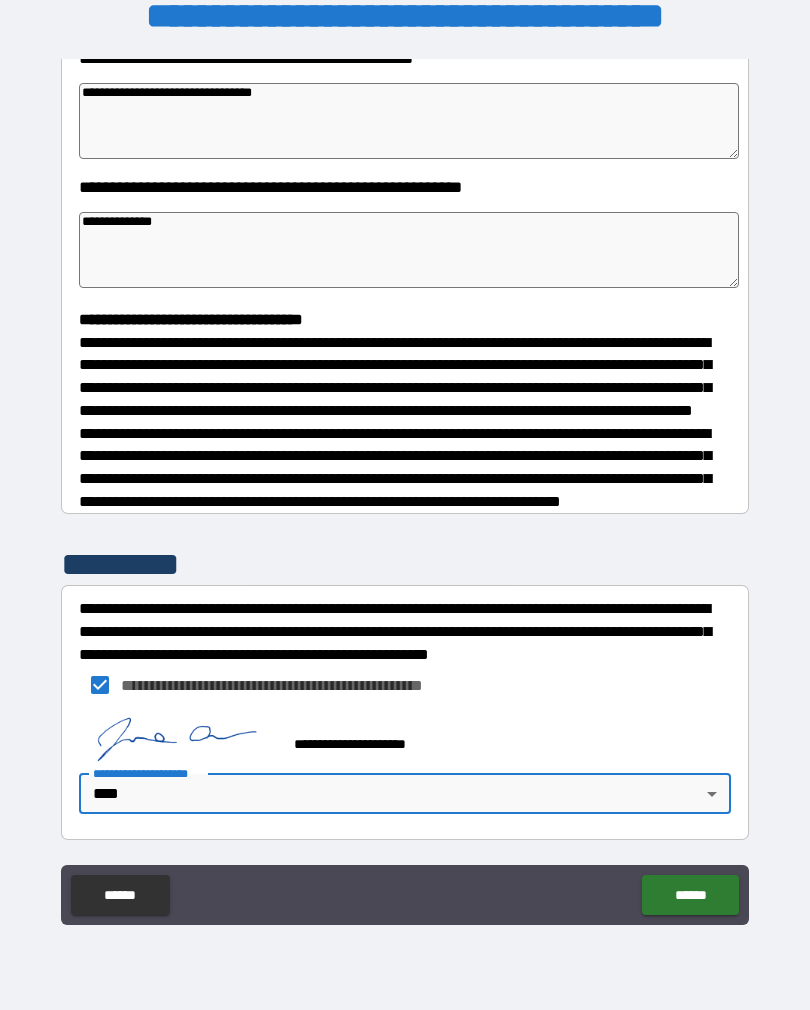click on "******" at bounding box center [690, 895] 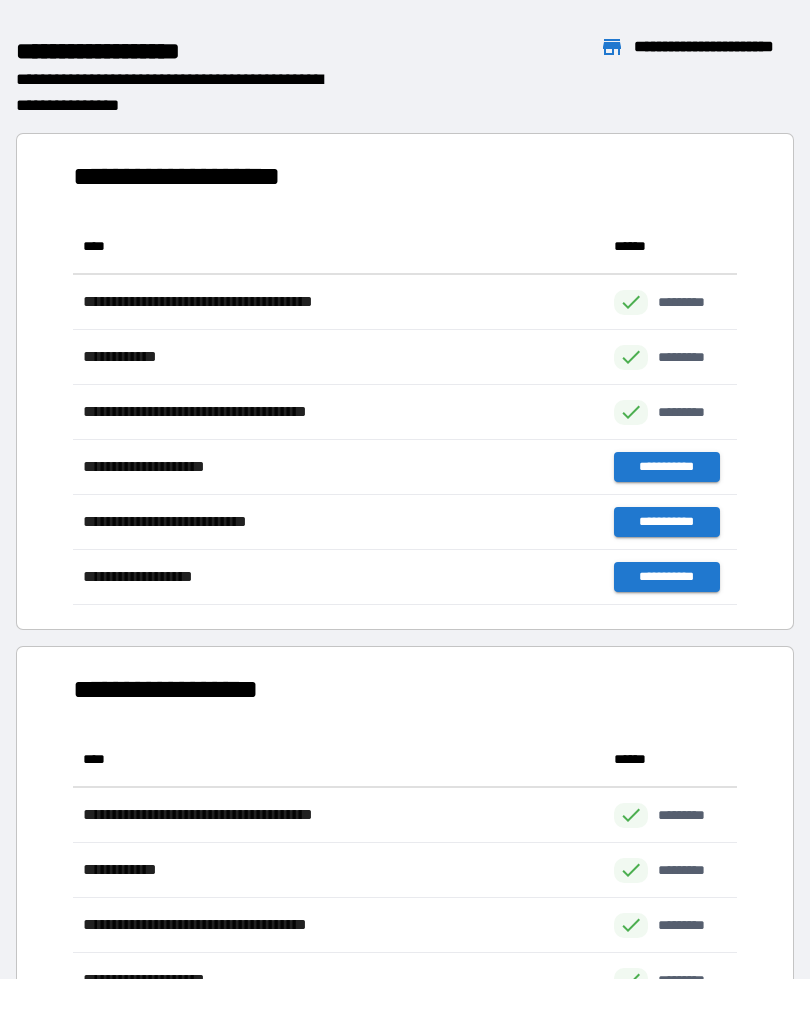 scroll, scrollTop: 1, scrollLeft: 1, axis: both 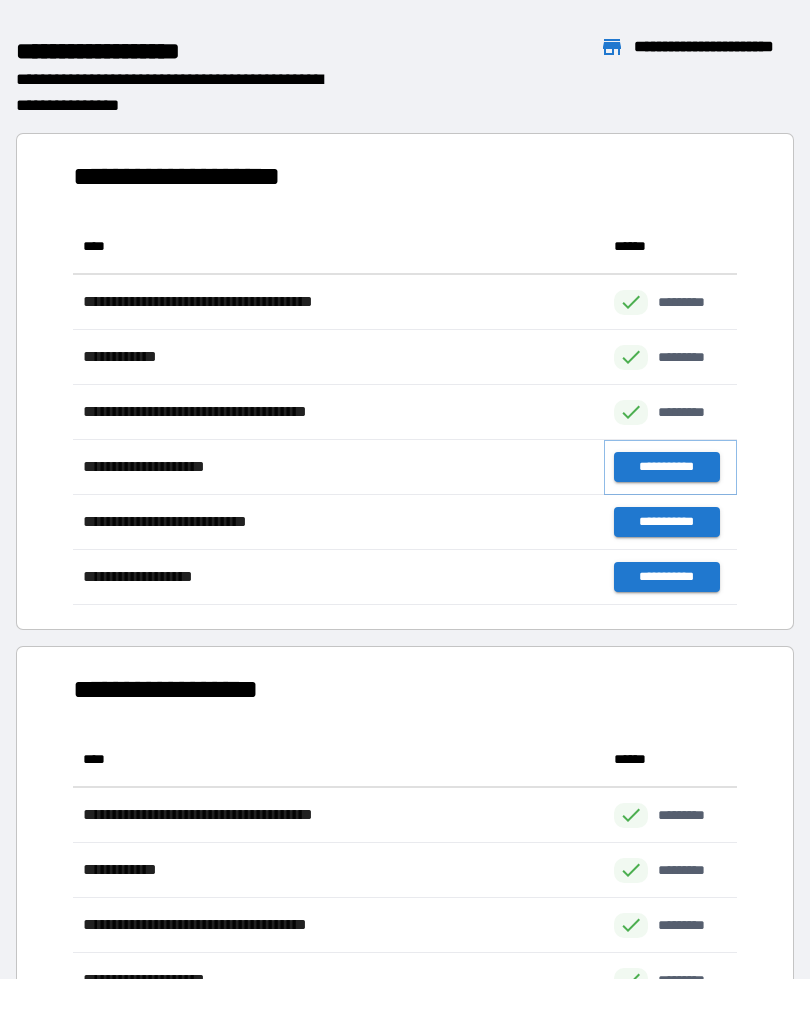 click on "**********" at bounding box center [666, 467] 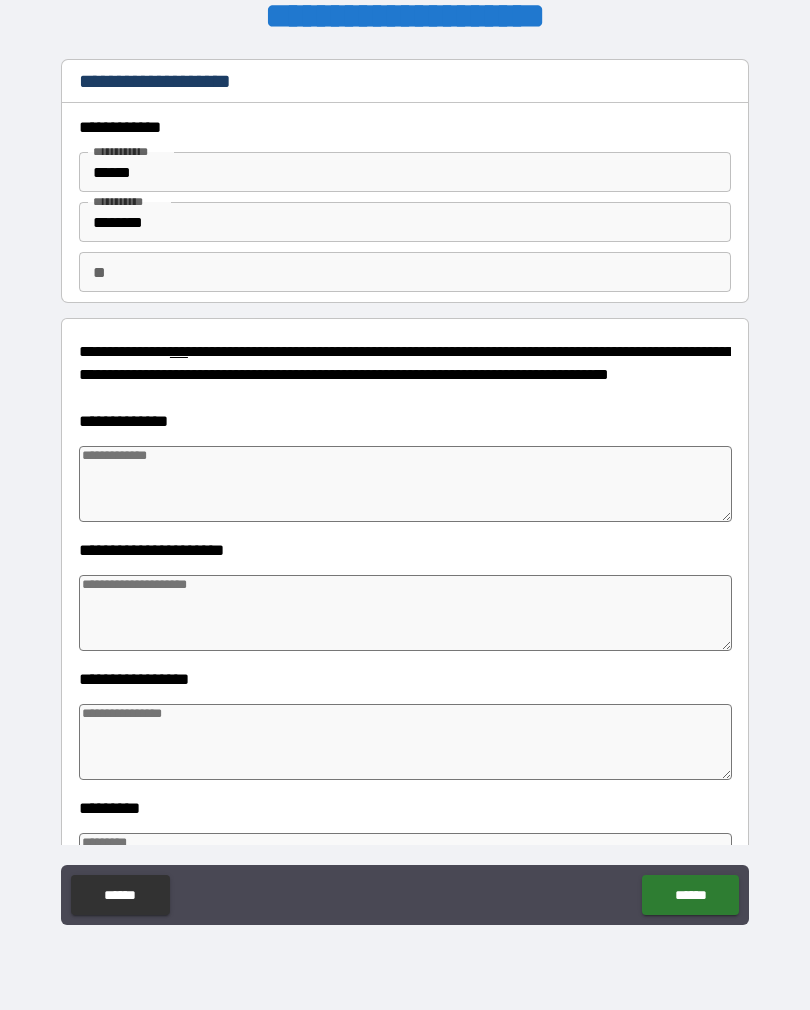 click on "**" at bounding box center (405, 272) 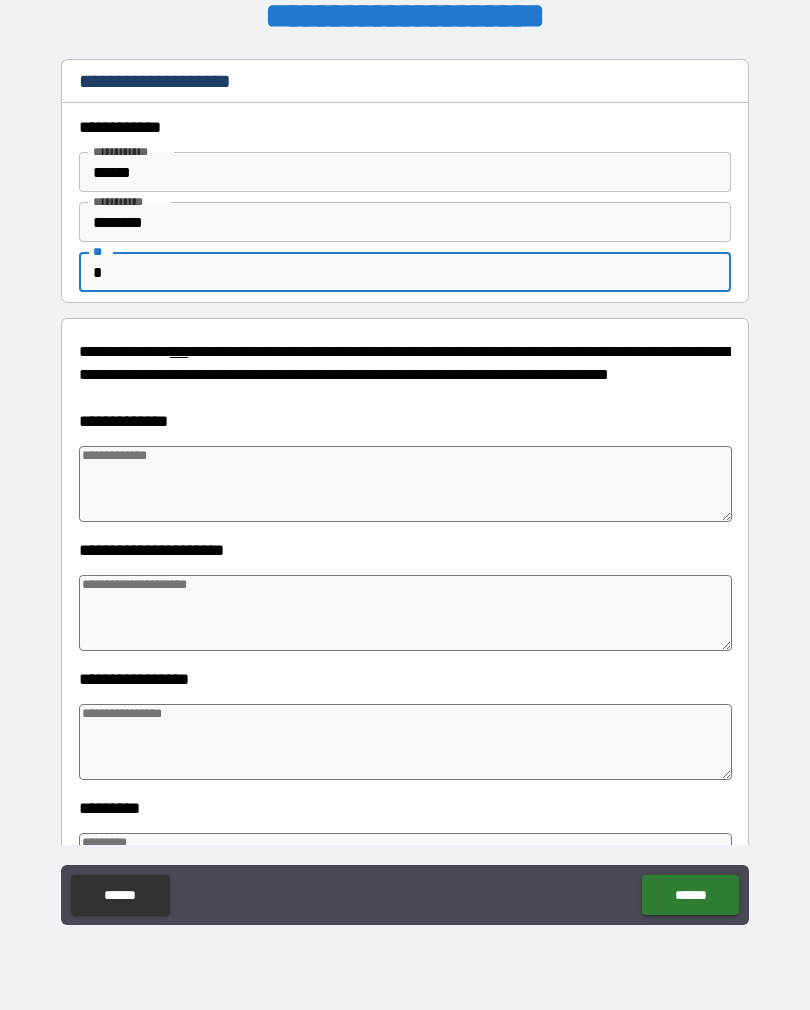 click at bounding box center (405, 484) 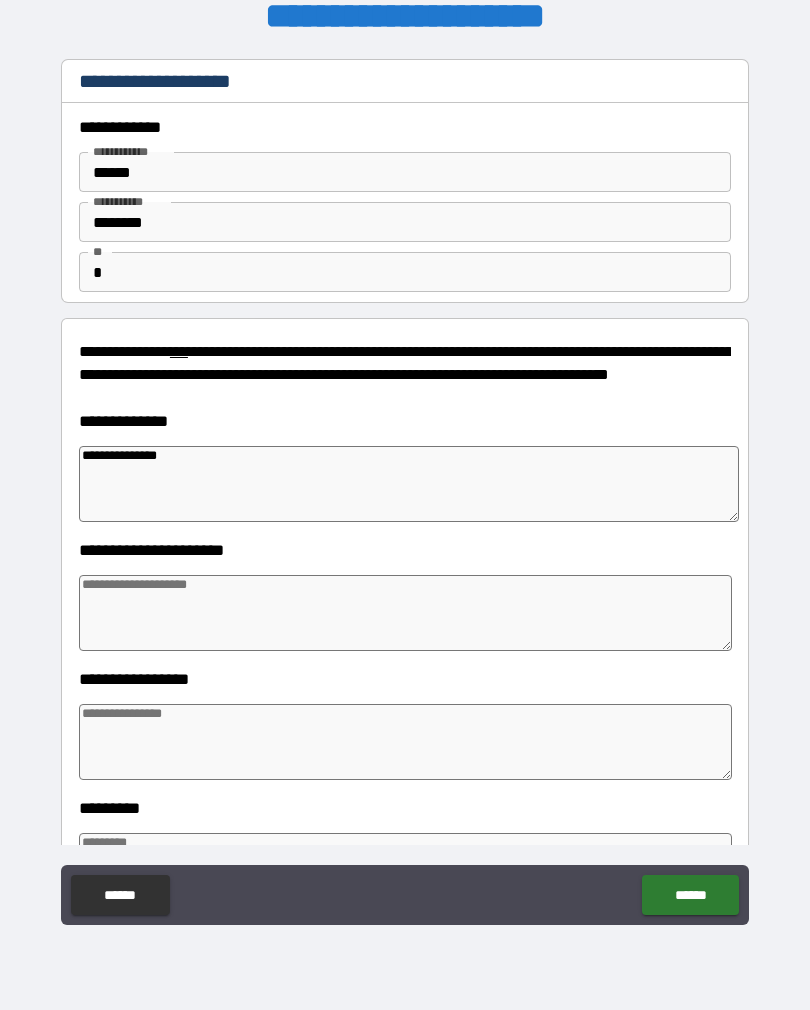 click at bounding box center [405, 613] 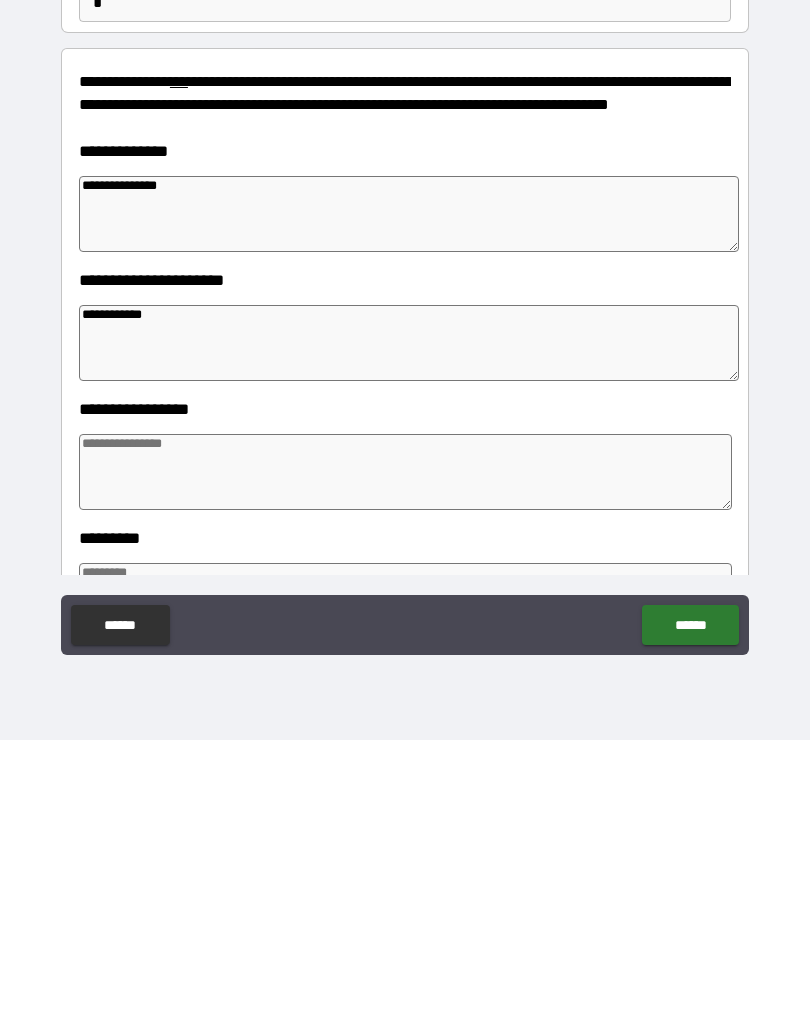 click at bounding box center [405, 742] 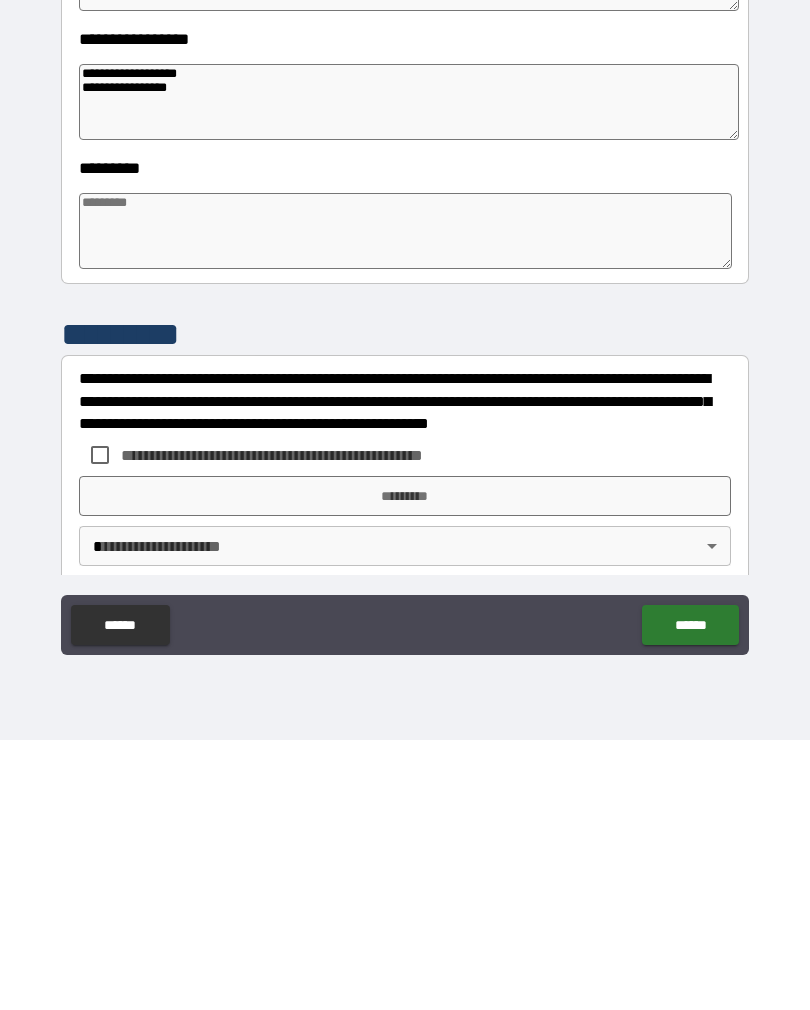 scroll, scrollTop: 375, scrollLeft: 0, axis: vertical 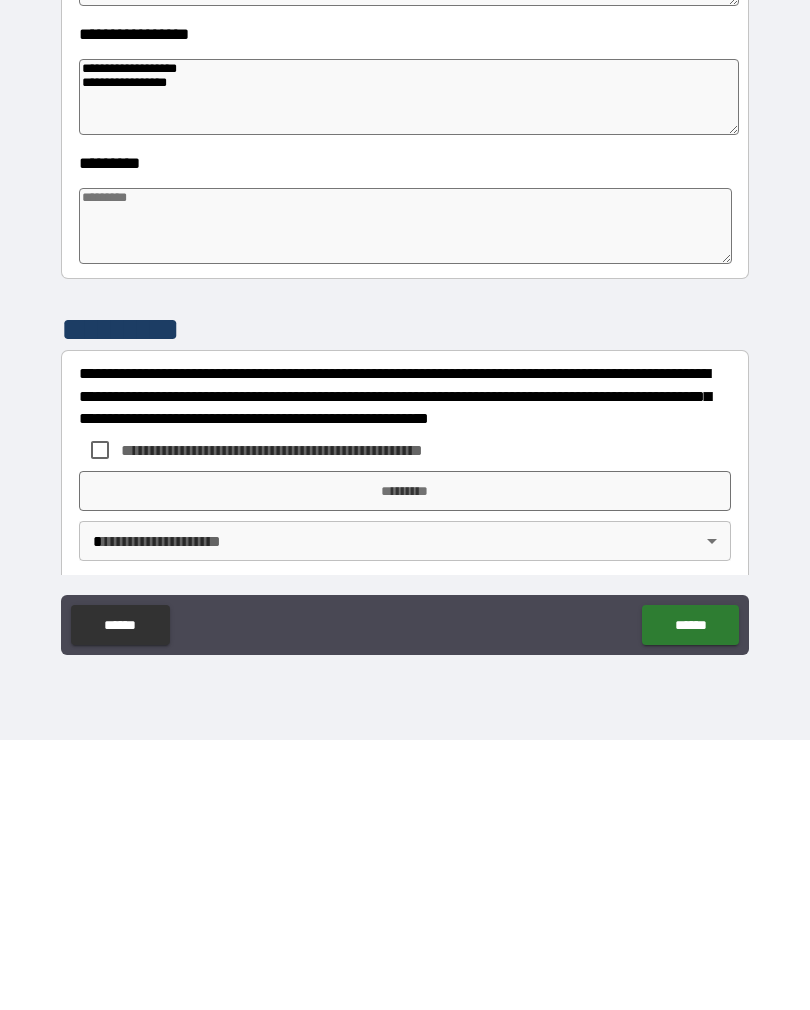 click at bounding box center (405, 496) 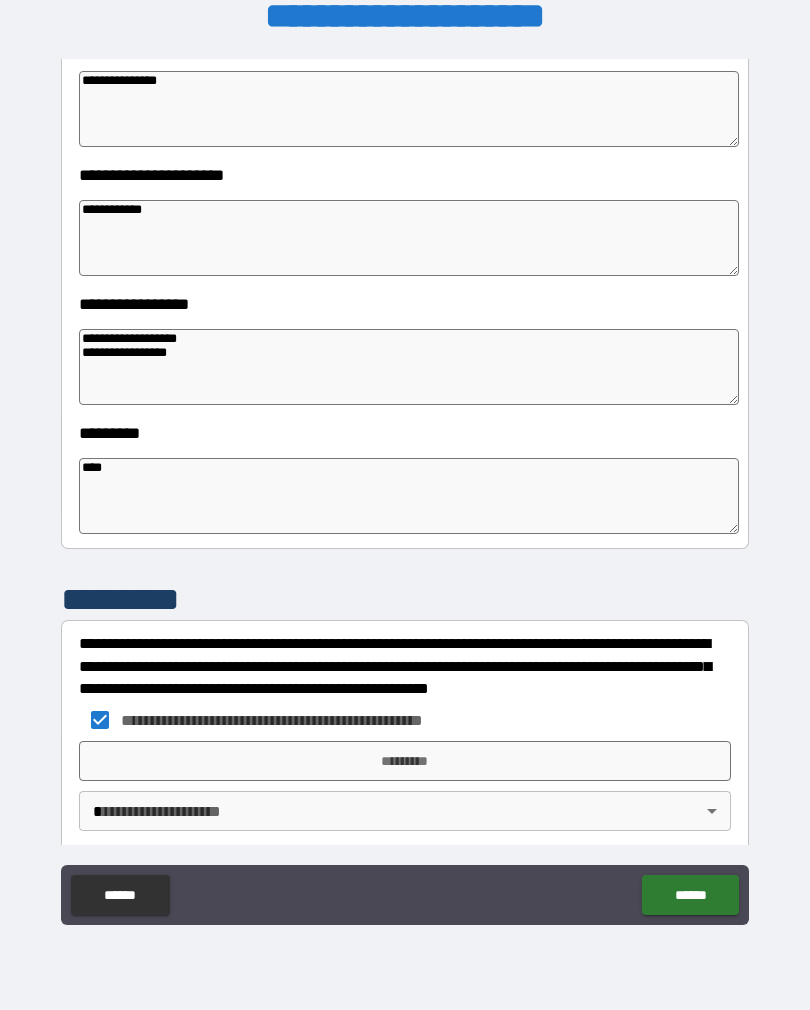 click on "*********" at bounding box center [405, 761] 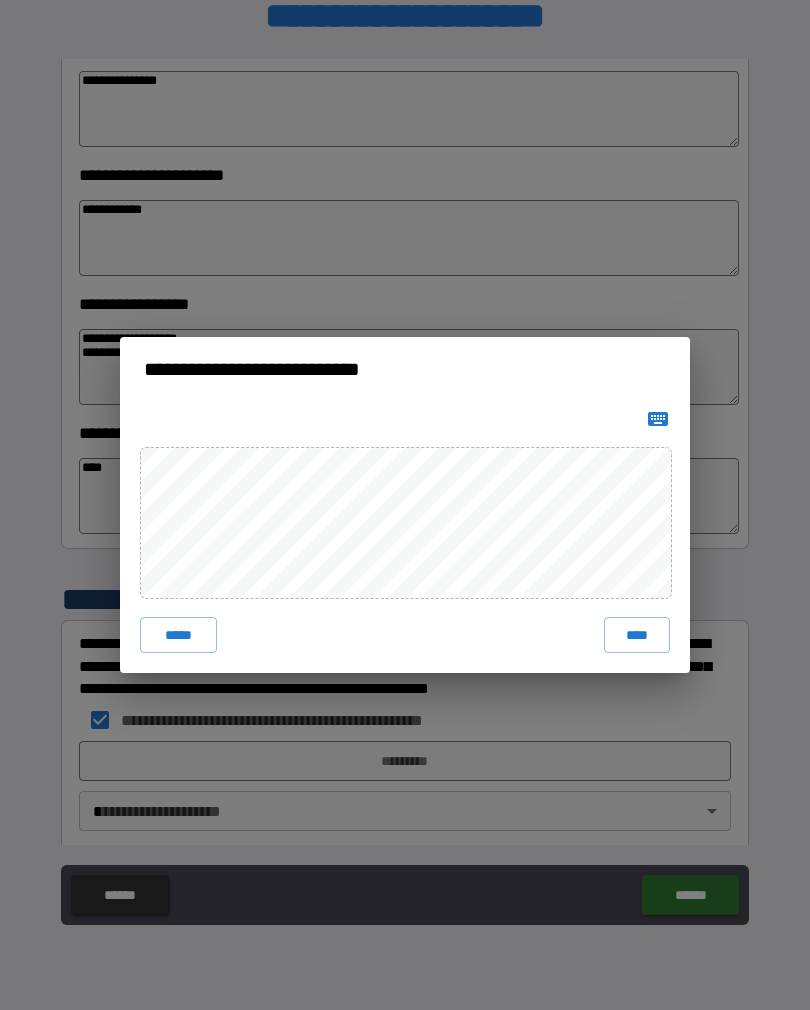 click on "****" at bounding box center [637, 635] 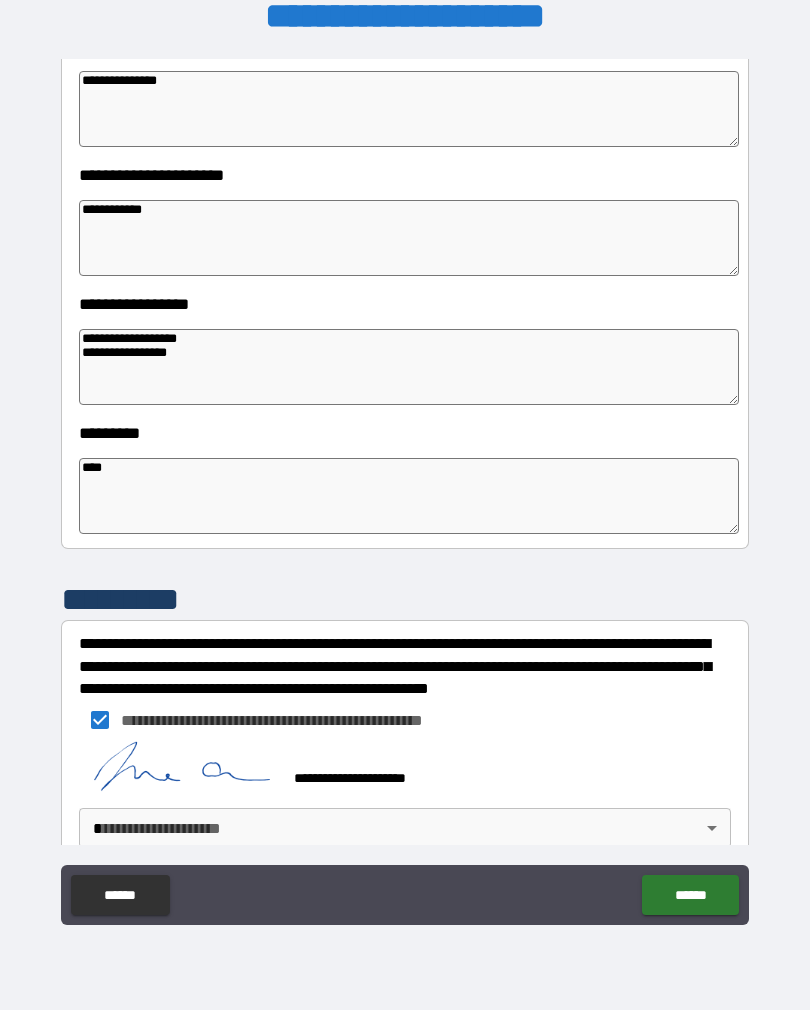 click on "**********" at bounding box center [405, 489] 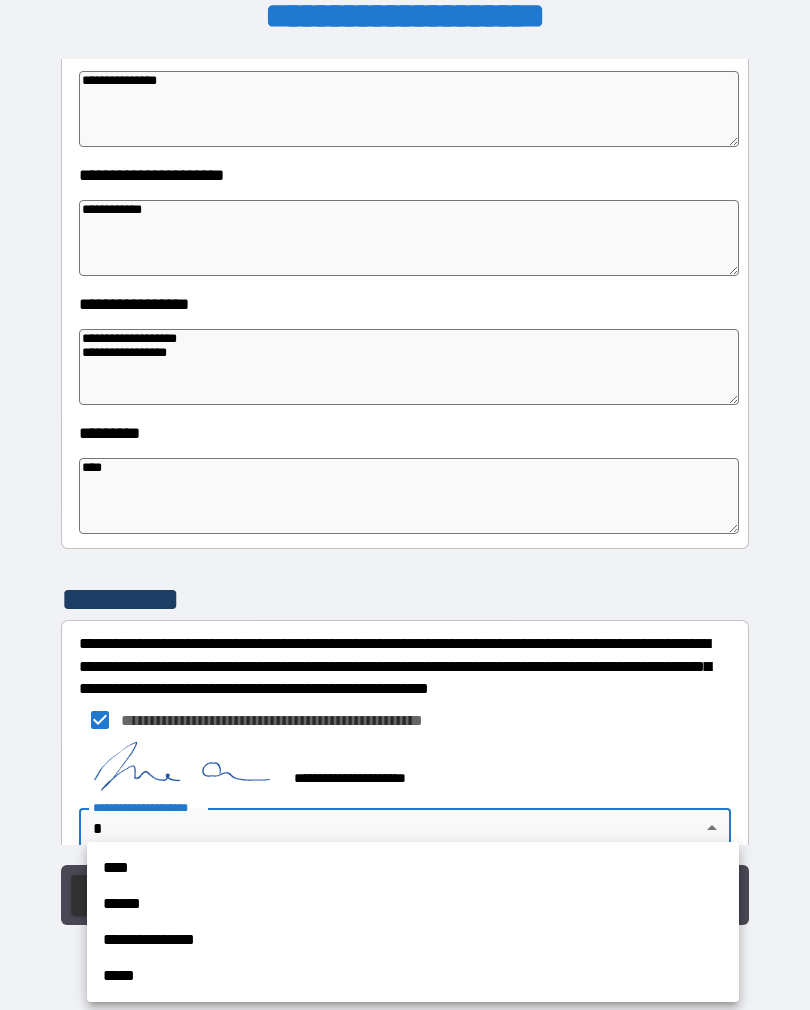 click on "****" at bounding box center (413, 868) 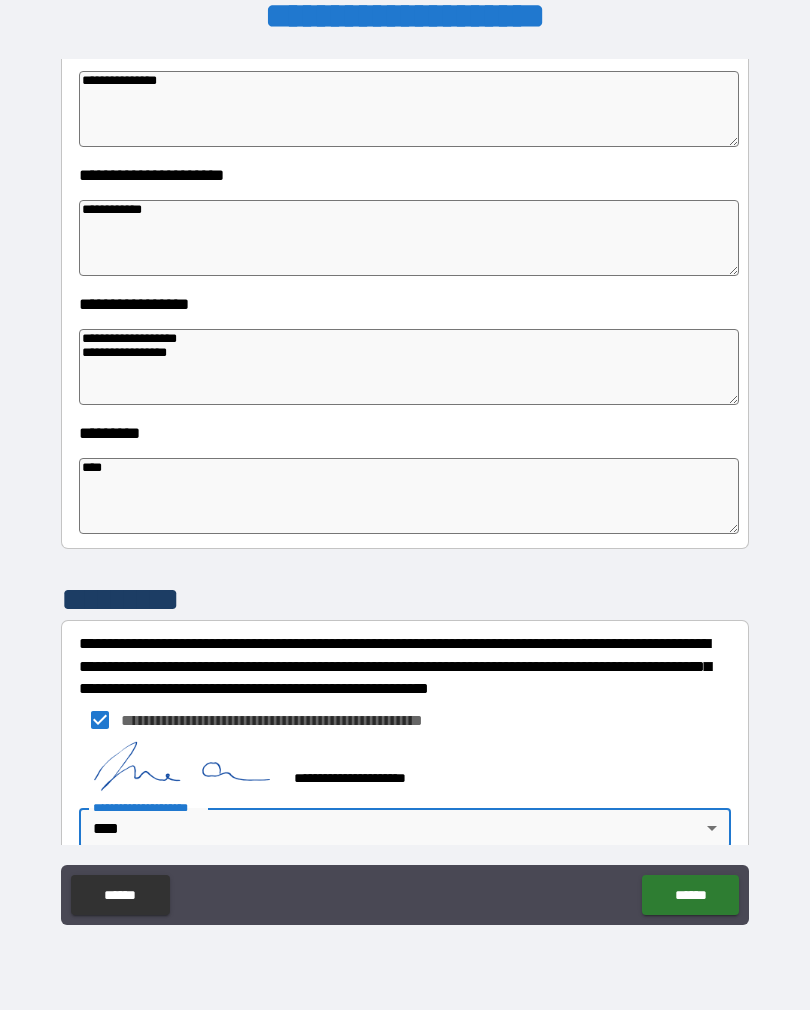 scroll, scrollTop: 378, scrollLeft: 0, axis: vertical 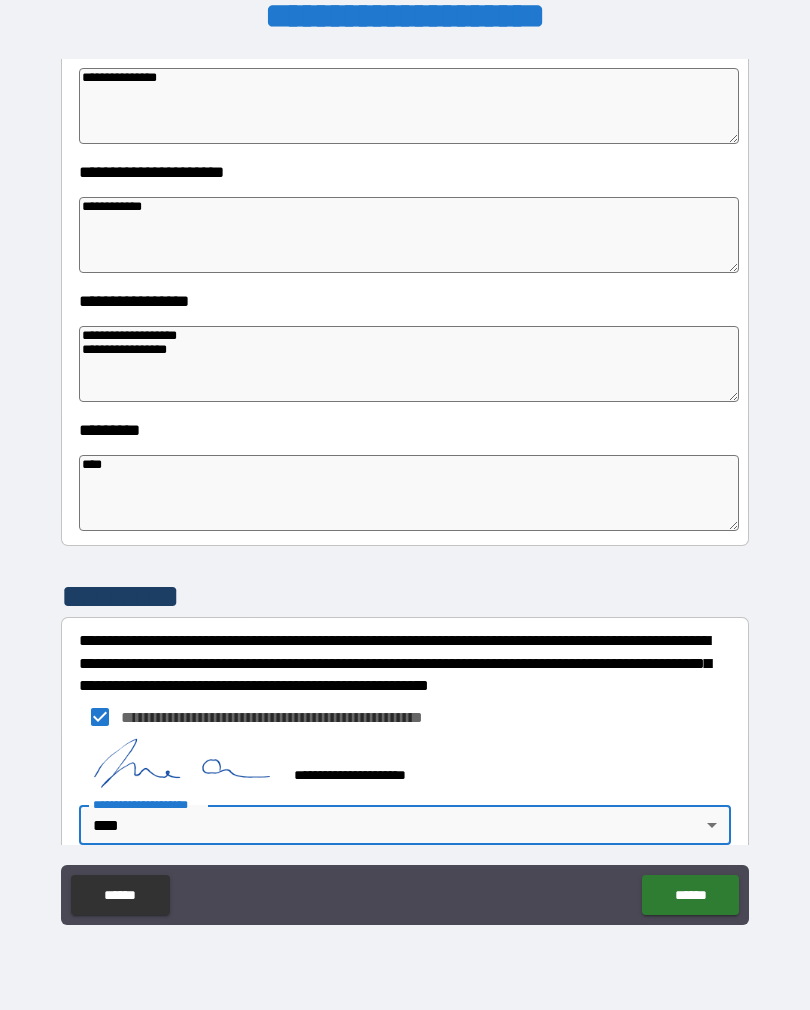click on "******" at bounding box center (690, 895) 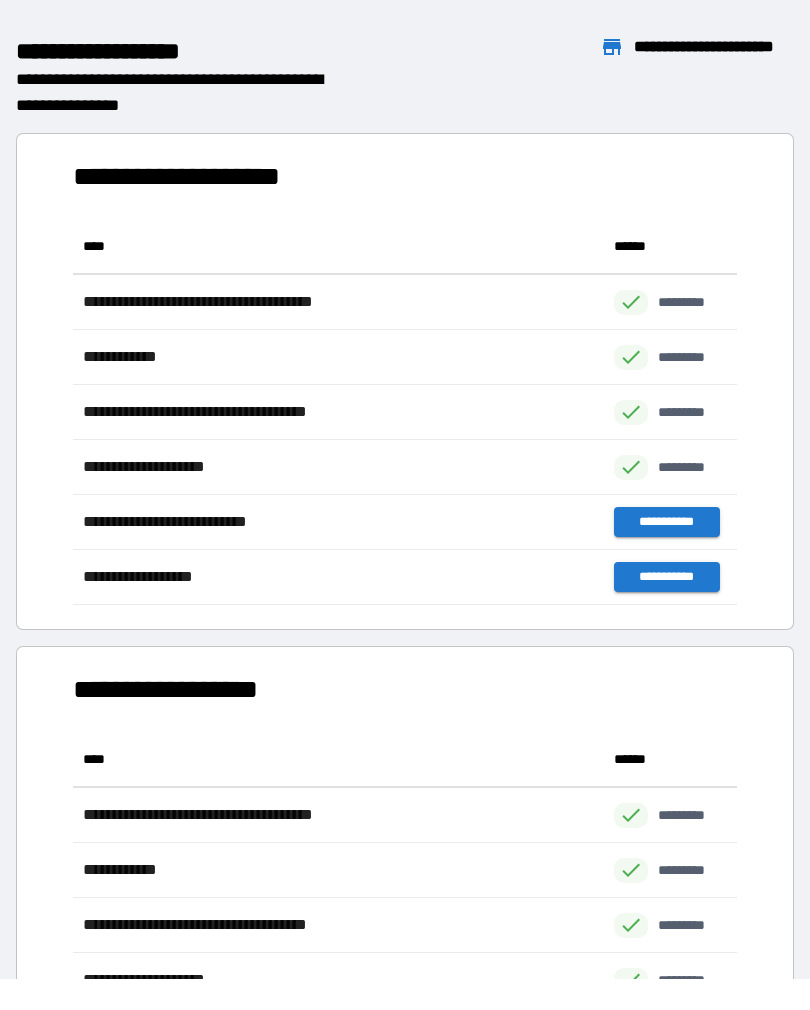 scroll, scrollTop: 386, scrollLeft: 664, axis: both 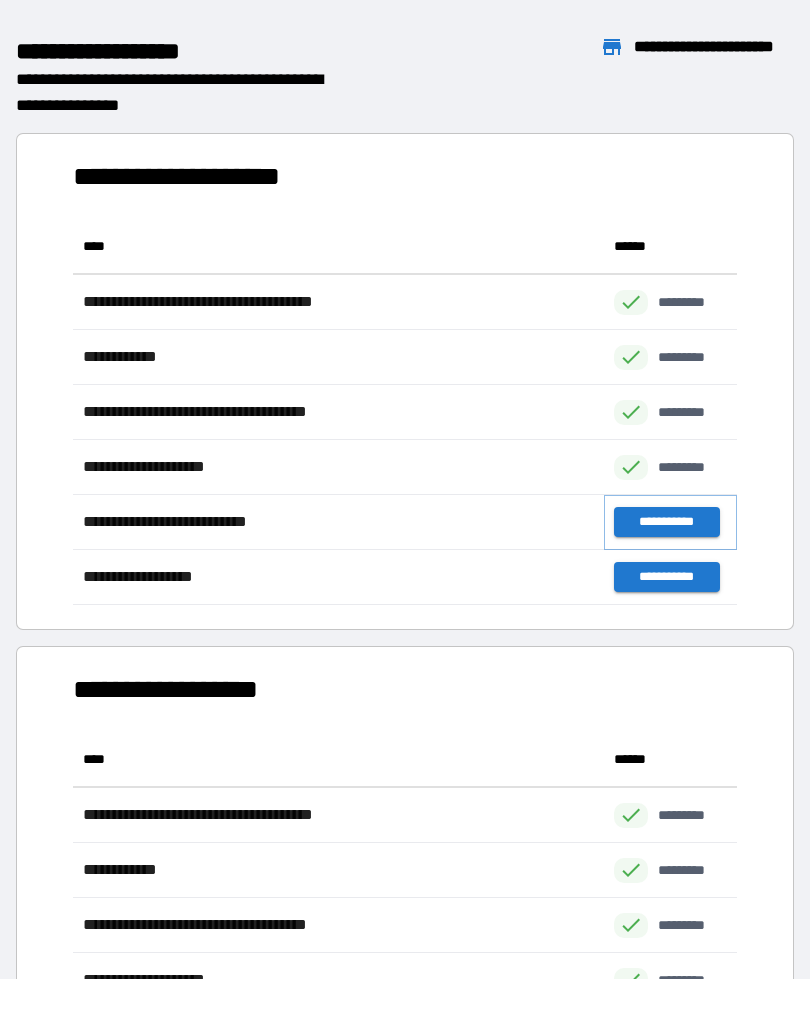 click on "**********" at bounding box center (666, 522) 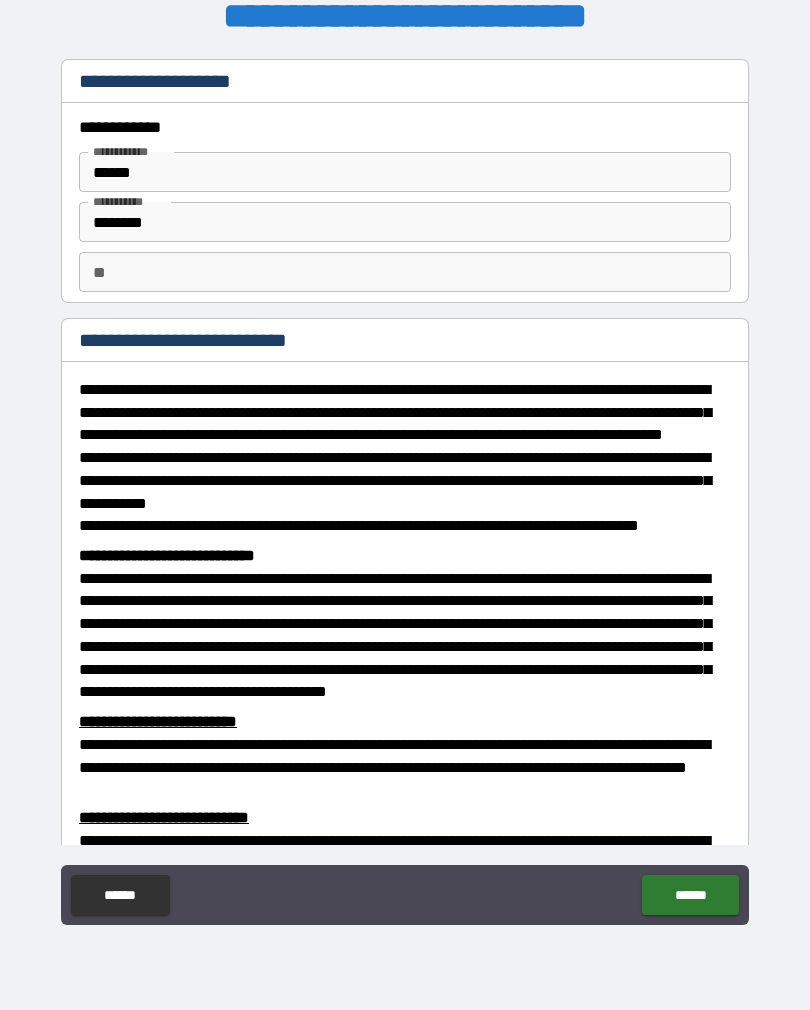 click on "**" at bounding box center [405, 272] 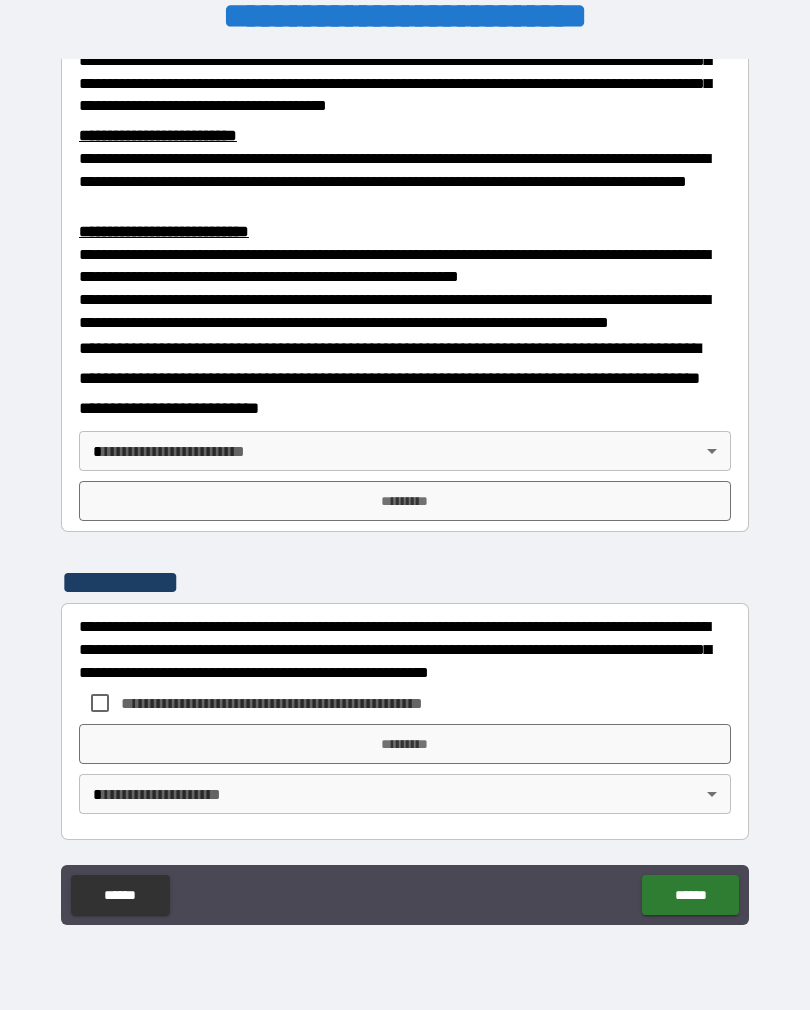 scroll, scrollTop: 660, scrollLeft: 0, axis: vertical 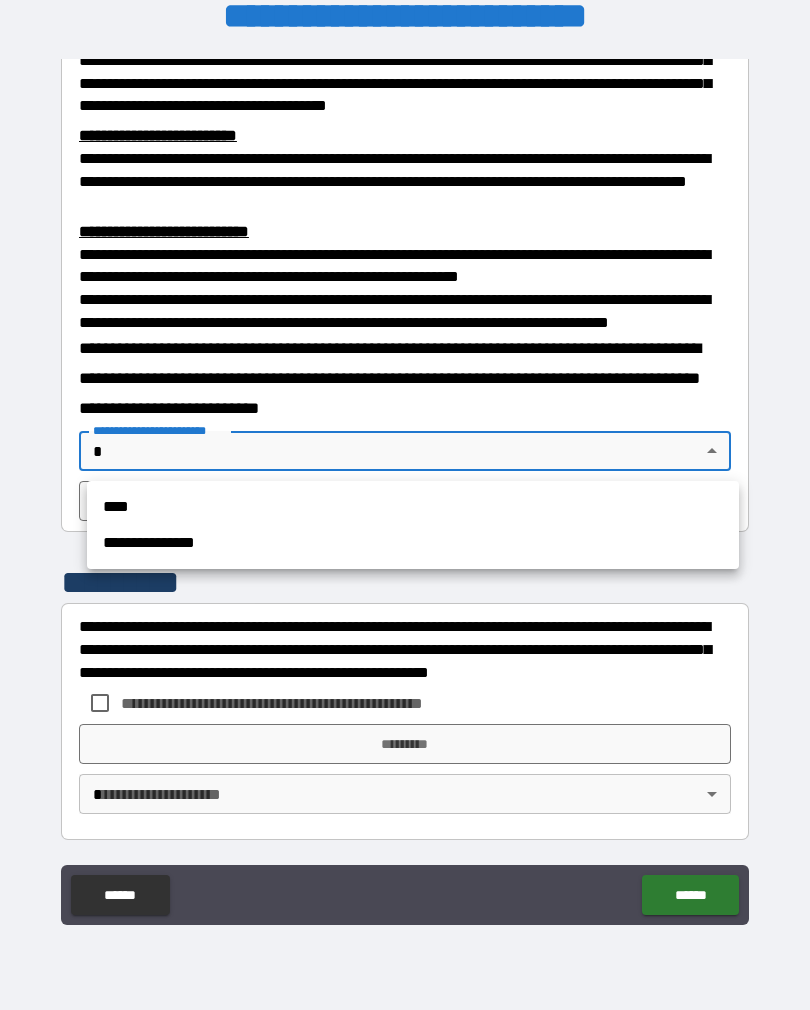 click on "****" at bounding box center (413, 507) 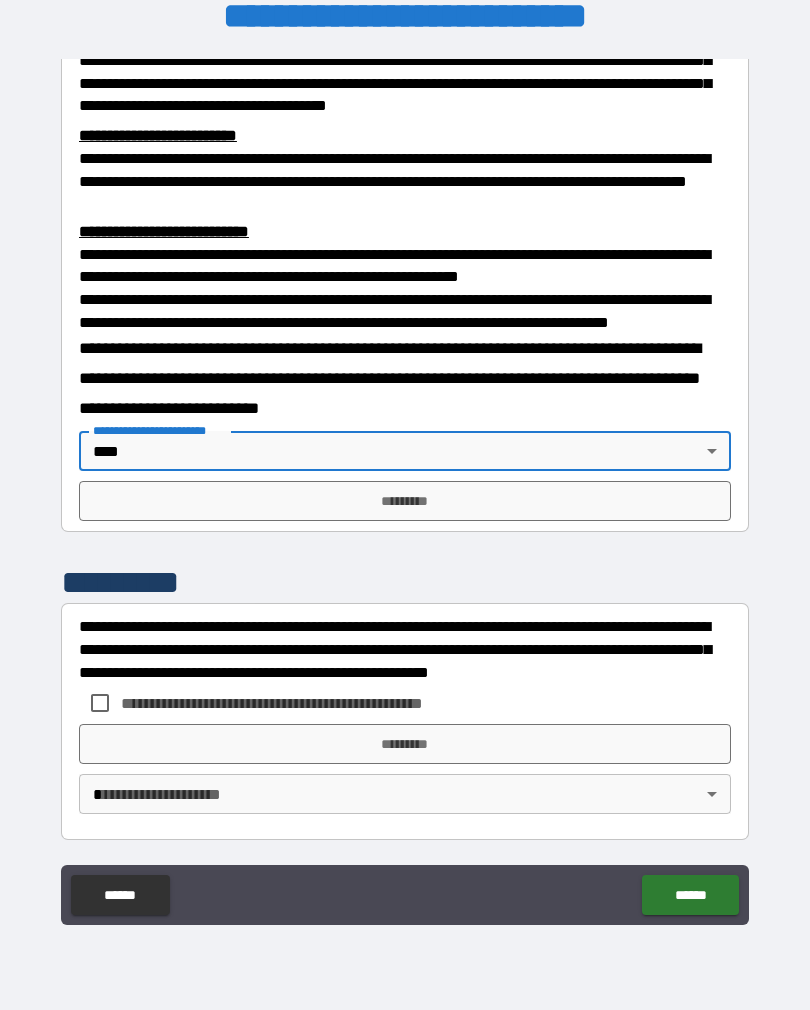 click on "*********" at bounding box center [405, 501] 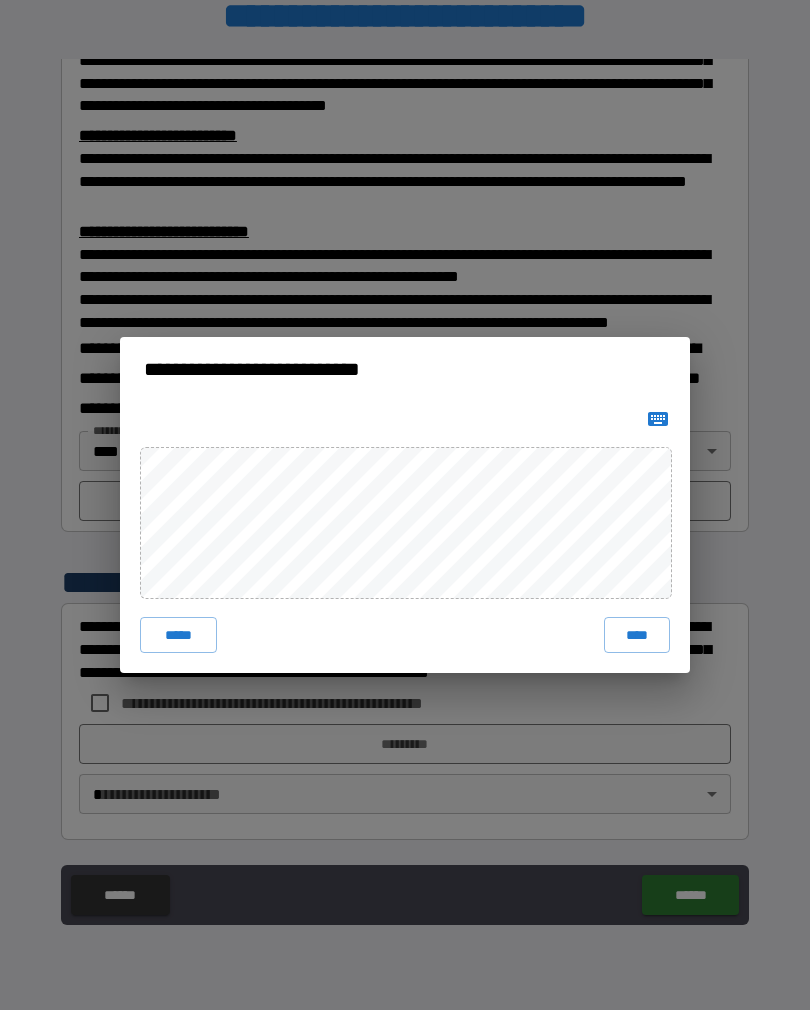 click on "****" at bounding box center [637, 635] 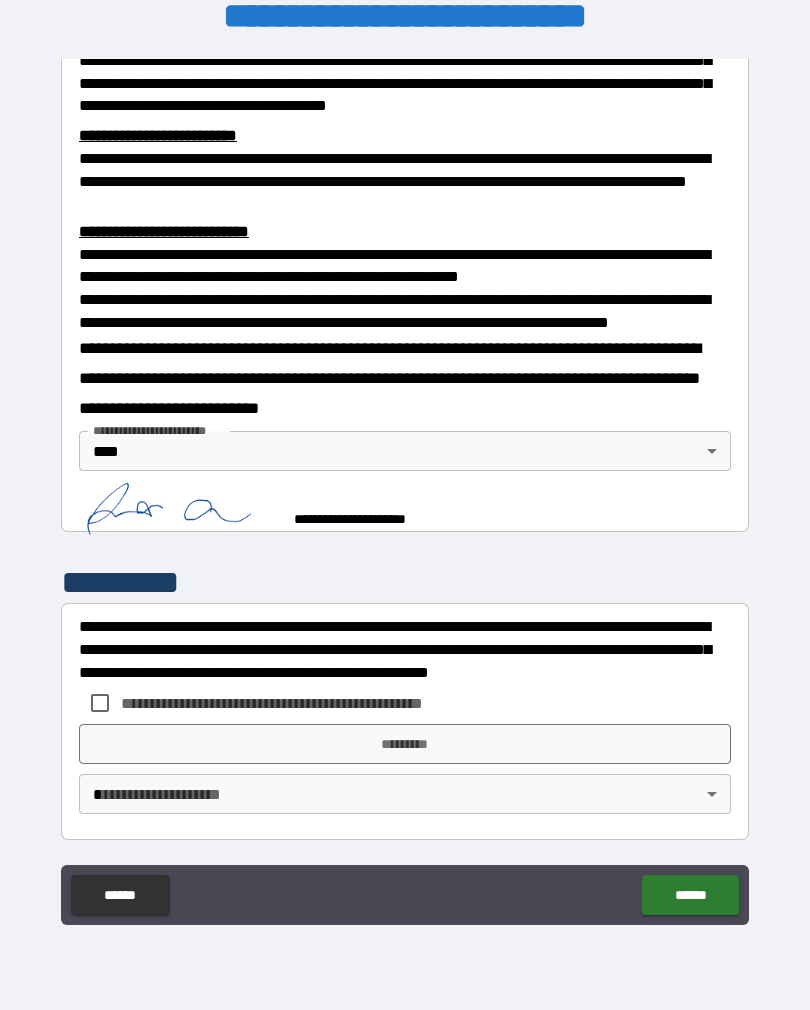 scroll, scrollTop: 650, scrollLeft: 0, axis: vertical 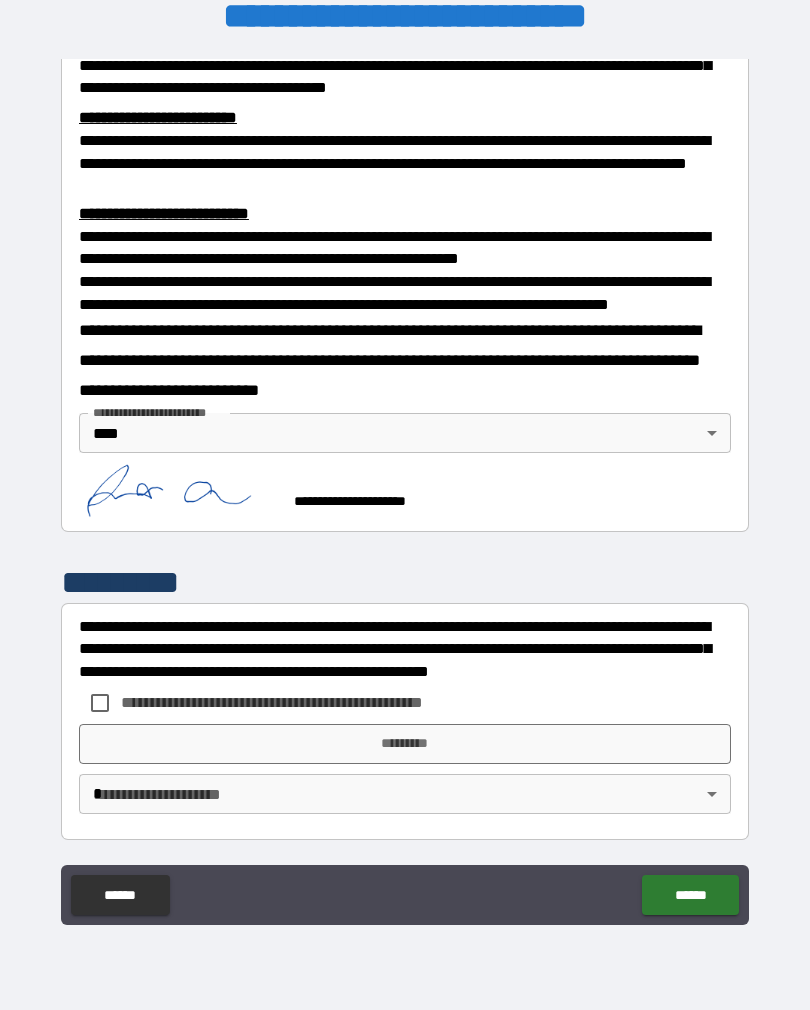 click on "**********" at bounding box center (405, 489) 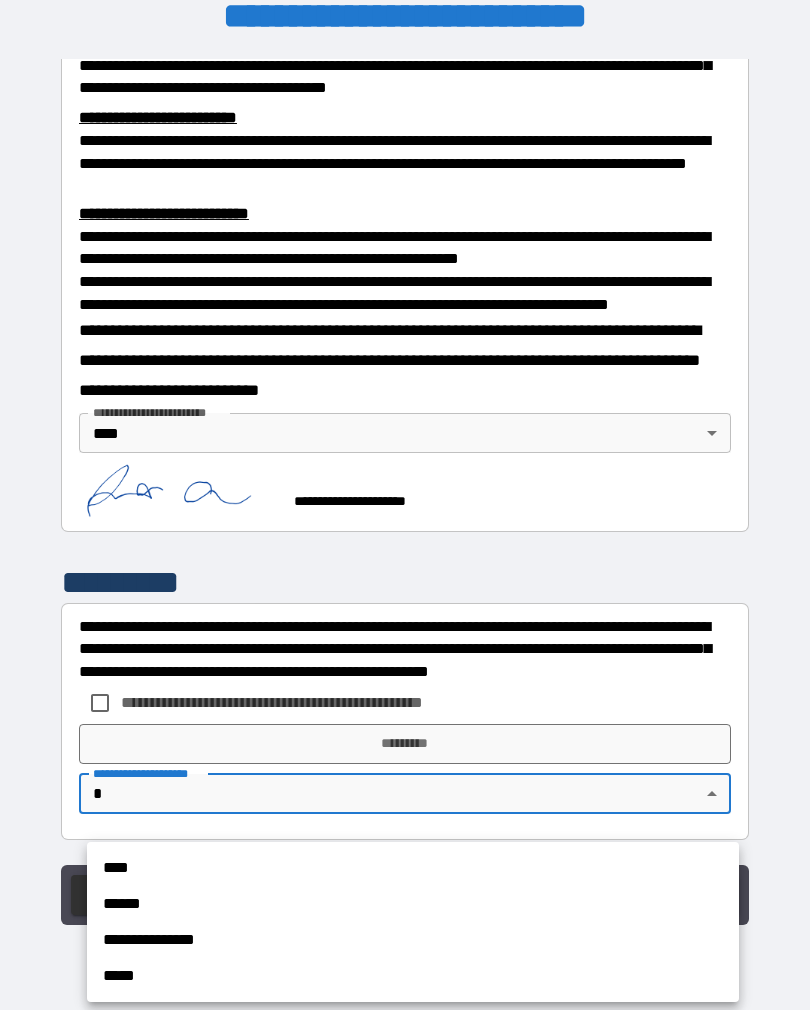 click on "****" at bounding box center [413, 868] 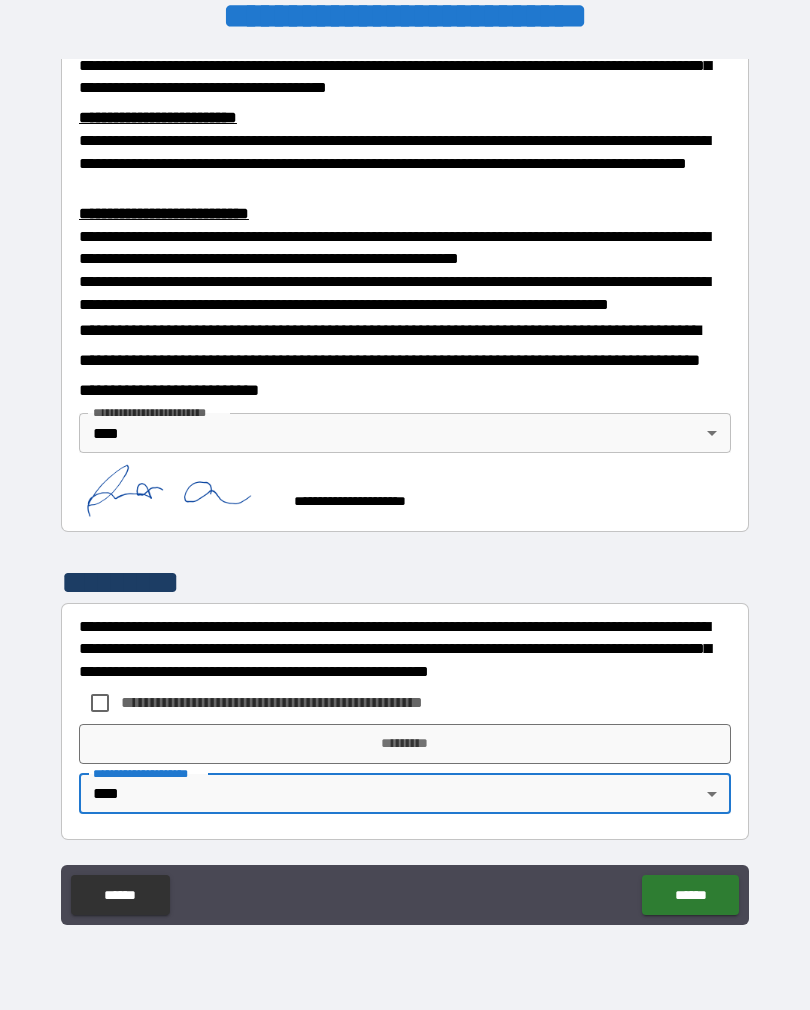 click on "******" at bounding box center [690, 895] 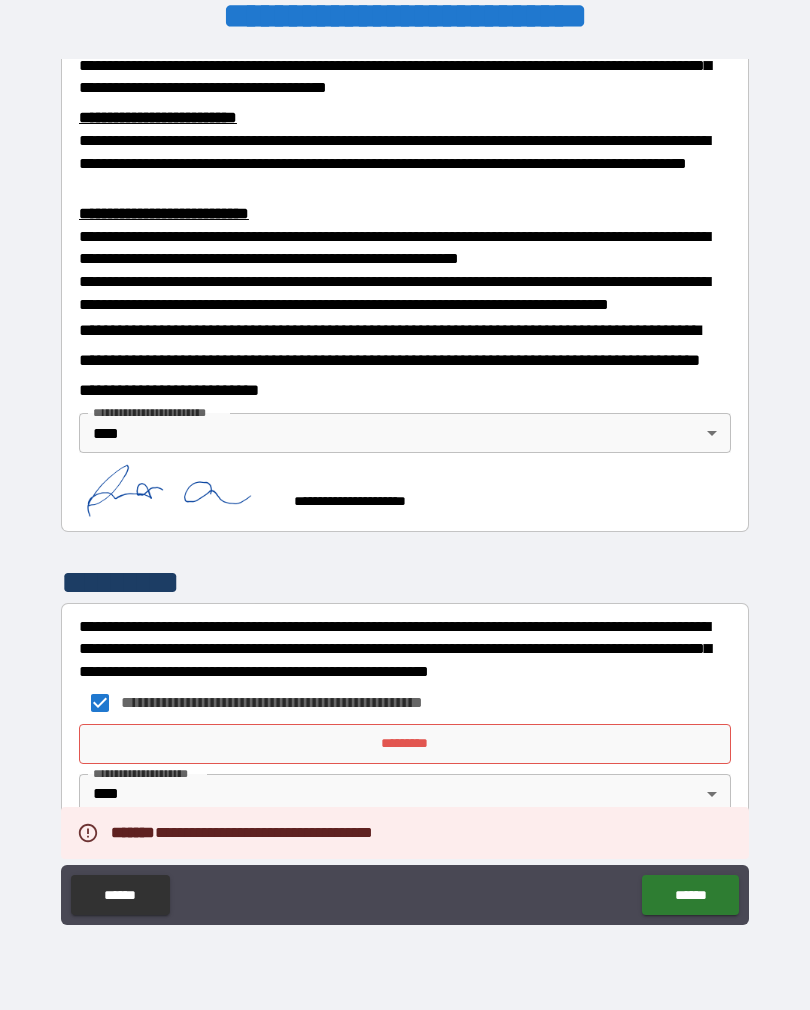 click on "*********" at bounding box center [405, 744] 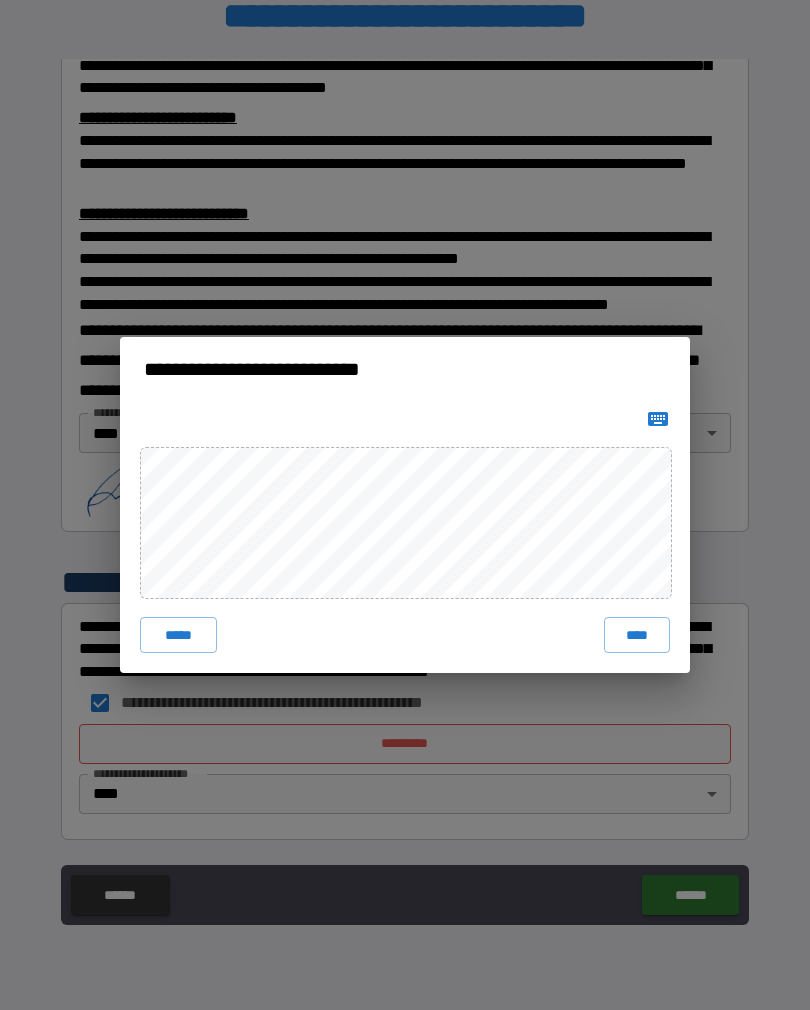 click on "****" at bounding box center (637, 635) 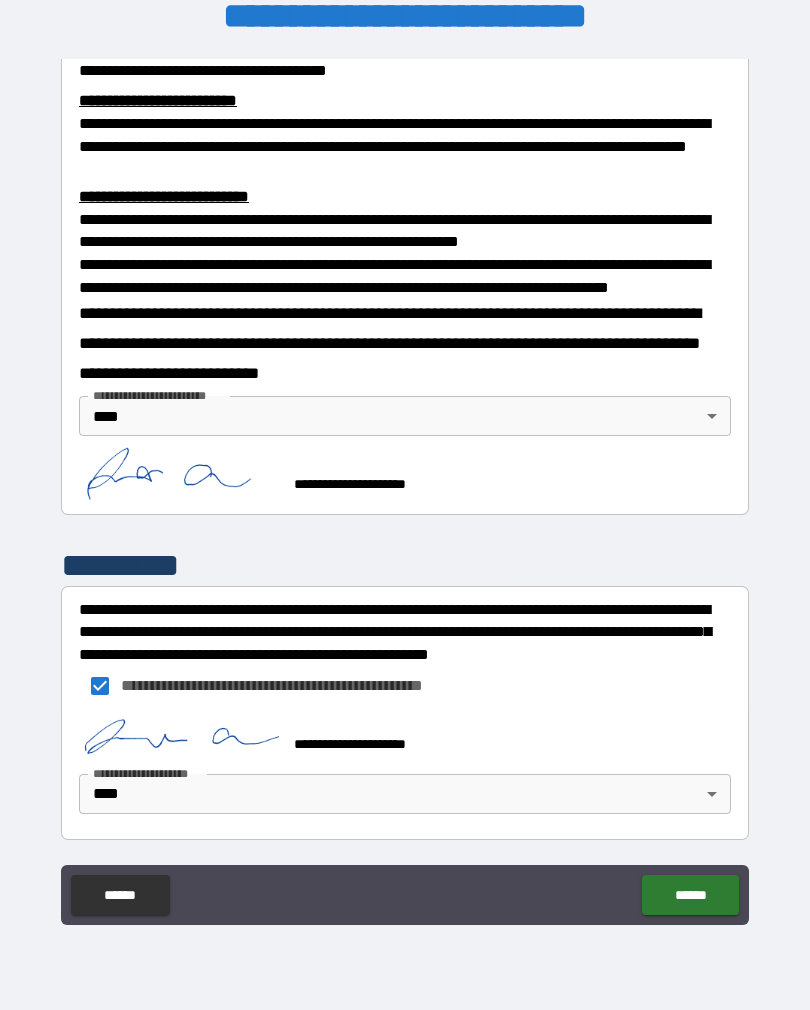 click on "******" at bounding box center (690, 895) 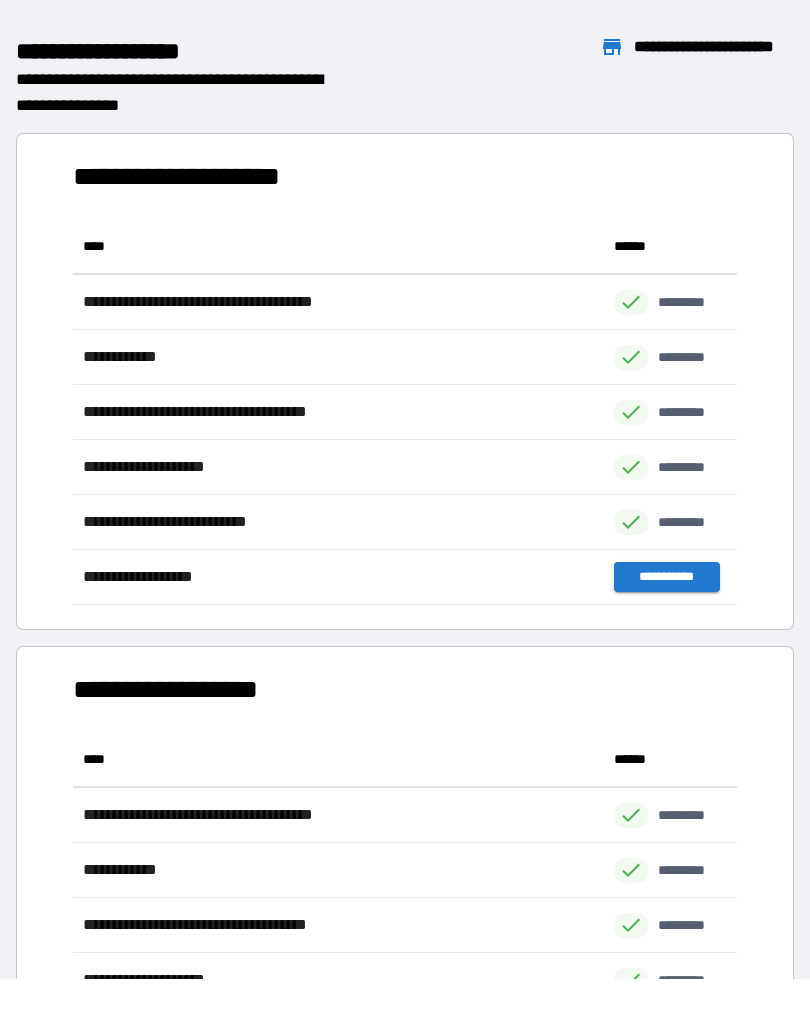 scroll, scrollTop: 1, scrollLeft: 1, axis: both 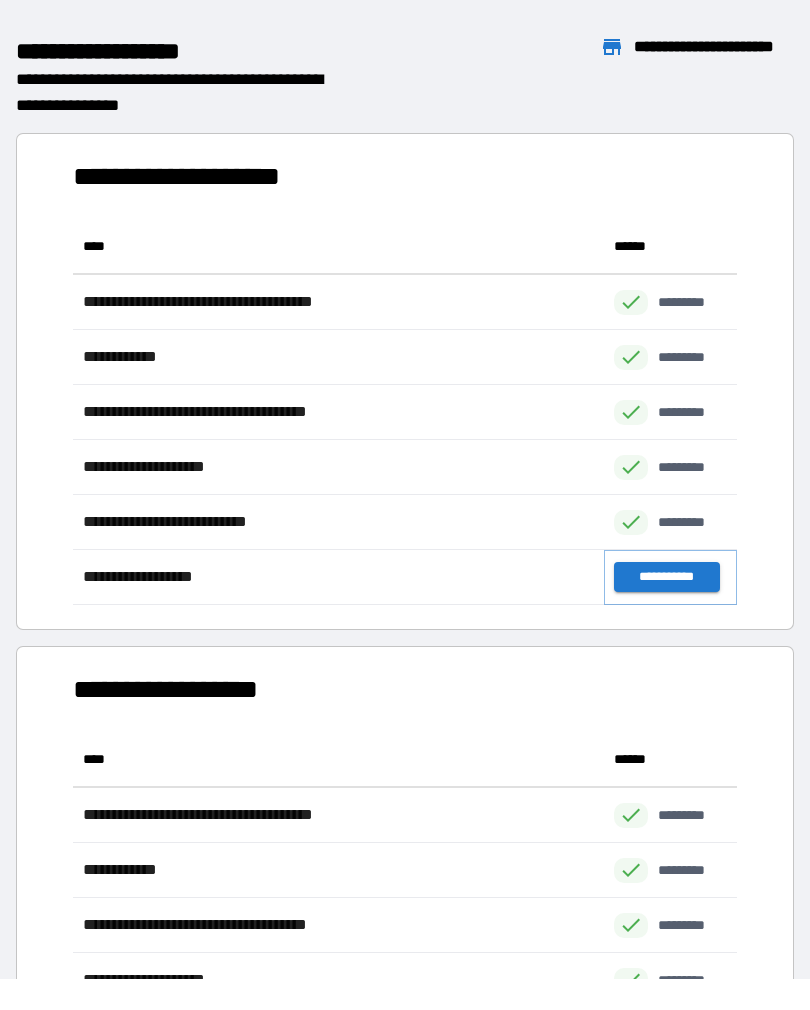 click on "**********" at bounding box center [666, 577] 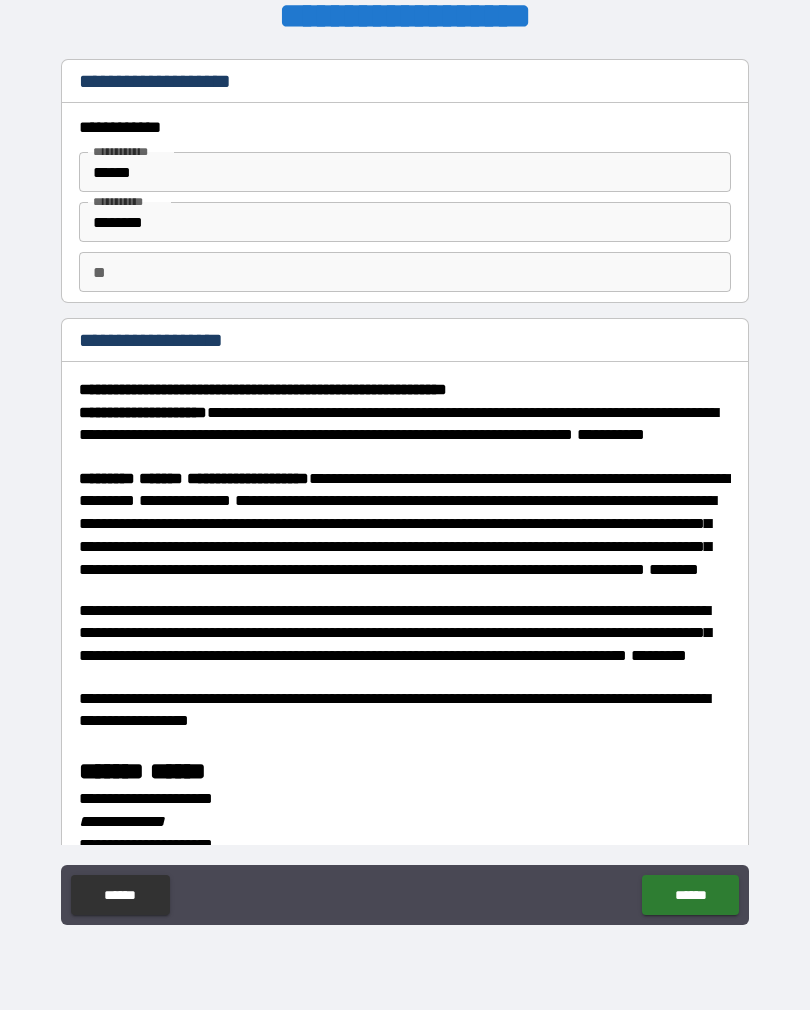 click on "**" at bounding box center (405, 272) 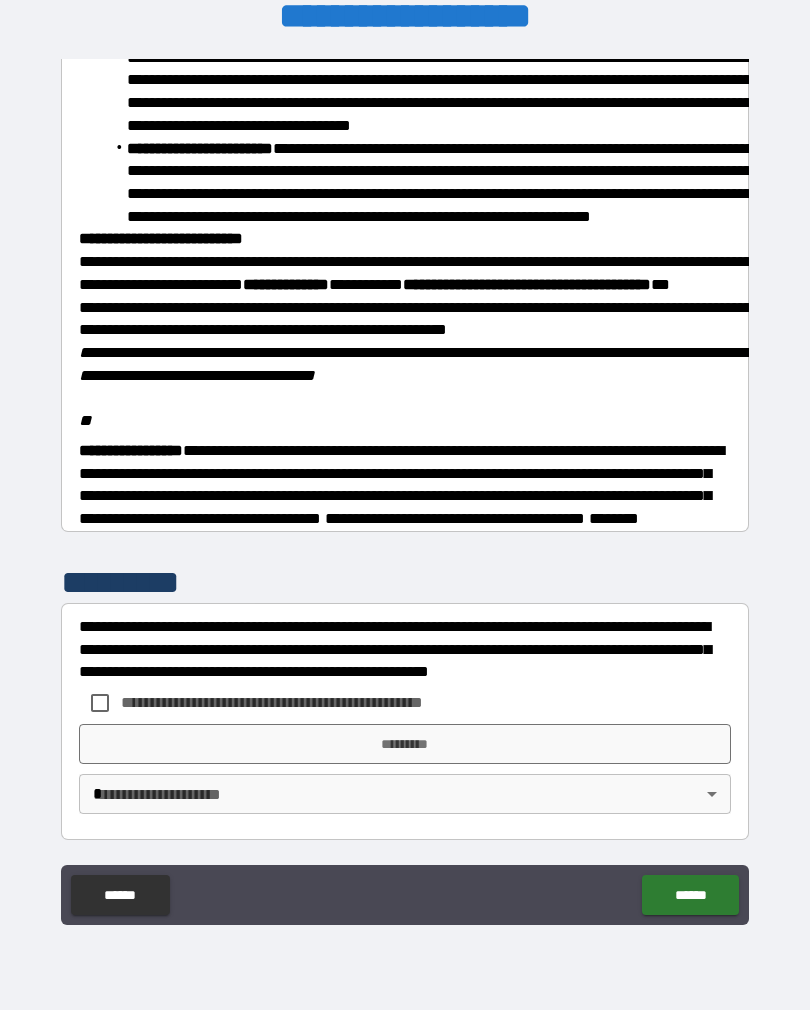 scroll, scrollTop: 2206, scrollLeft: 0, axis: vertical 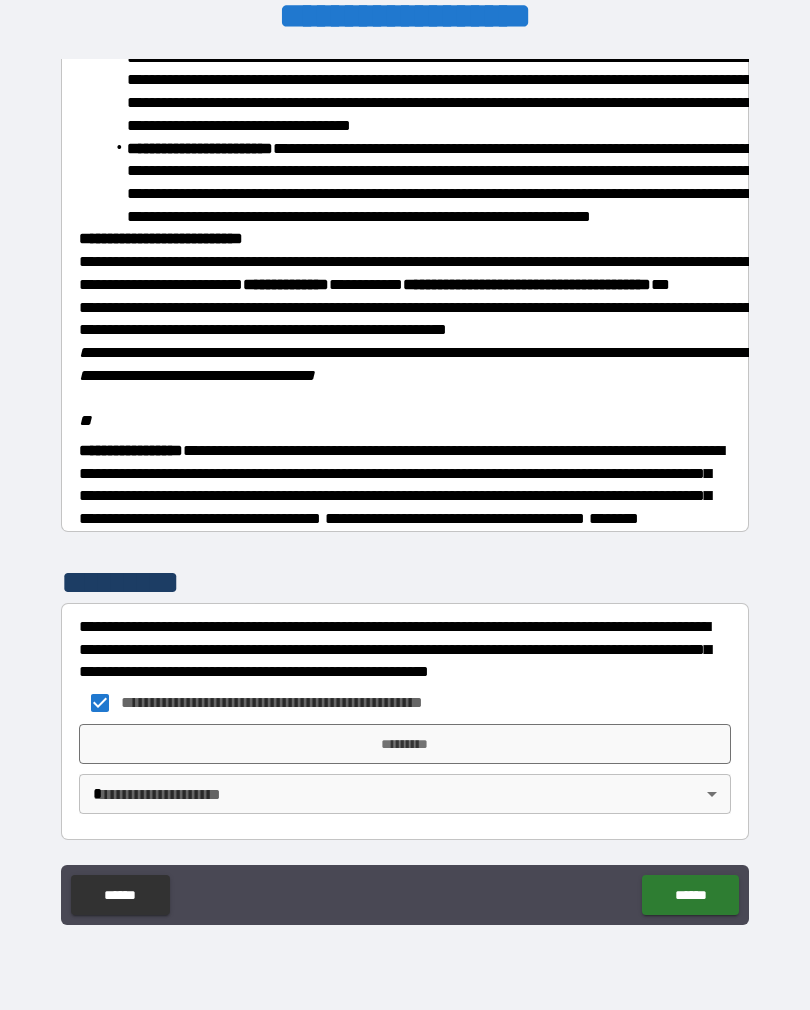 click on "*********" at bounding box center [405, 744] 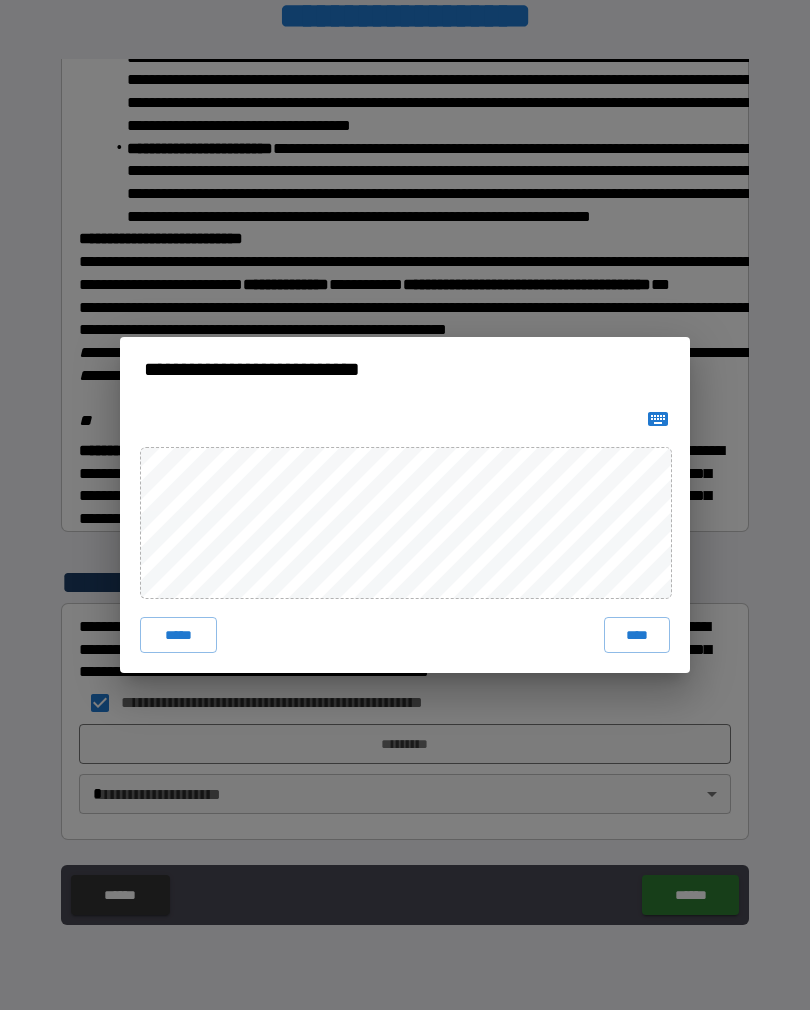 click on "****" at bounding box center (637, 635) 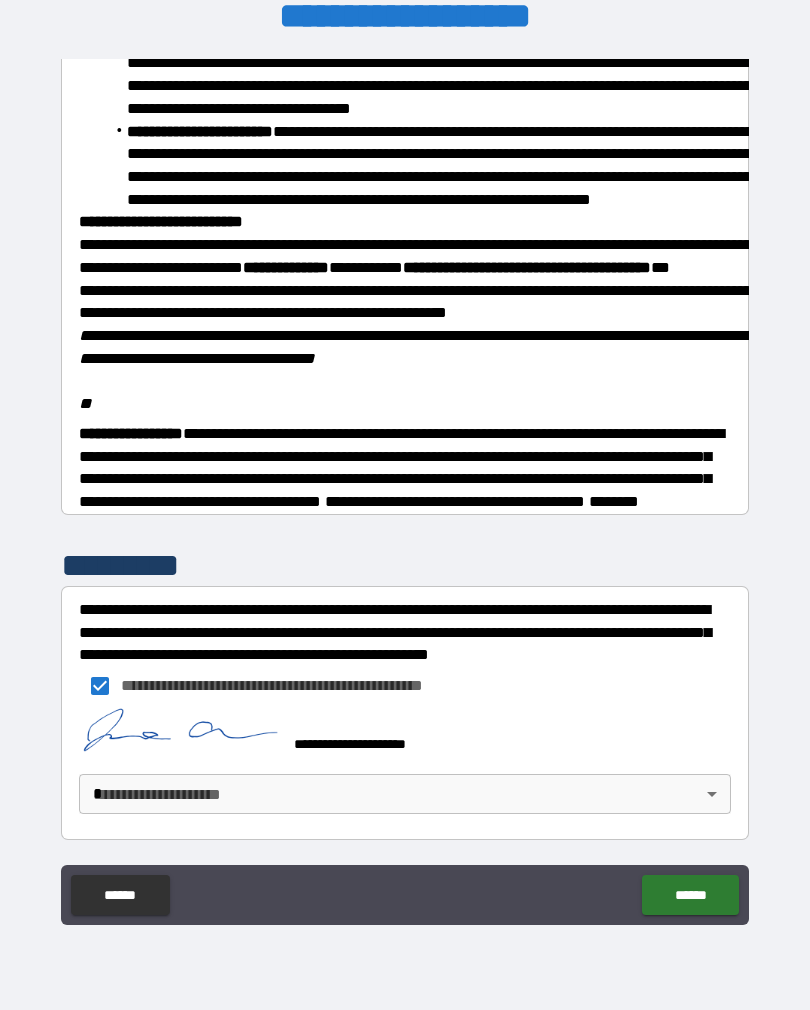 click on "**********" at bounding box center (405, 489) 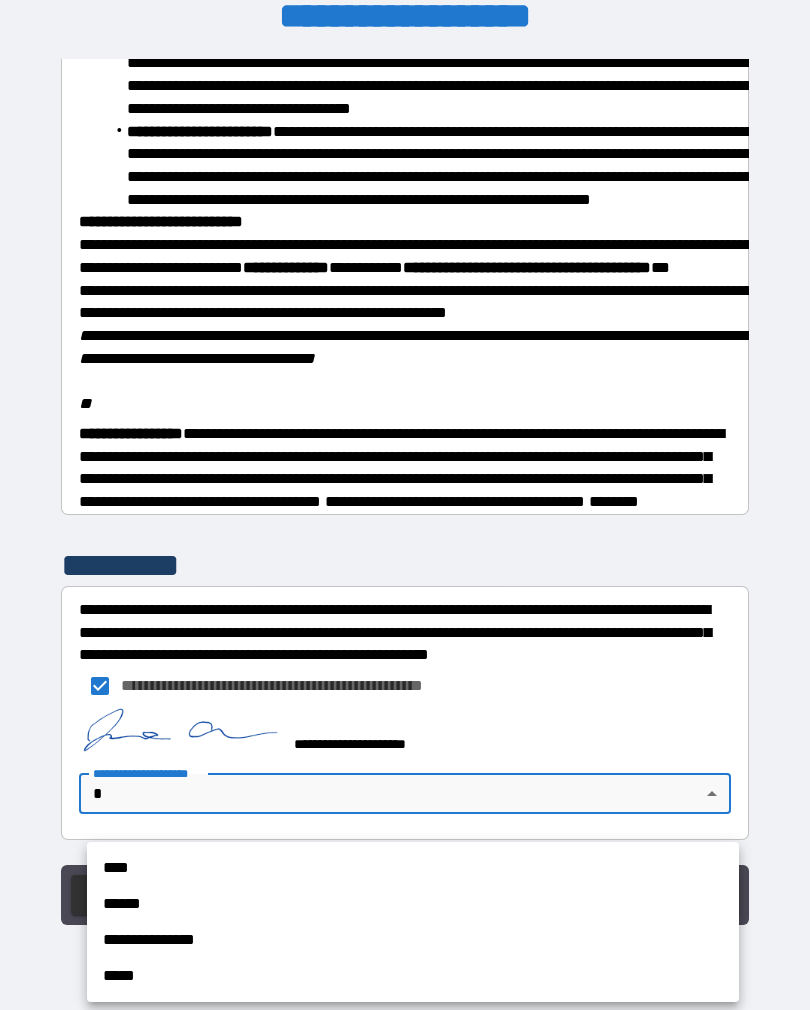 click on "****" at bounding box center [413, 868] 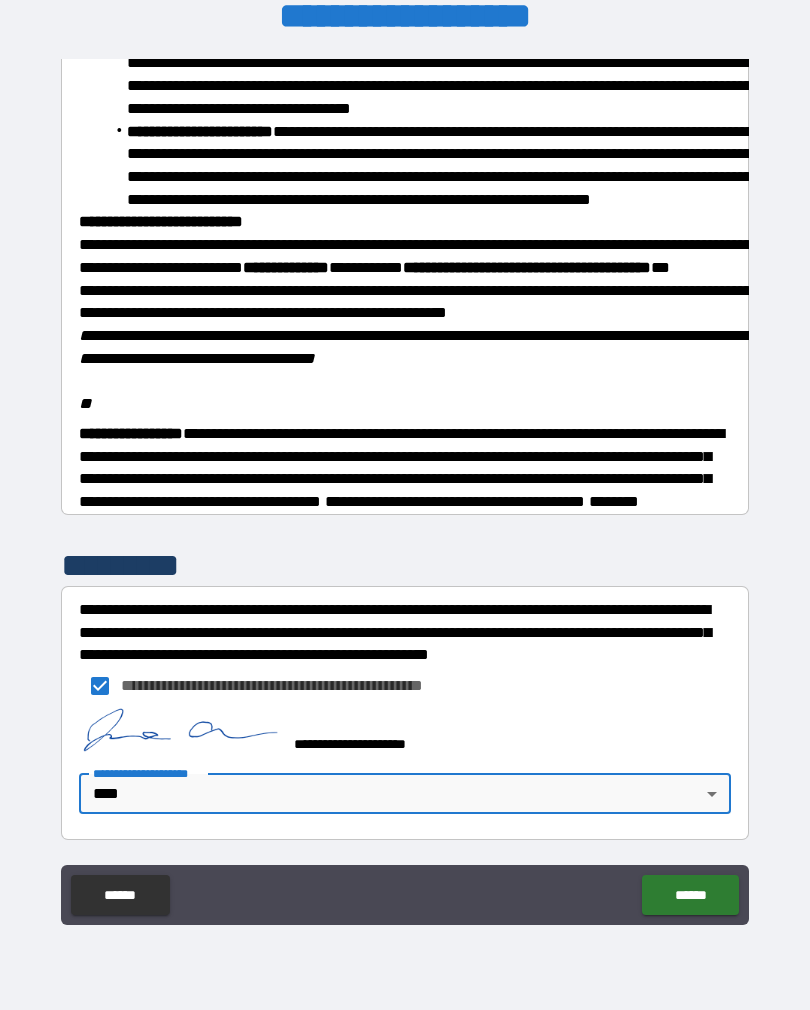 click on "******" at bounding box center [690, 895] 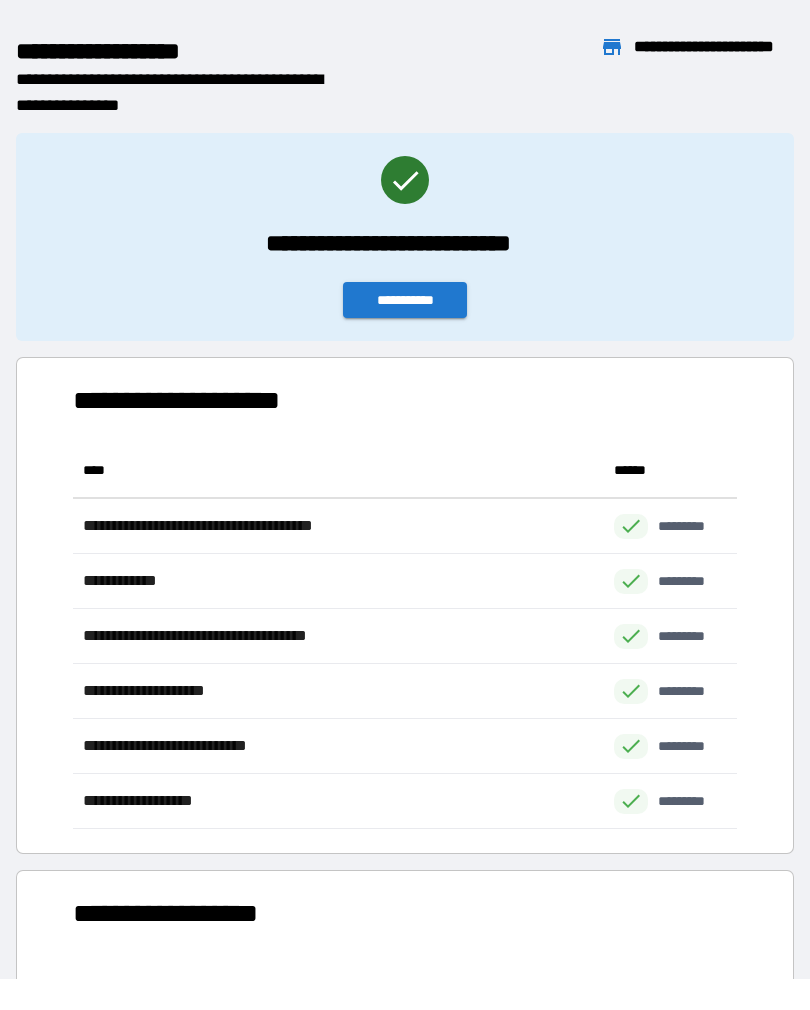 scroll, scrollTop: 386, scrollLeft: 664, axis: both 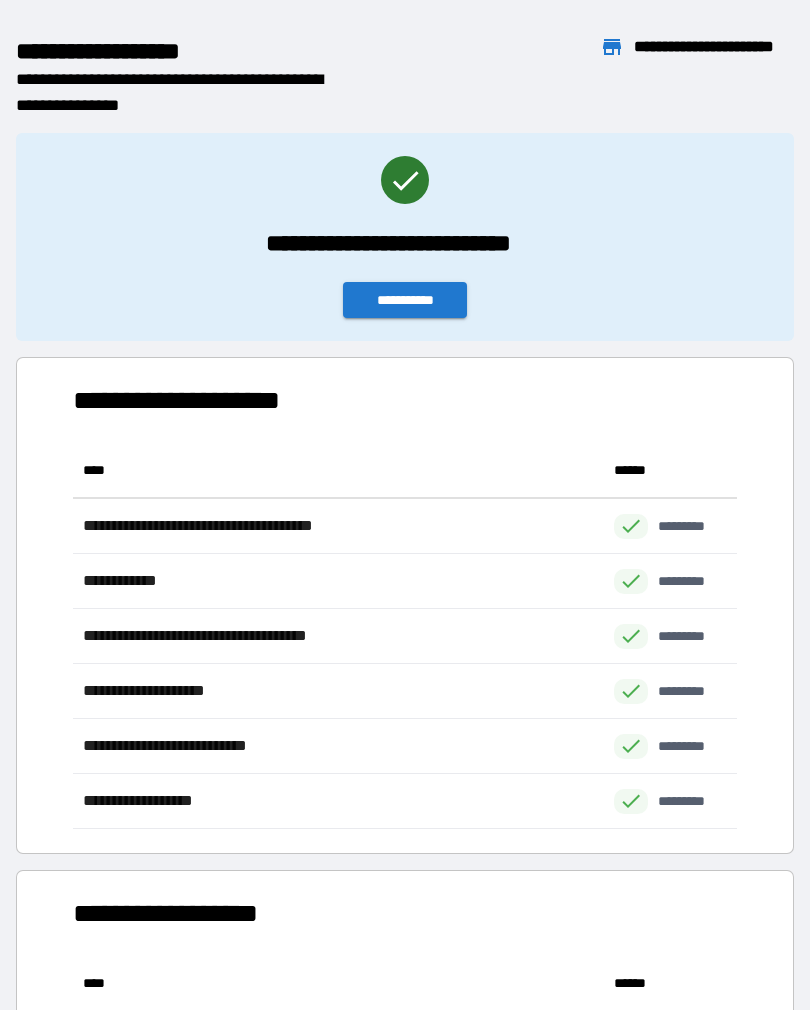 click on "**********" at bounding box center [405, 300] 